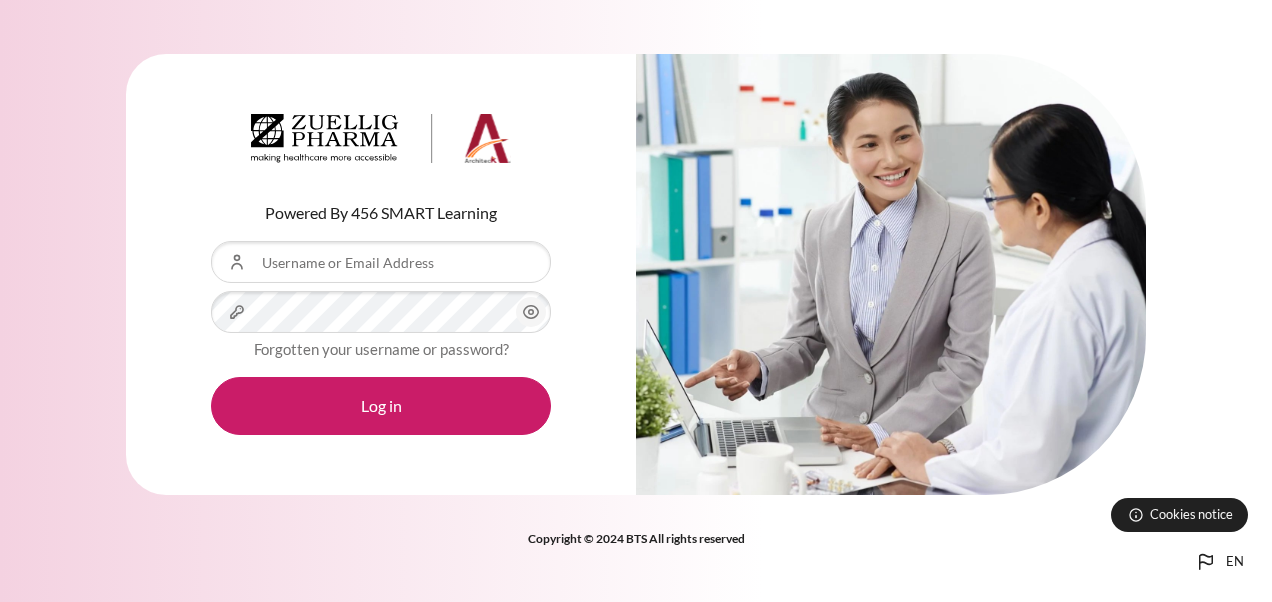 scroll, scrollTop: 0, scrollLeft: 0, axis: both 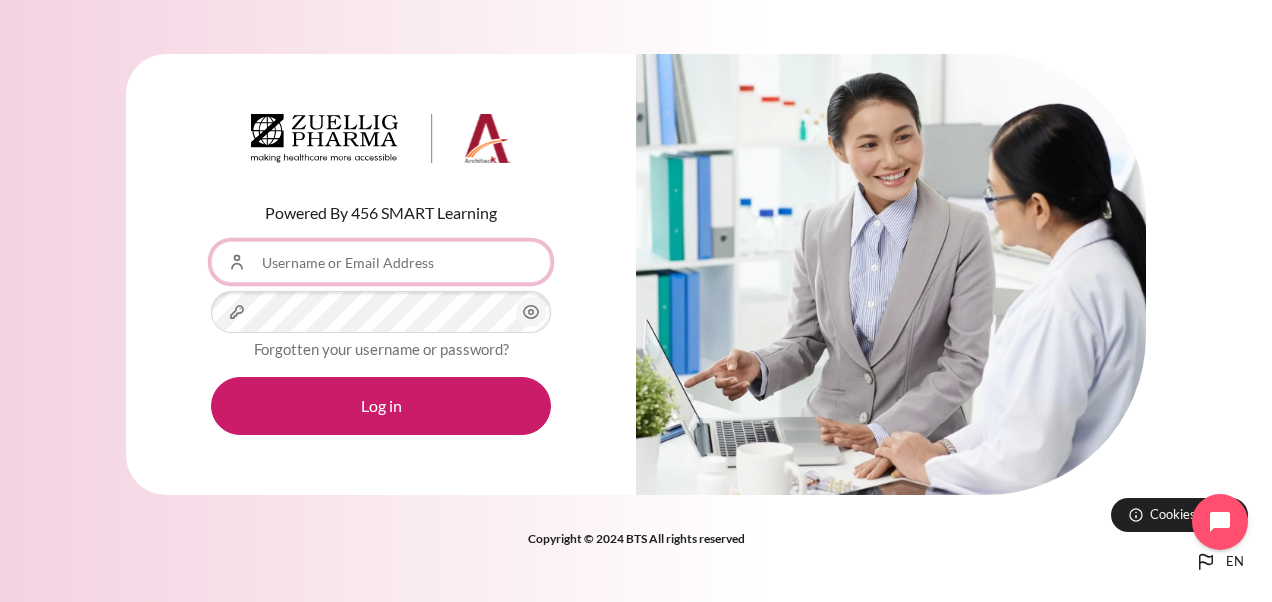 type on "[EMAIL]" 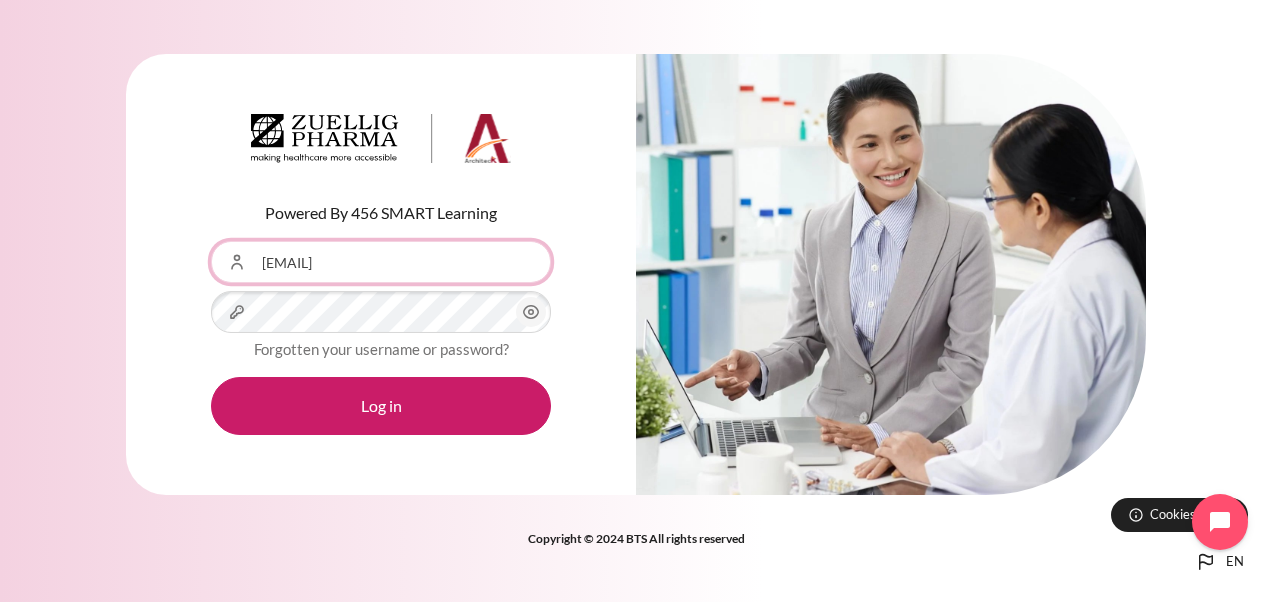 drag, startPoint x: 391, startPoint y: 264, endPoint x: 144, endPoint y: 276, distance: 247.29132 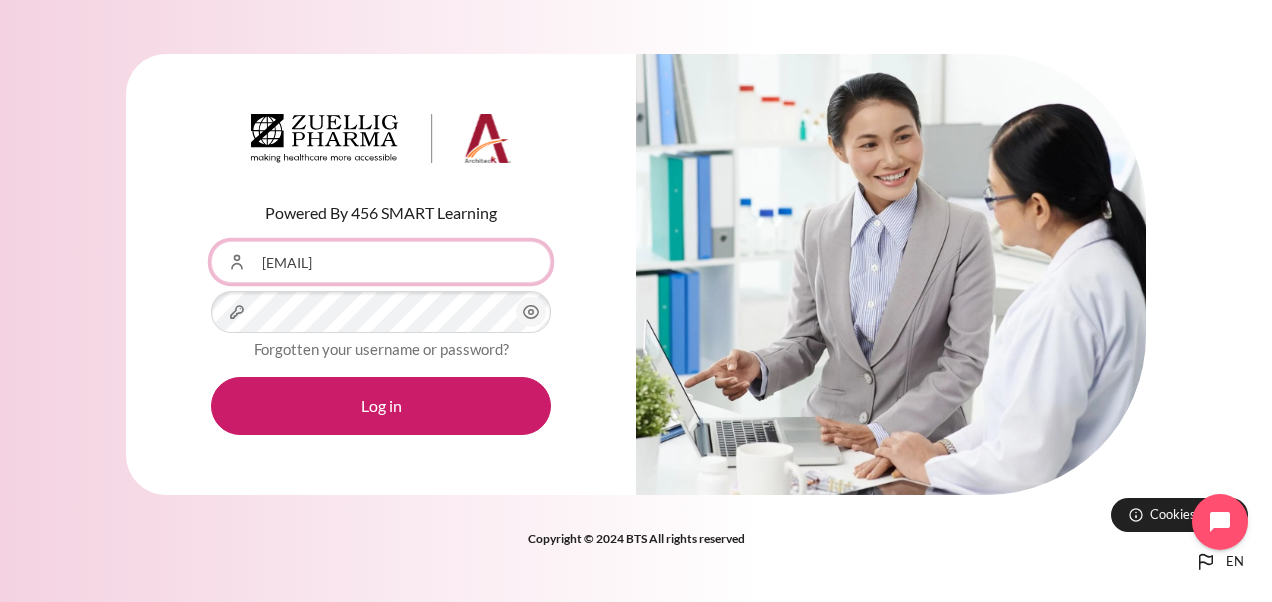 type on "ntbthanh" 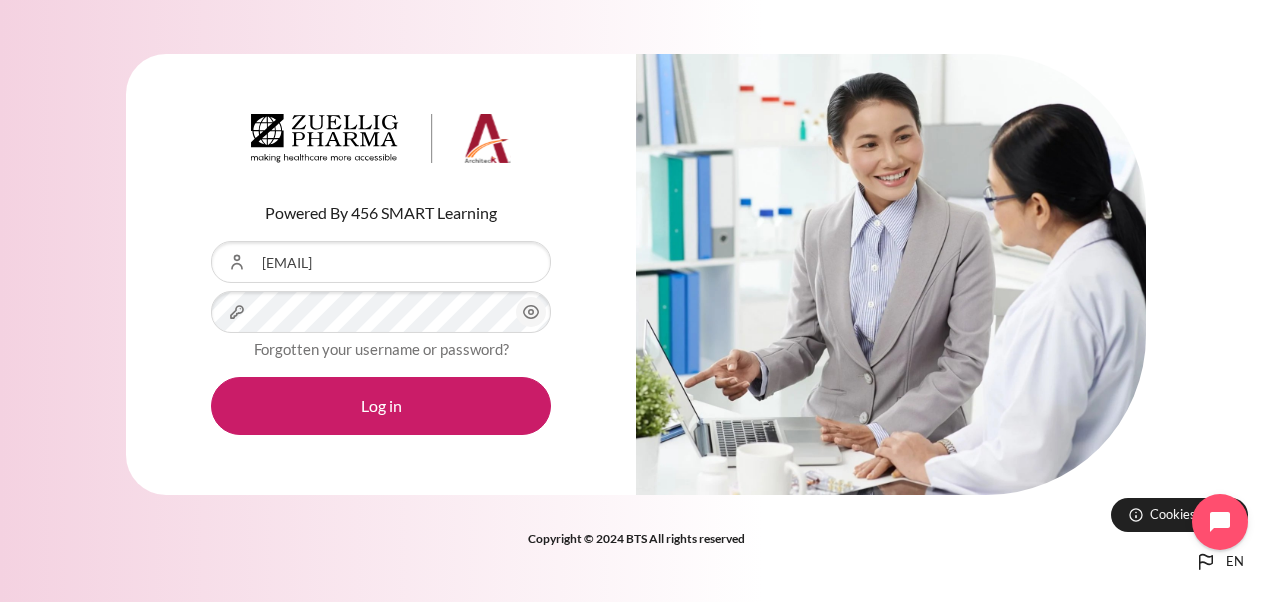 click on "Powered By 456 SMART Learning
Username or Email Address
ntbthanh
Password
Forgotten your username or password?
Log in" at bounding box center (381, 275) 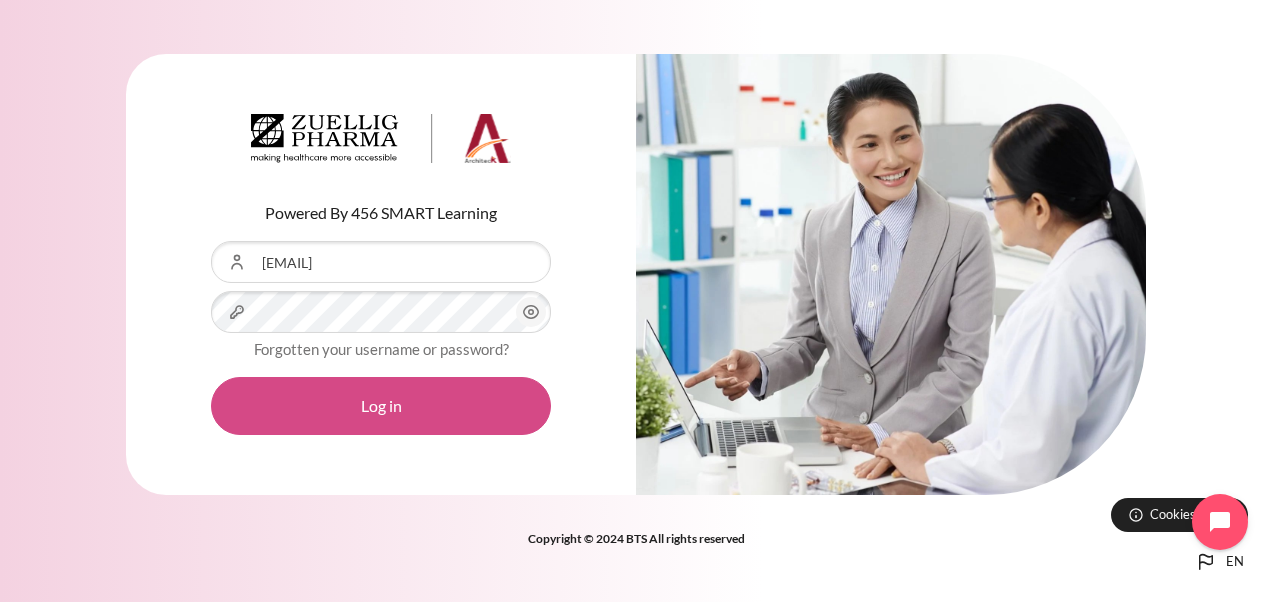 click on "Log in" at bounding box center (381, 406) 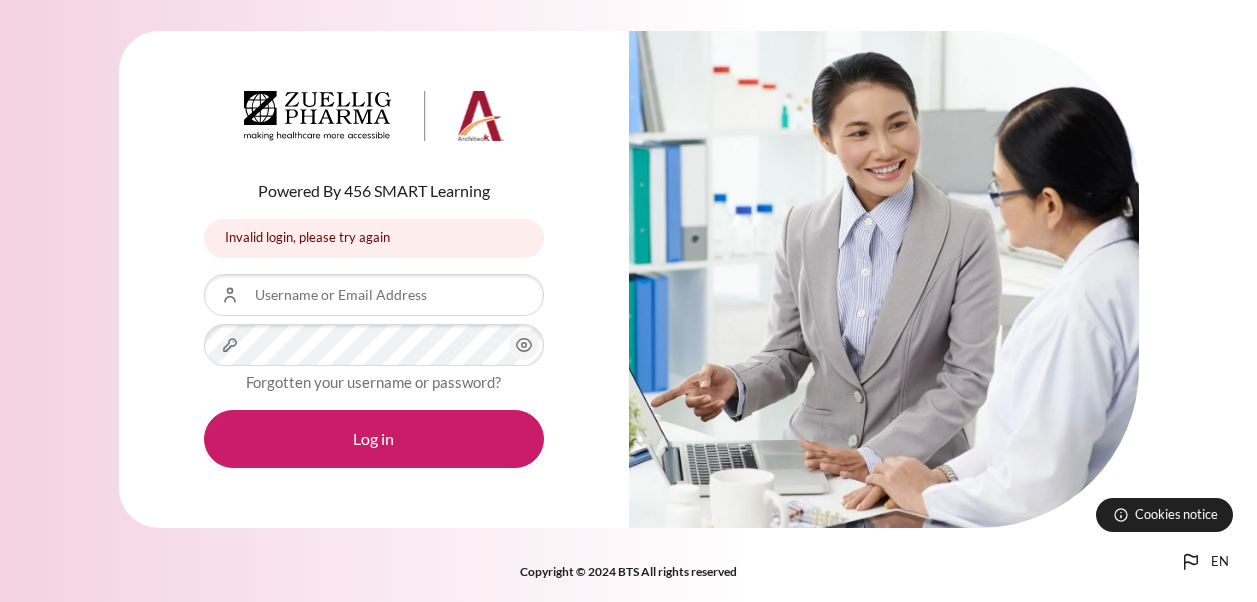 scroll, scrollTop: 0, scrollLeft: 0, axis: both 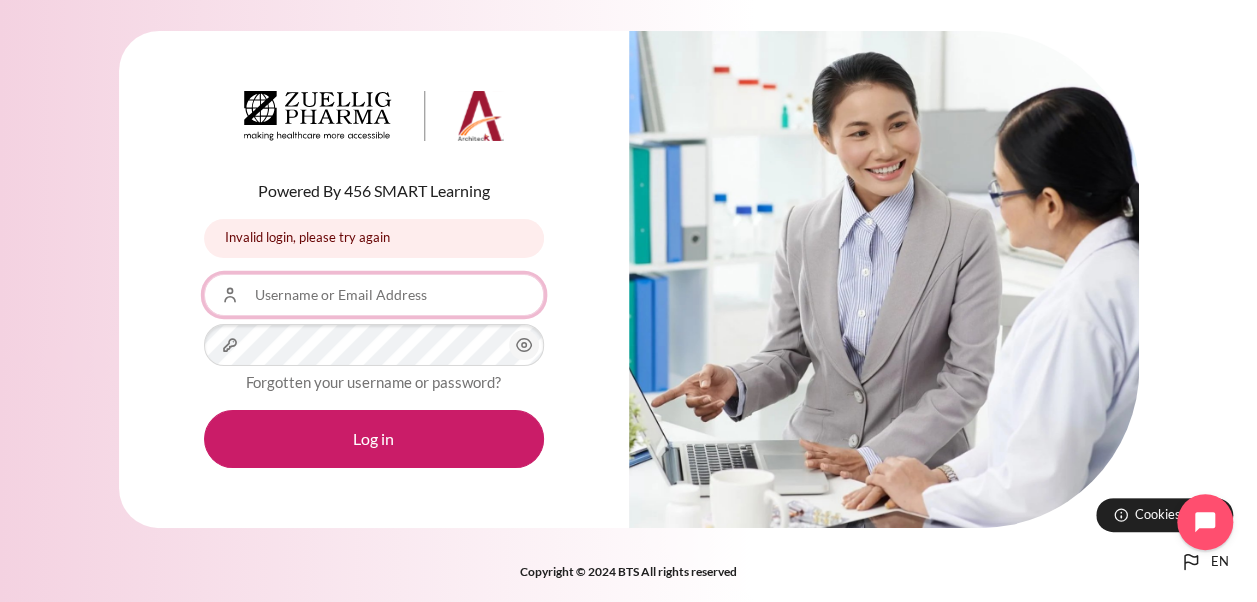 type on "Bonviva@2025" 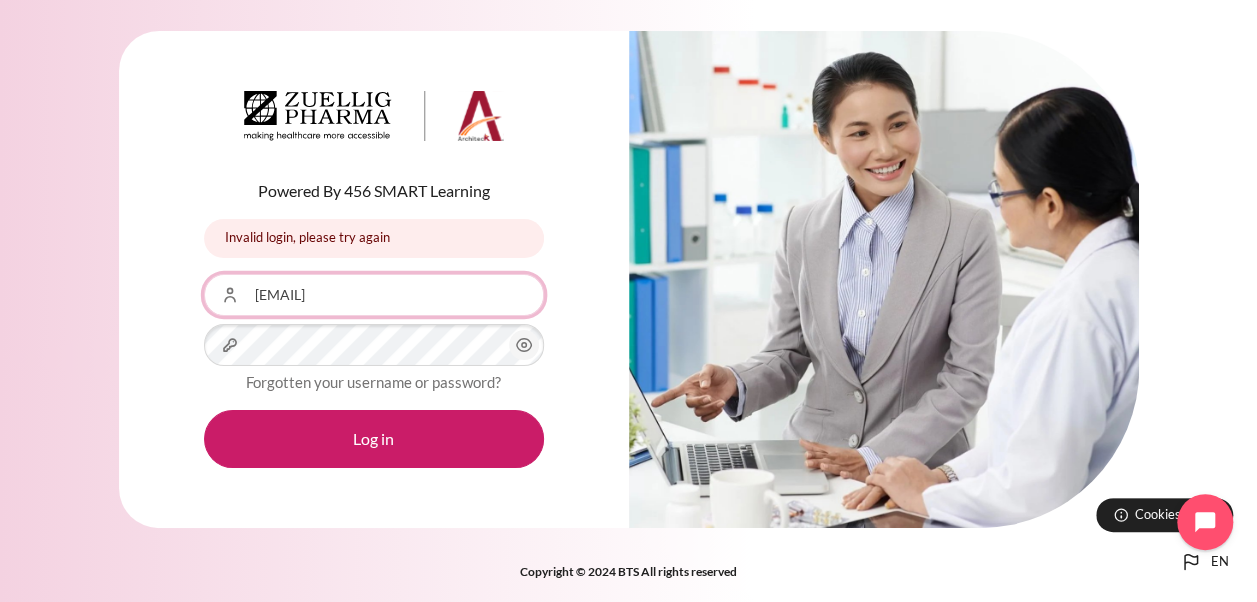 drag, startPoint x: 373, startPoint y: 299, endPoint x: 207, endPoint y: 325, distance: 168.0238 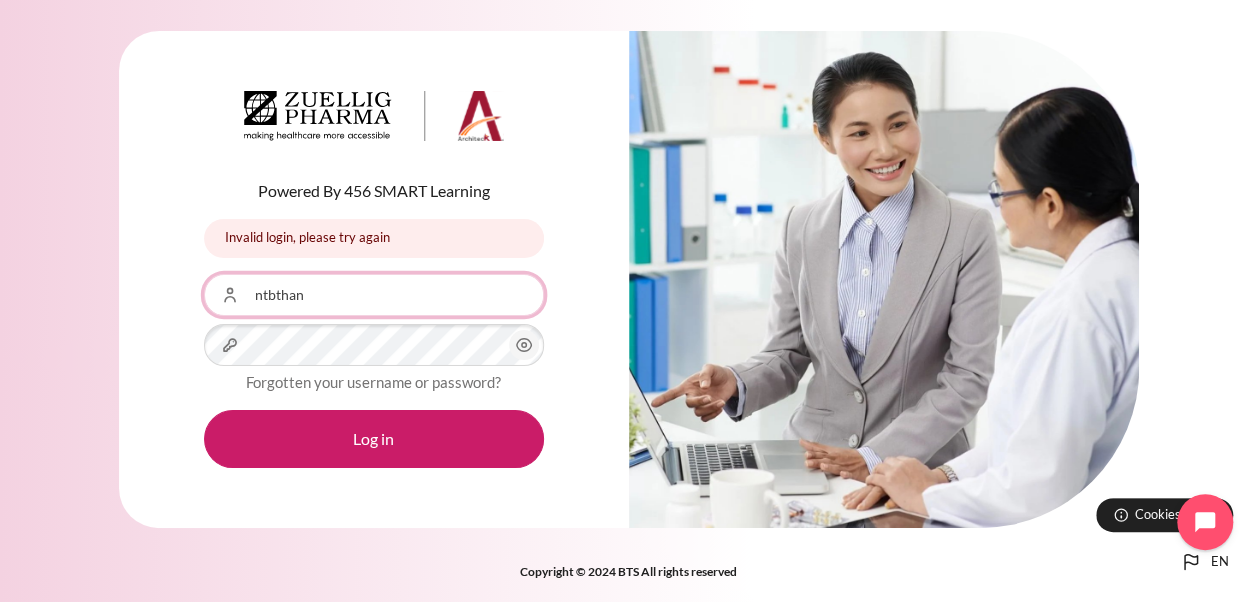type on "[EMAIL]" 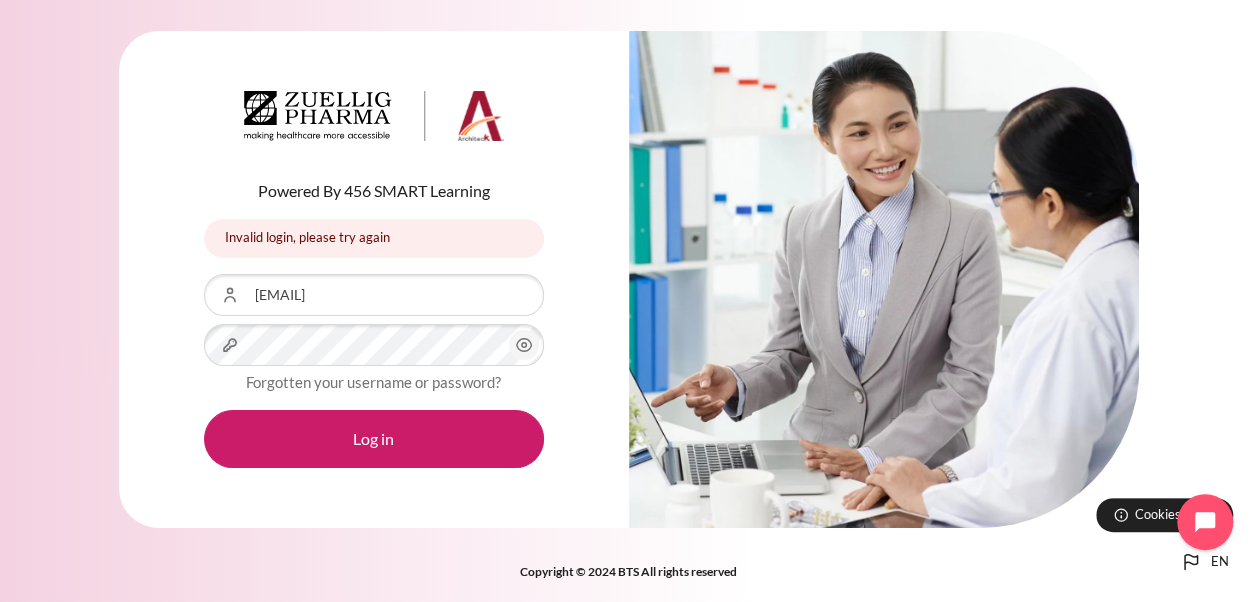 click on "Forgotten your username or password?" at bounding box center (374, 382) 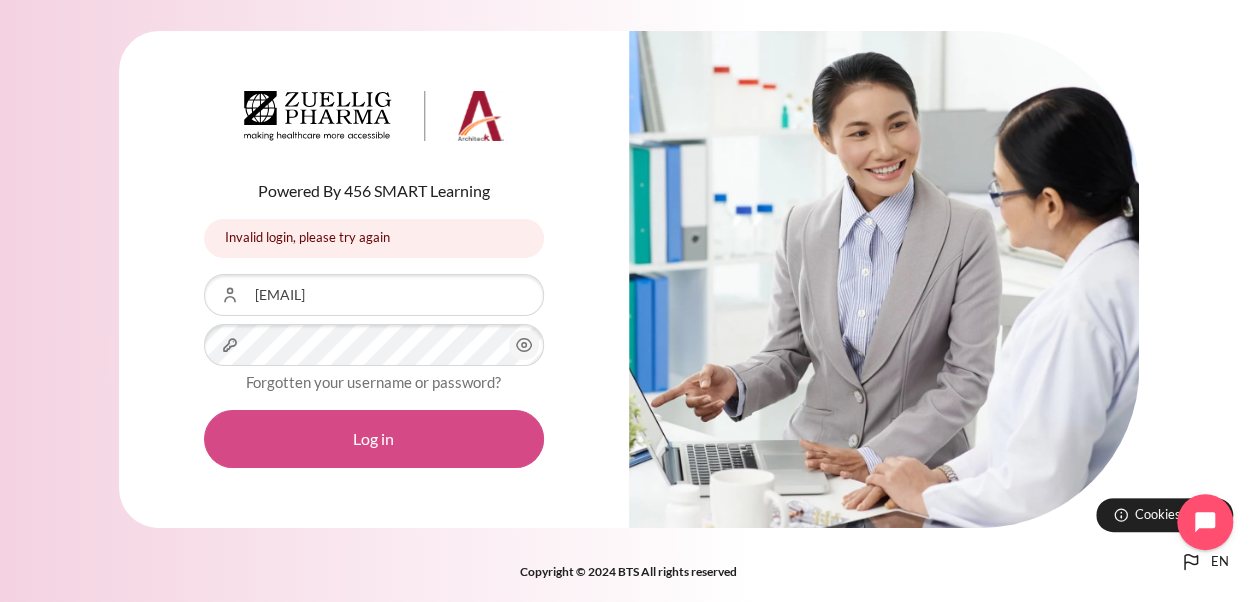 click on "Log in" at bounding box center [374, 439] 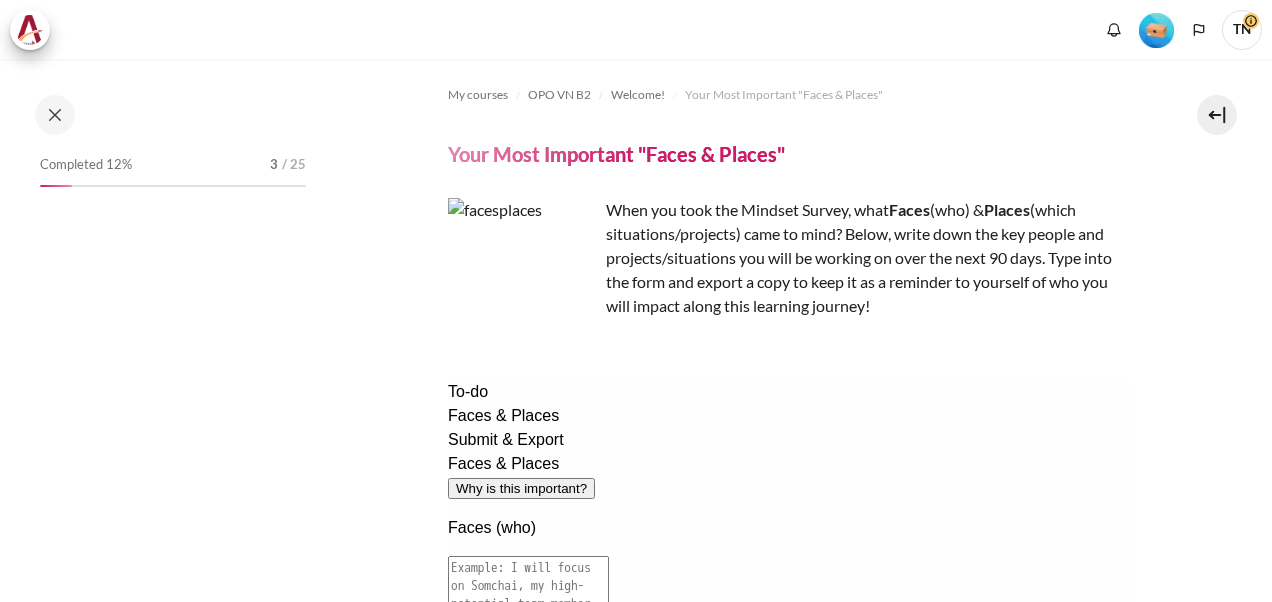 scroll, scrollTop: 0, scrollLeft: 0, axis: both 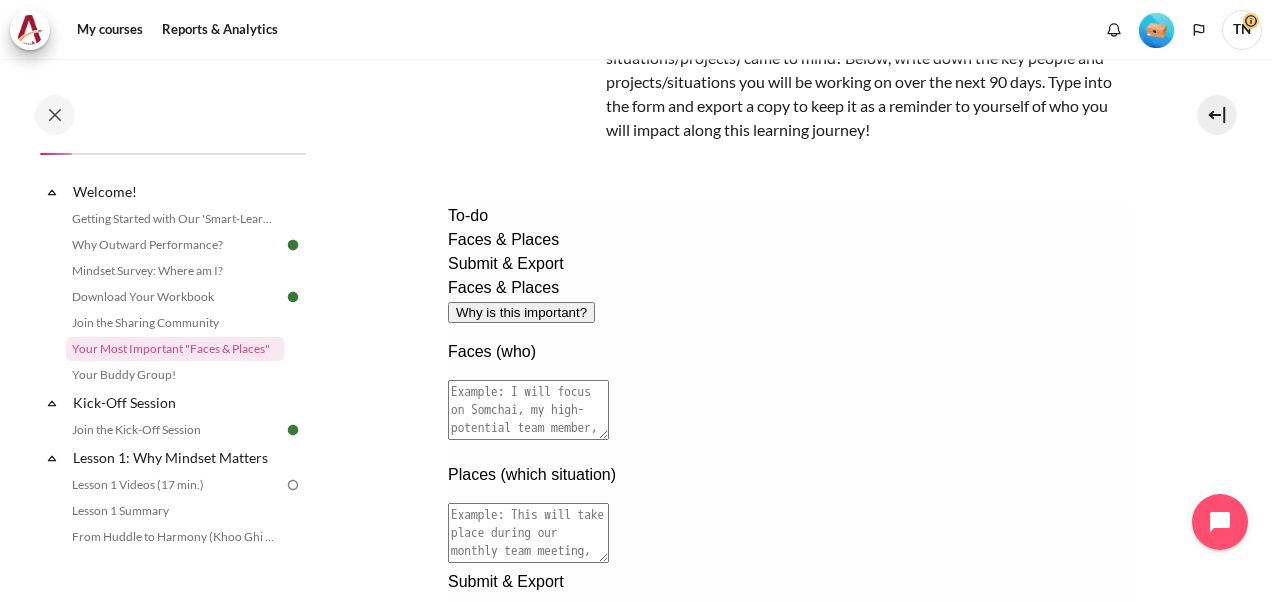 click on "My courses
OPO VN B2
Welcome!
Your Most Important "Faces & Places"
Your Most Important "Faces & Places"
When you took the Mindset Survey, what  F aces  (who) &" at bounding box center (789, 320) 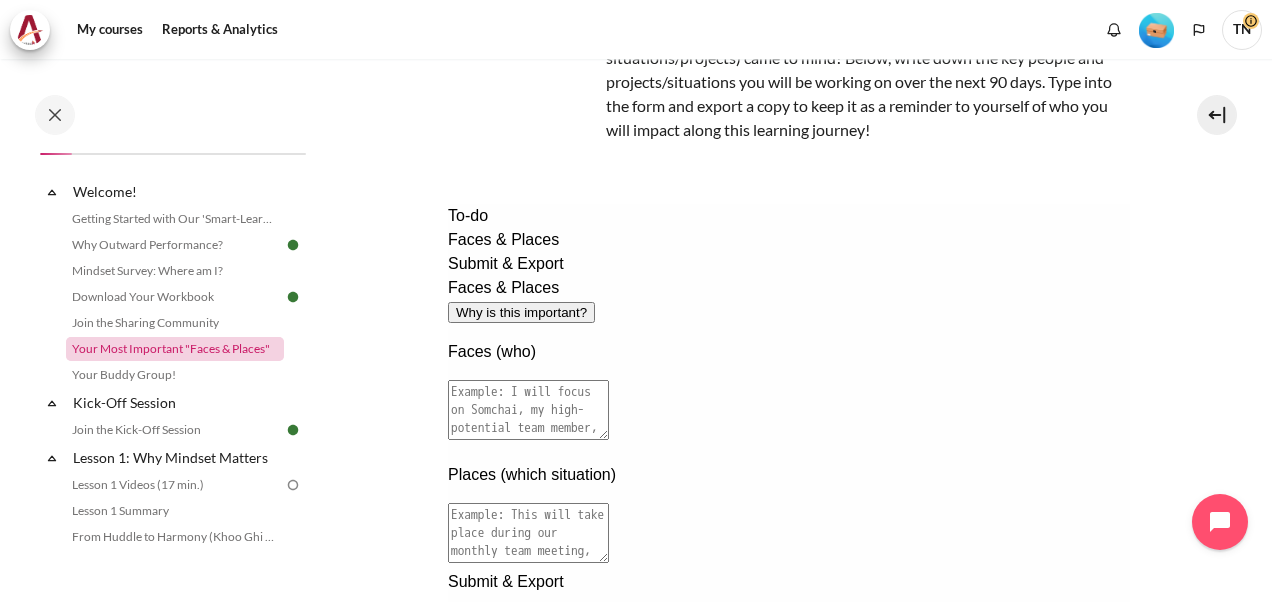 click on "Your Most Important "Faces & Places"" at bounding box center [175, 349] 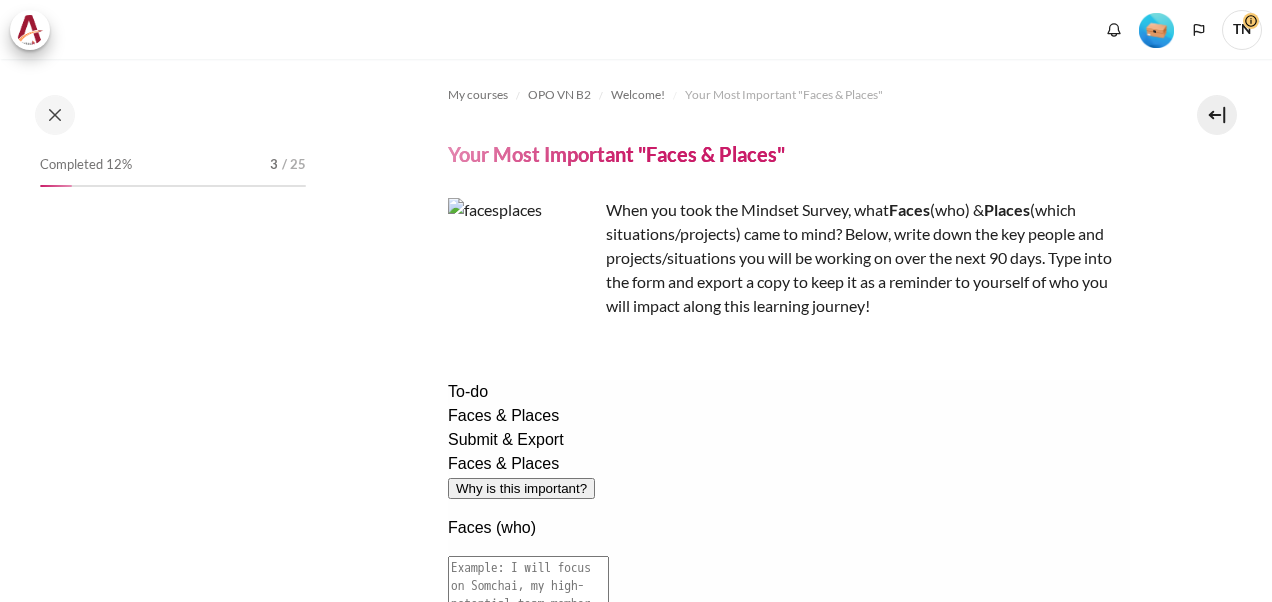 scroll, scrollTop: 0, scrollLeft: 0, axis: both 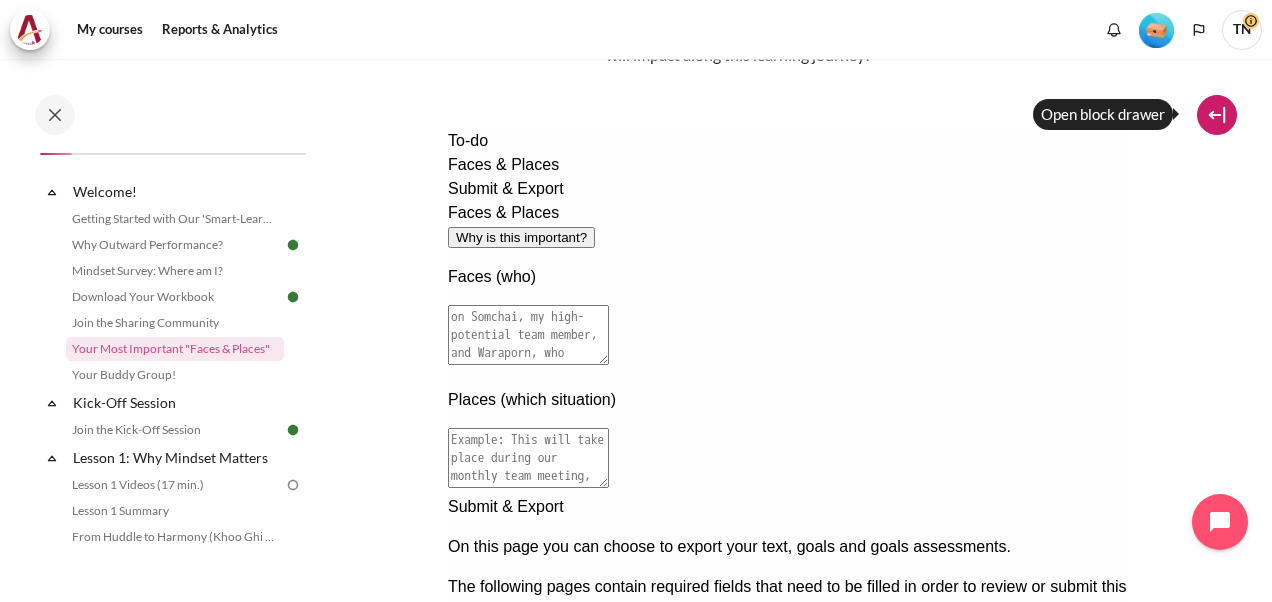 click at bounding box center [1217, 115] 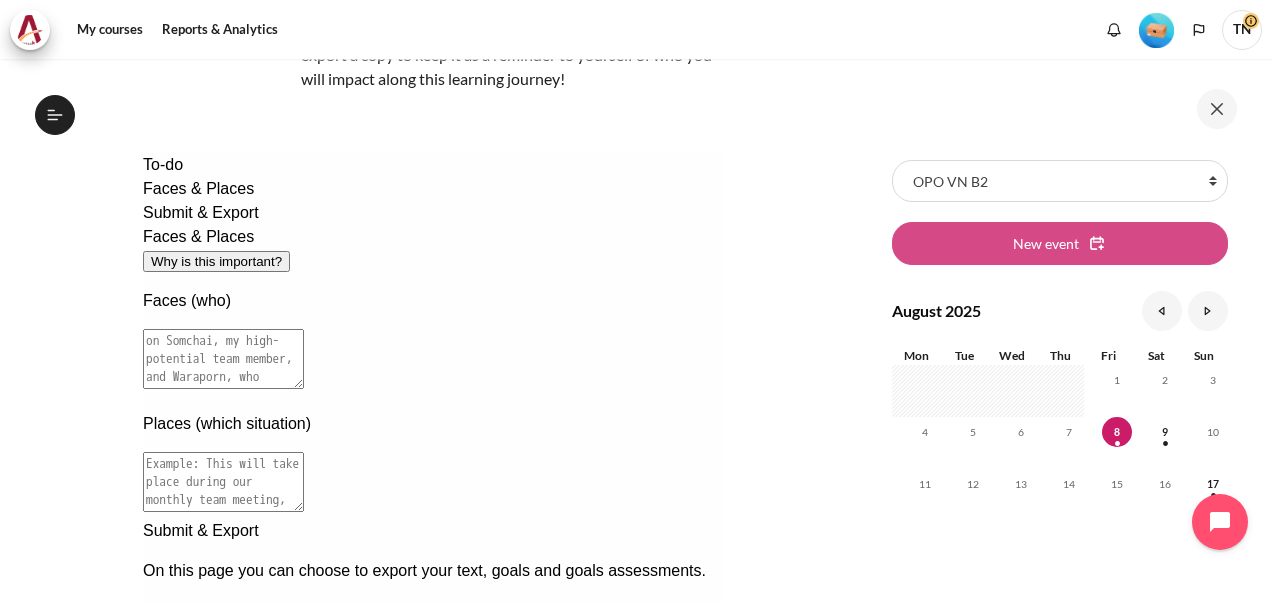 scroll, scrollTop: 0, scrollLeft: 0, axis: both 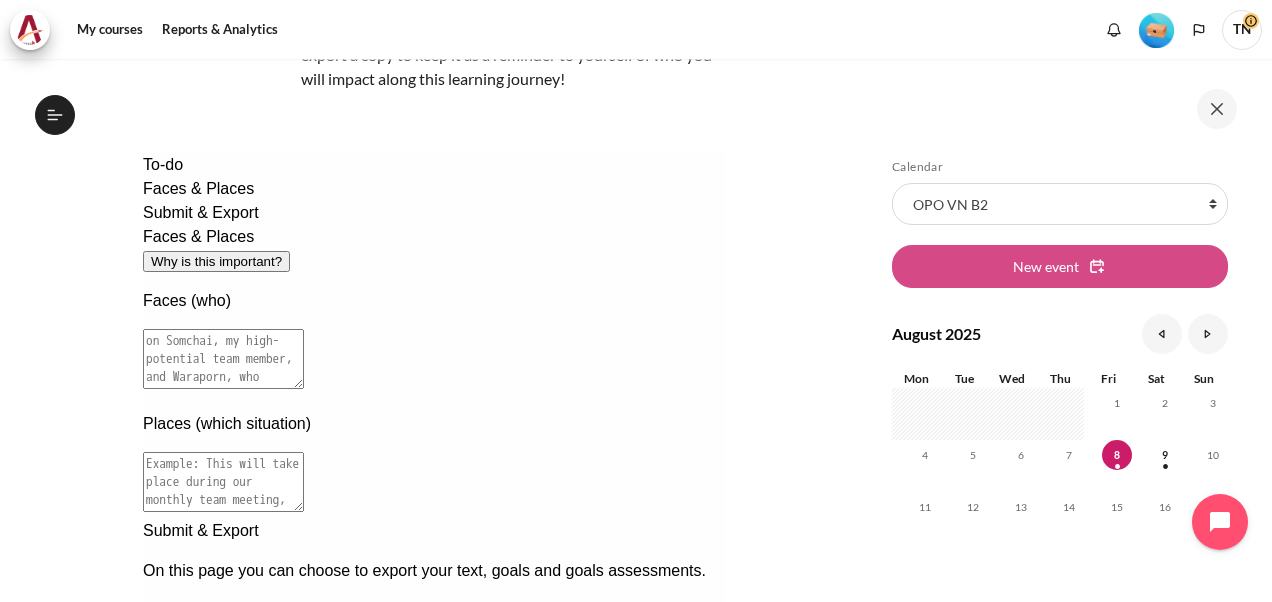click on "New event" at bounding box center [1046, 266] 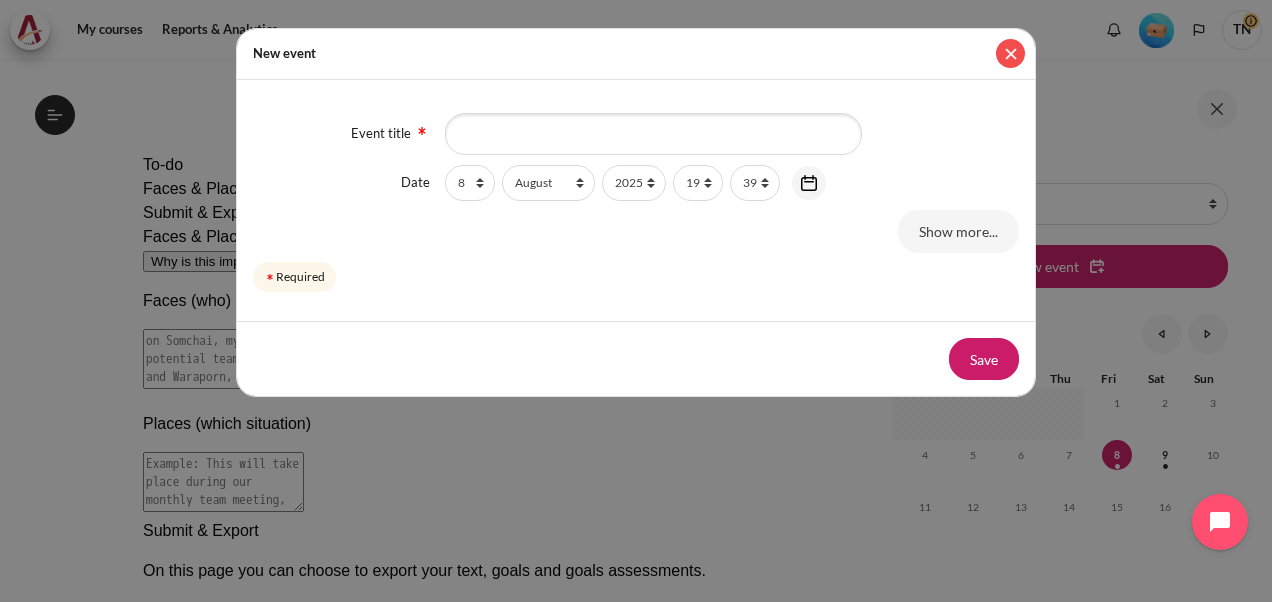 click at bounding box center [1010, 53] 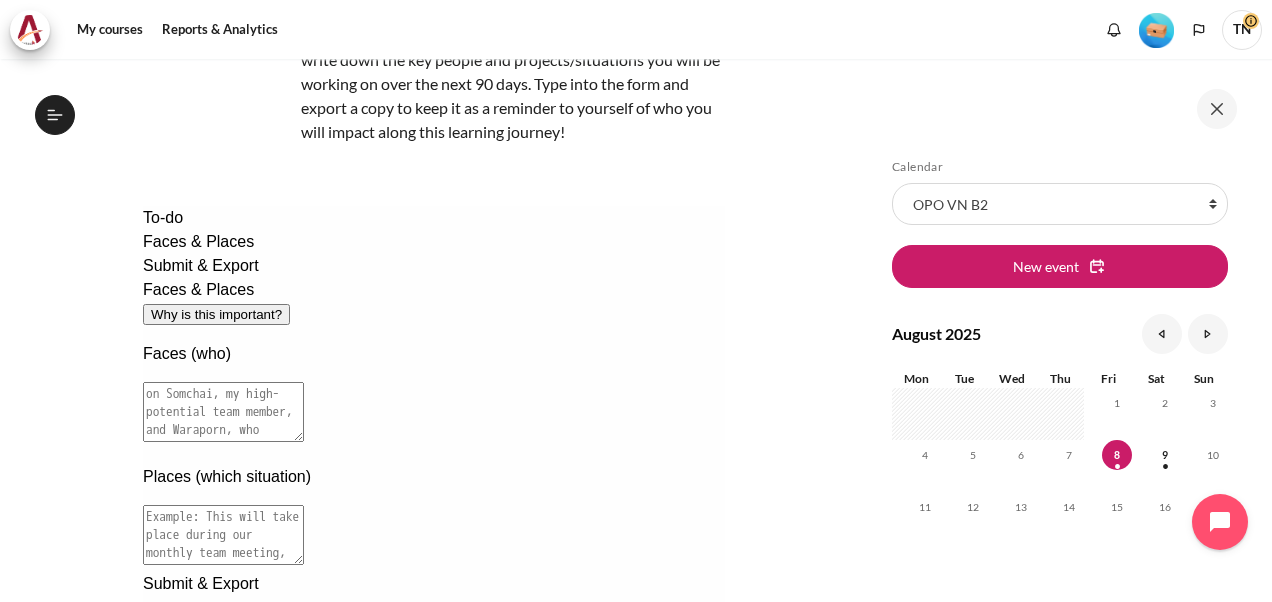 scroll, scrollTop: 200, scrollLeft: 0, axis: vertical 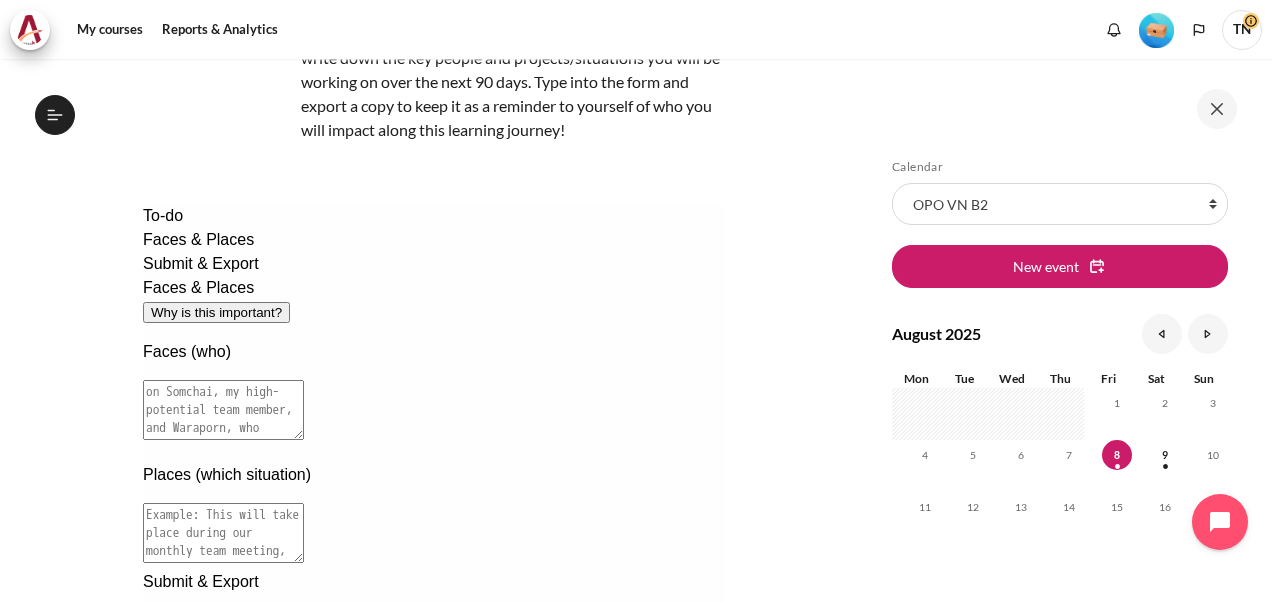 click on "Why is this important?" at bounding box center [215, 312] 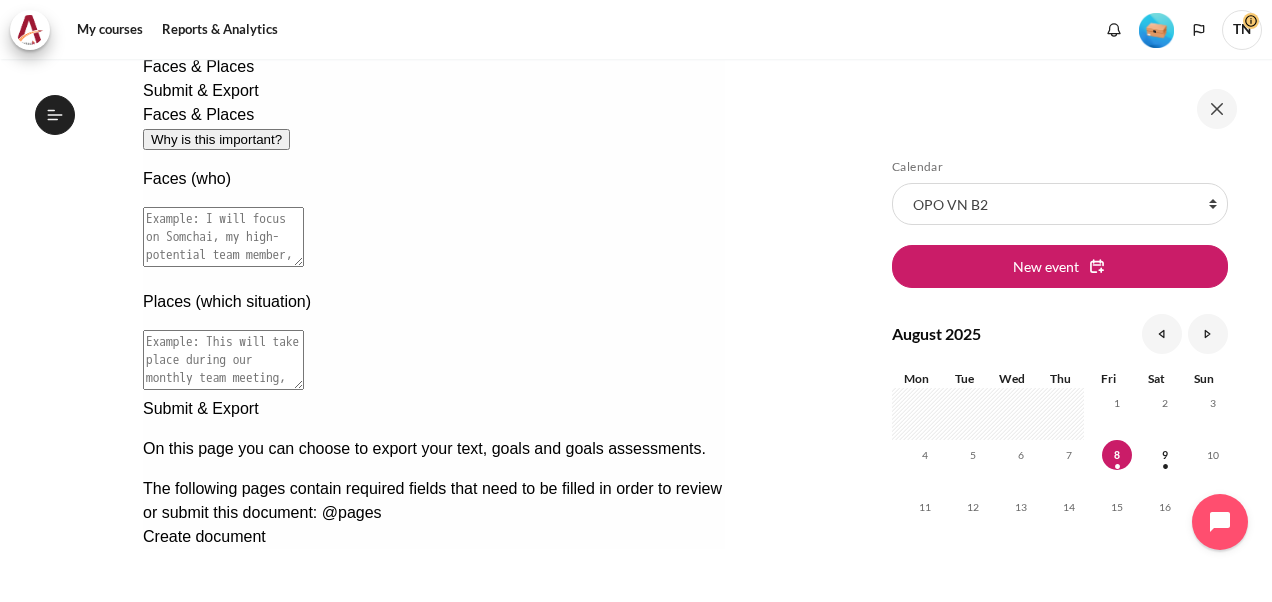 scroll, scrollTop: 400, scrollLeft: 0, axis: vertical 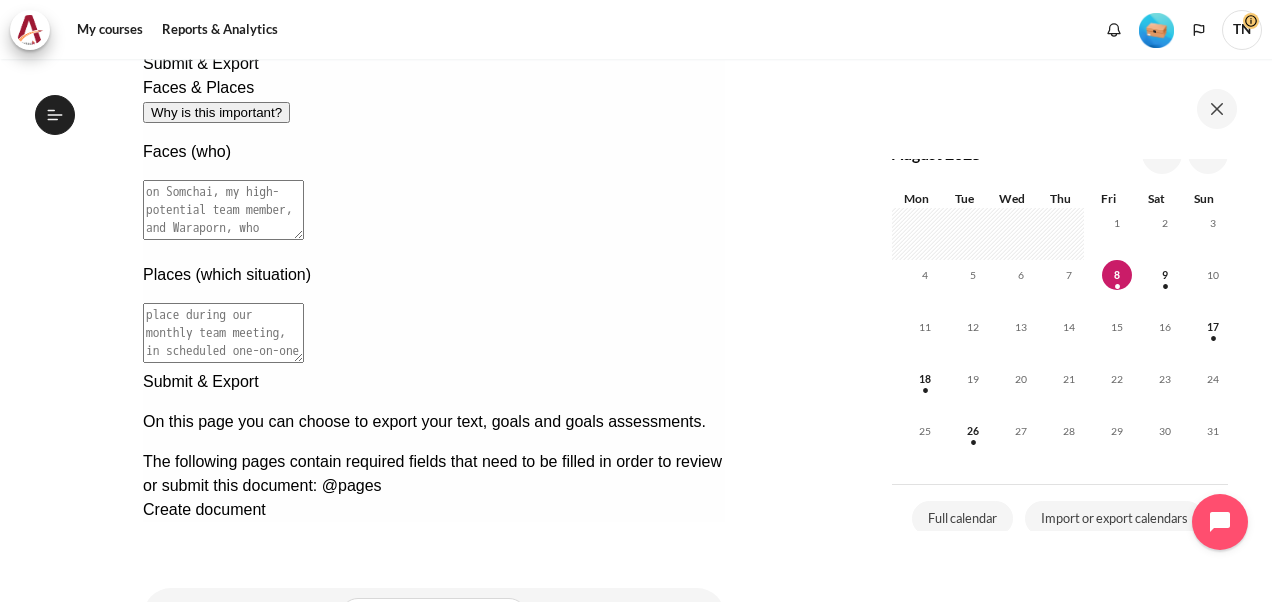 click at bounding box center (433, 370) 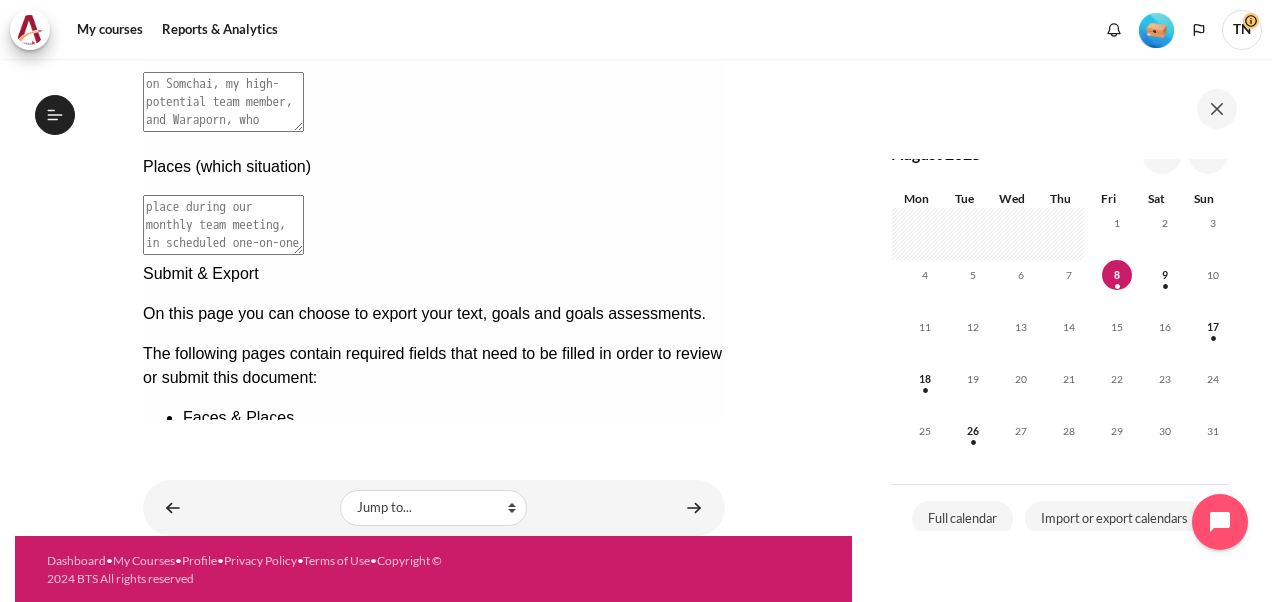 scroll, scrollTop: 510, scrollLeft: 0, axis: vertical 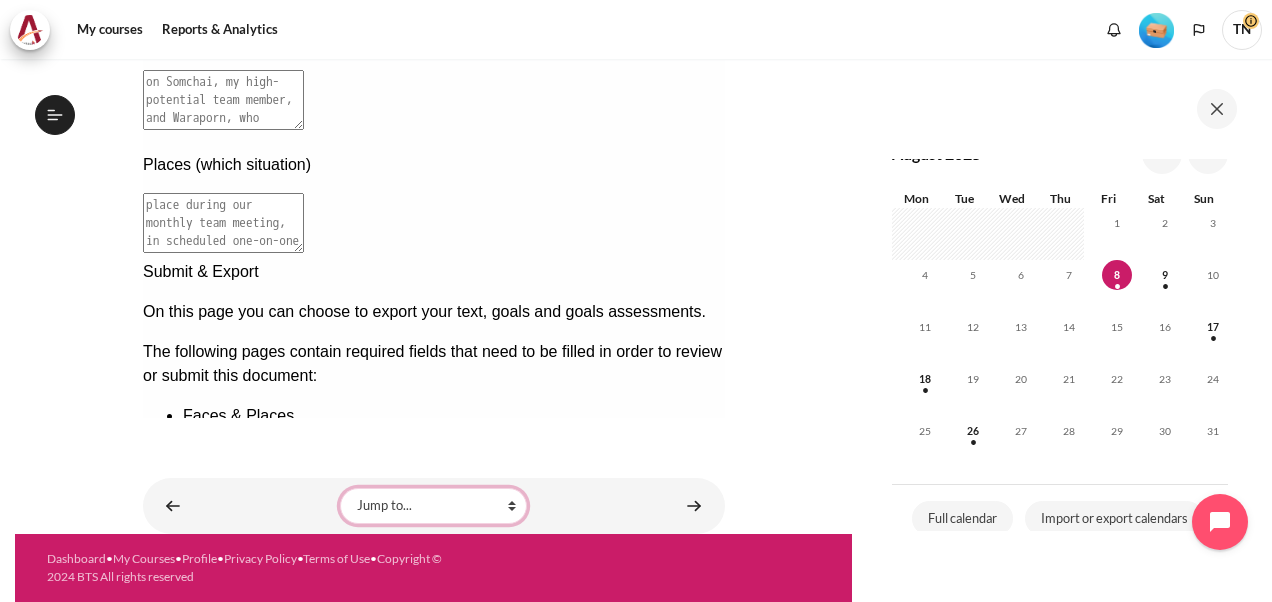 click on "Jump to...
Getting Started with Our 'Smart-Learning' Platform
Why Outward Performance?
Mindset Survey: Where am I?
Download Your Workbook
Join the Sharing Community
Your Buddy Group!
Join the Kick-Off Session
Lesson 1 Videos (17 min.)
Lesson 1 Summary
From Huddle to Harmony (Khoo Ghi Peng's Story)
Crossword Craze
Lesson 1 STAR Application
Lesson 2 Videos (20 min.)
Lesson 2 Summary
Check-Up Quiz 1
Lesson 2 STAR Application
Lesson 3 Videos (13 min.)
Lesson 3 Summary
Collusion Scenario Match-Up
Lesson 3 STAR Application
Lesson 4 Summary" at bounding box center (433, 506) 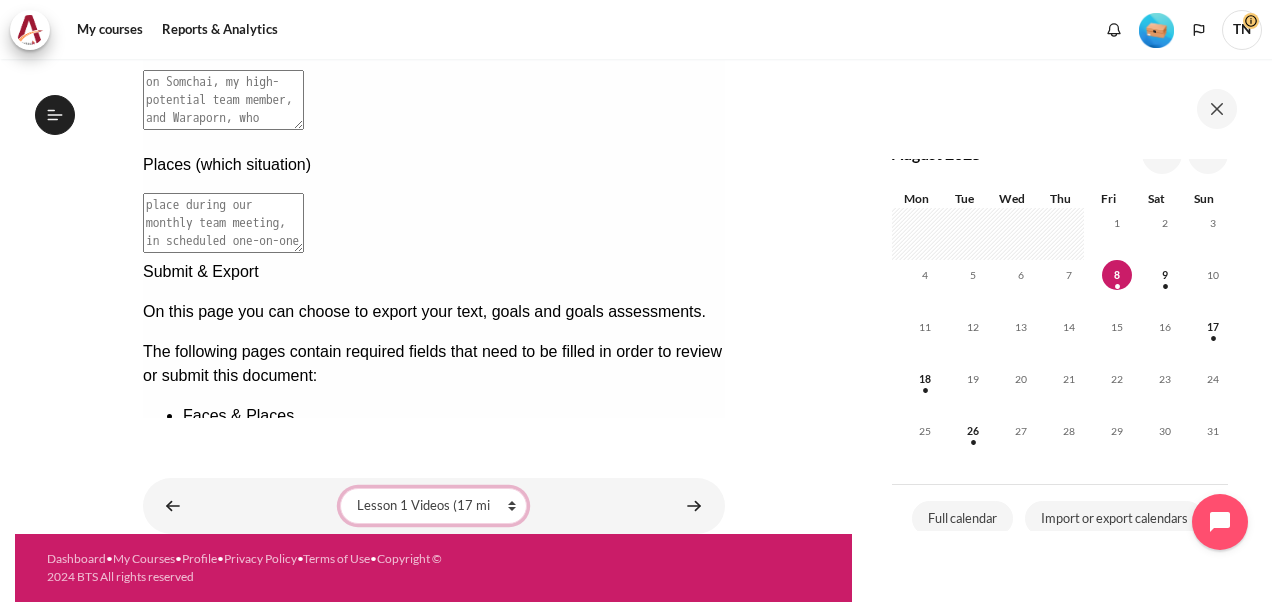 click on "Jump to...
Getting Started with Our 'Smart-Learning' Platform
Why Outward Performance?
Mindset Survey: Where am I?
Download Your Workbook
Join the Sharing Community
Your Buddy Group!
Join the Kick-Off Session
Lesson 1 Videos (17 min.)
Lesson 1 Summary
From Huddle to Harmony (Khoo Ghi Peng's Story)
Crossword Craze
Lesson 1 STAR Application
Lesson 2 Videos (20 min.)
Lesson 2 Summary
Check-Up Quiz 1
Lesson 2 STAR Application
Lesson 3 Videos (13 min.)
Lesson 3 Summary
Collusion Scenario Match-Up
Lesson 3 STAR Application
Lesson 4 Summary" at bounding box center (433, 506) 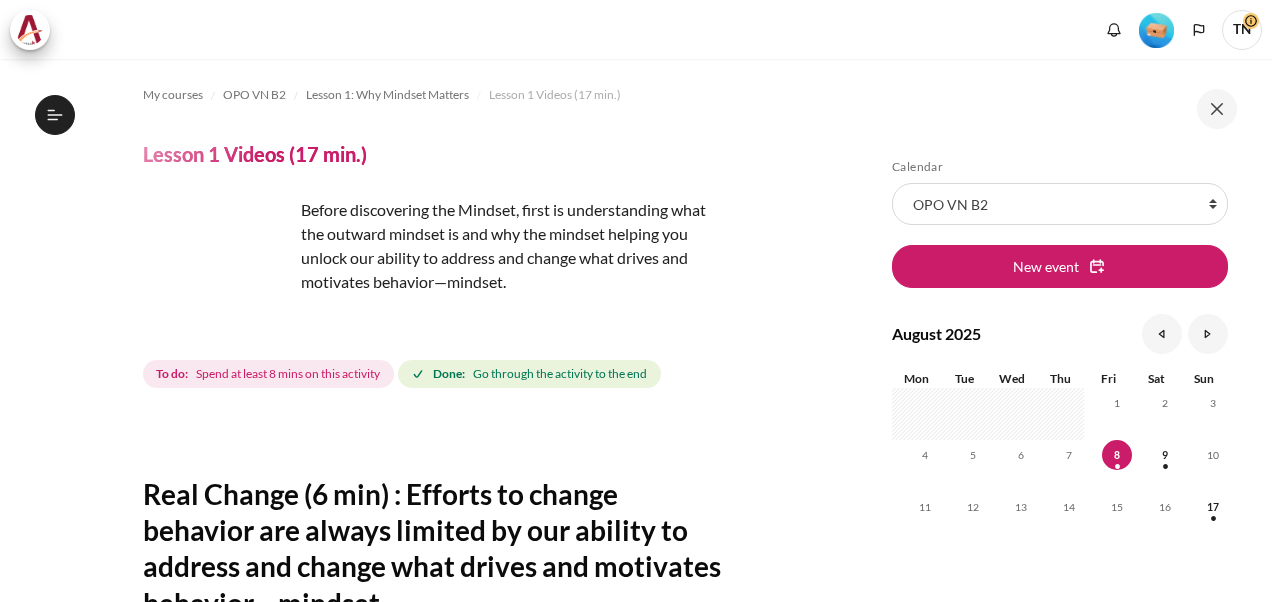 scroll, scrollTop: 0, scrollLeft: 0, axis: both 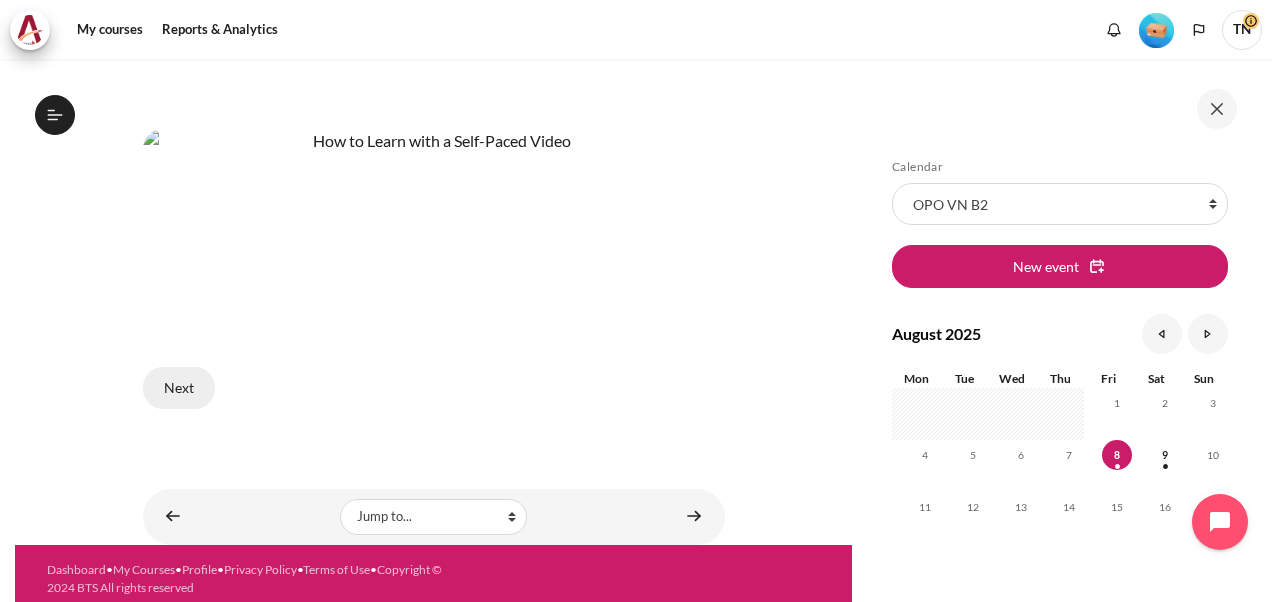 click on "Next" at bounding box center [179, 388] 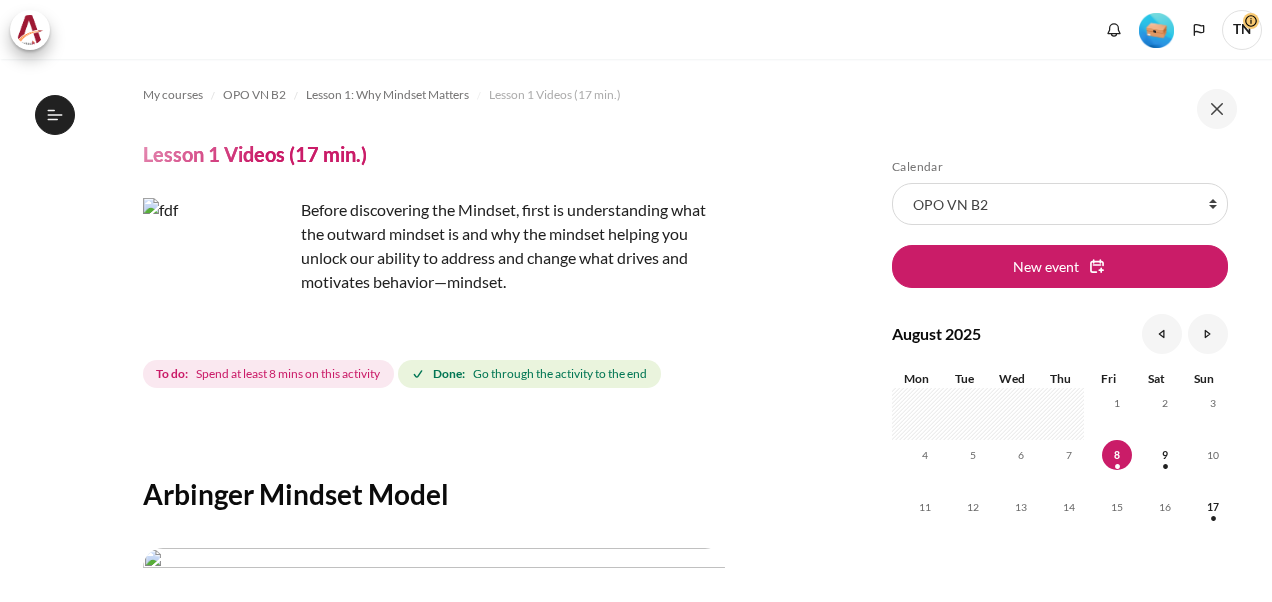 scroll, scrollTop: 0, scrollLeft: 0, axis: both 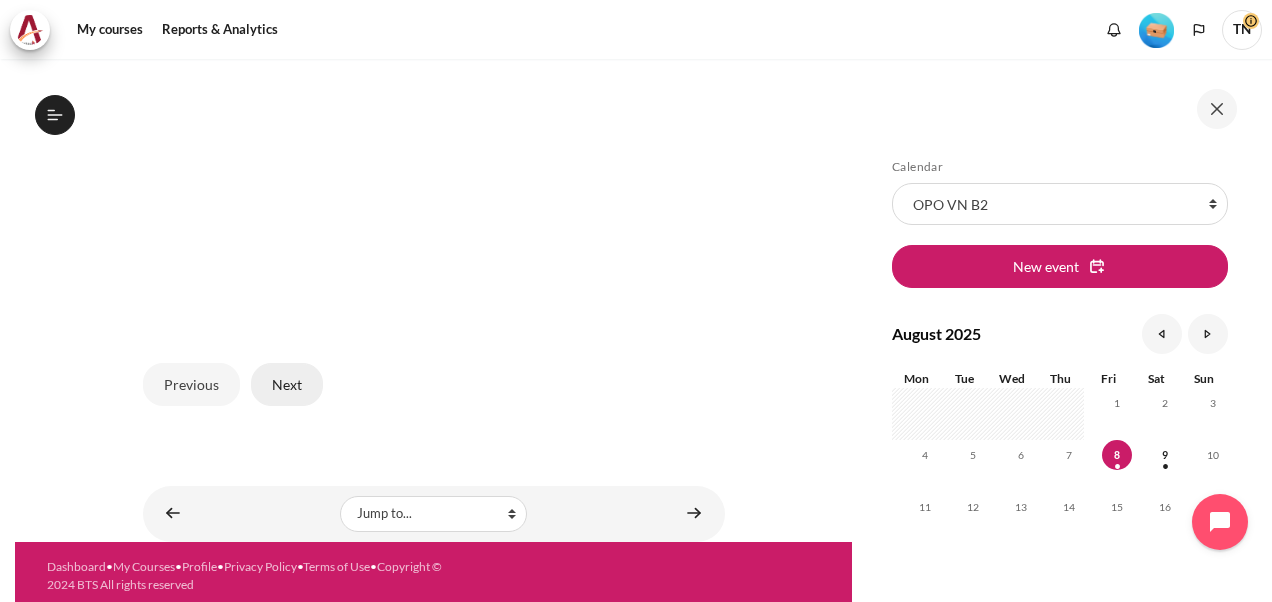click on "Next" at bounding box center [287, 384] 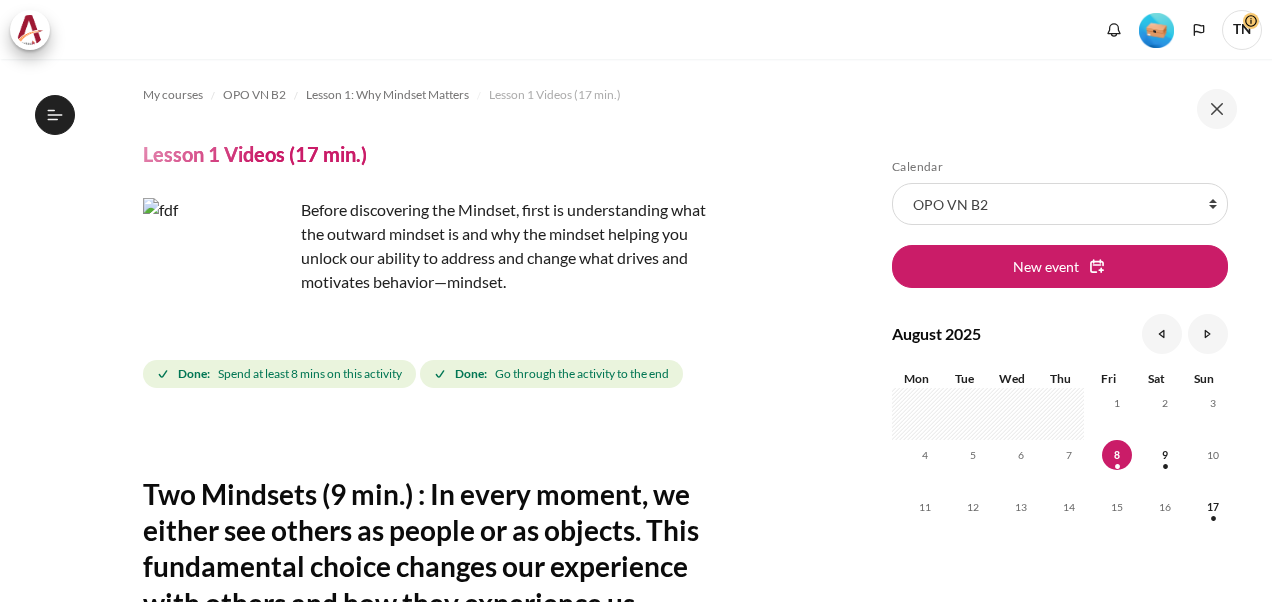 scroll, scrollTop: 0, scrollLeft: 0, axis: both 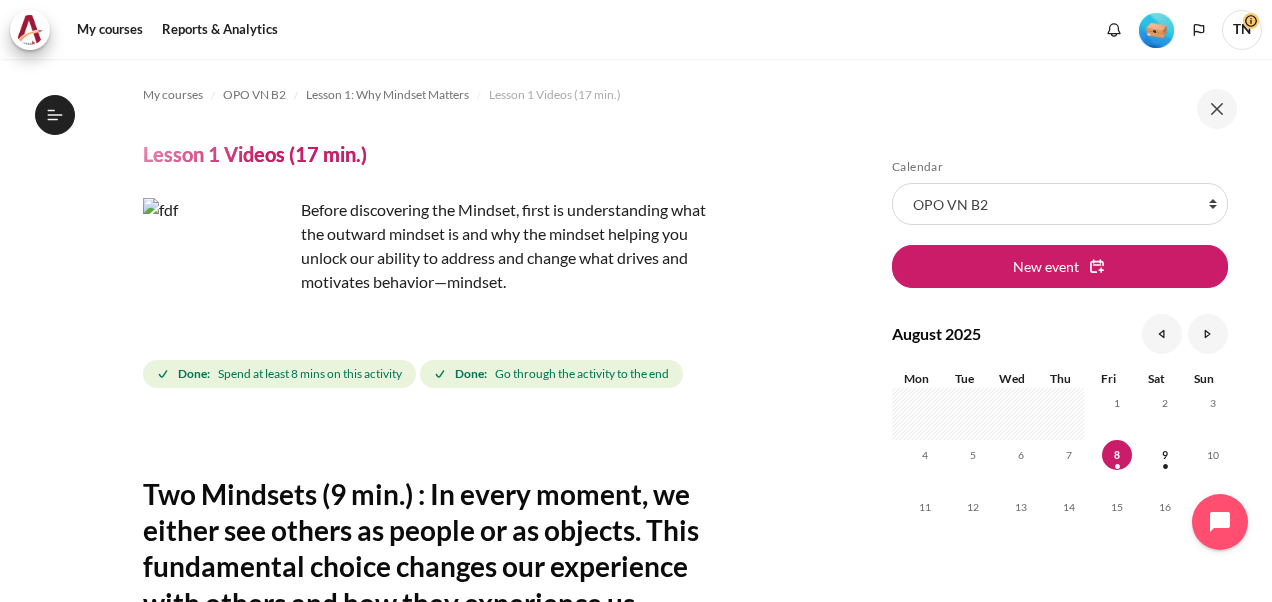 click on "Spend at least 8 mins on this activity" at bounding box center [310, 374] 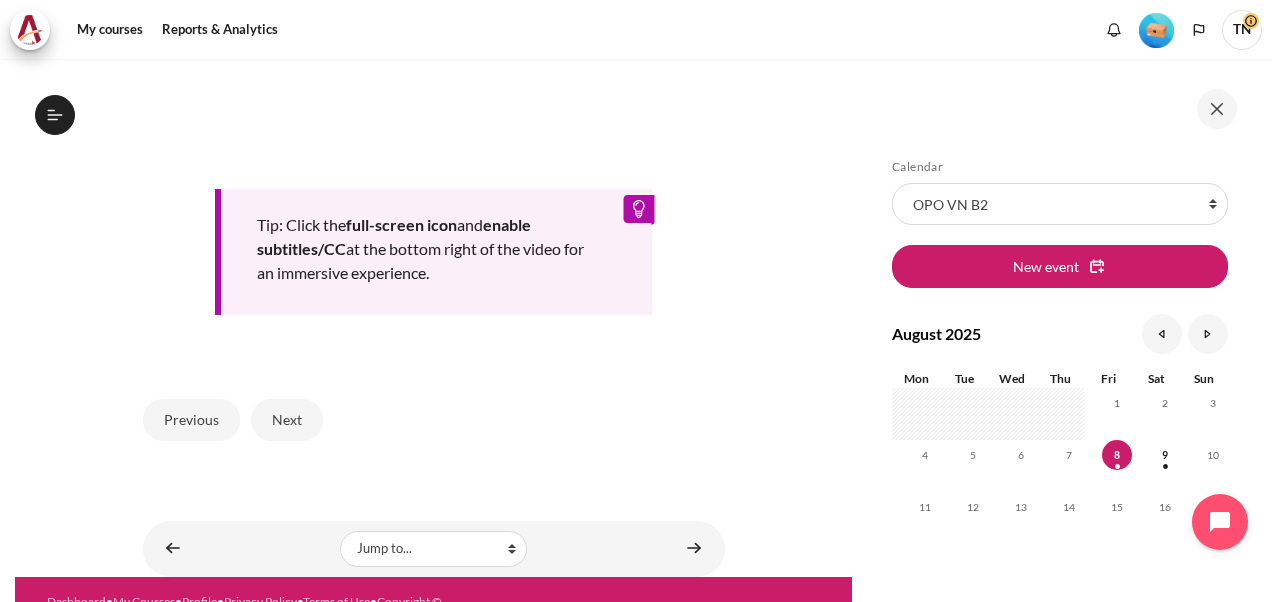 scroll, scrollTop: 880, scrollLeft: 0, axis: vertical 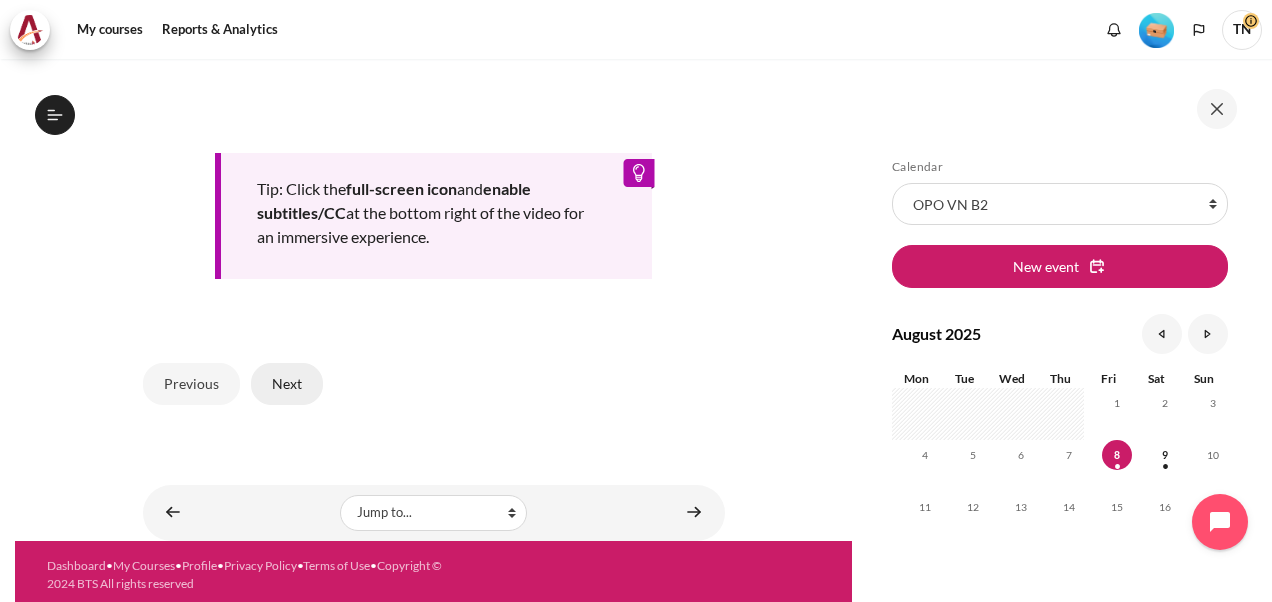 click on "Next" at bounding box center (287, 384) 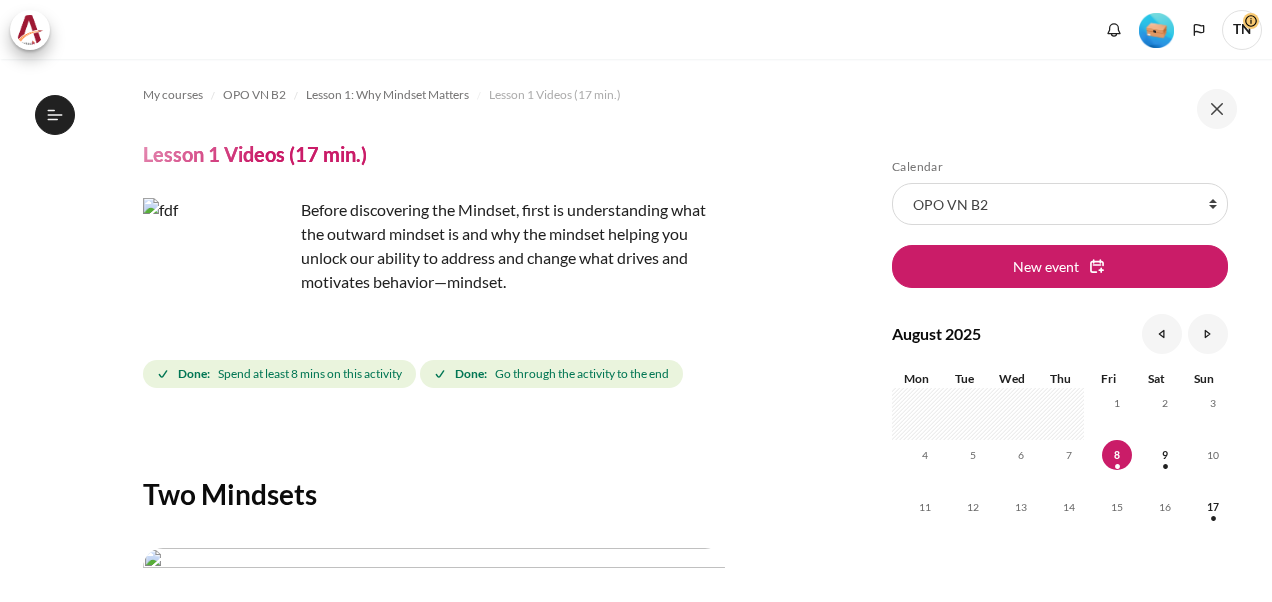 scroll, scrollTop: 0, scrollLeft: 0, axis: both 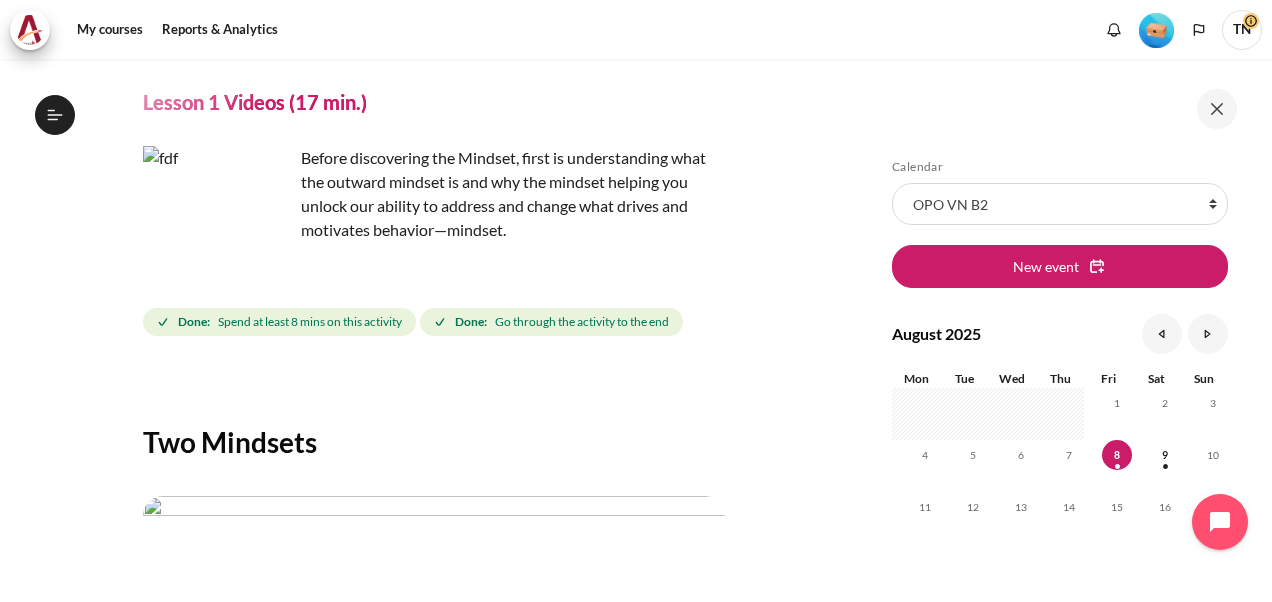 click at bounding box center (218, 221) 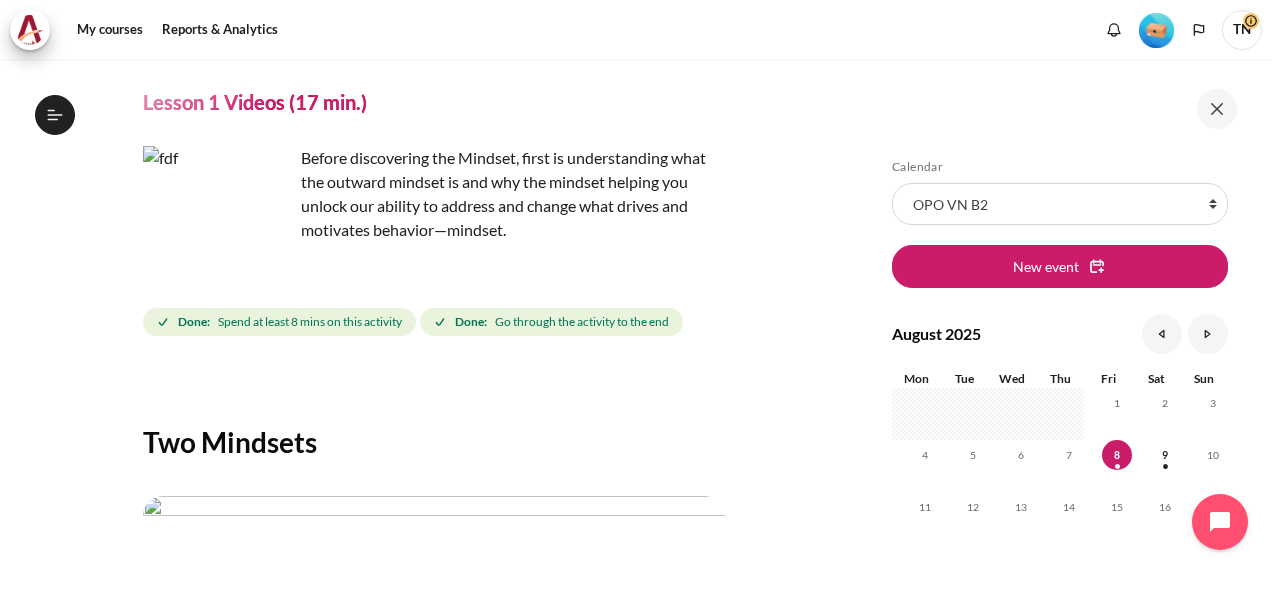 click at bounding box center [218, 221] 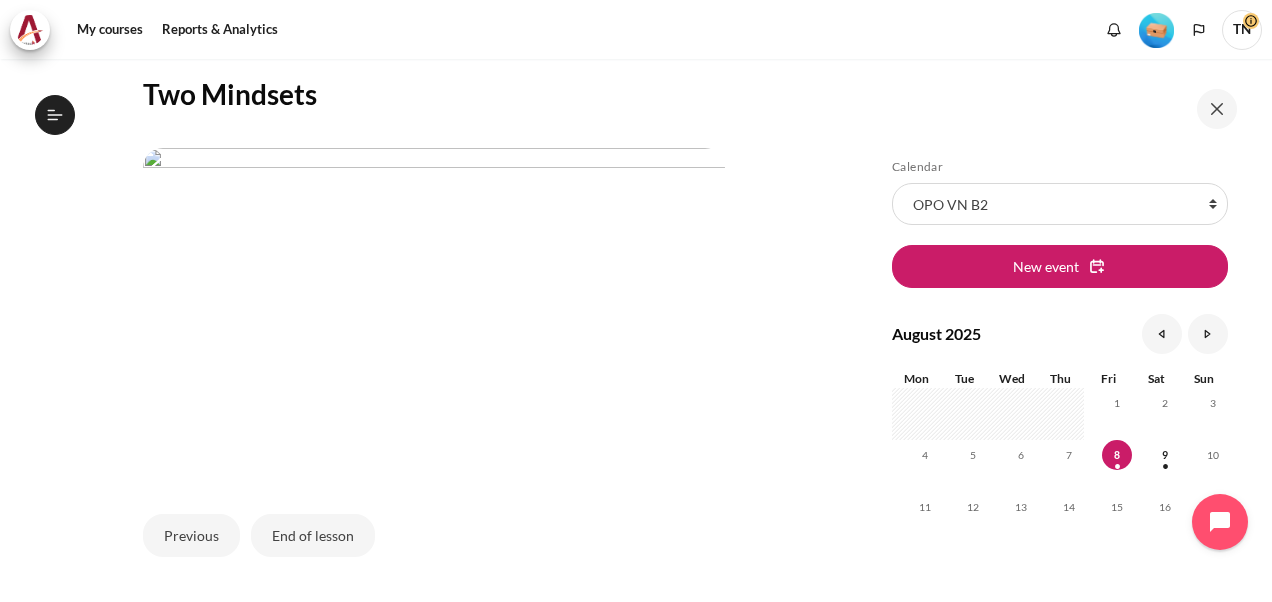 scroll, scrollTop: 0, scrollLeft: 0, axis: both 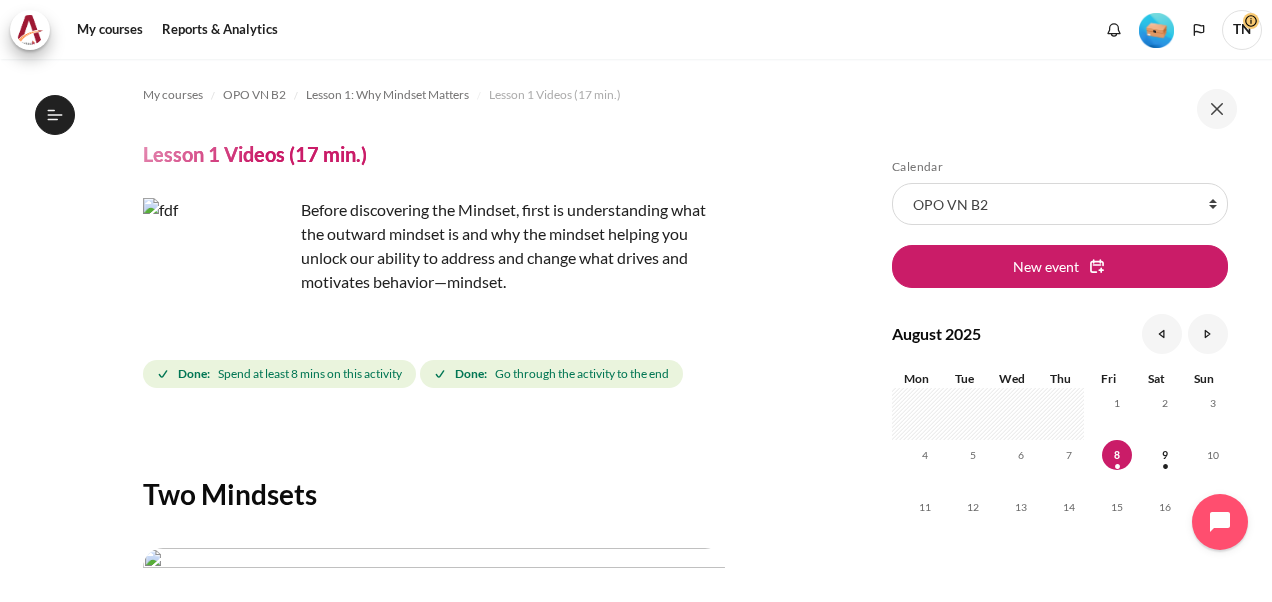 click at bounding box center (218, 273) 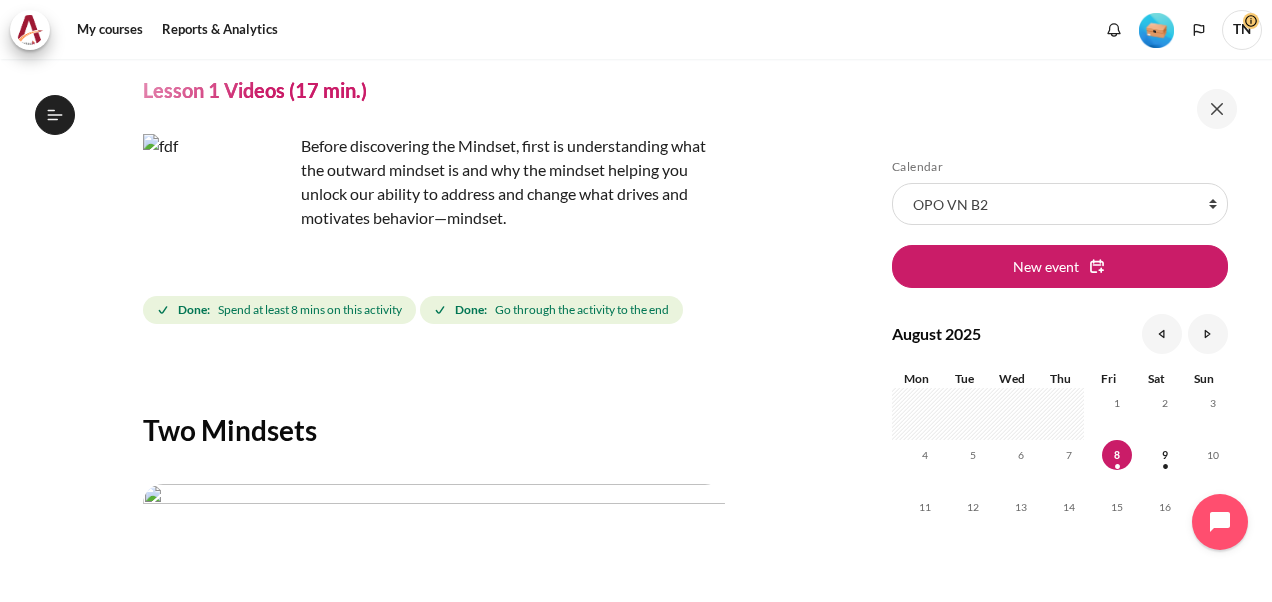 scroll, scrollTop: 0, scrollLeft: 0, axis: both 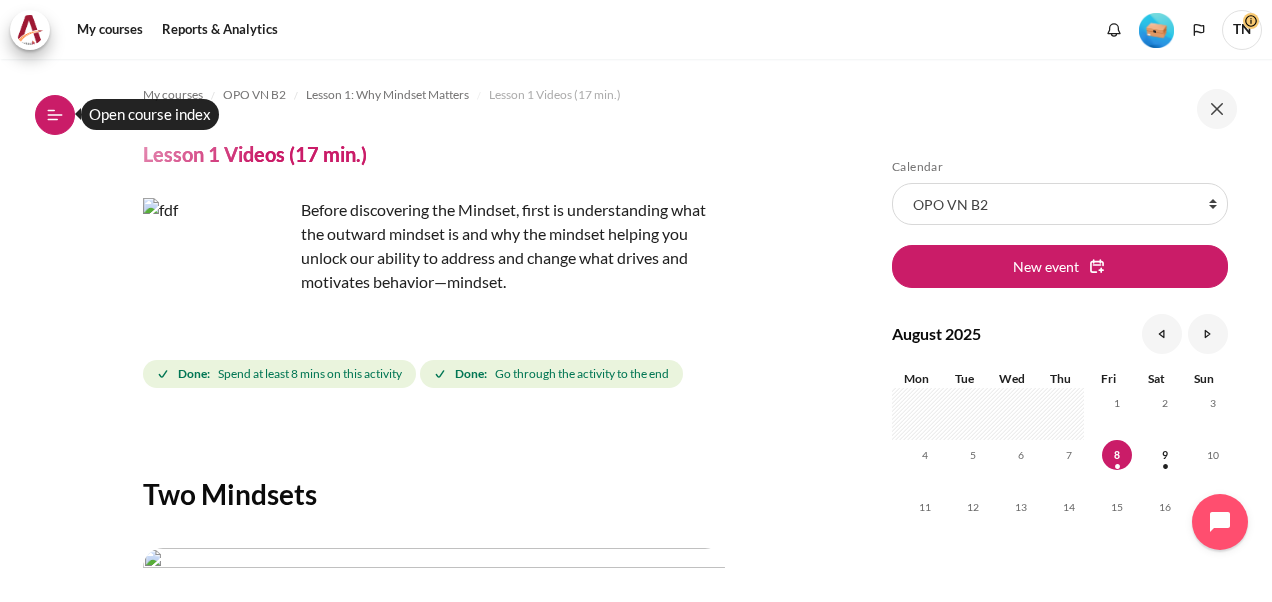 click 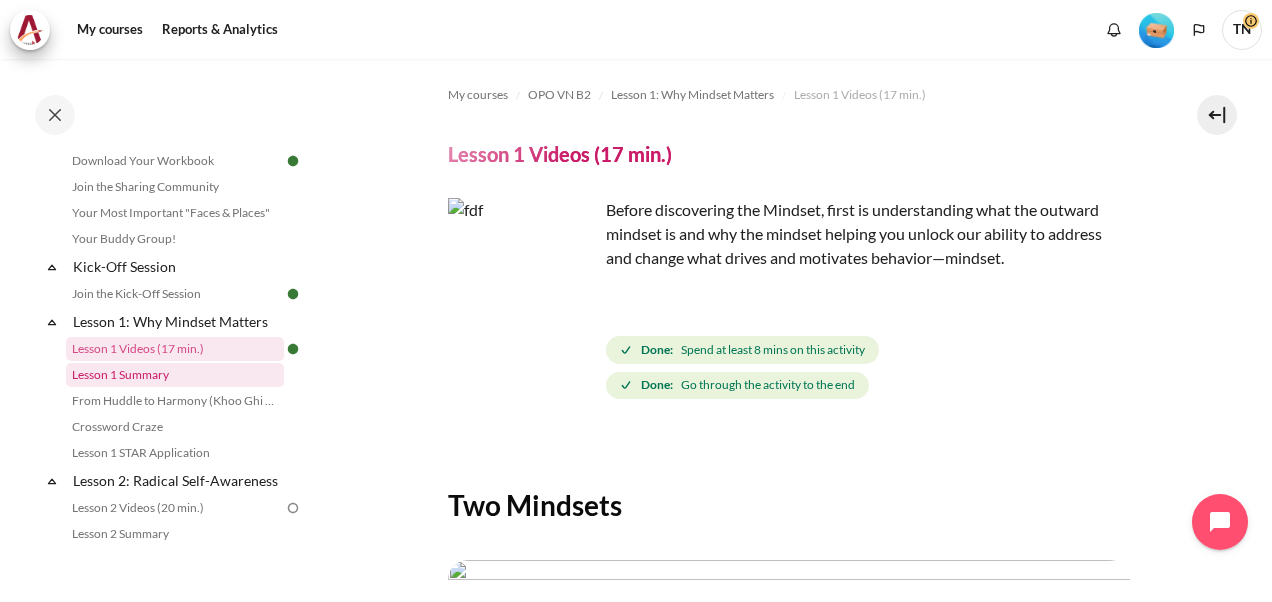 scroll, scrollTop: 368, scrollLeft: 0, axis: vertical 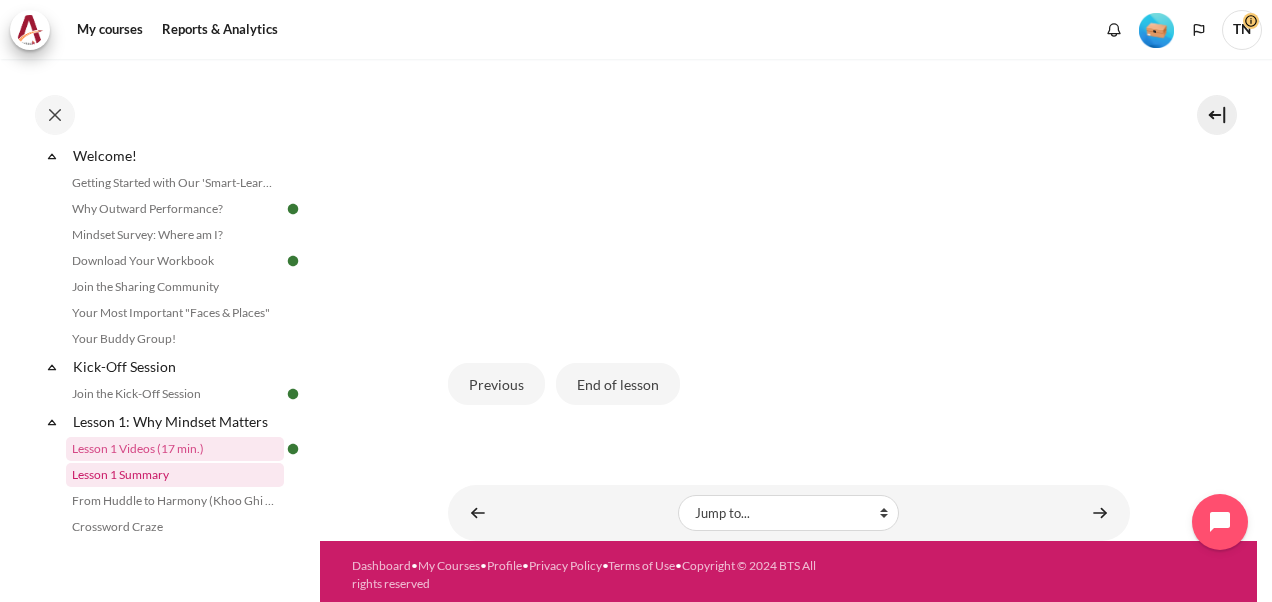 click on "Lesson 1 Summary" at bounding box center [175, 475] 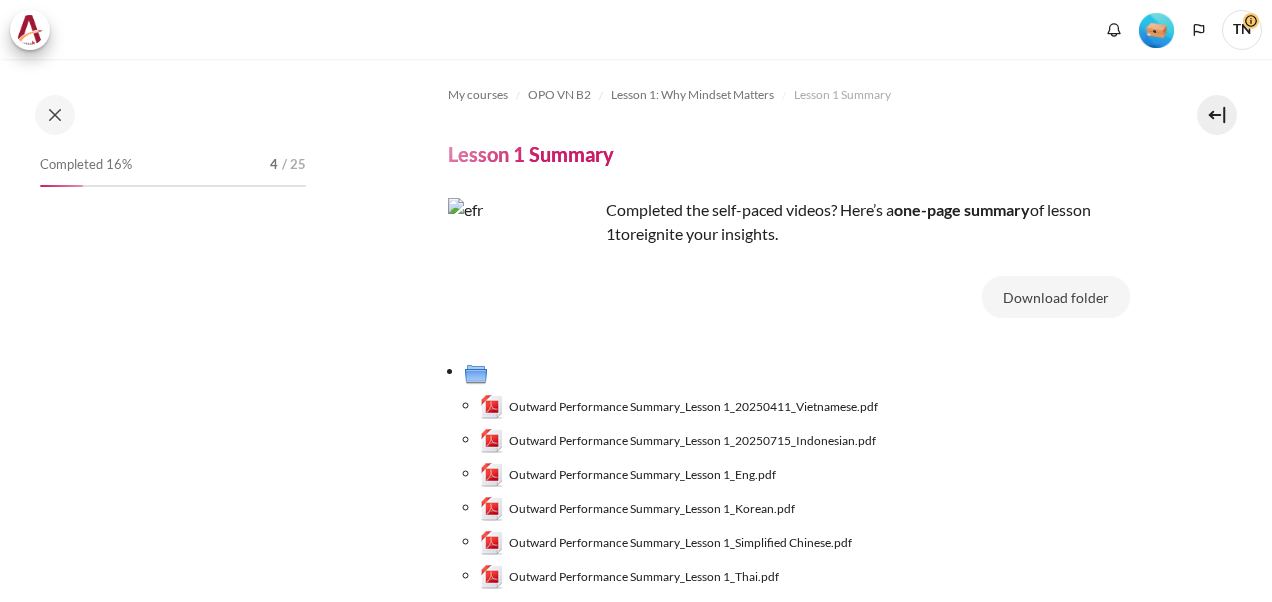 scroll, scrollTop: 0, scrollLeft: 0, axis: both 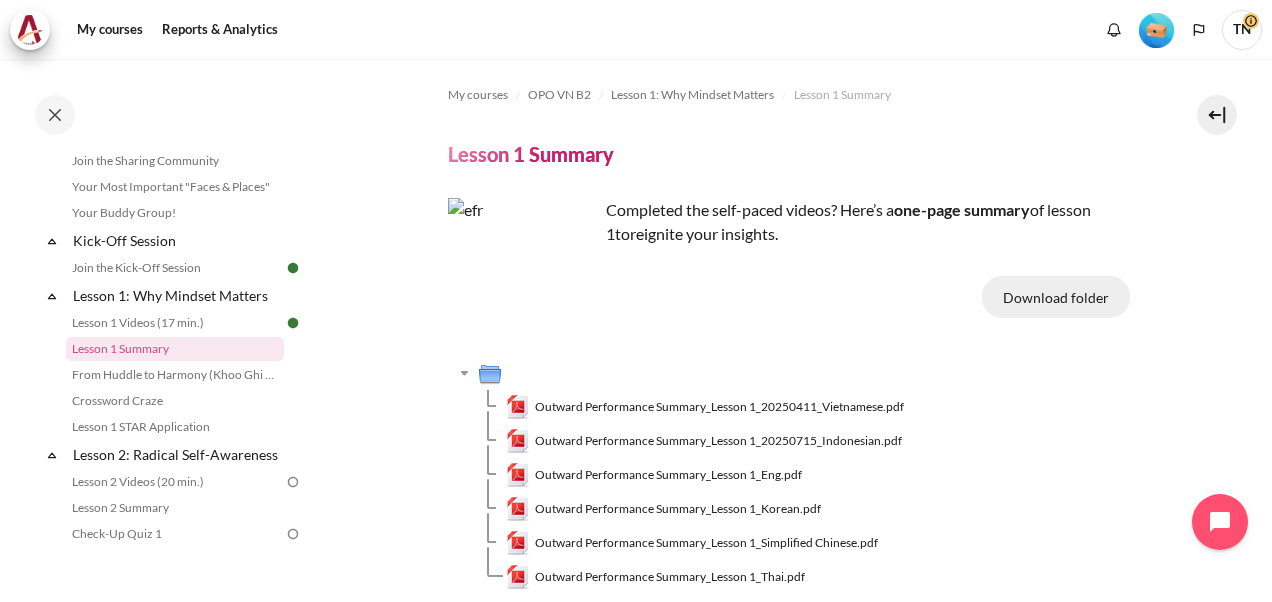 click on "Download folder" at bounding box center (1056, 297) 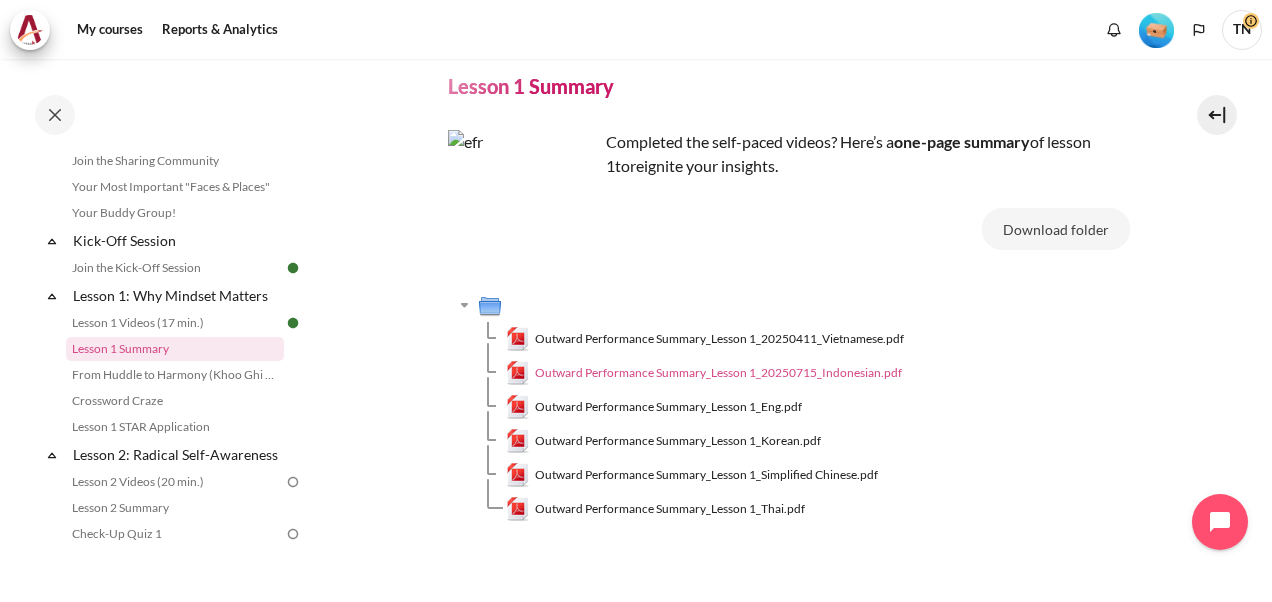 scroll, scrollTop: 100, scrollLeft: 0, axis: vertical 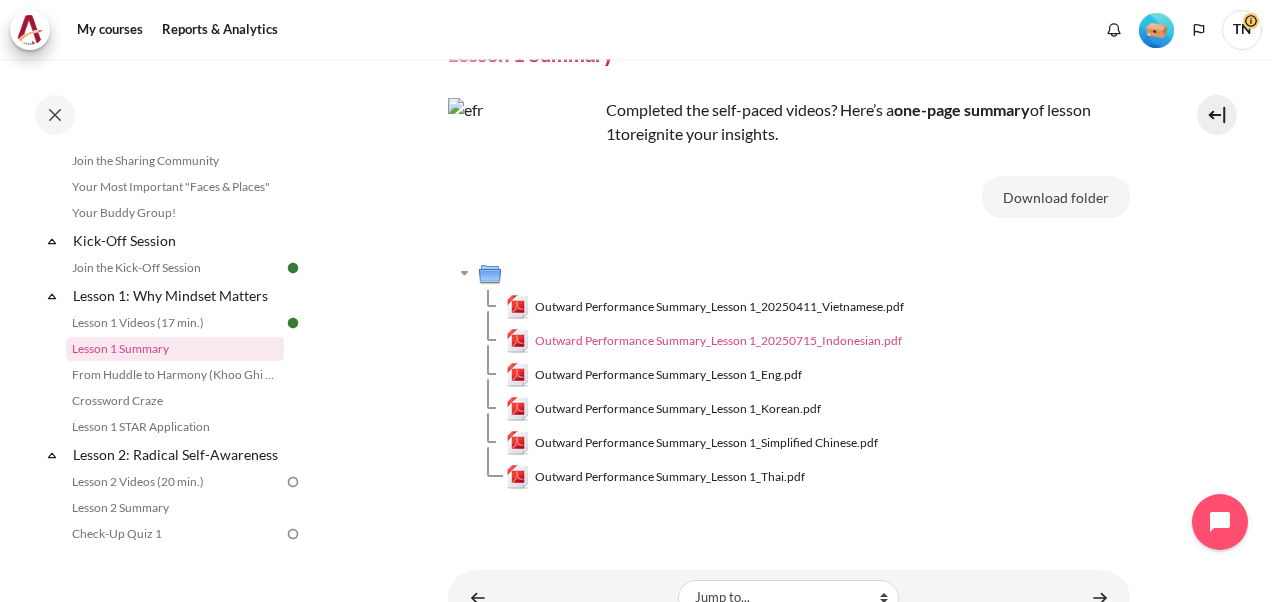 click on "Outward Performance Summary_Lesson 1_20250715_Indonesian.pdf" at bounding box center (718, 341) 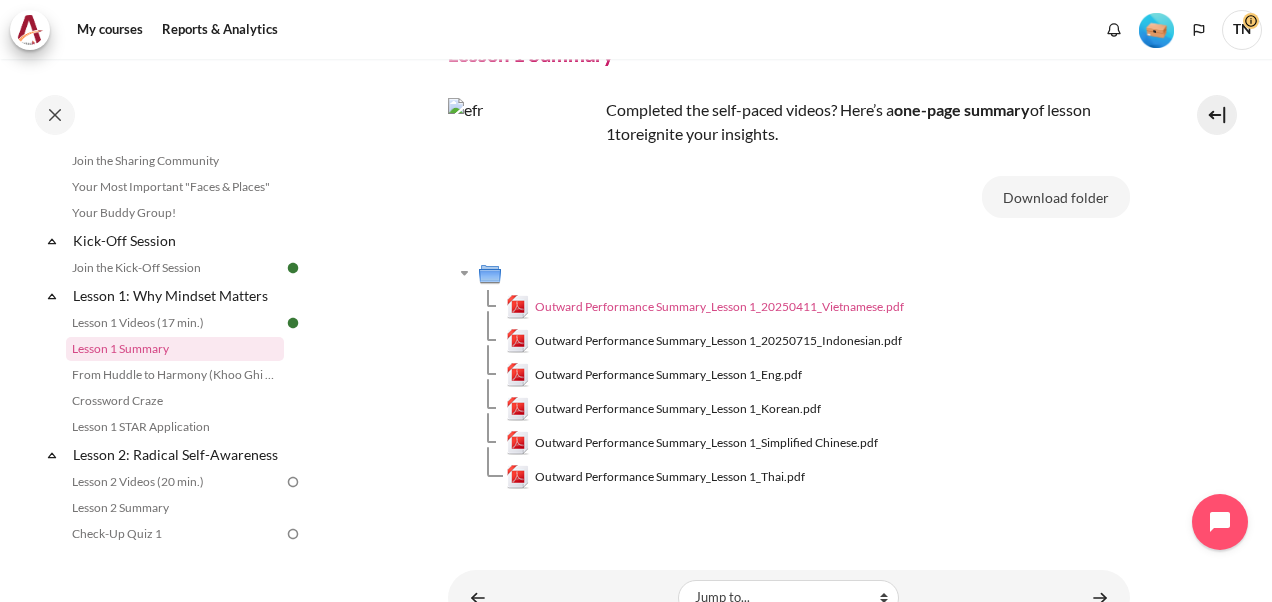 click on "Outward Performance Summary_Lesson 1_20250411_Vietnamese.pdf" at bounding box center [719, 307] 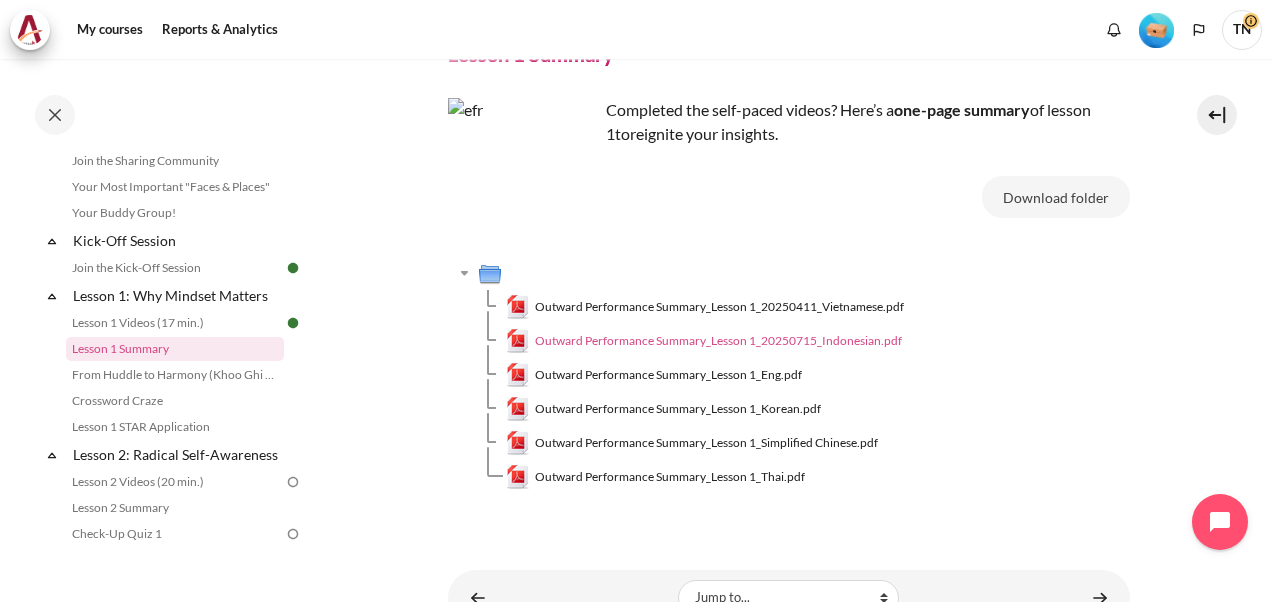 click on "Outward Performance Summary_Lesson 1_20250715_Indonesian.pdf" at bounding box center [718, 341] 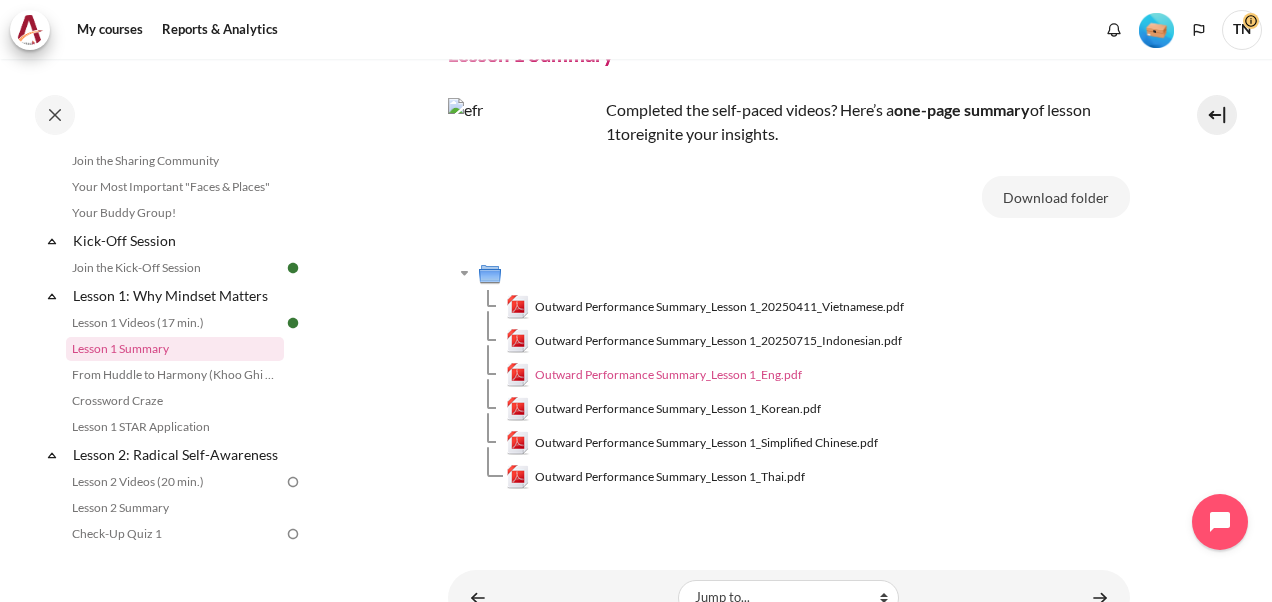 click on "Outward Performance Summary_Lesson 1_Eng.pdf" at bounding box center [668, 375] 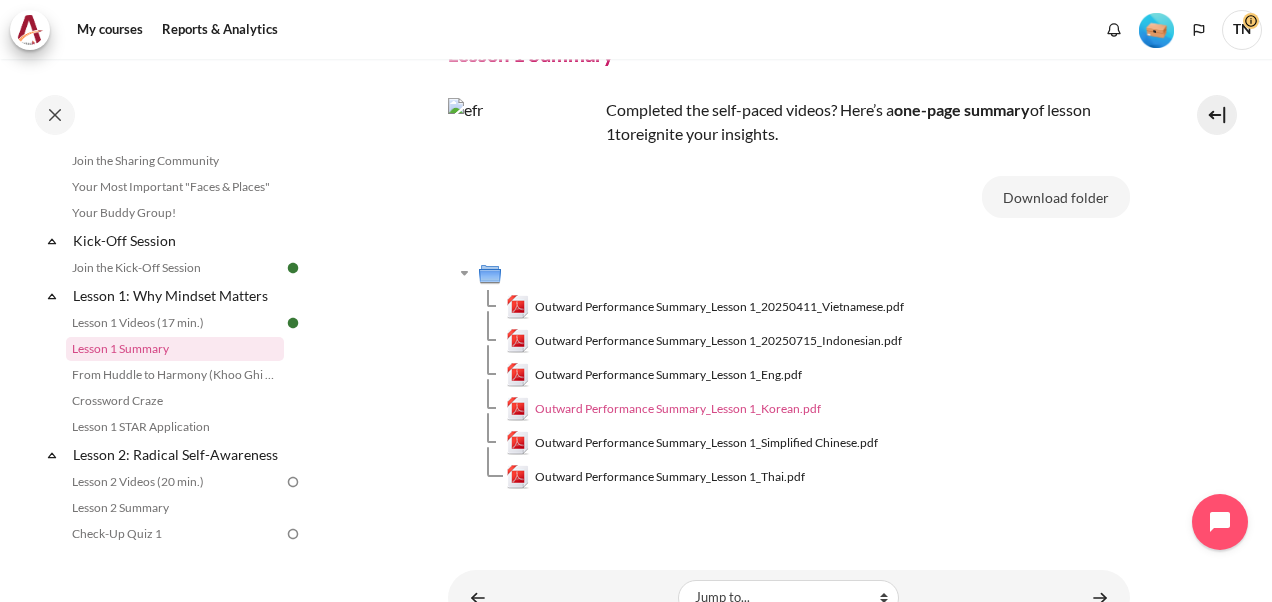 click on "Outward Performance Summary_Lesson 1_Korean.pdf" at bounding box center [678, 409] 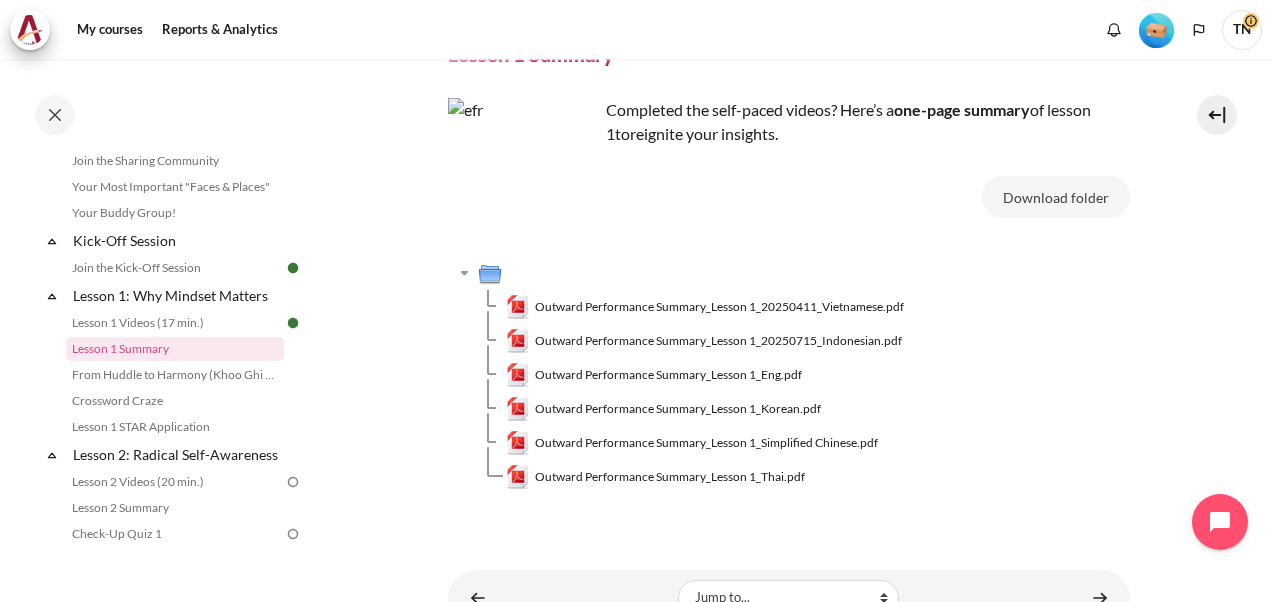 click on "My courses
OPO VN B2
Lesson 1: Why Mindset Matters
Lesson 1 Summary
Lesson 1 Summary" at bounding box center [788, 292] 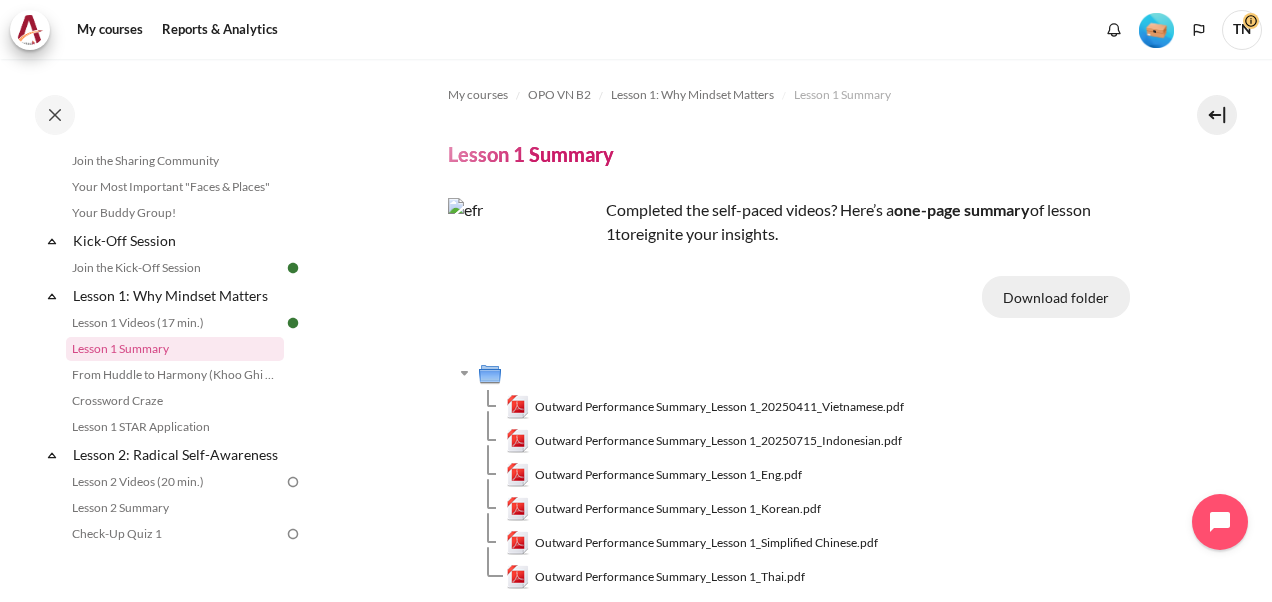 click on "Download folder" at bounding box center [1056, 297] 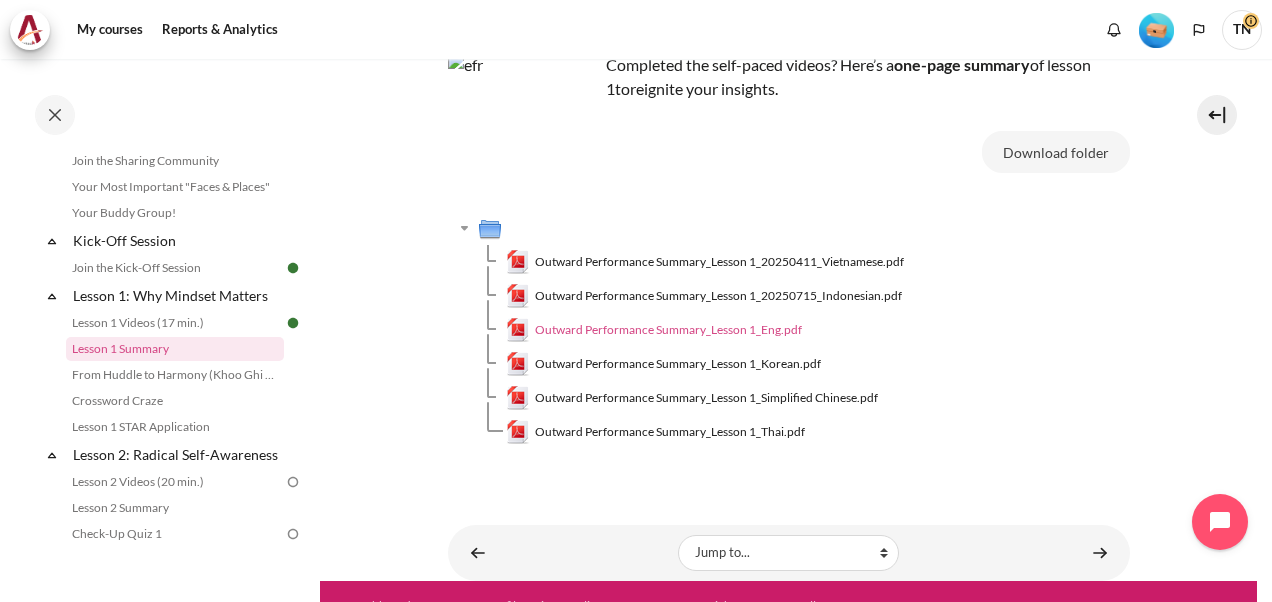 scroll, scrollTop: 191, scrollLeft: 0, axis: vertical 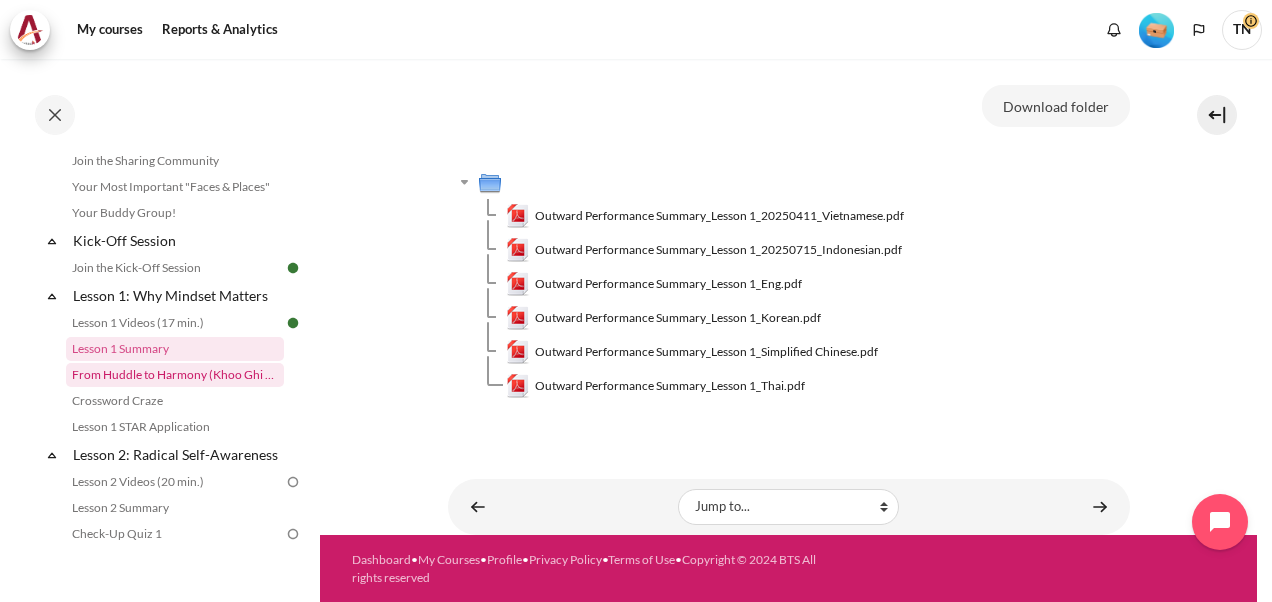 click on "From Huddle to Harmony (Khoo Ghi Peng's Story)" at bounding box center (175, 375) 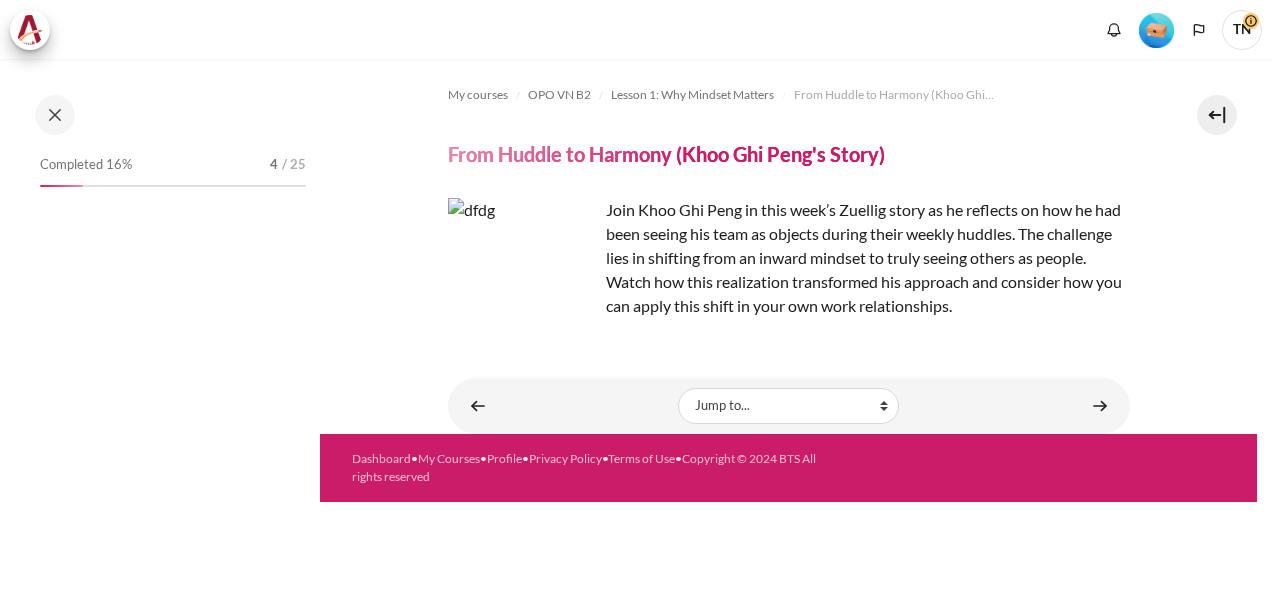 scroll, scrollTop: 0, scrollLeft: 0, axis: both 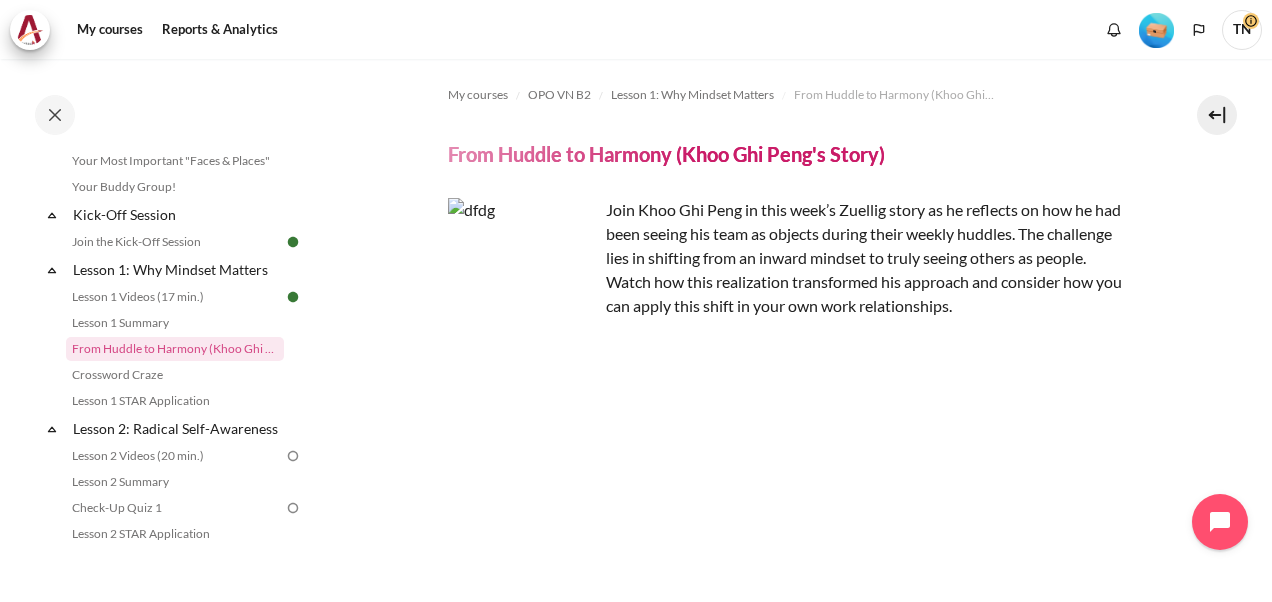 click at bounding box center (523, 273) 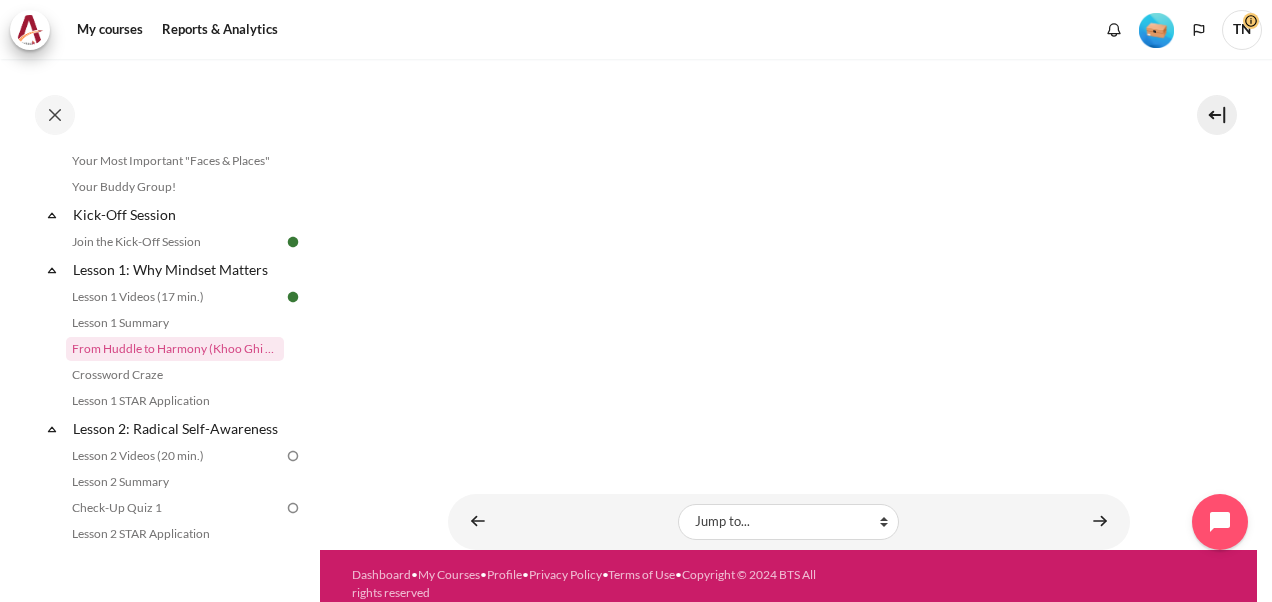 scroll, scrollTop: 290, scrollLeft: 0, axis: vertical 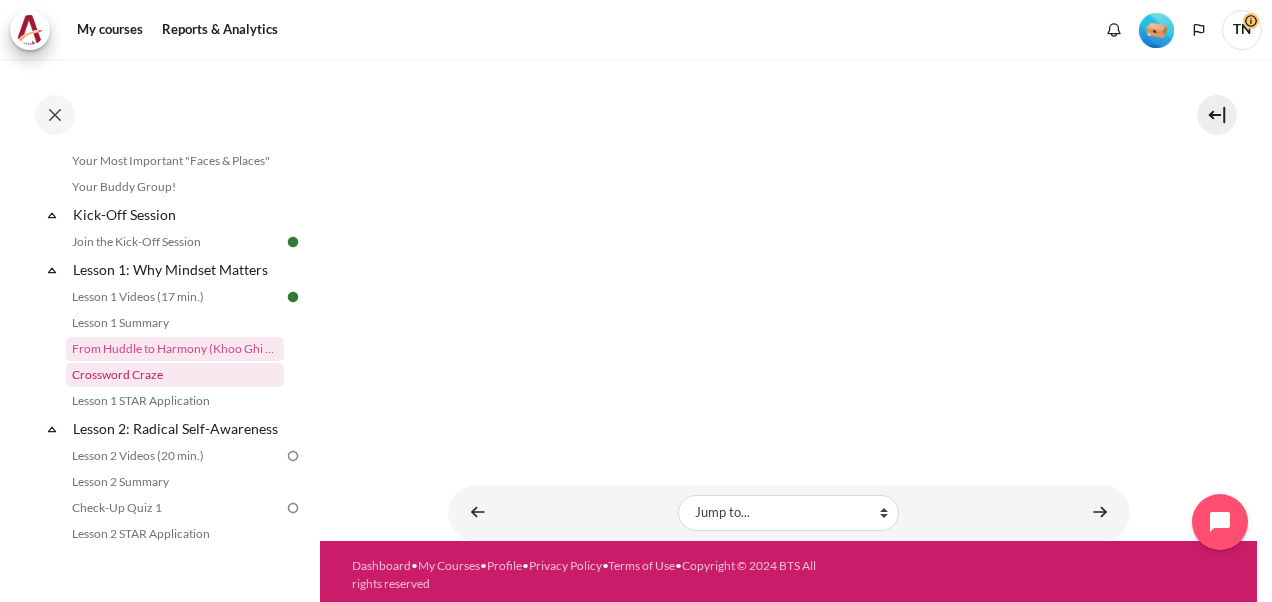 click on "Crossword Craze" at bounding box center (175, 375) 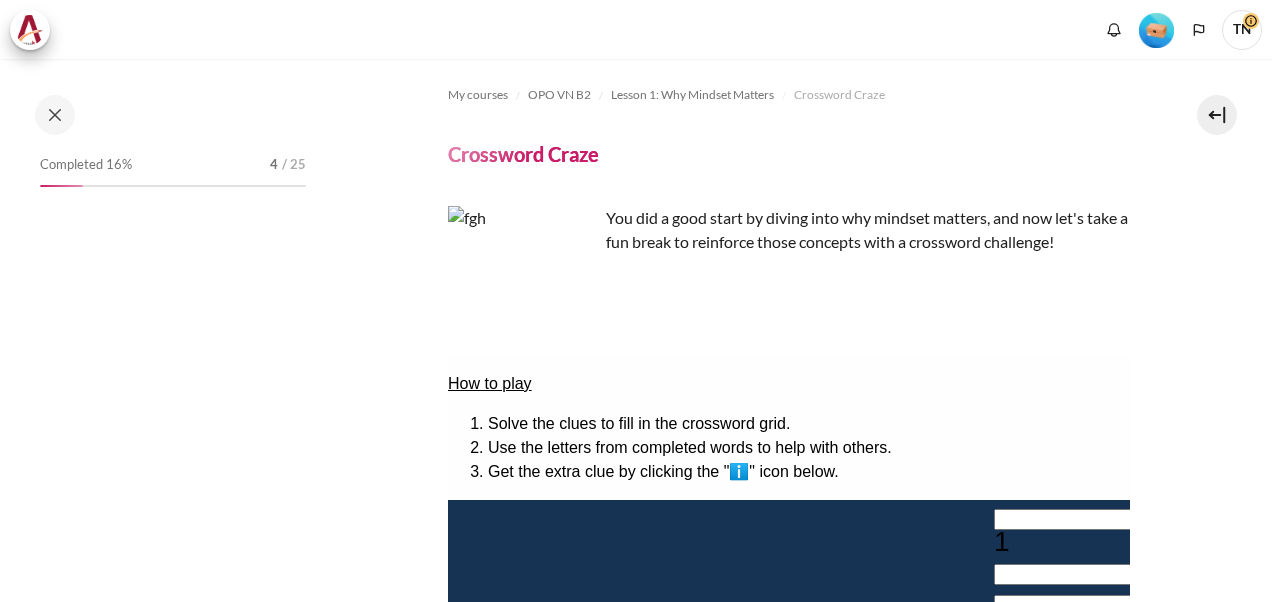 scroll, scrollTop: 0, scrollLeft: 0, axis: both 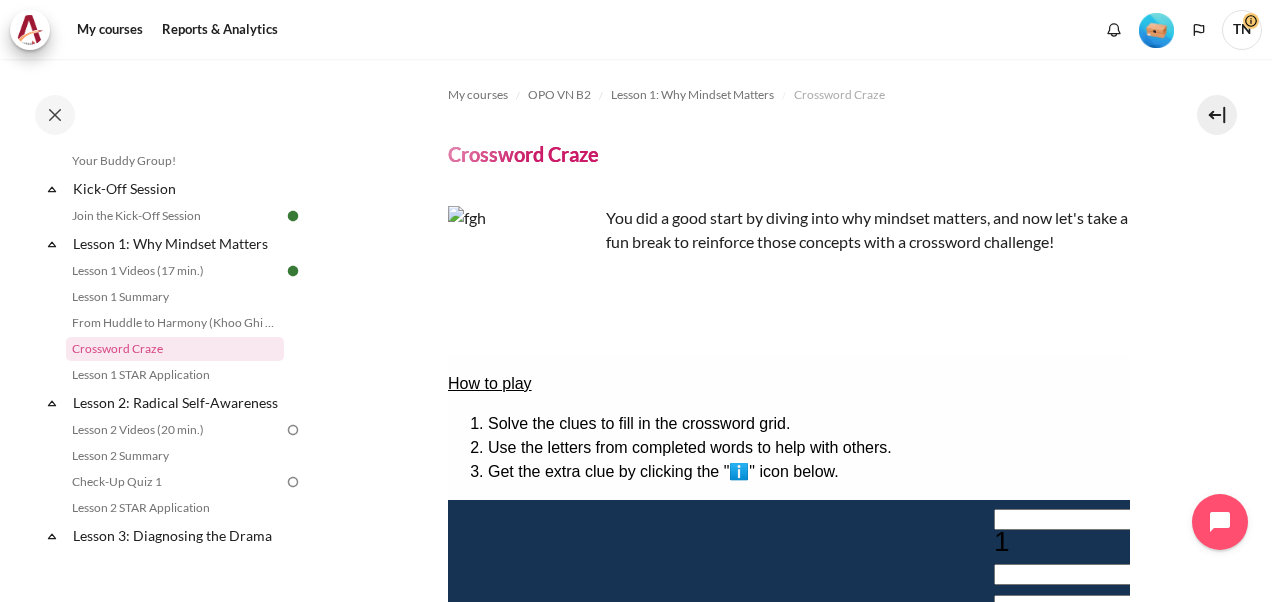 click at bounding box center (523, 281) 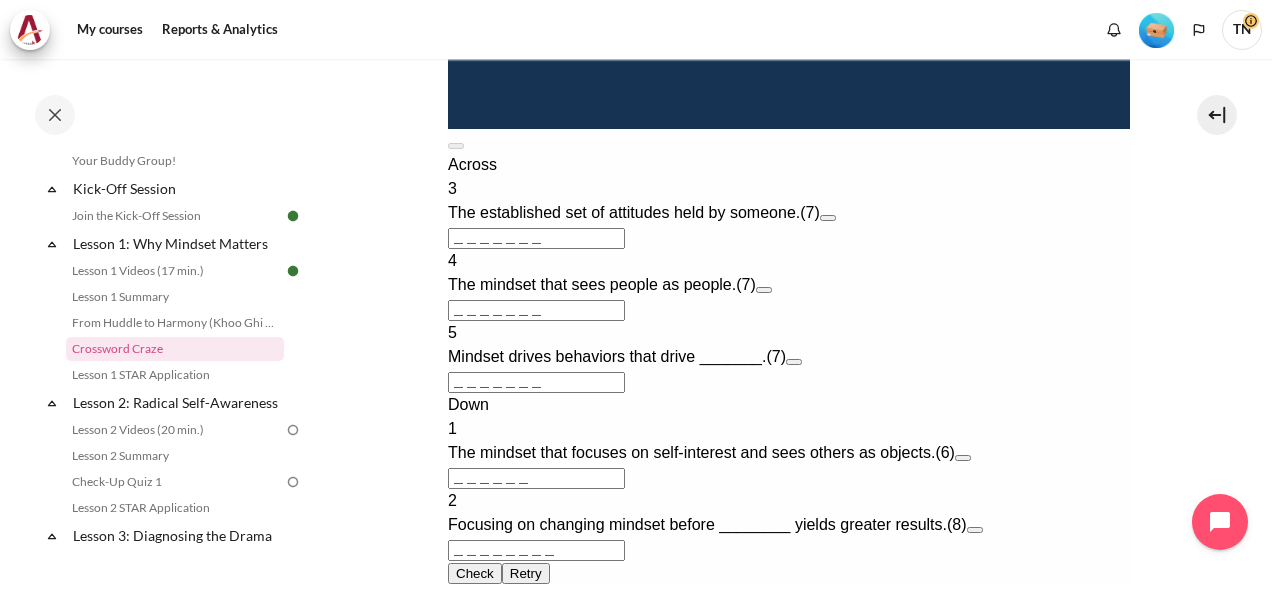 scroll, scrollTop: 850, scrollLeft: 0, axis: vertical 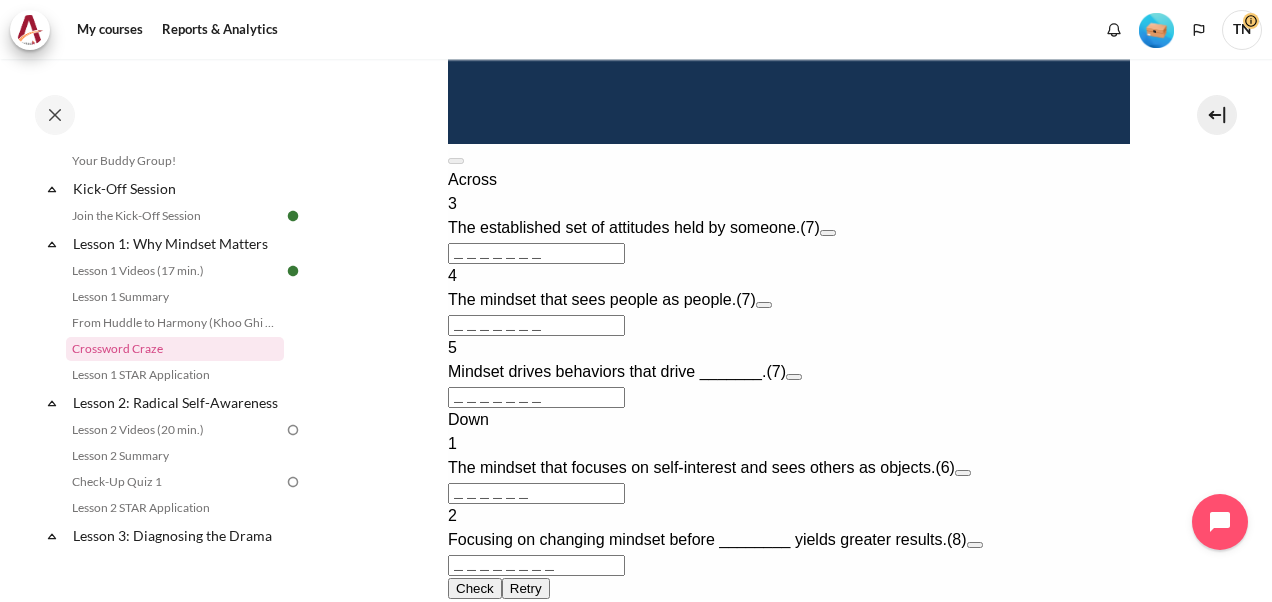 click on "＿＿＿＿＿＿＿" at bounding box center [535, 253] 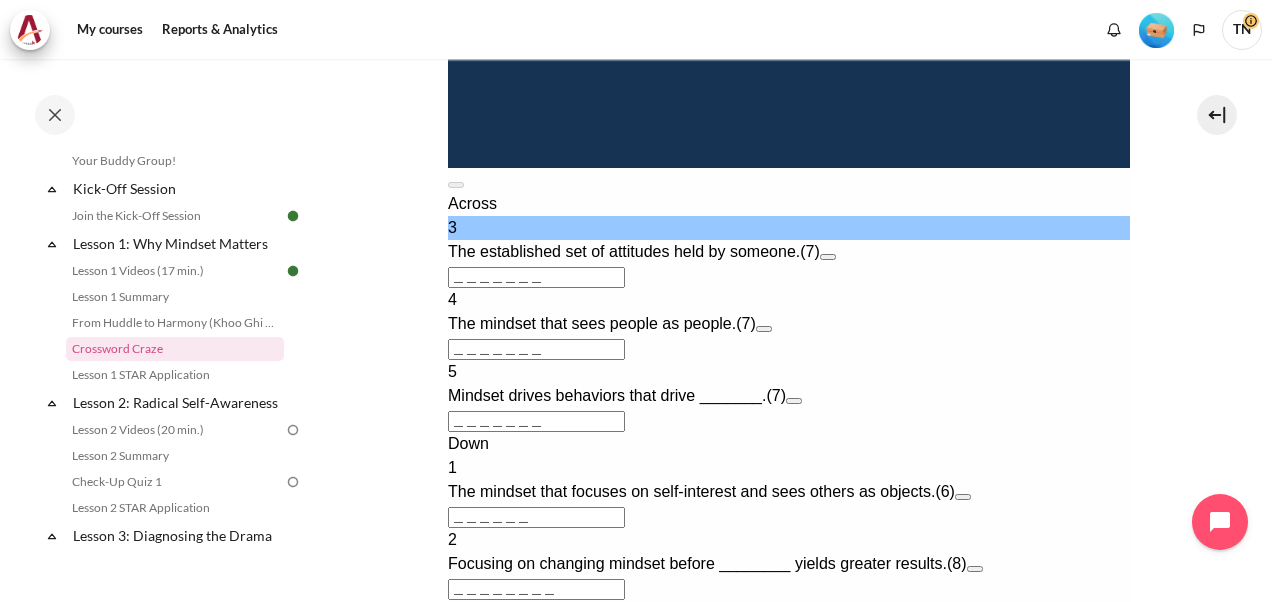 click at bounding box center (827, 257) 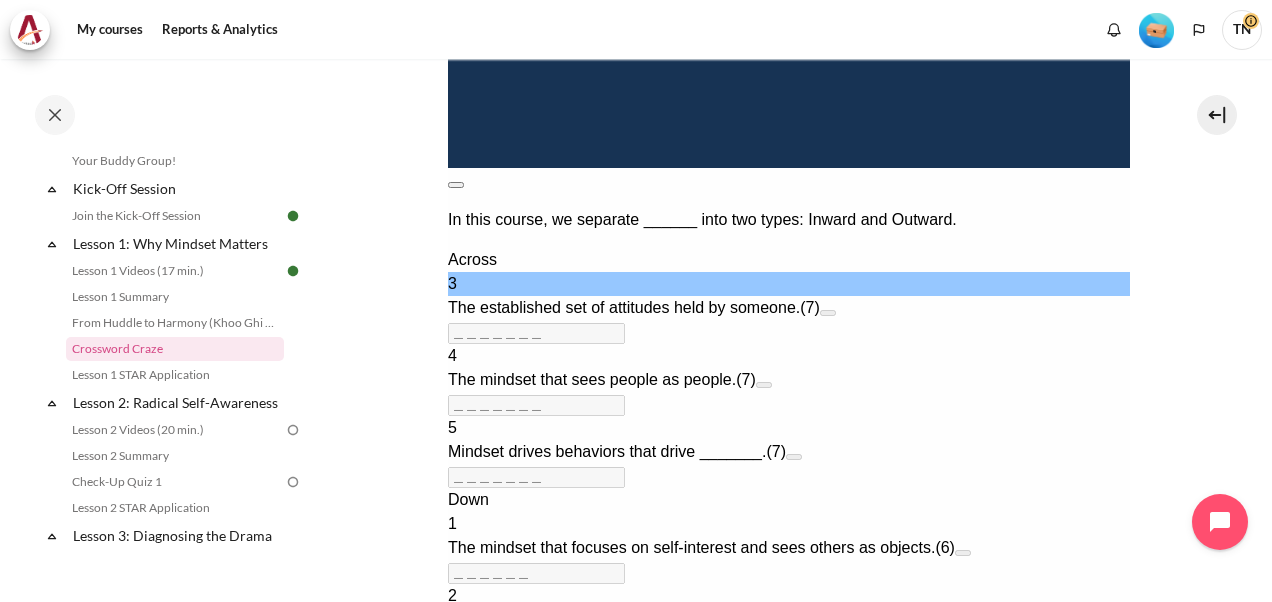 click at bounding box center (455, 185) 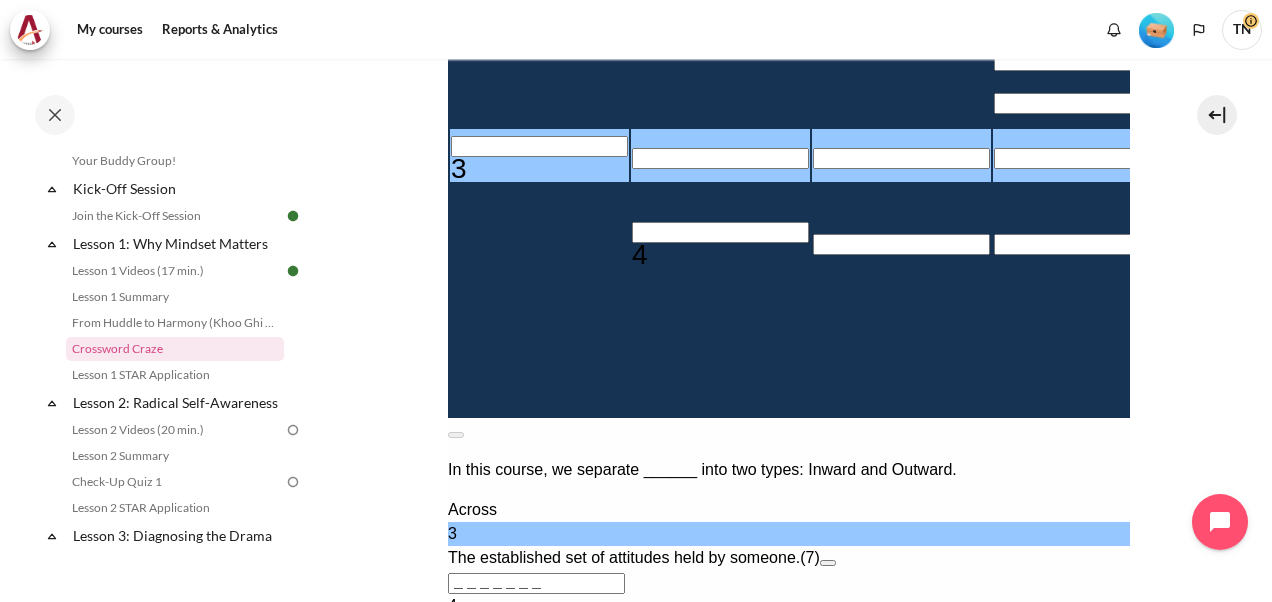 scroll, scrollTop: 900, scrollLeft: 0, axis: vertical 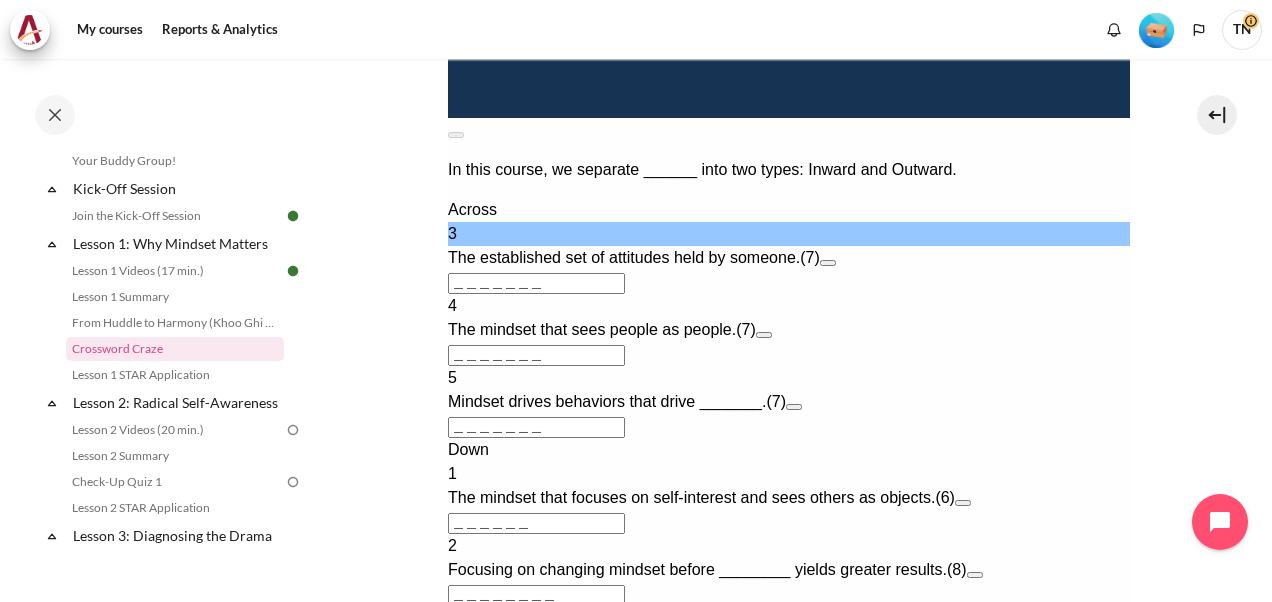 click at bounding box center (827, 263) 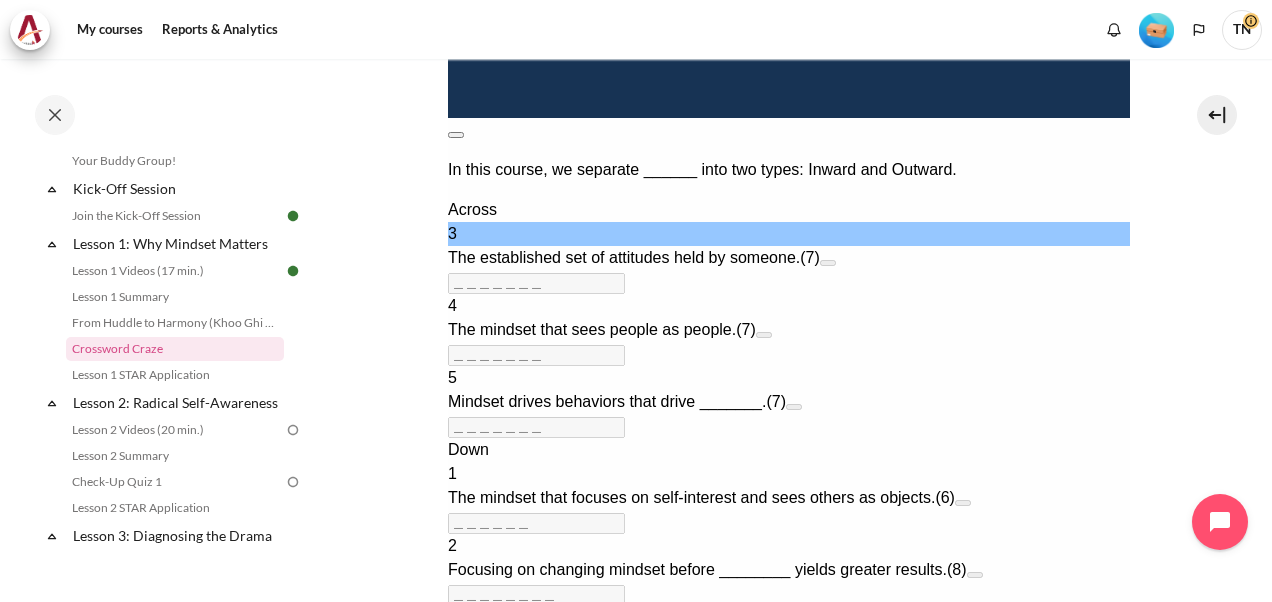 scroll, scrollTop: 895, scrollLeft: 0, axis: vertical 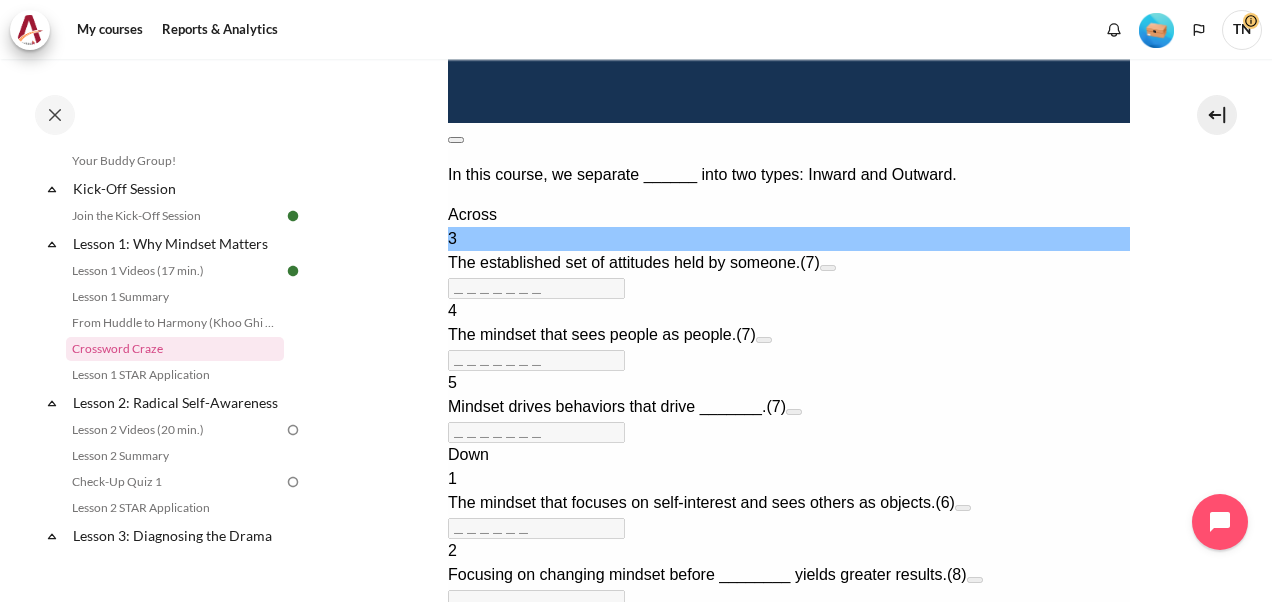 click on "In this course, we separate ______ into two types: Inward and Outward." at bounding box center [788, 175] 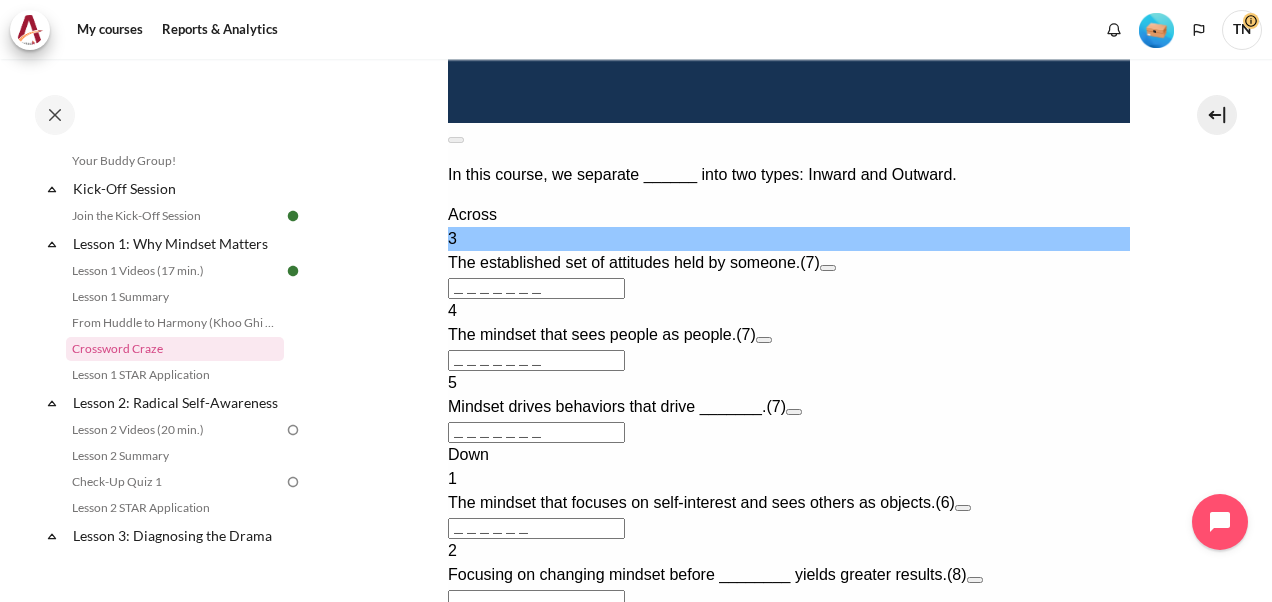 click at bounding box center (763, 340) 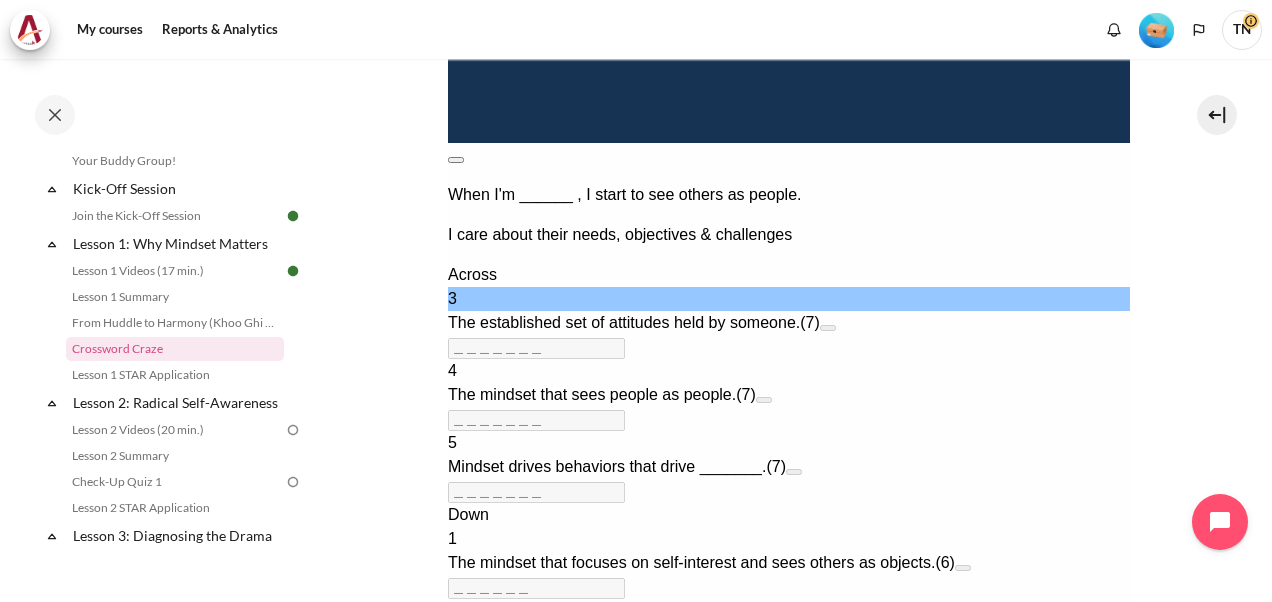 click at bounding box center (455, 160) 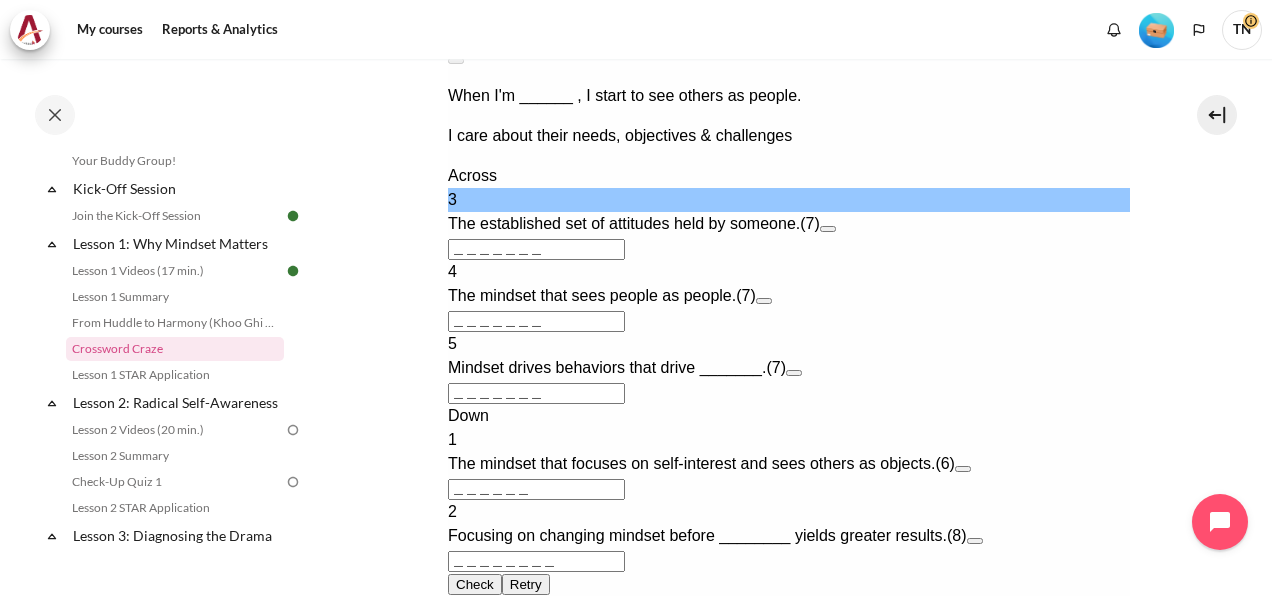 scroll, scrollTop: 975, scrollLeft: 0, axis: vertical 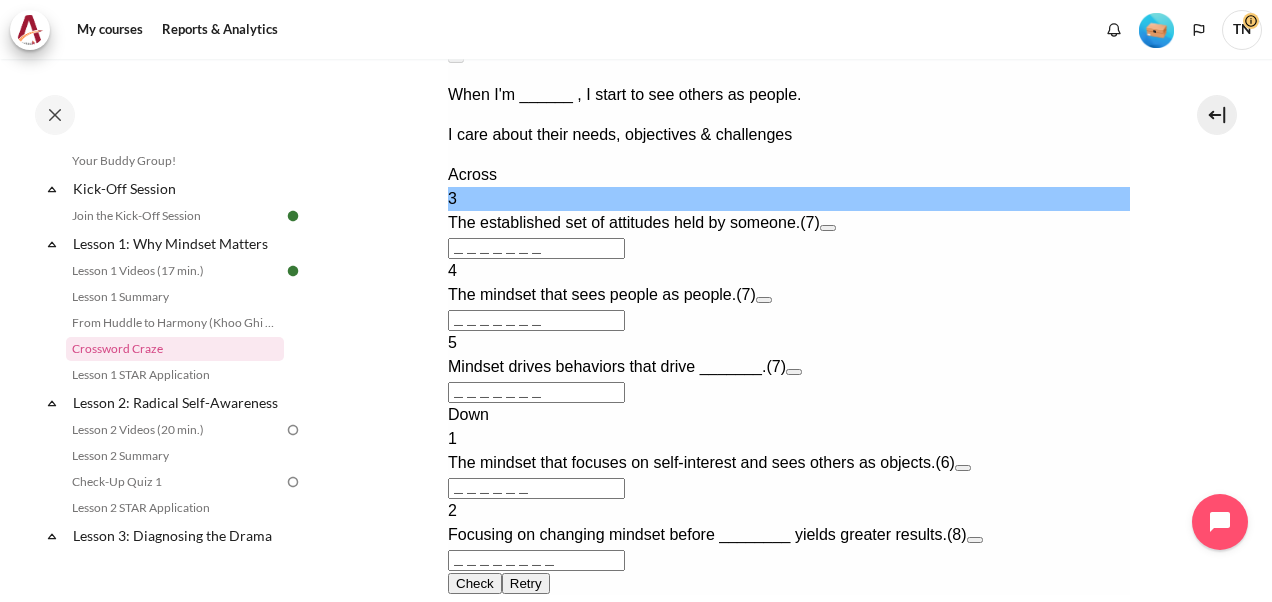 click at bounding box center (763, 300) 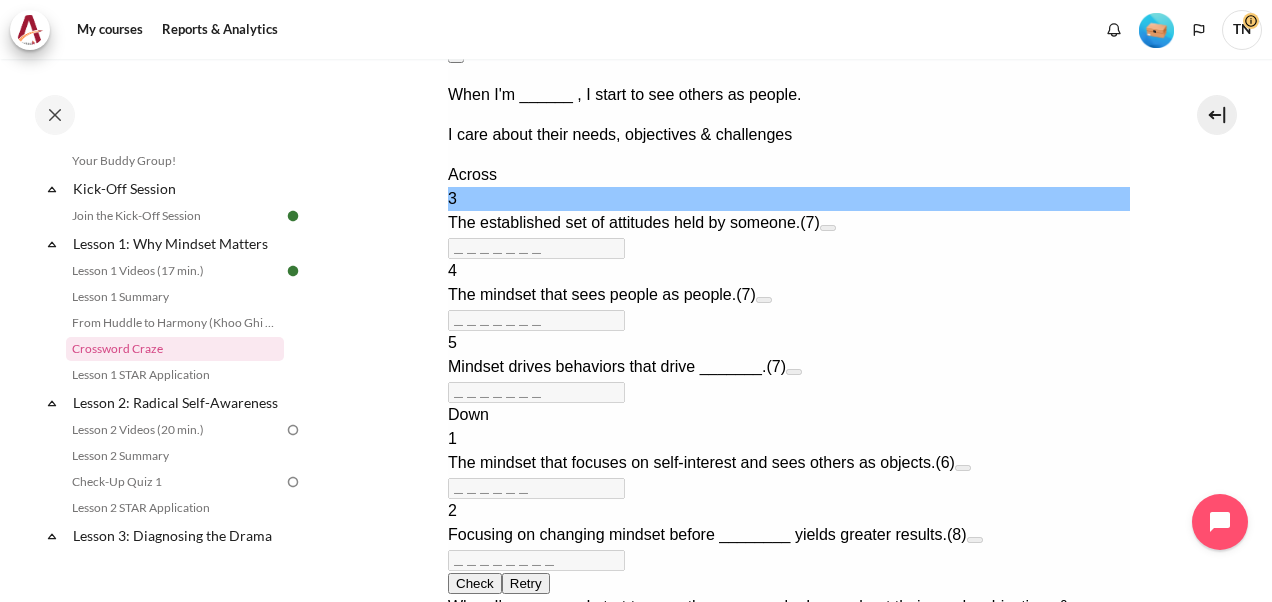 scroll, scrollTop: 617, scrollLeft: 0, axis: vertical 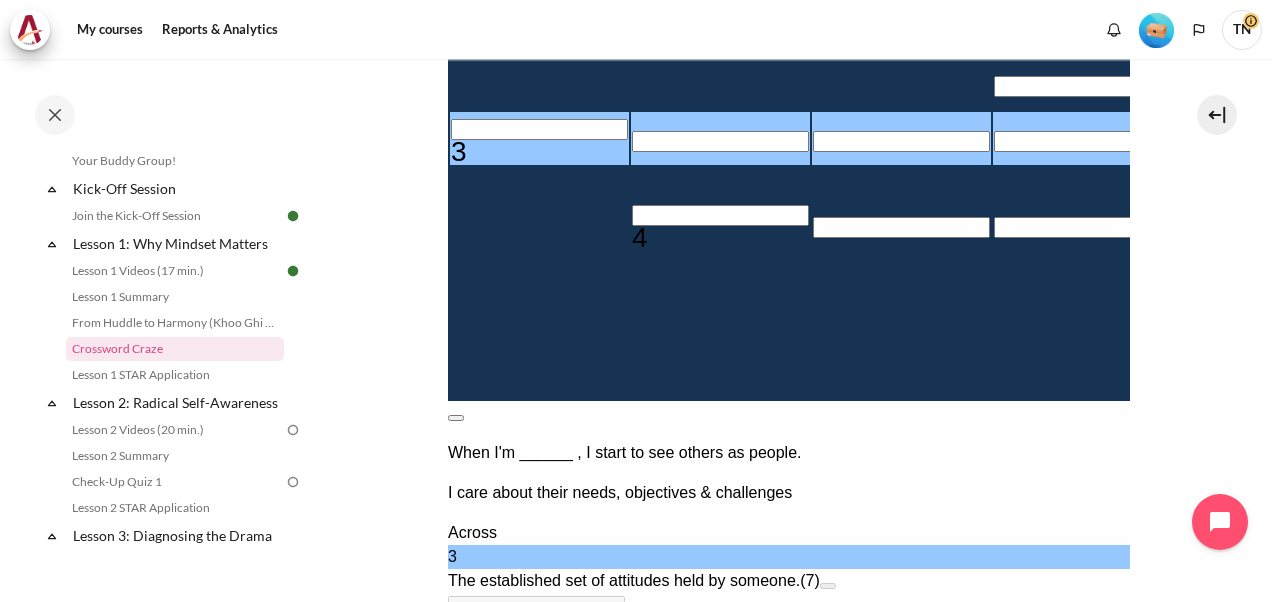 click at bounding box center [455, 418] 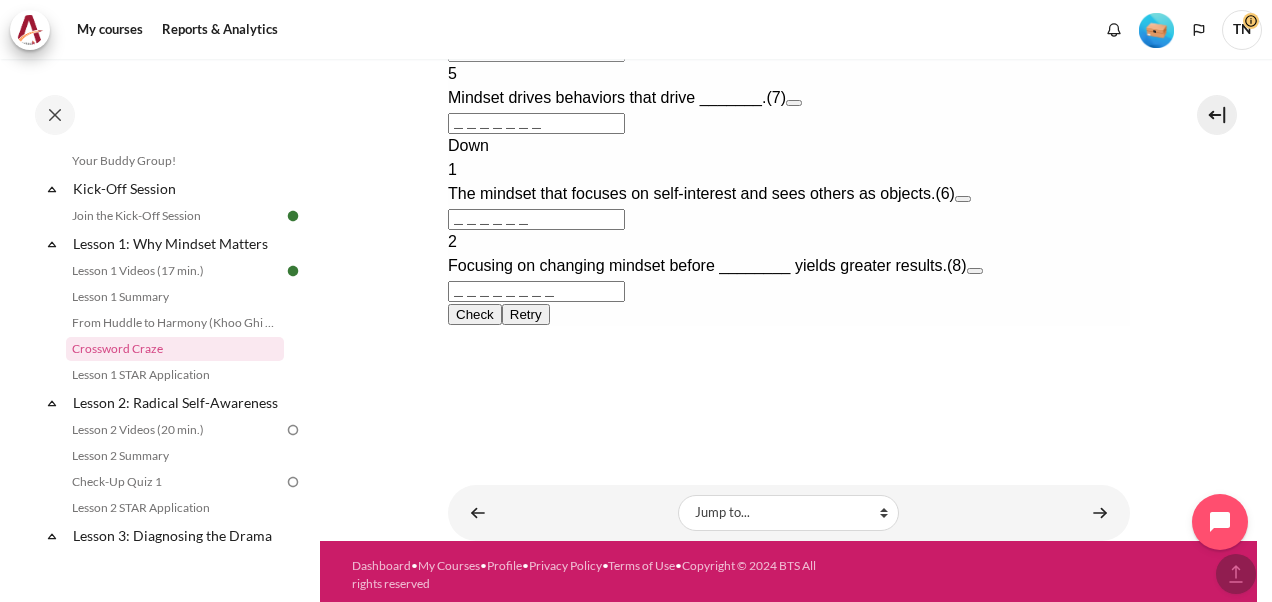 scroll, scrollTop: 1250, scrollLeft: 0, axis: vertical 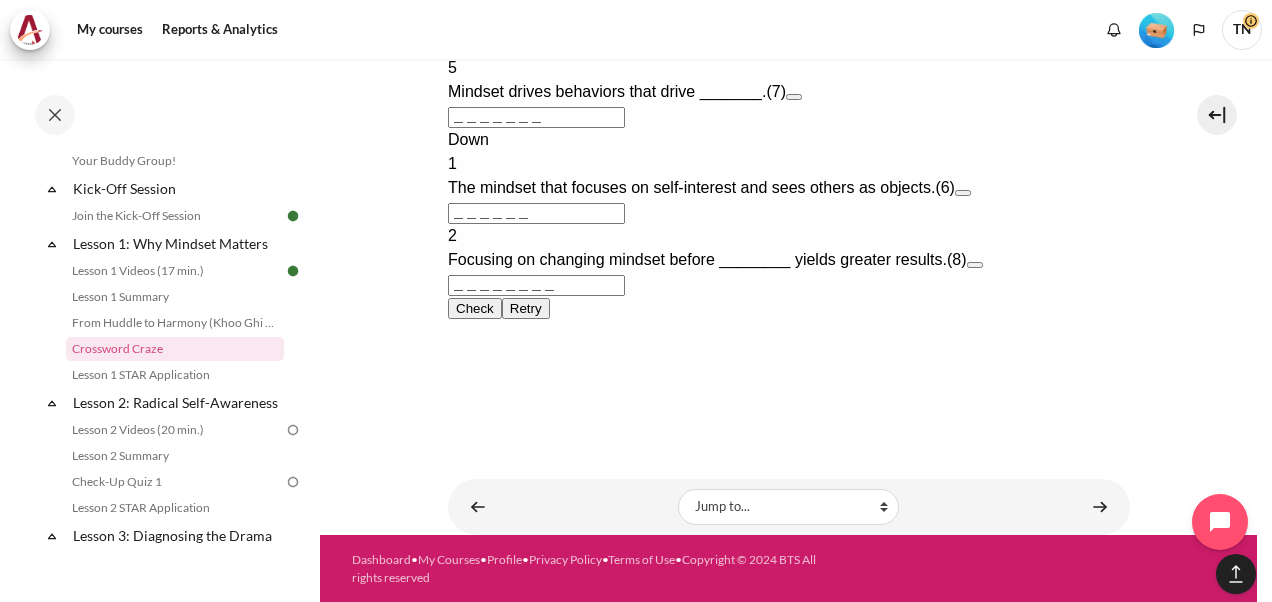 click on "Check Check the characters. The responses will be marked as correct, incorrect, or unanswered." at bounding box center (474, 308) 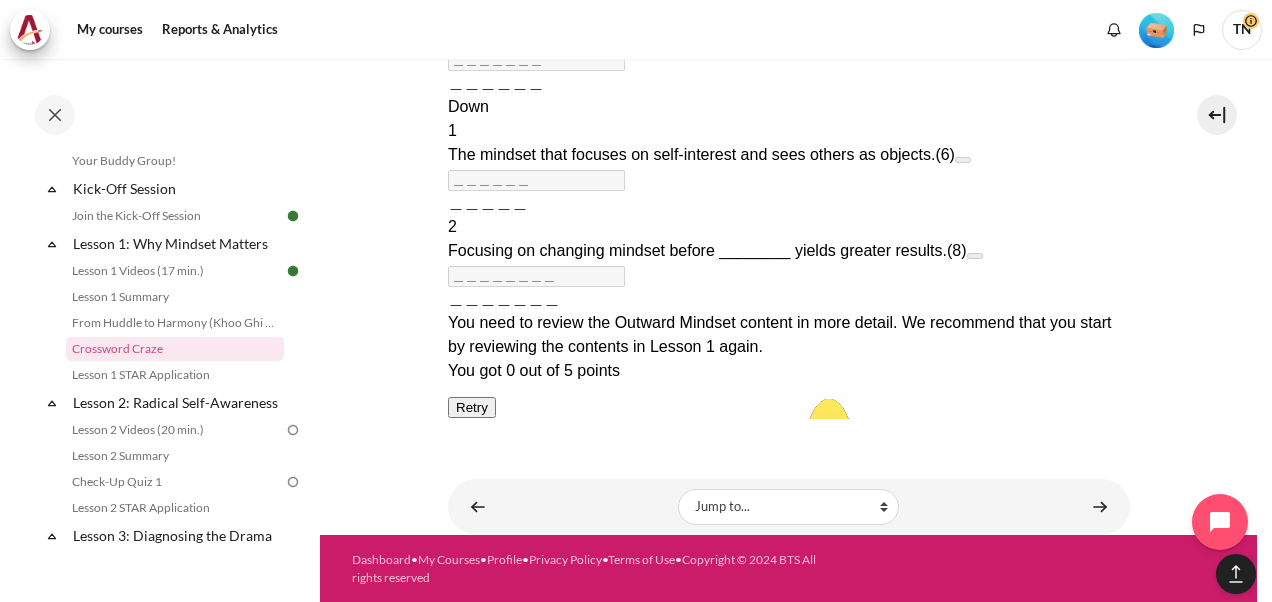 scroll, scrollTop: 0, scrollLeft: 0, axis: both 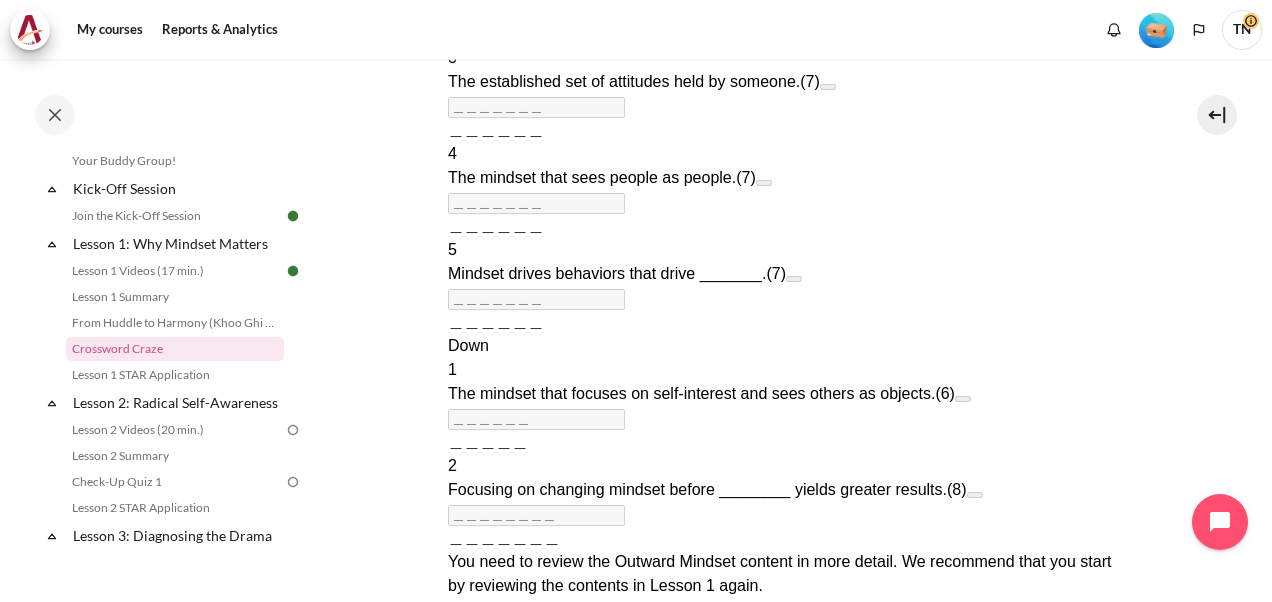 click on "＿＿＿＿＿＿" at bounding box center [495, 129] 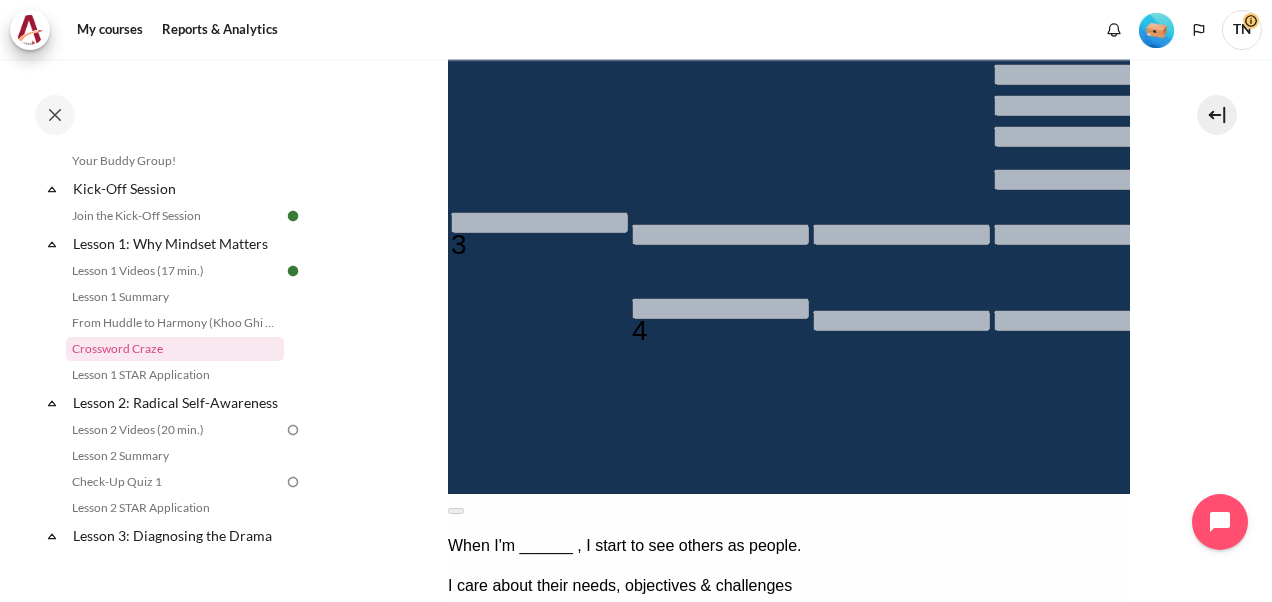 scroll, scrollTop: 800, scrollLeft: 0, axis: vertical 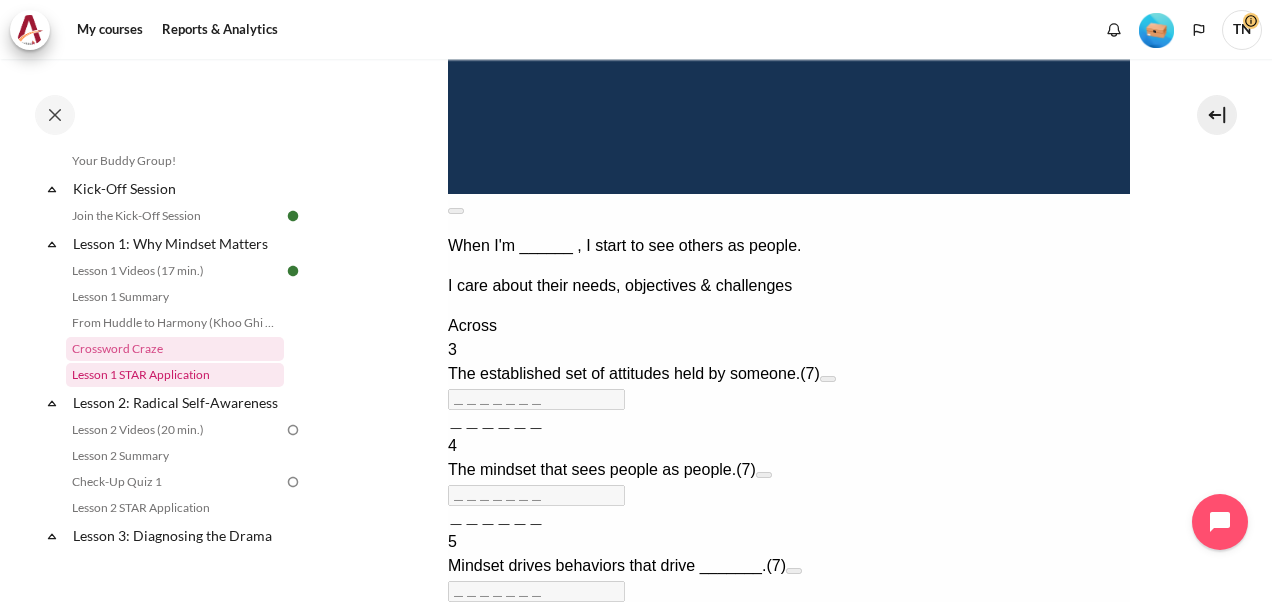 click on "Lesson 1 STAR Application" at bounding box center [175, 375] 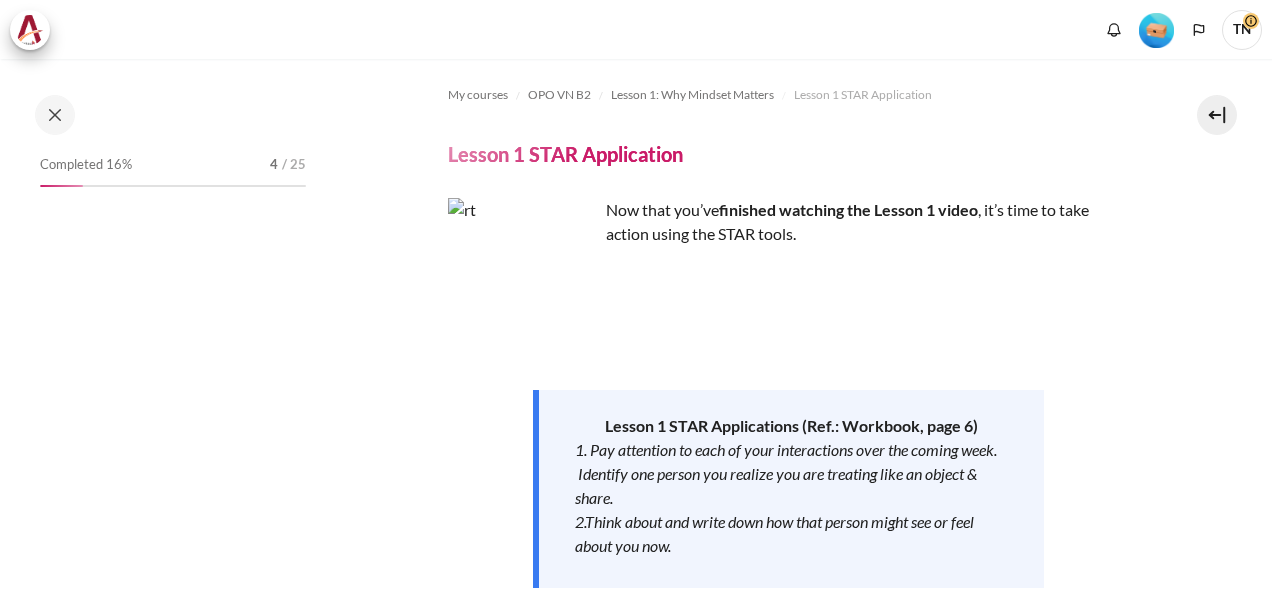 scroll, scrollTop: 0, scrollLeft: 0, axis: both 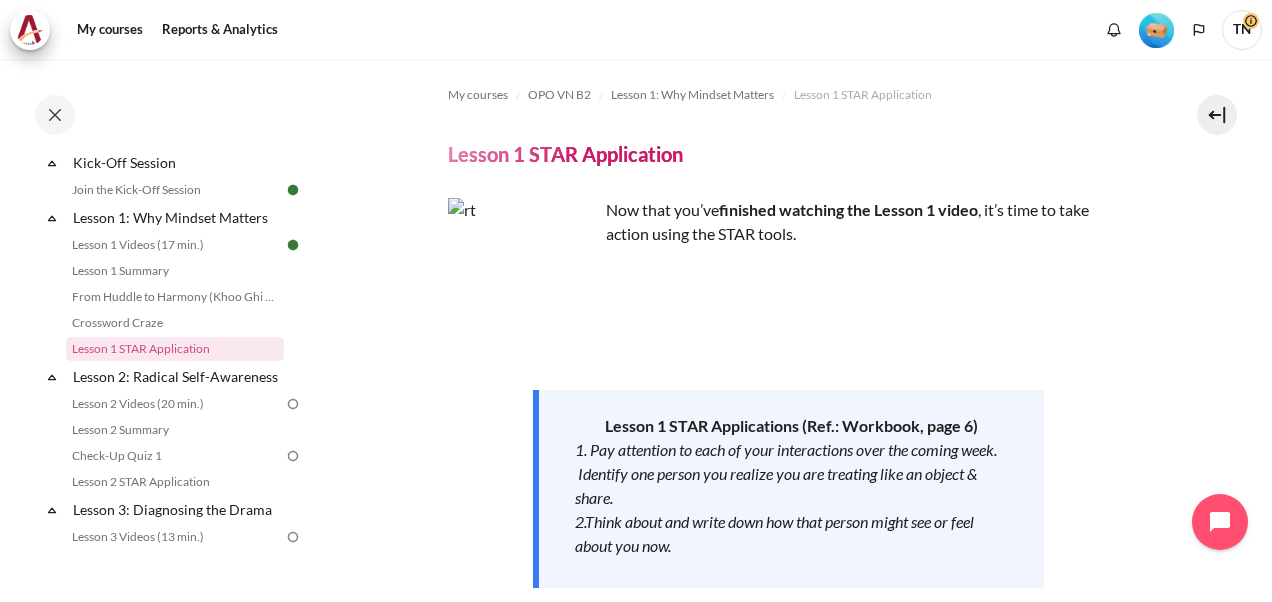 click at bounding box center [523, 273] 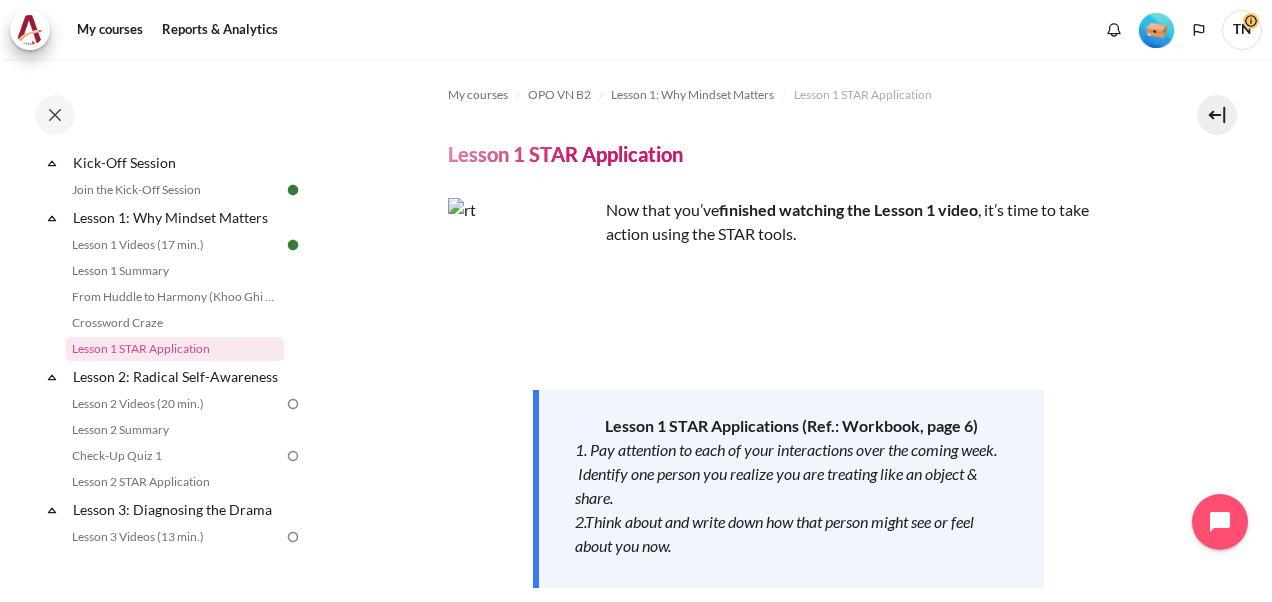 click at bounding box center (523, 273) 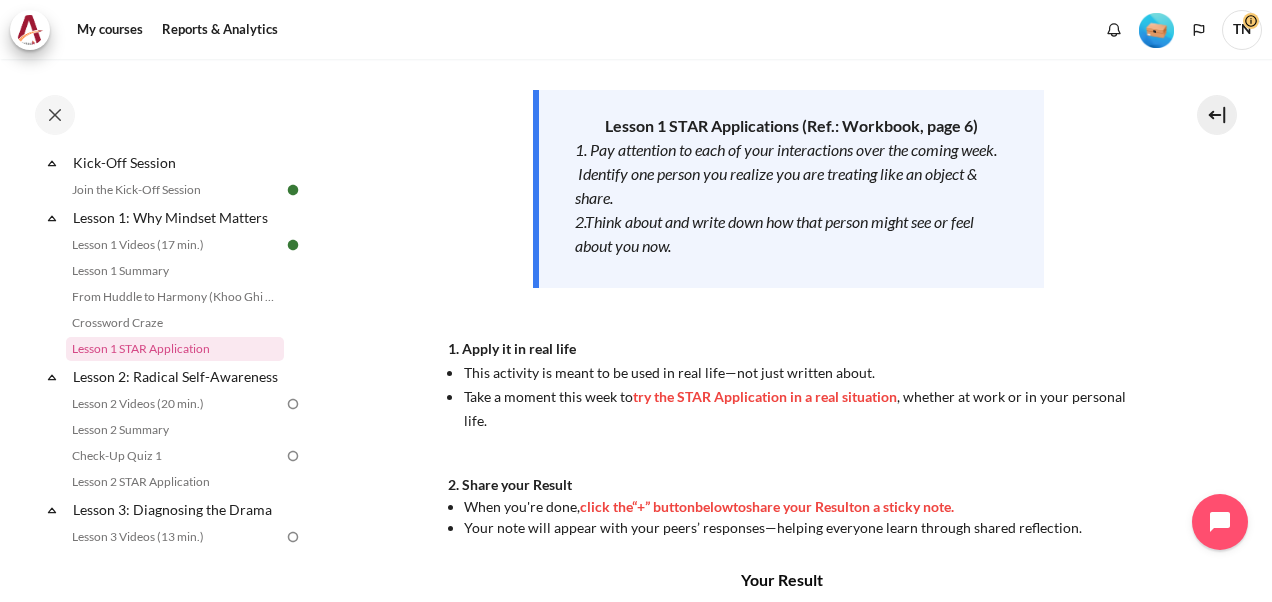 click on "1. Pay attention to each of your
interactions over the coming week.
Identify one person you realize you are treating like an object & share." at bounding box center [792, 174] 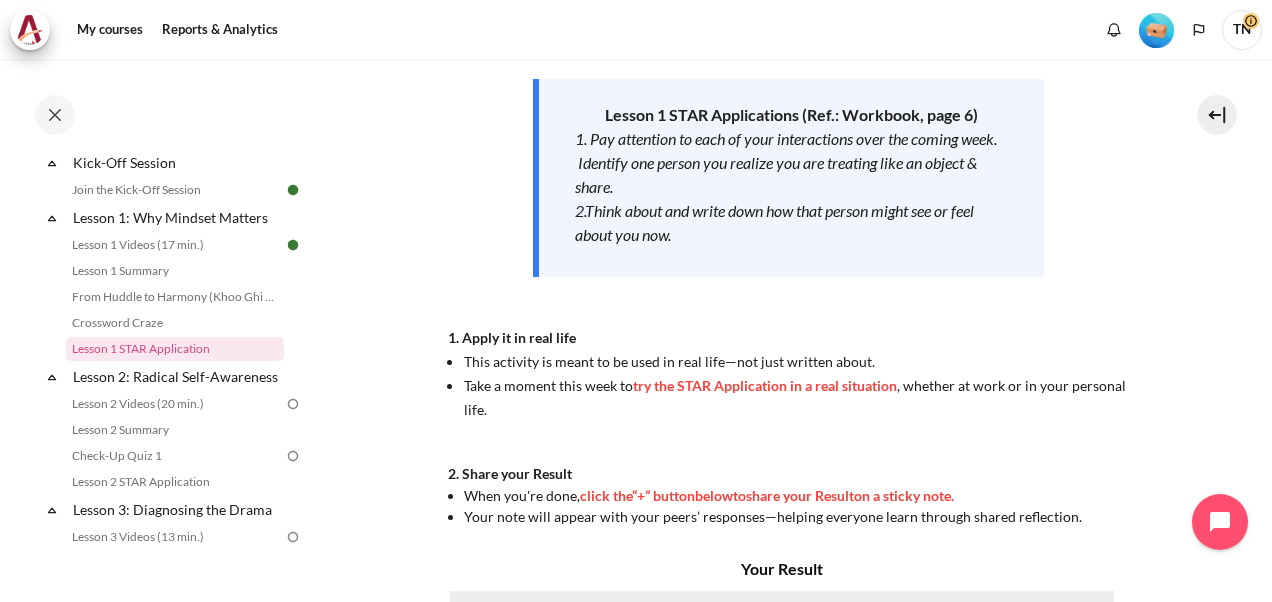 scroll, scrollTop: 400, scrollLeft: 0, axis: vertical 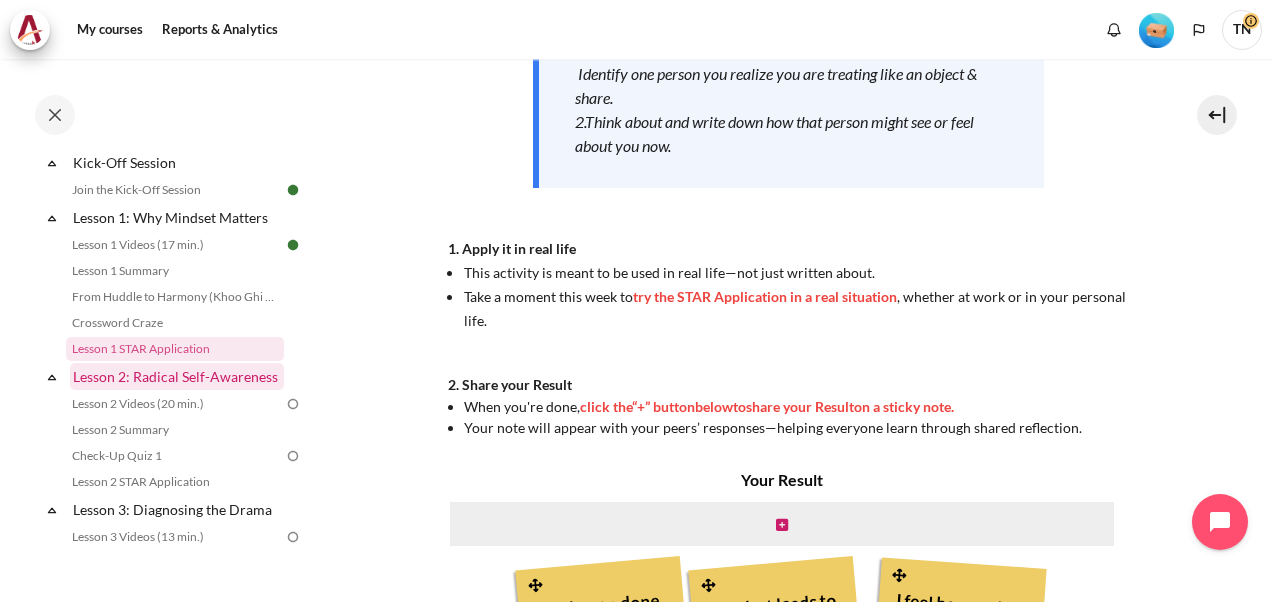 click on "Lesson 2: Radical Self-Awareness" at bounding box center (177, 376) 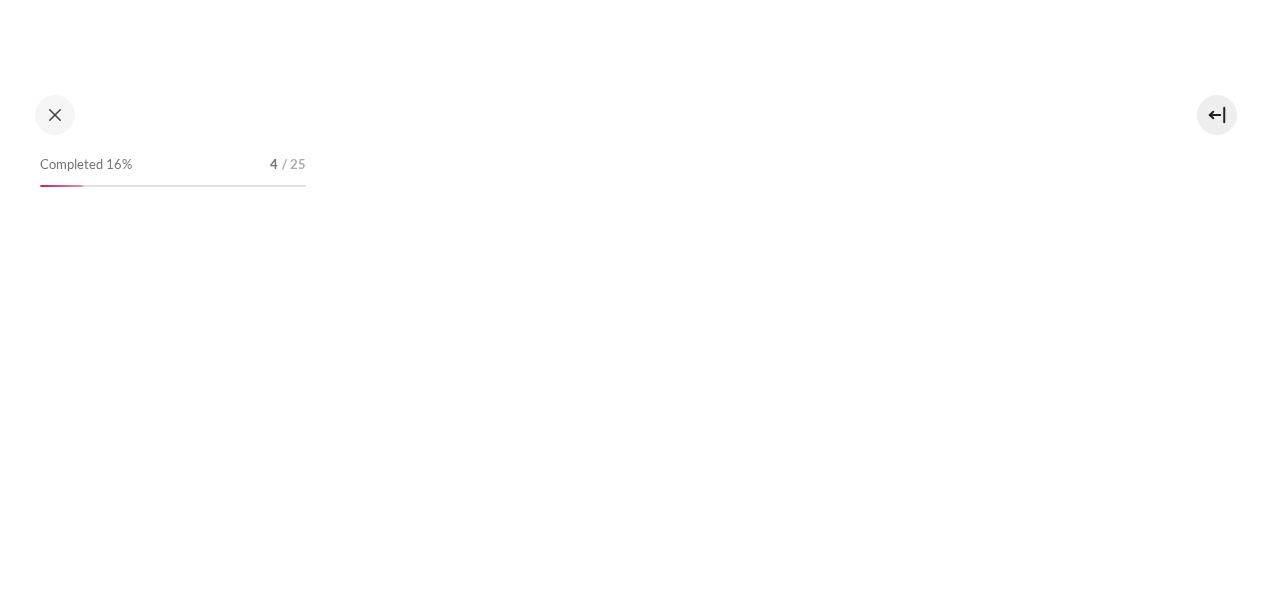 scroll, scrollTop: 0, scrollLeft: 0, axis: both 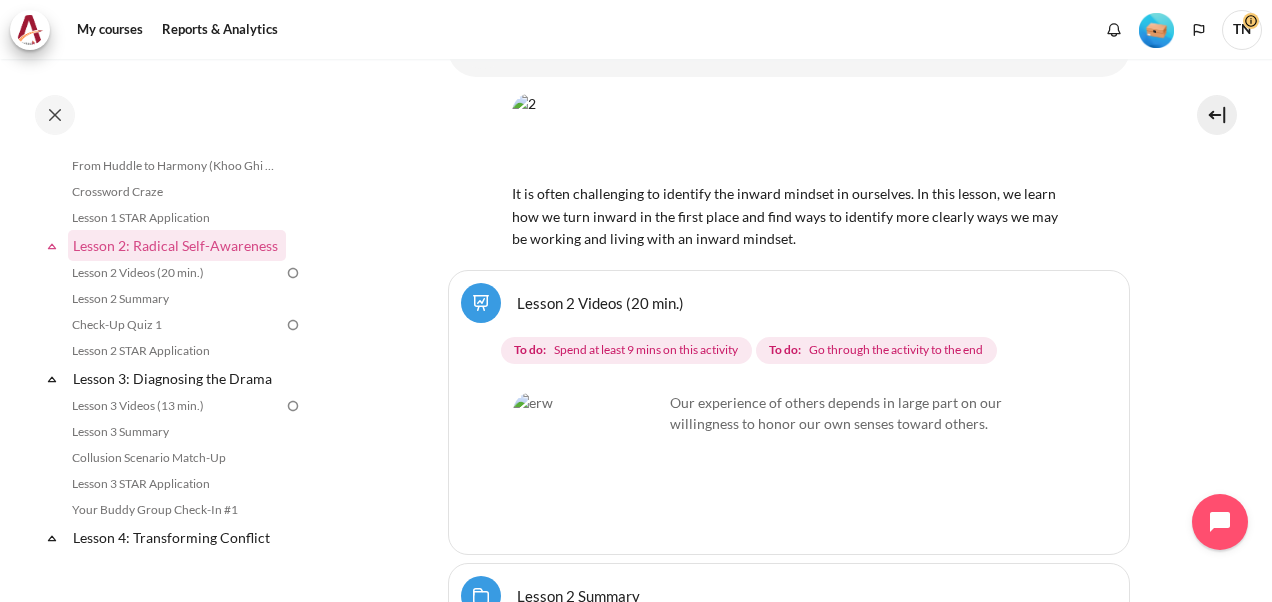 click at bounding box center (588, 467) 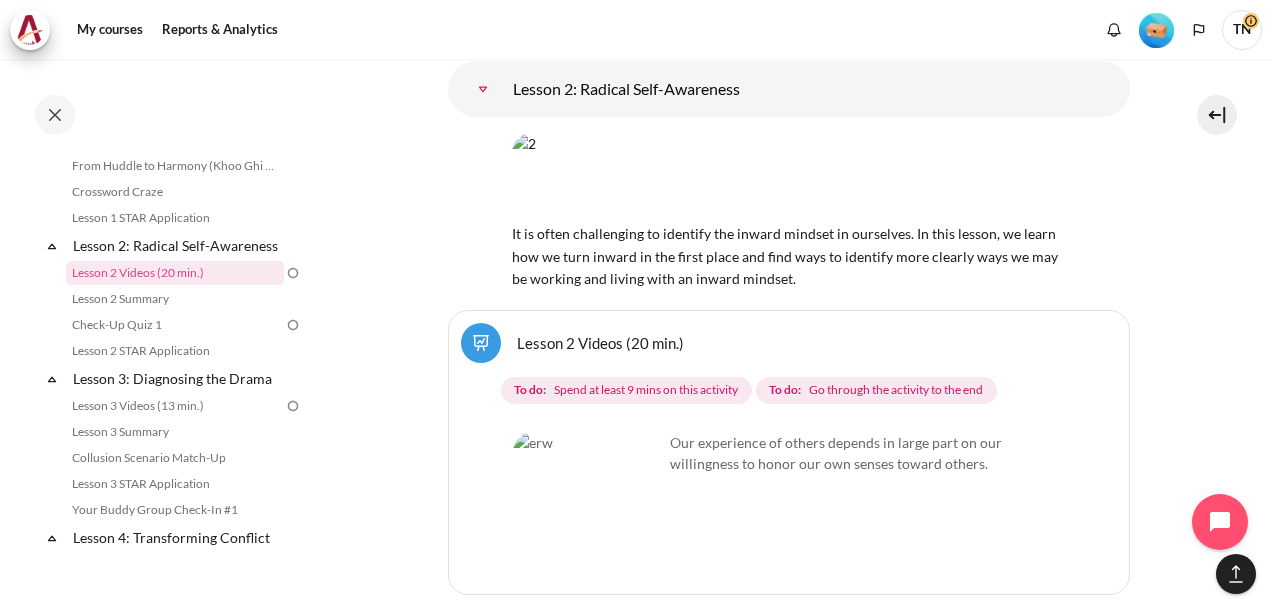 scroll, scrollTop: 5184, scrollLeft: 0, axis: vertical 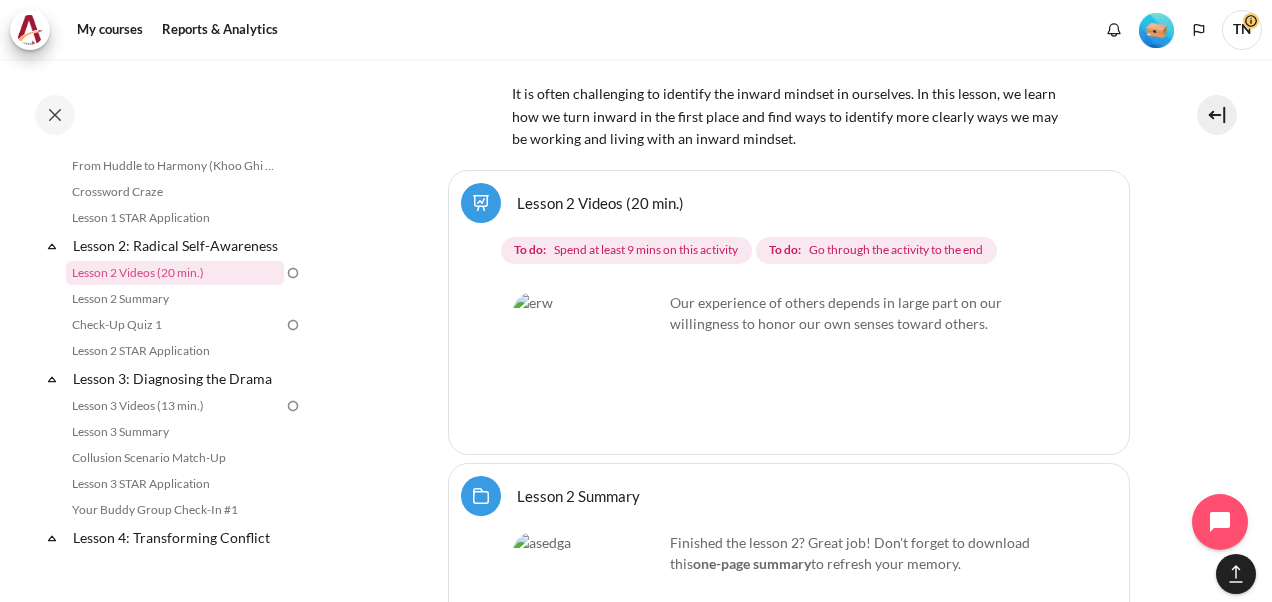 click at bounding box center [588, 367] 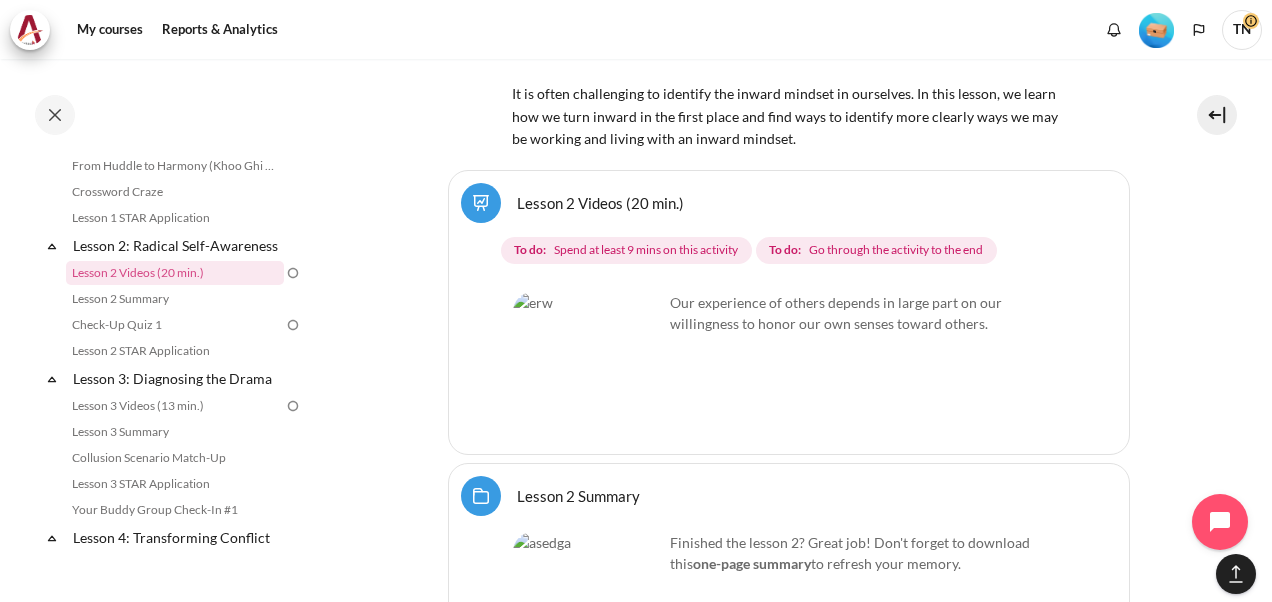 click at bounding box center [588, 367] 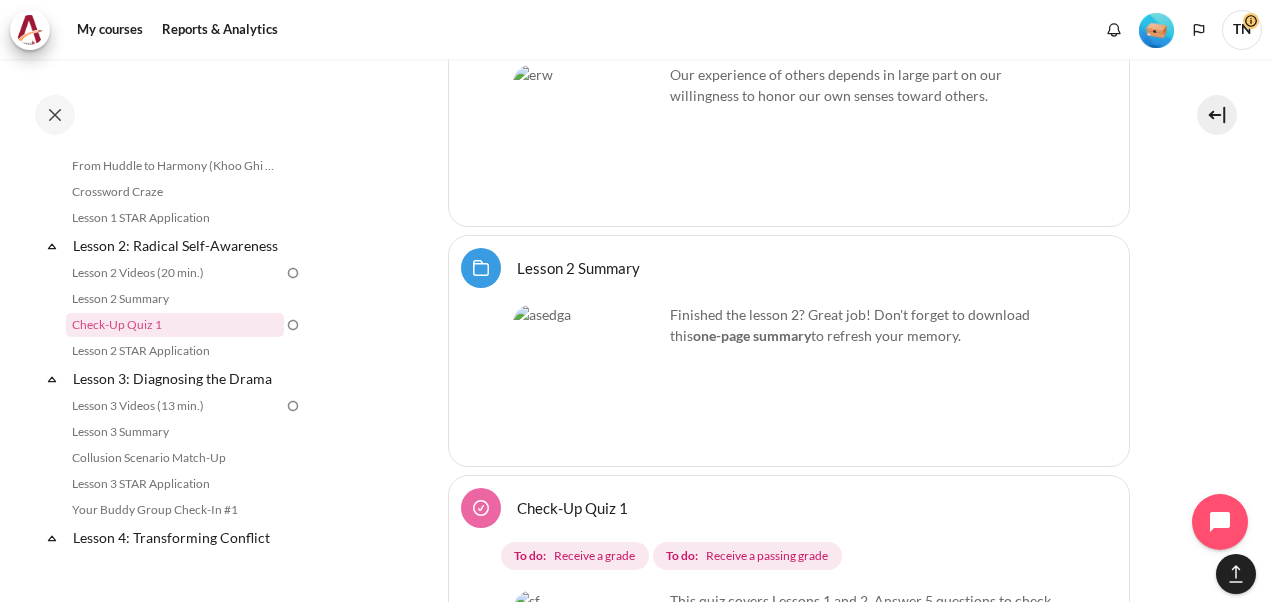 scroll, scrollTop: 5584, scrollLeft: 0, axis: vertical 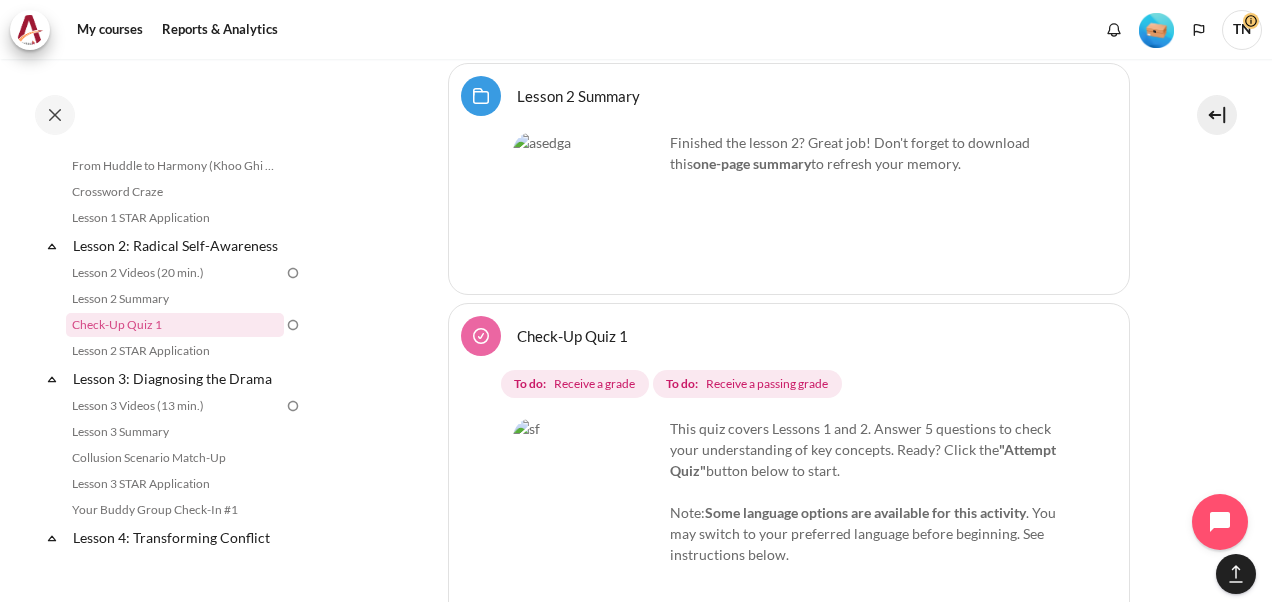 click at bounding box center [588, 207] 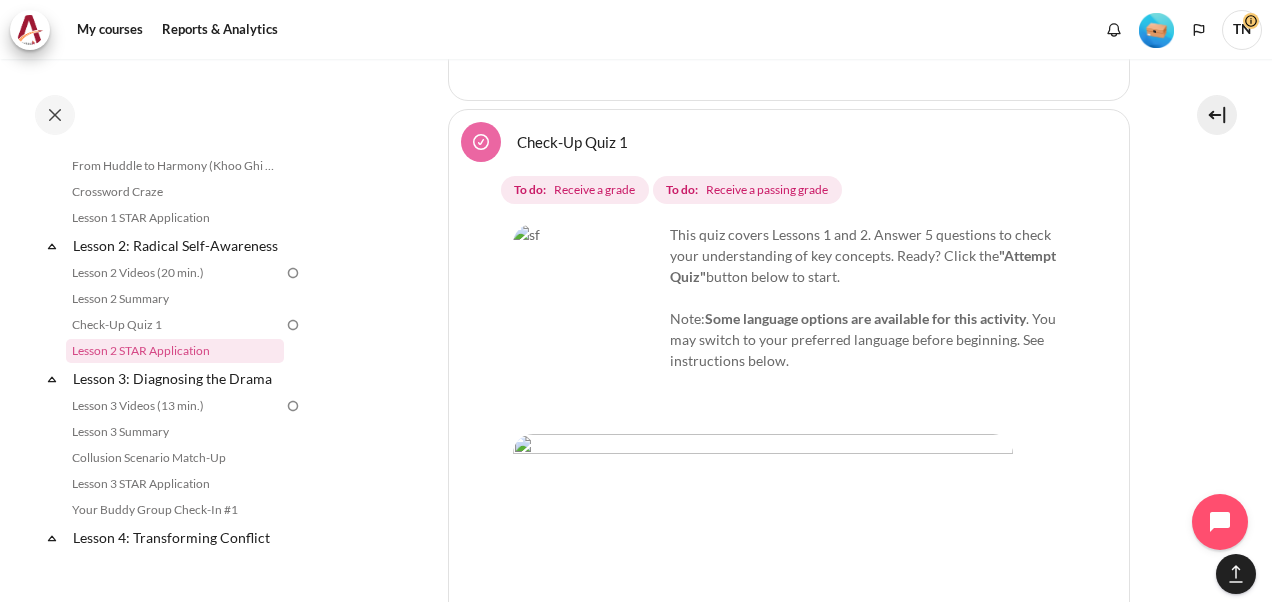 scroll, scrollTop: 5784, scrollLeft: 0, axis: vertical 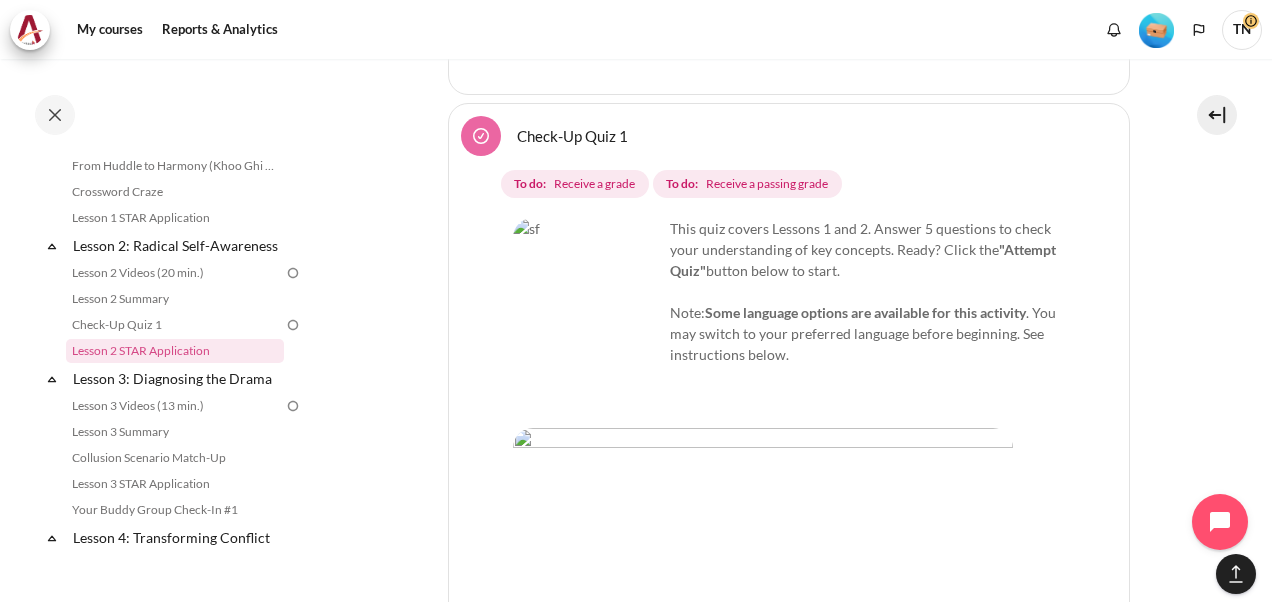 click at bounding box center [763, 678] 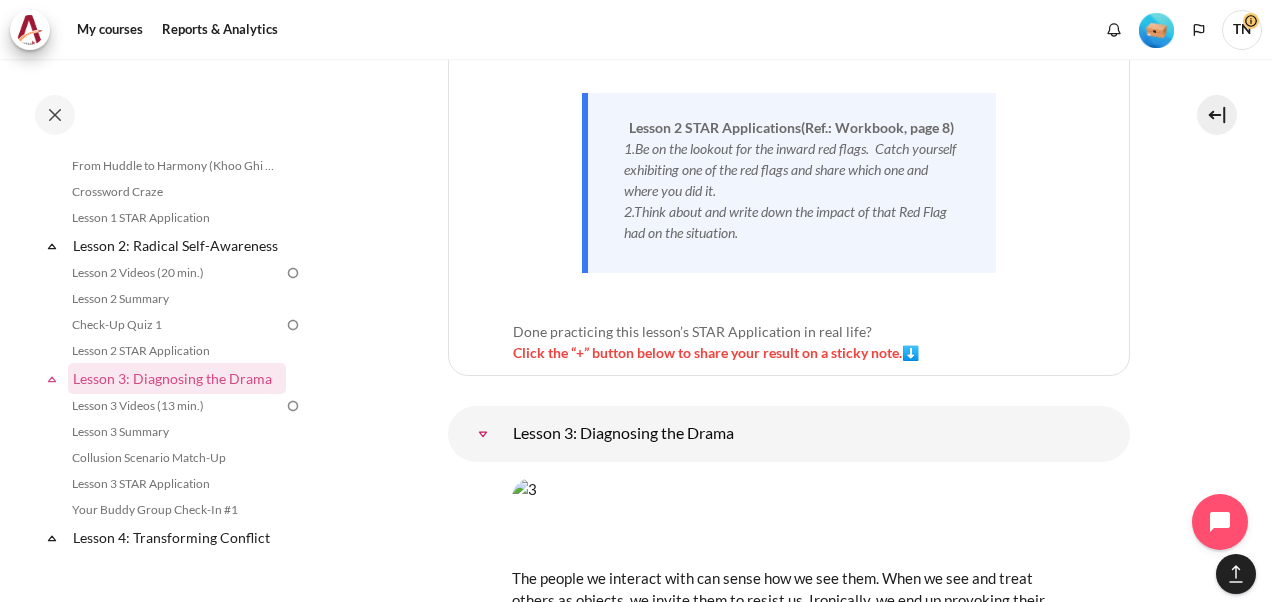 scroll, scrollTop: 7184, scrollLeft: 0, axis: vertical 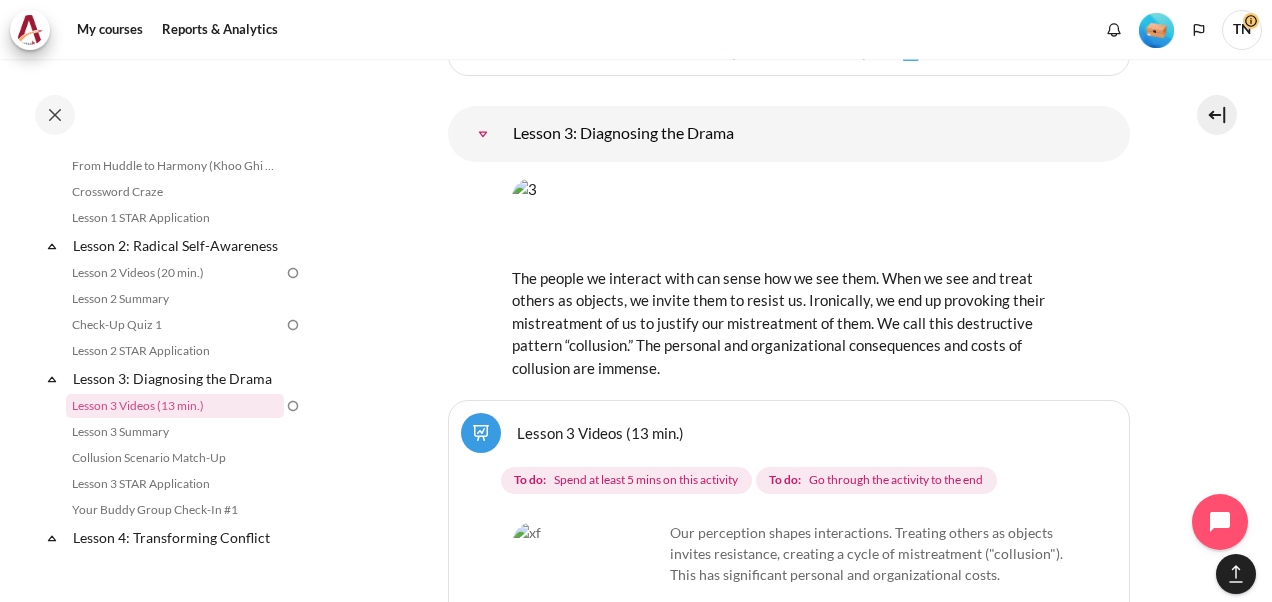 click at bounding box center (588, 597) 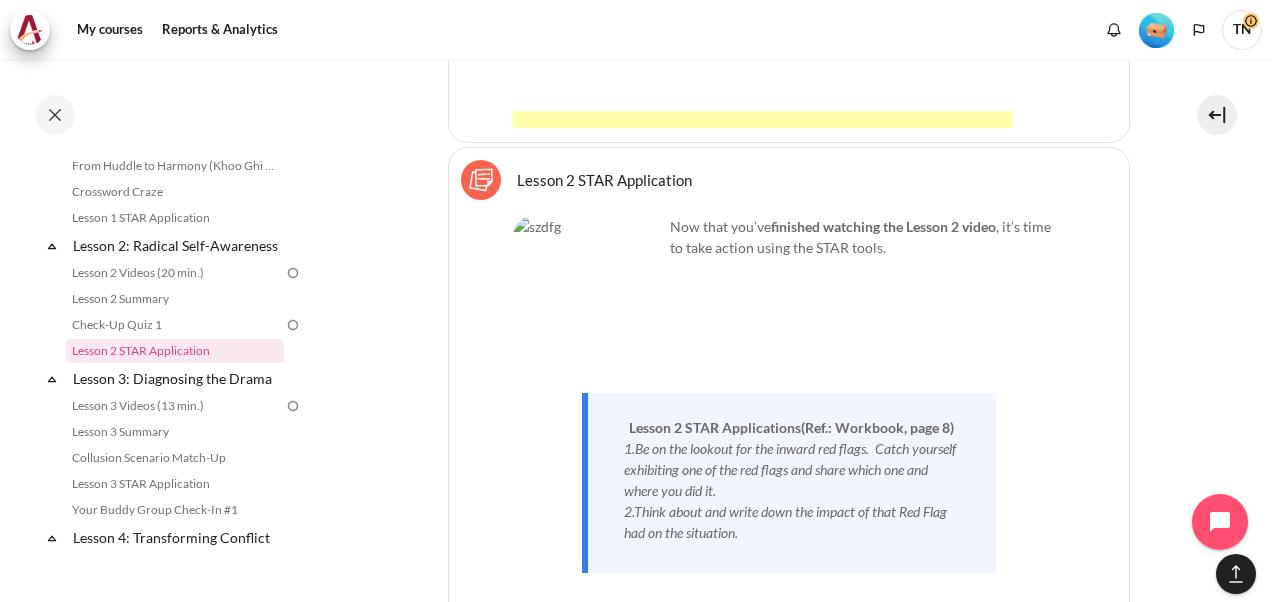 scroll, scrollTop: 6084, scrollLeft: 0, axis: vertical 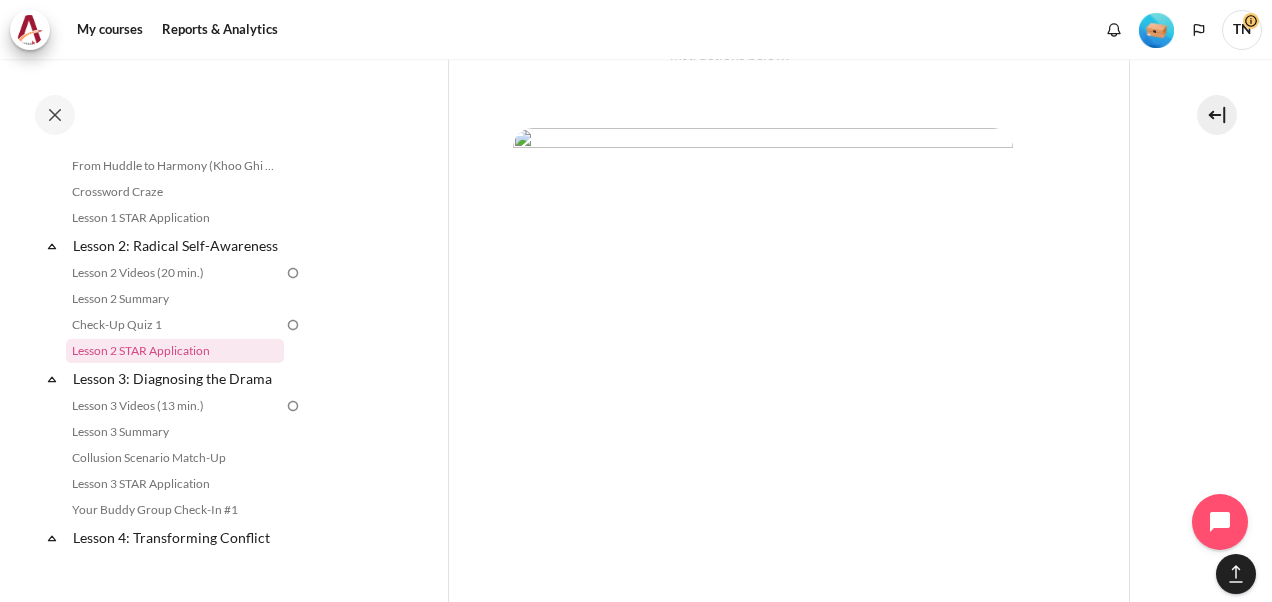 click at bounding box center (763, 378) 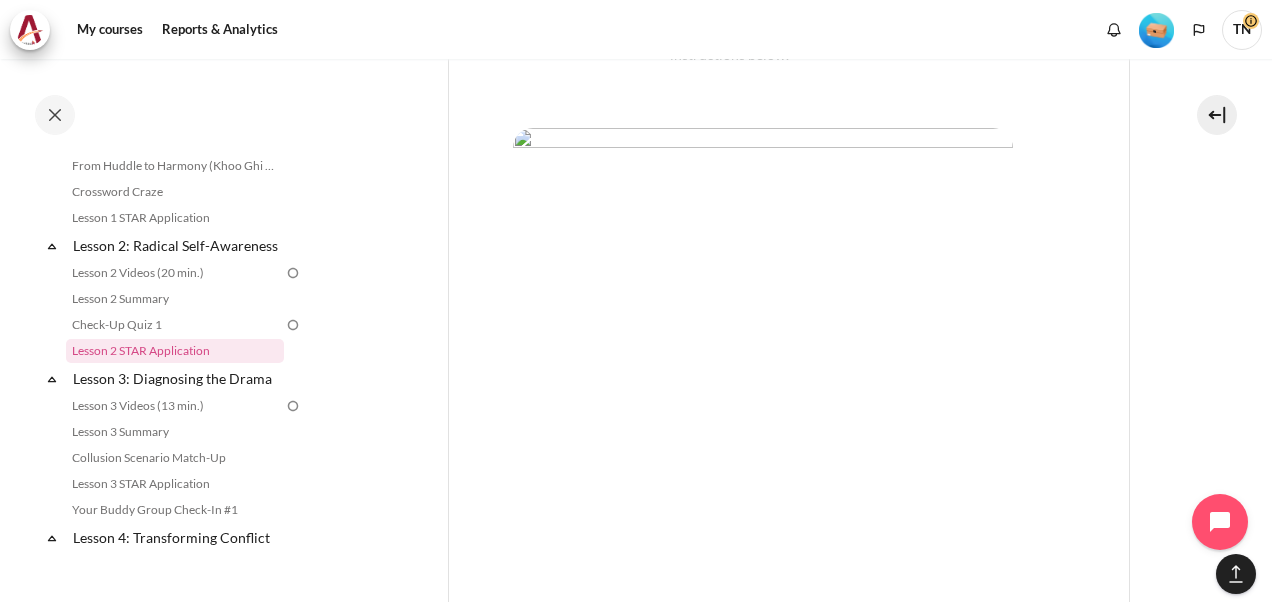 click at bounding box center [763, 378] 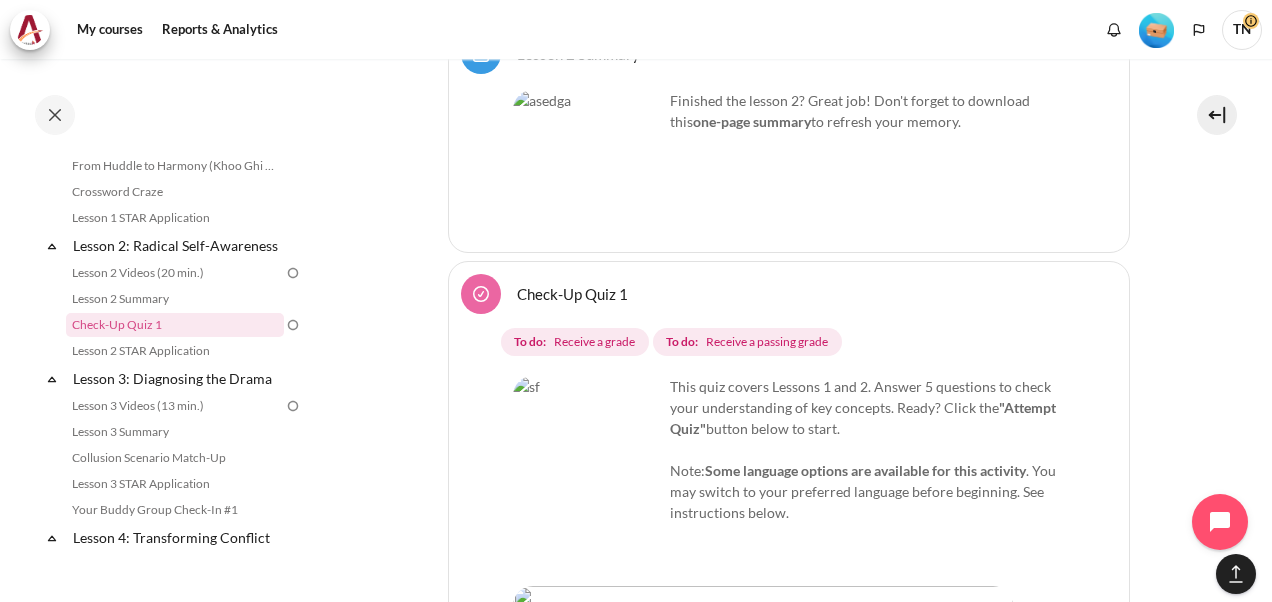 scroll, scrollTop: 5484, scrollLeft: 0, axis: vertical 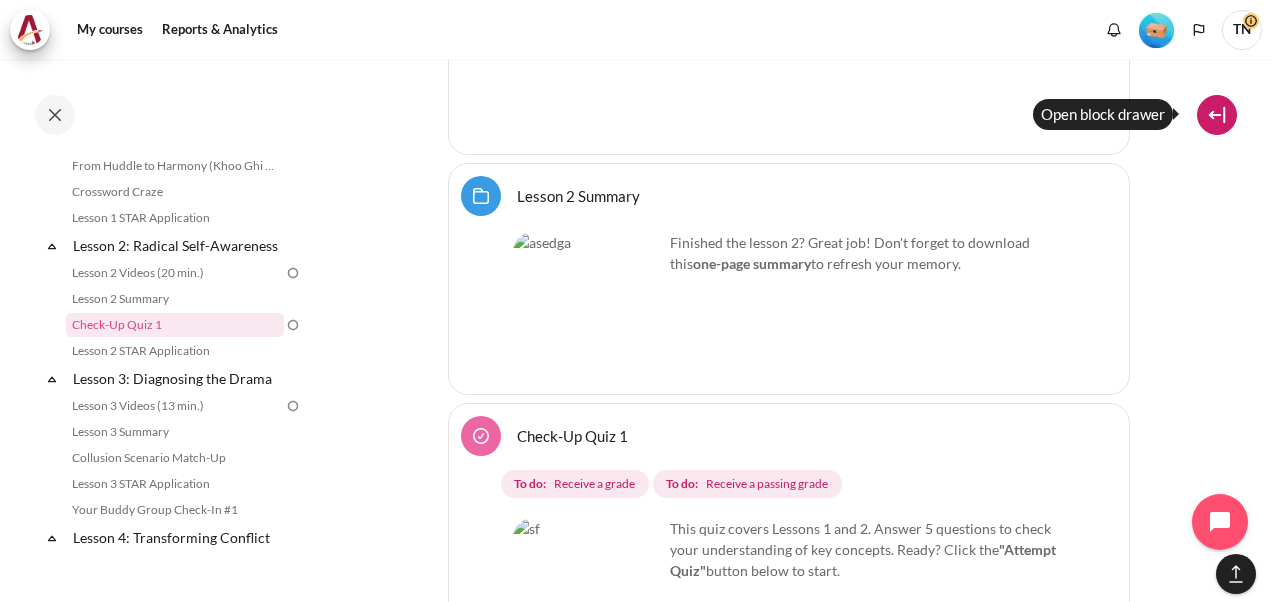 click at bounding box center (1217, 115) 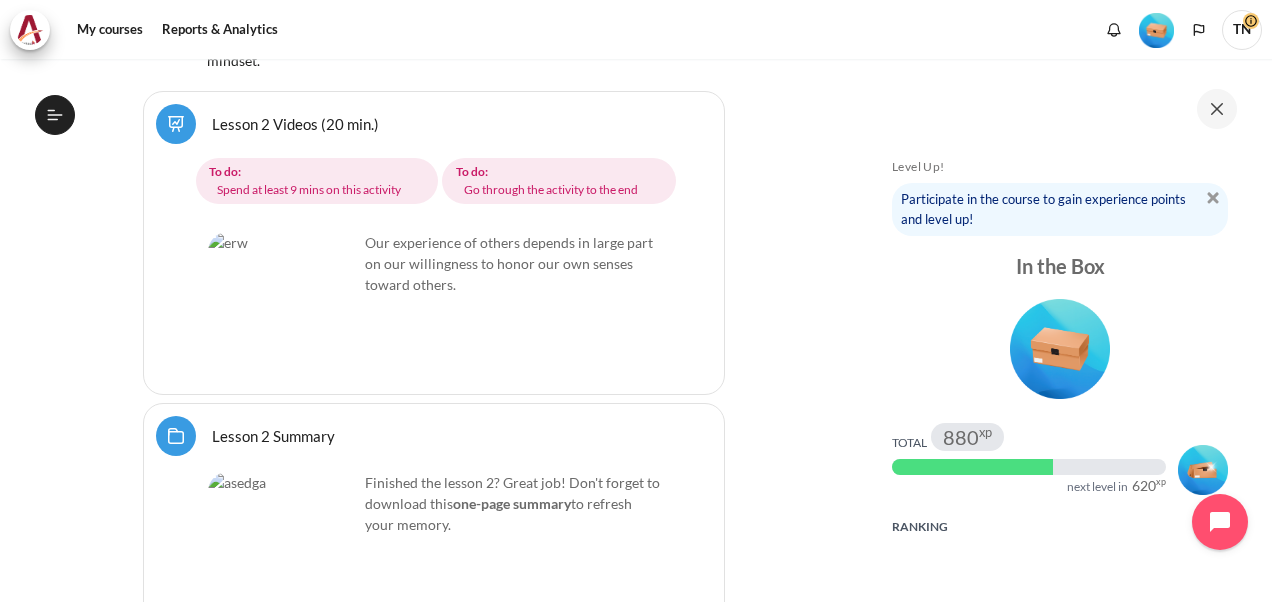 click at bounding box center (283, 307) 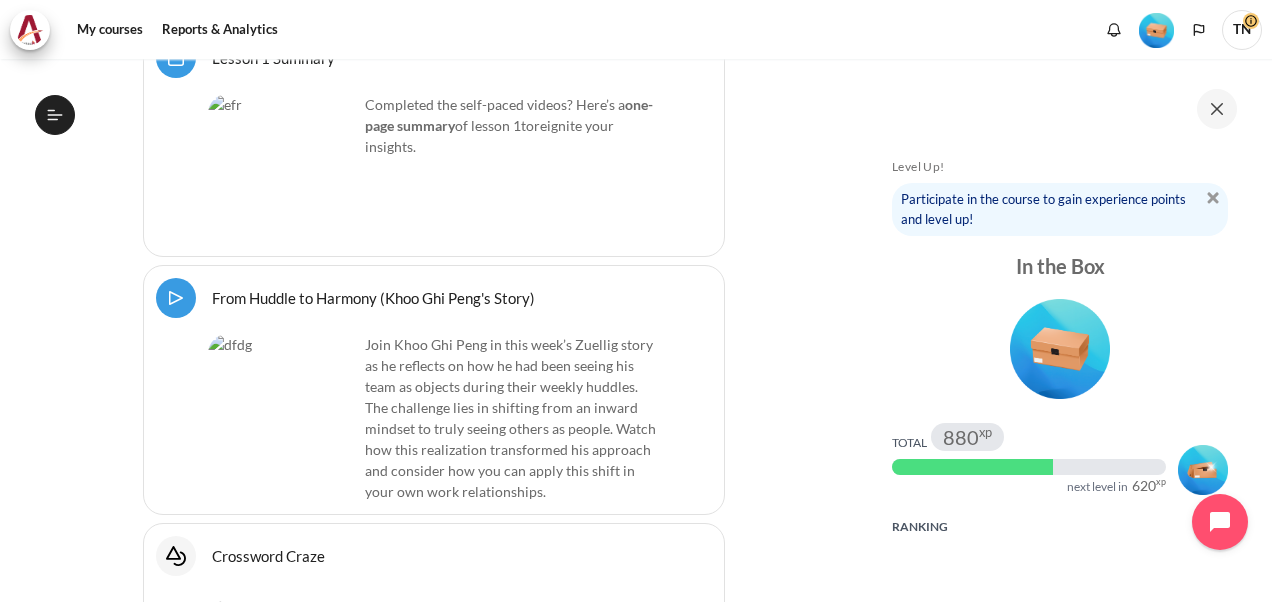 scroll, scrollTop: 3207, scrollLeft: 0, axis: vertical 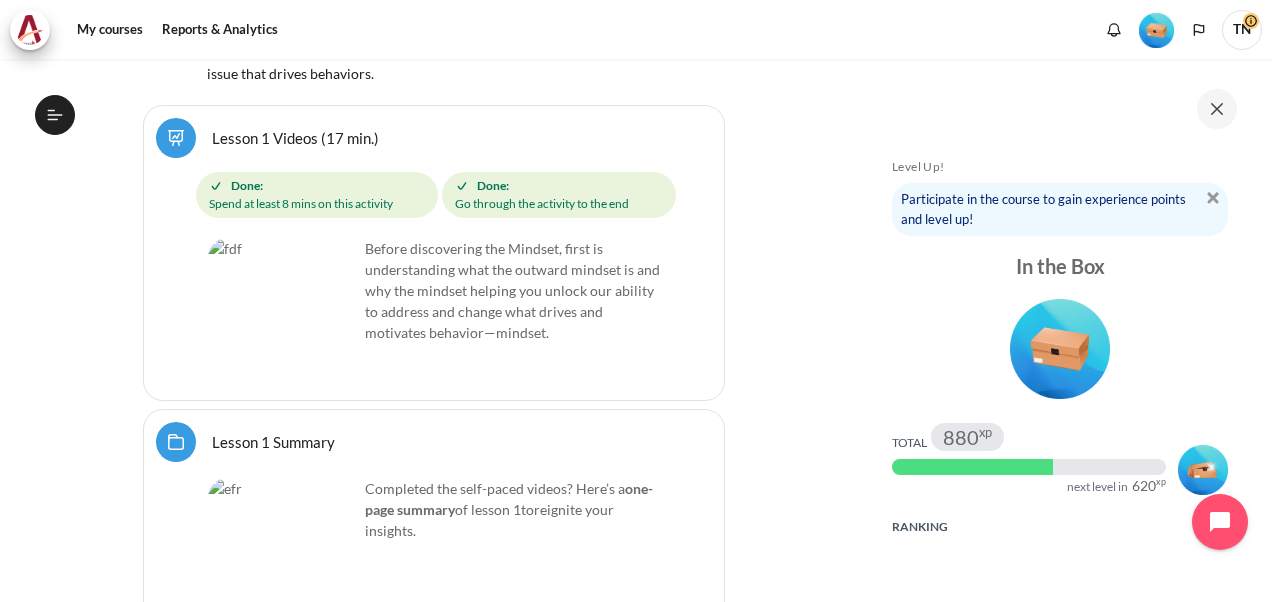 click at bounding box center [283, 313] 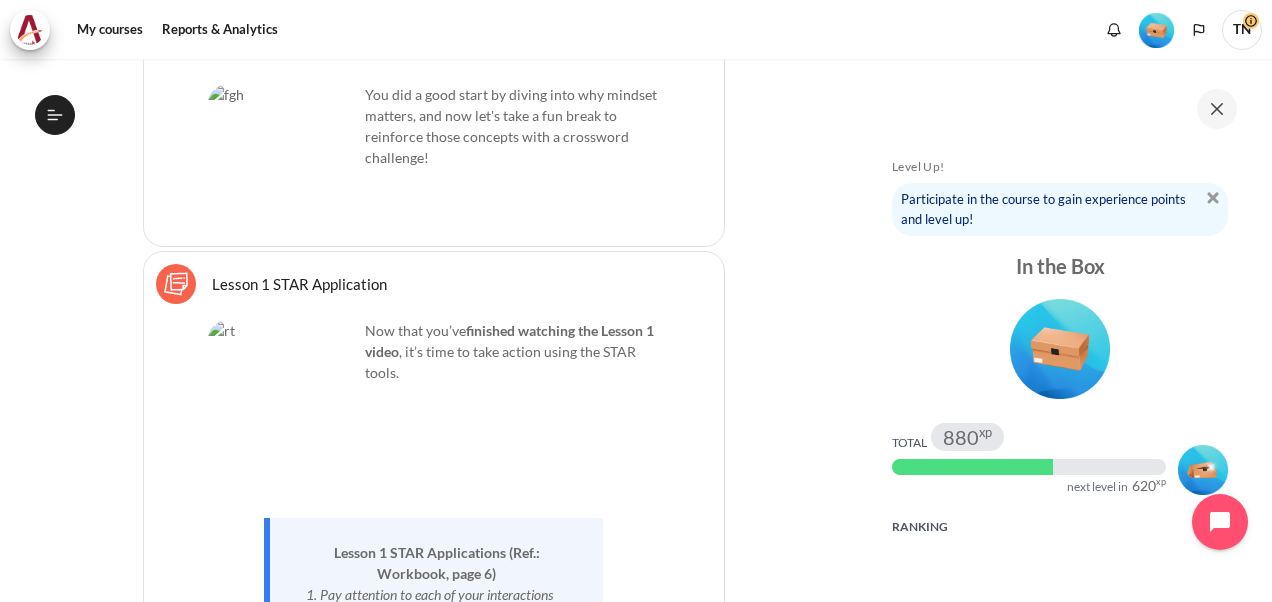 scroll, scrollTop: 4455, scrollLeft: 0, axis: vertical 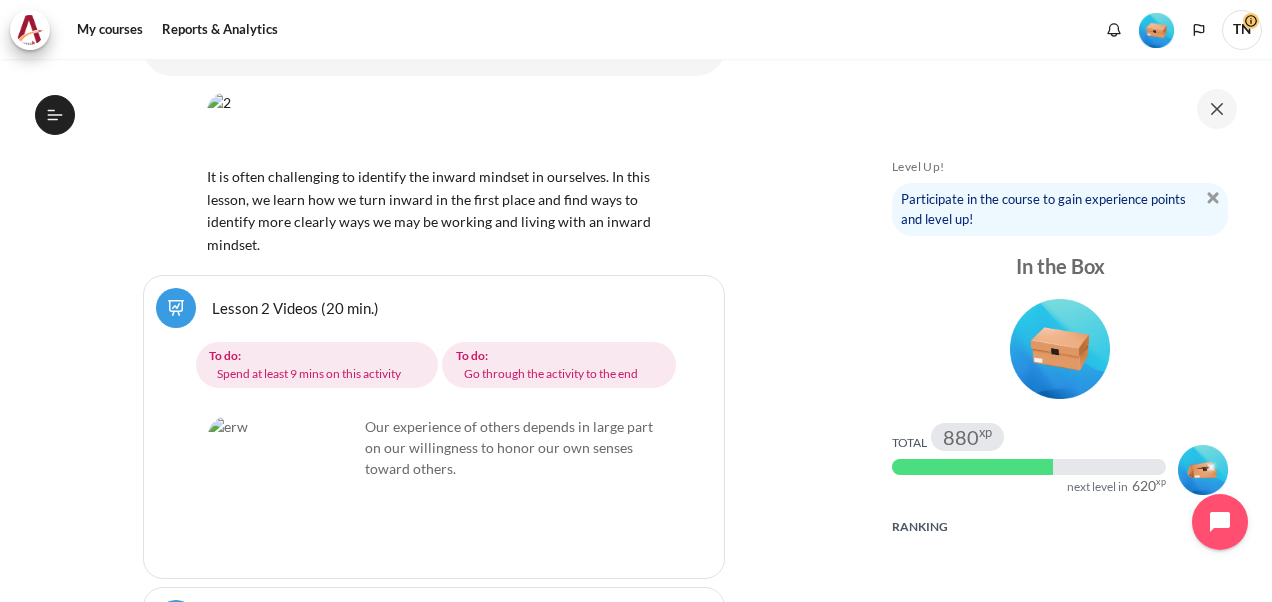 click at bounding box center (283, 491) 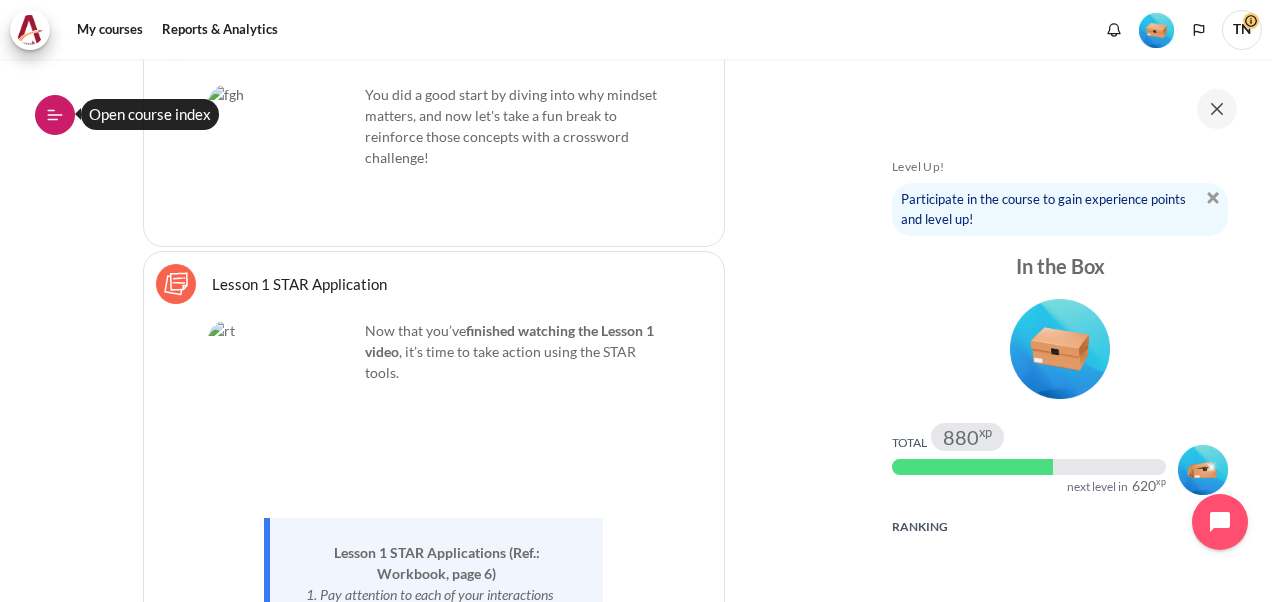 click 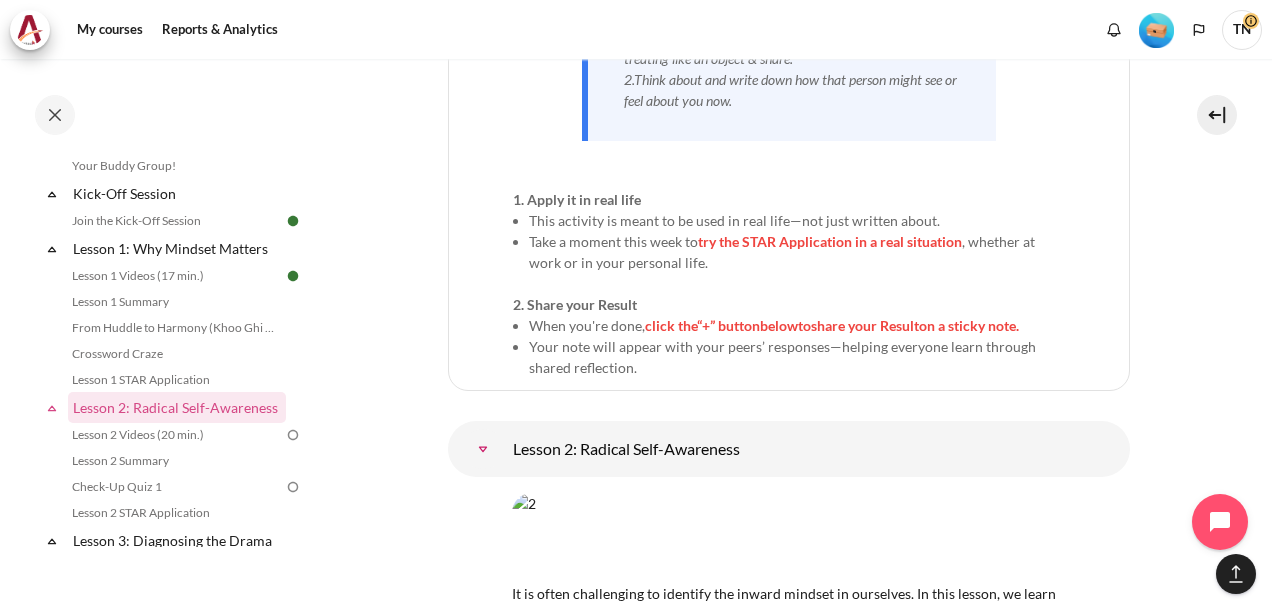scroll, scrollTop: 4900, scrollLeft: 0, axis: vertical 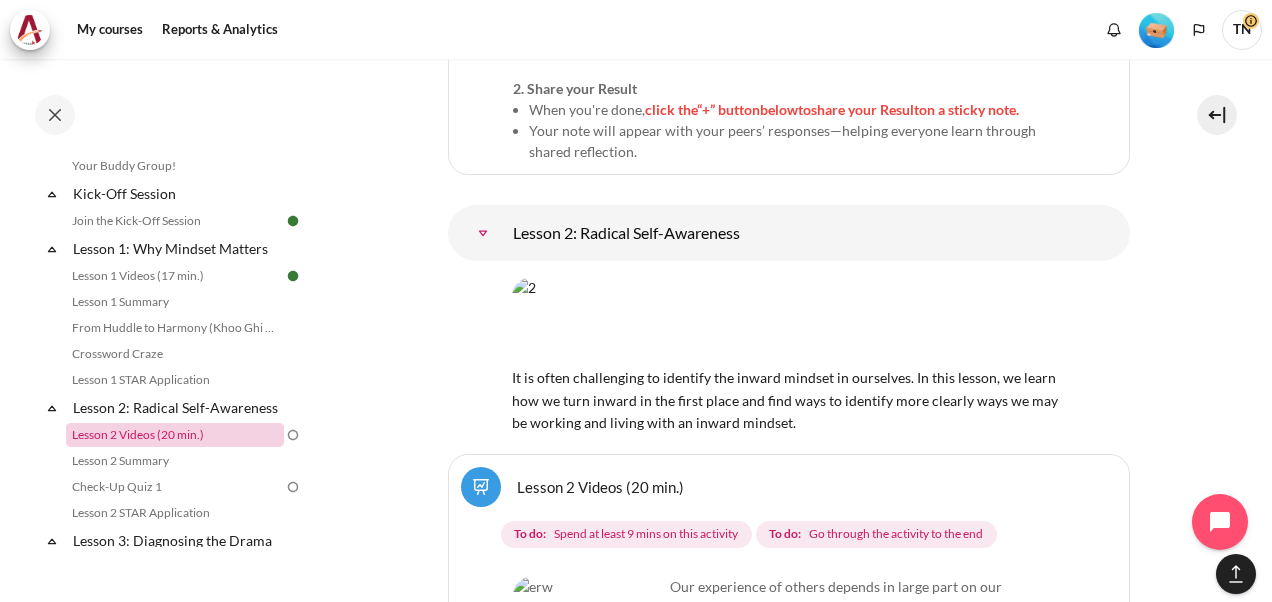 click on "Lesson 2 Videos (20 min.)" at bounding box center [175, 435] 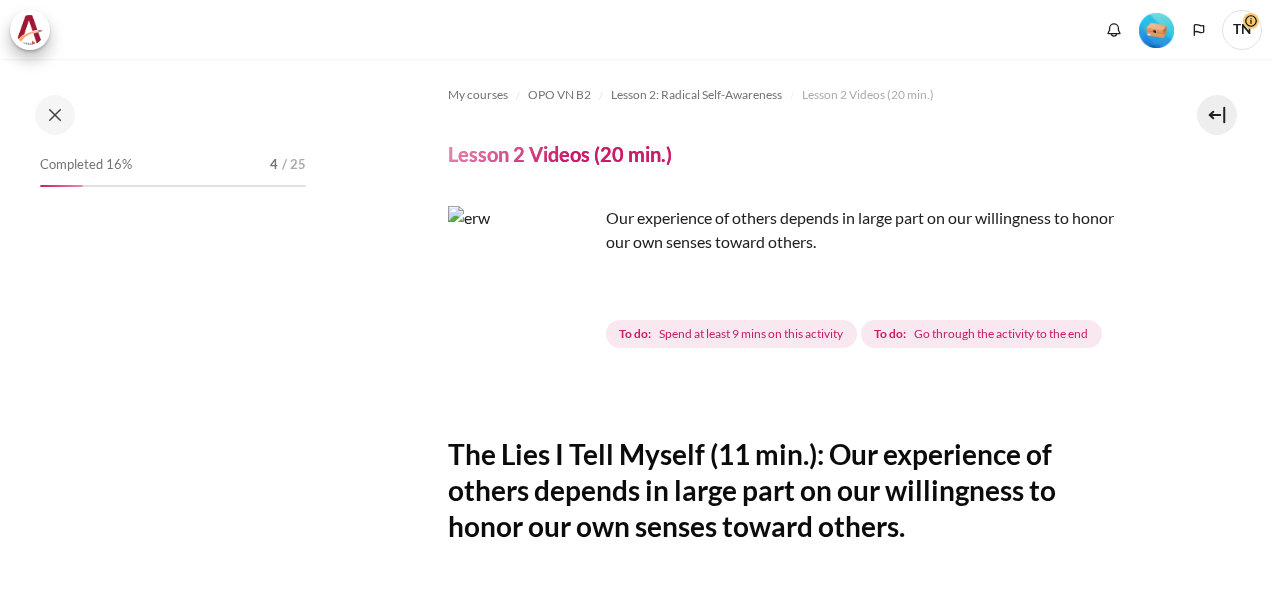 scroll, scrollTop: 0, scrollLeft: 0, axis: both 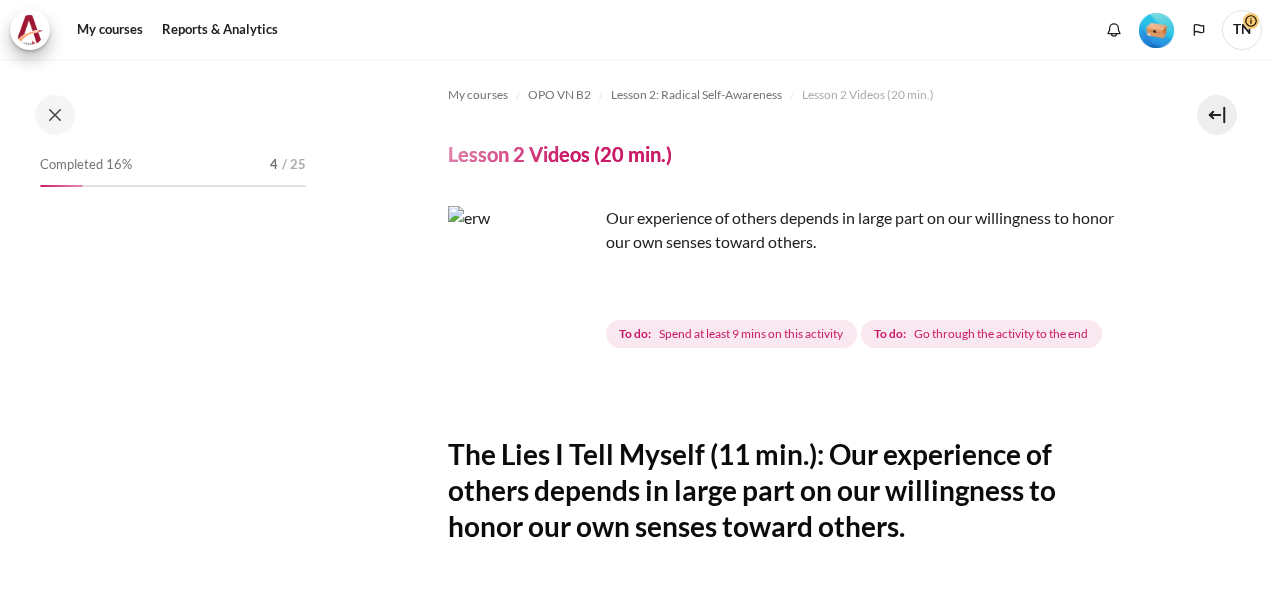 click at bounding box center (523, 281) 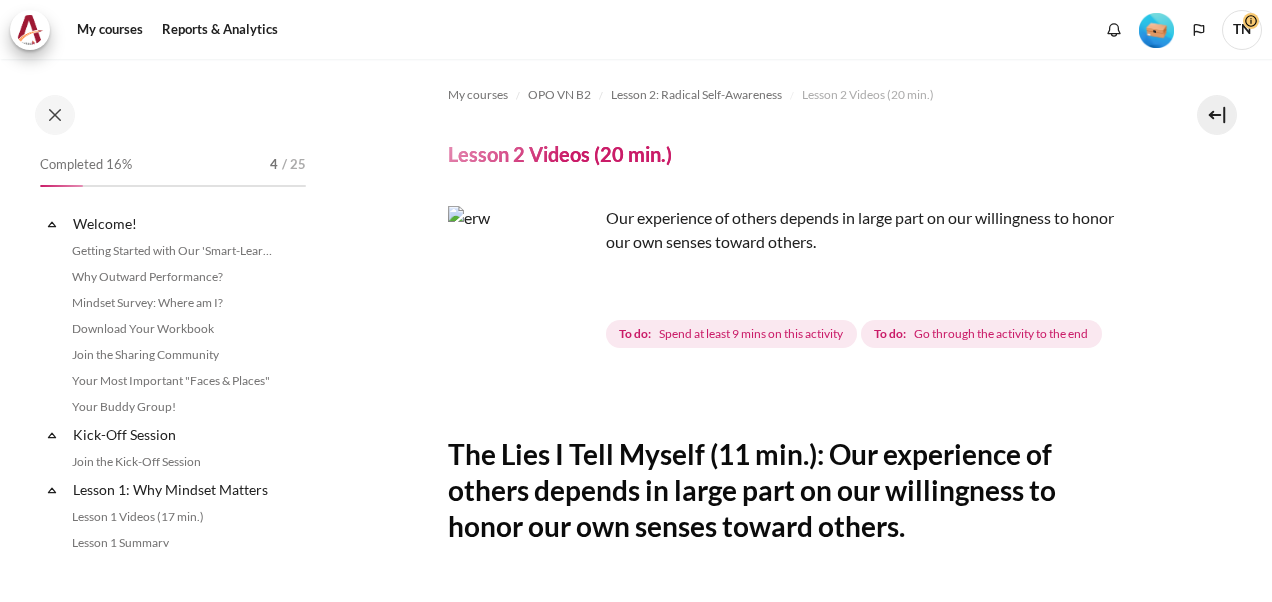 scroll, scrollTop: 348, scrollLeft: 0, axis: vertical 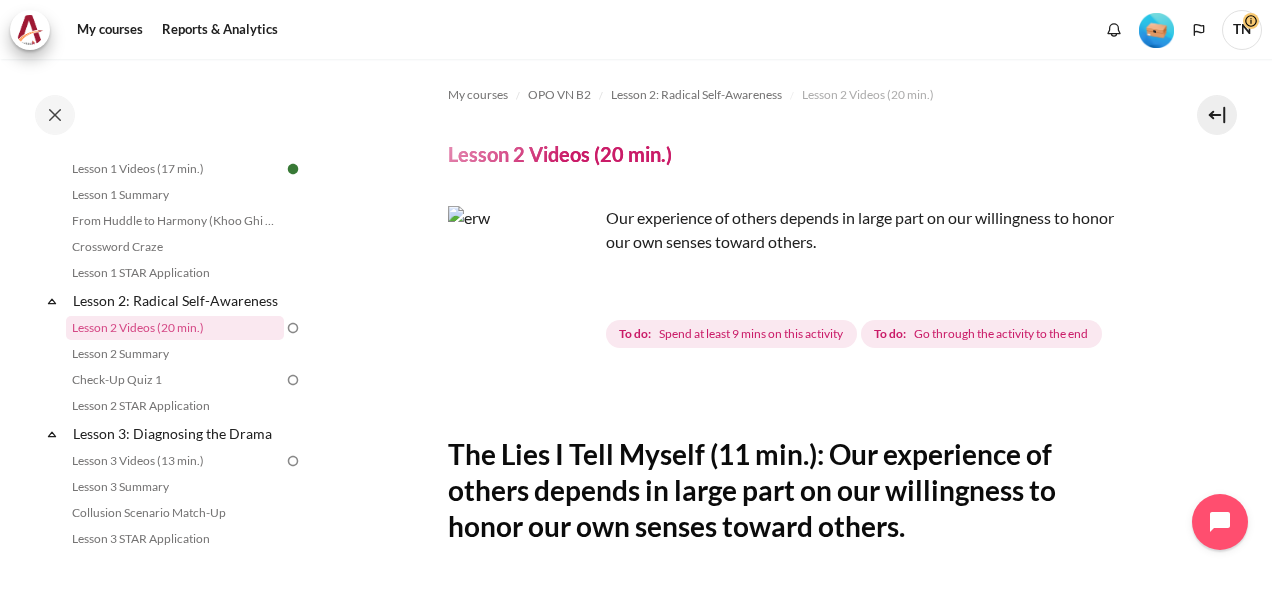click at bounding box center (523, 281) 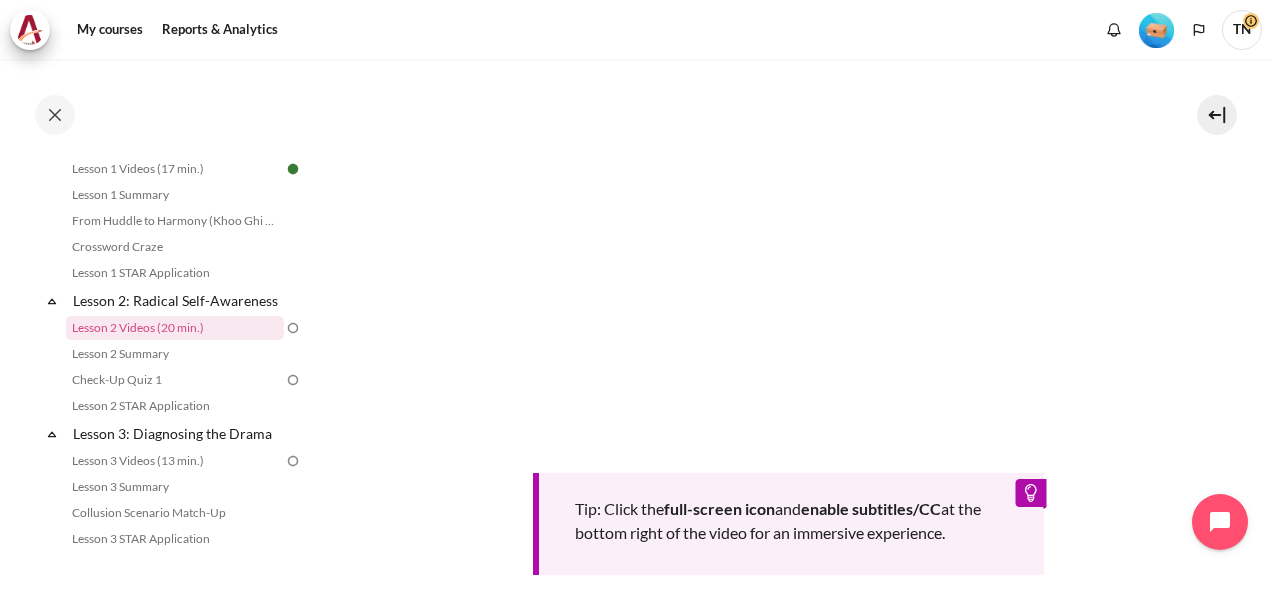 scroll, scrollTop: 500, scrollLeft: 0, axis: vertical 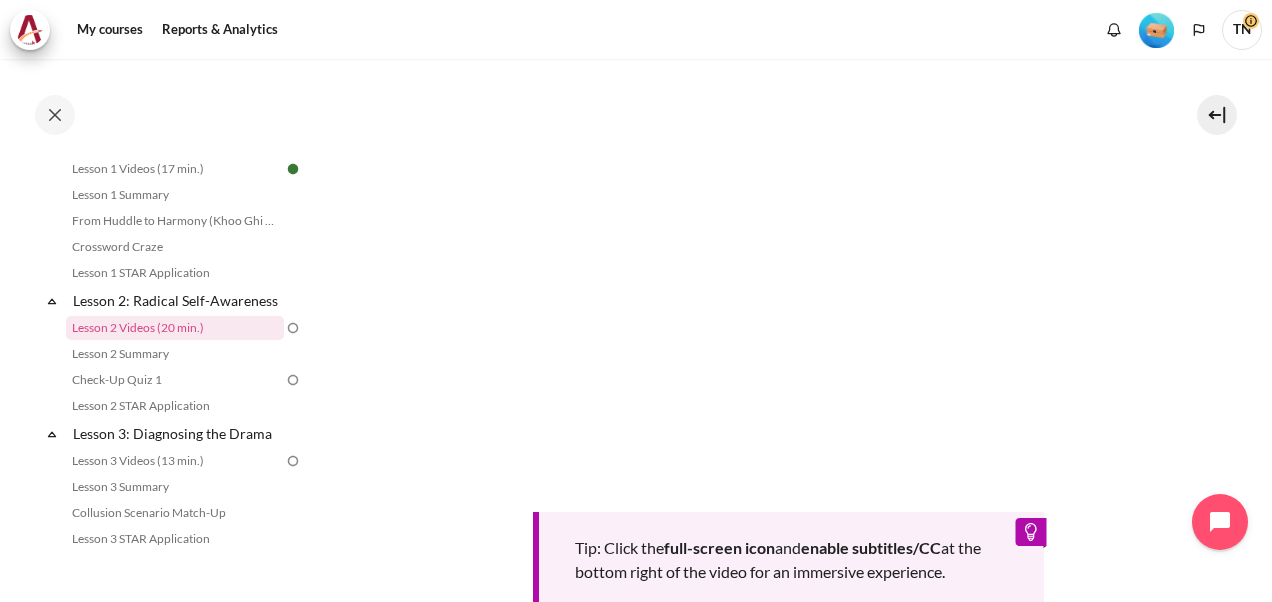 click on "Tip: Click the  full-screen icon  and  enable subtitles/CC  at the bottom right of the video for an immersive experience." at bounding box center [789, 348] 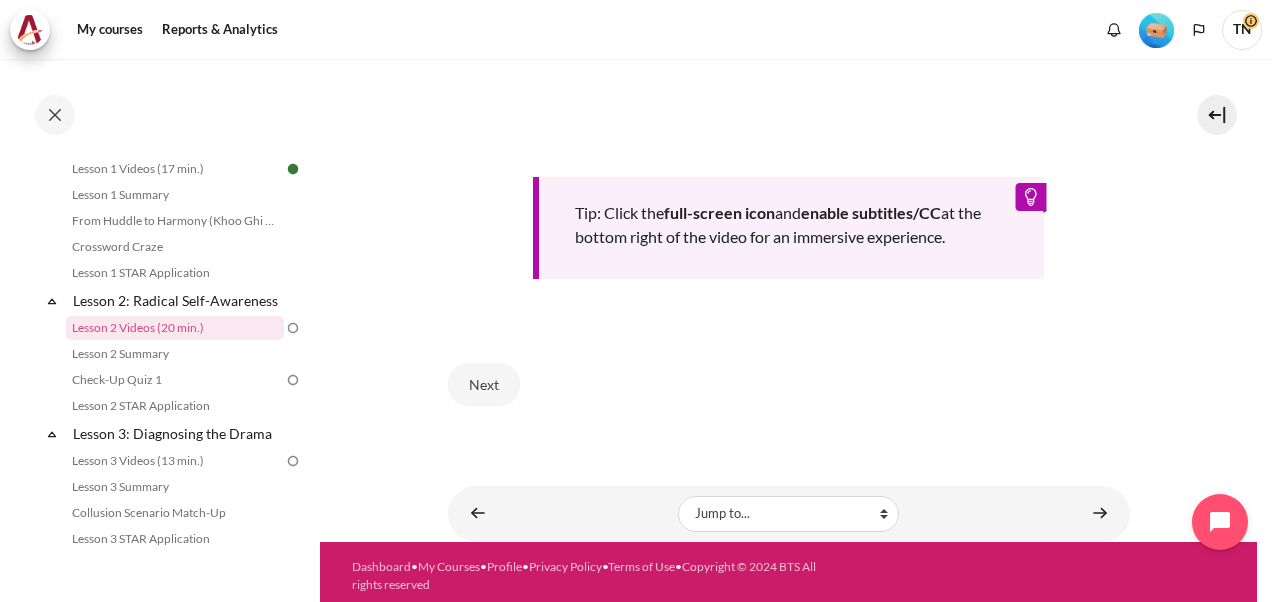 scroll, scrollTop: 836, scrollLeft: 0, axis: vertical 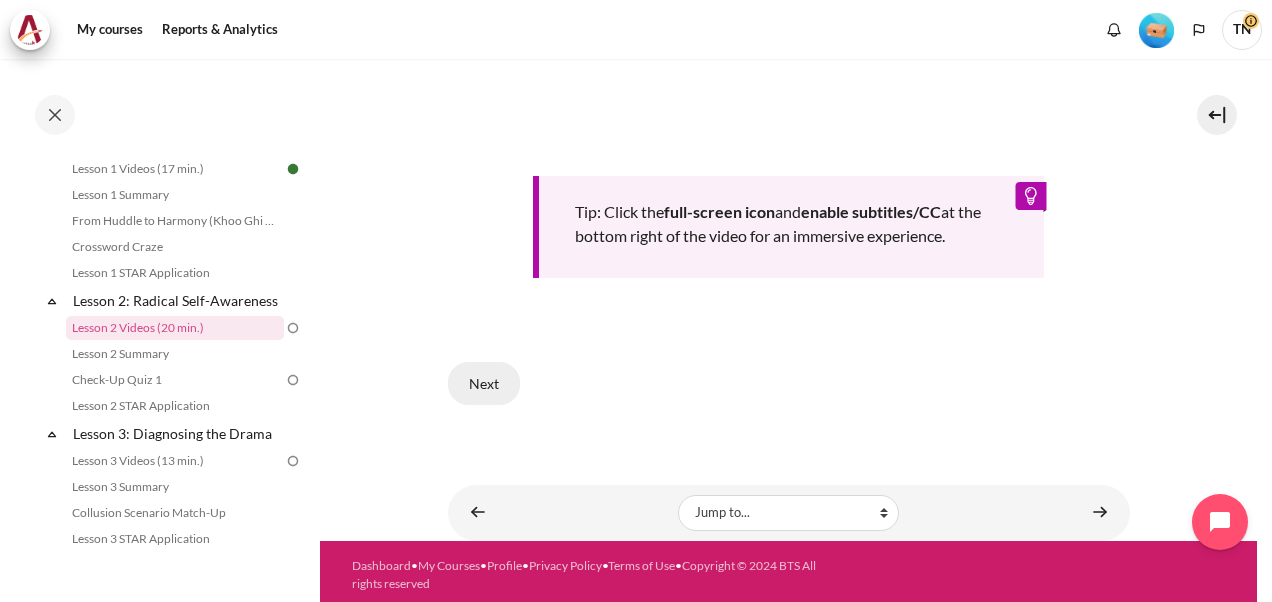 click on "Next" at bounding box center [484, 383] 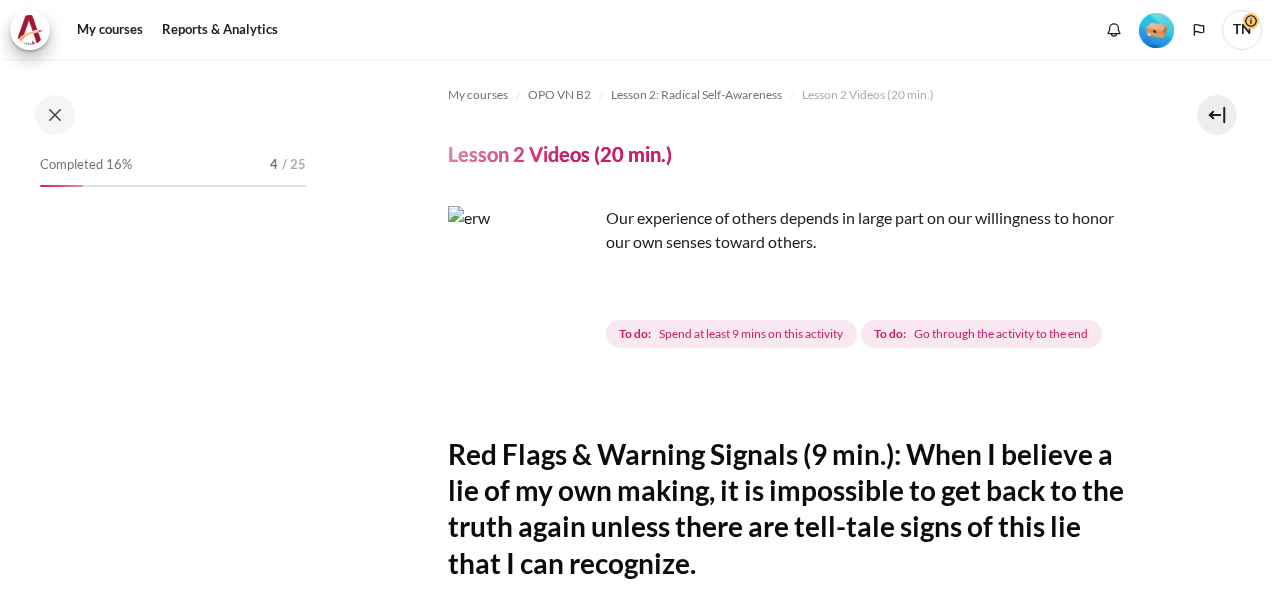 scroll, scrollTop: 0, scrollLeft: 0, axis: both 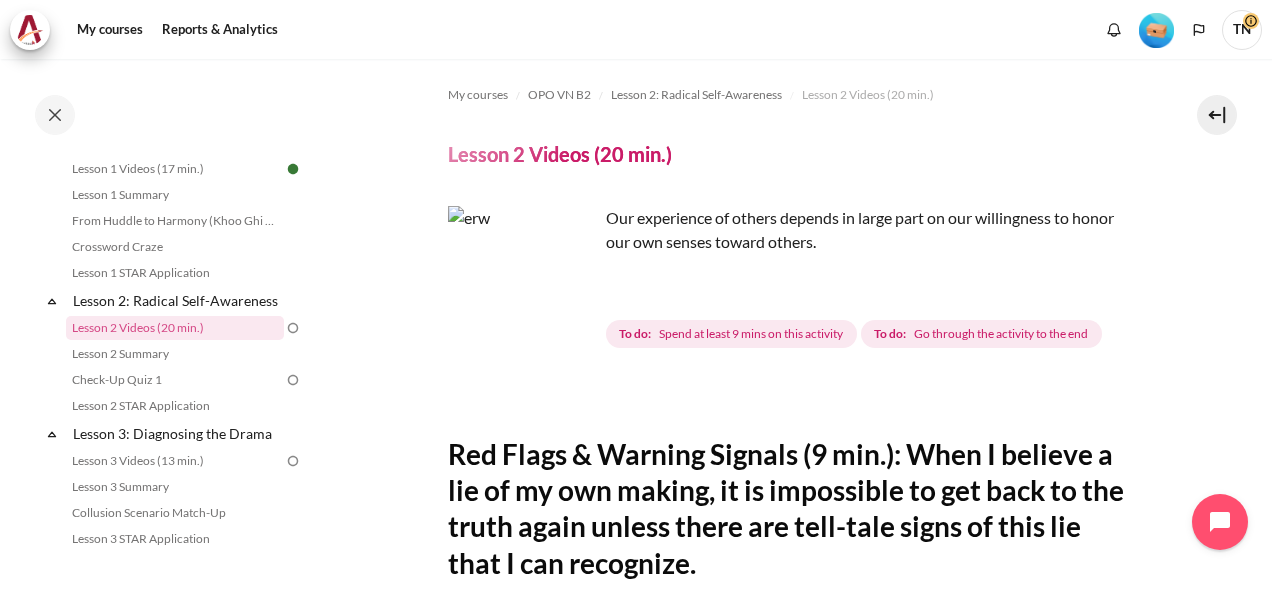 click at bounding box center (523, 281) 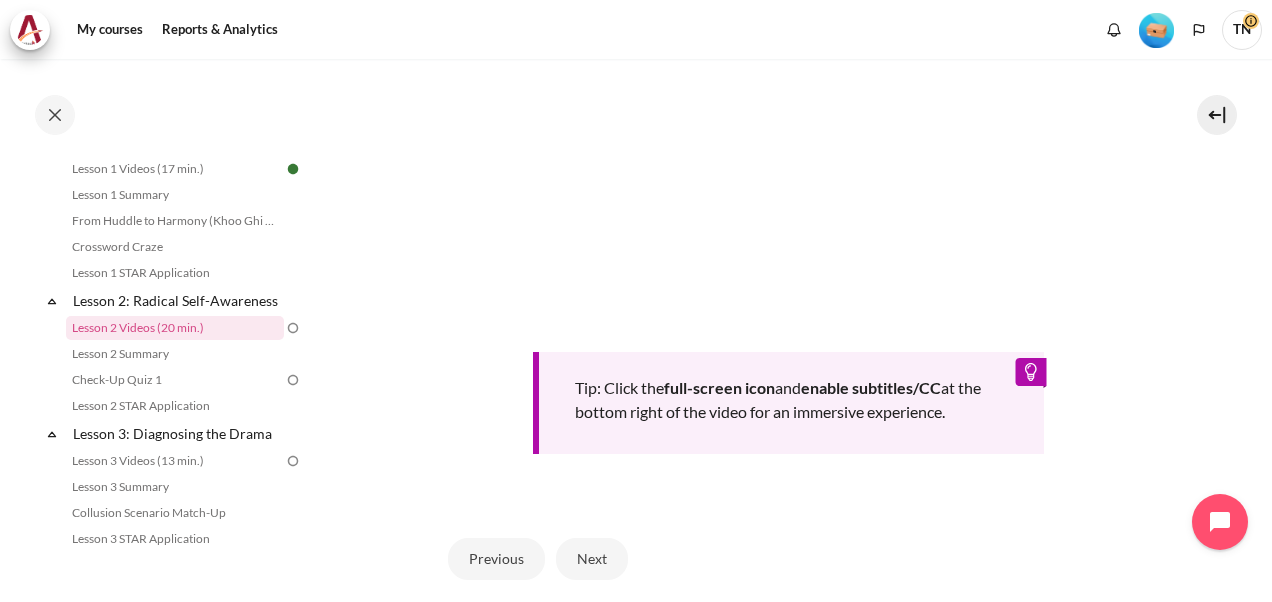 scroll, scrollTop: 381, scrollLeft: 0, axis: vertical 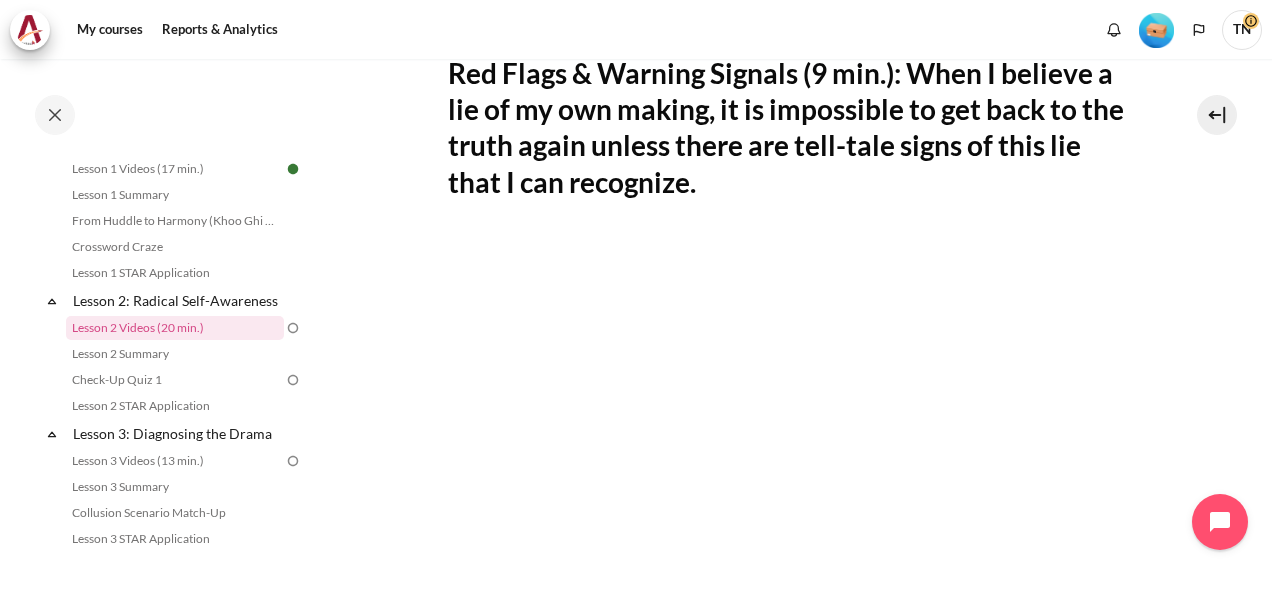 click on "My courses
OPO VN B2
Lesson 2: Radical Self-Awareness
Lesson 2 Videos (20 min.)
Lesson 2 Videos (20 min.)
Completion requirements" at bounding box center [788, 355] 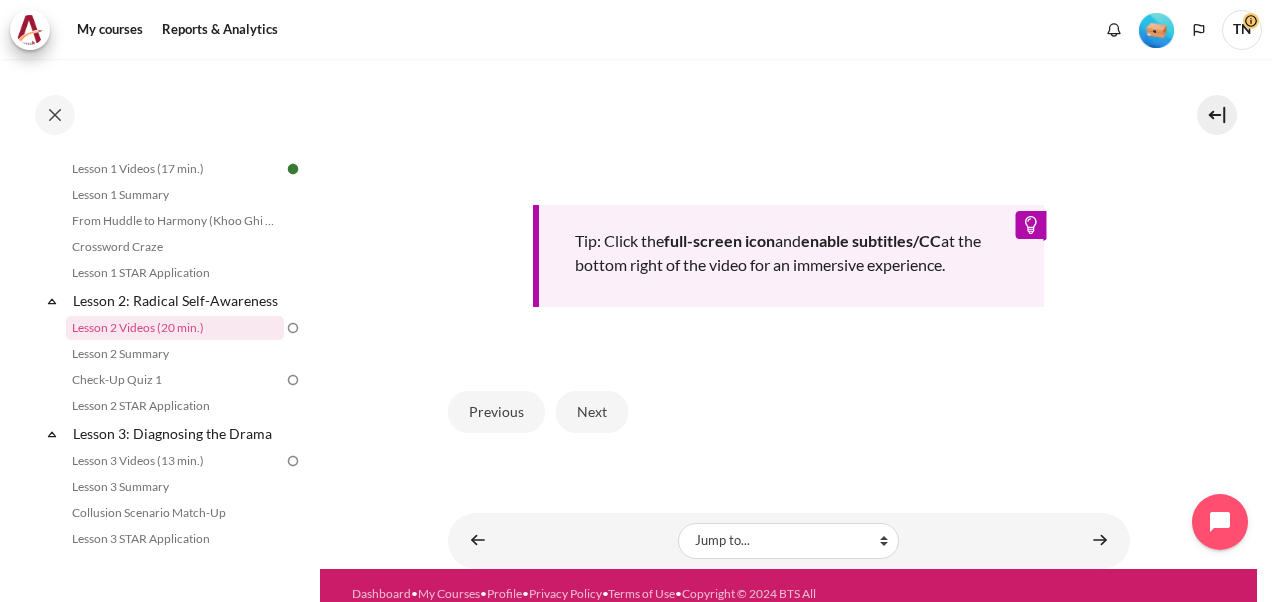 scroll, scrollTop: 872, scrollLeft: 0, axis: vertical 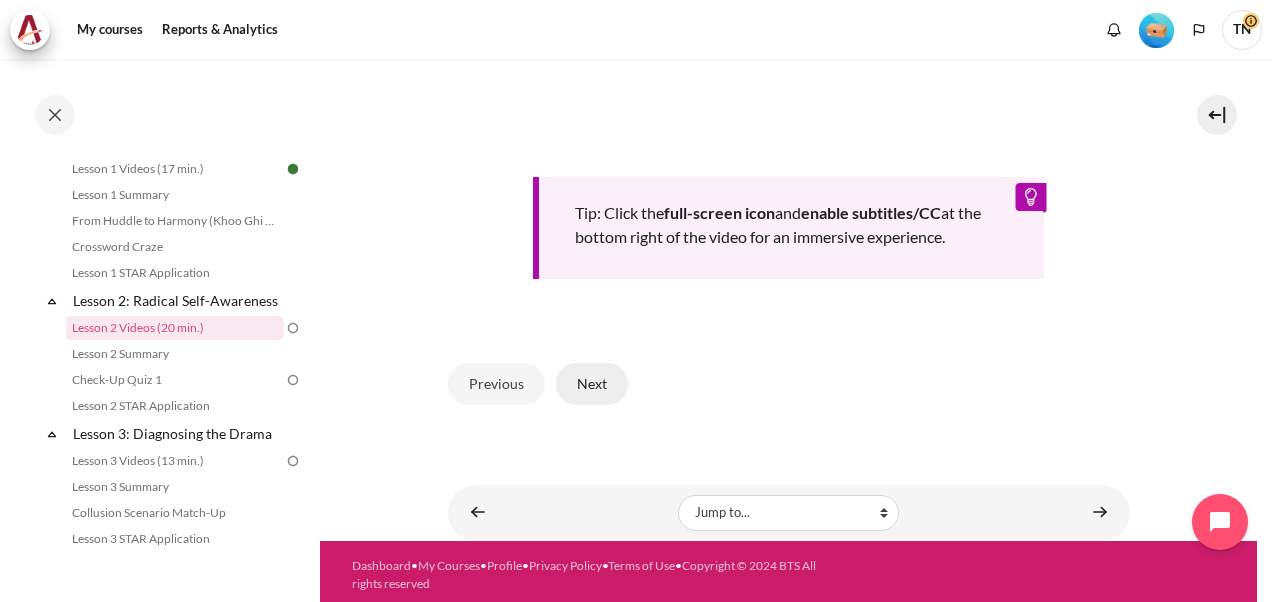 click on "Next" at bounding box center (592, 384) 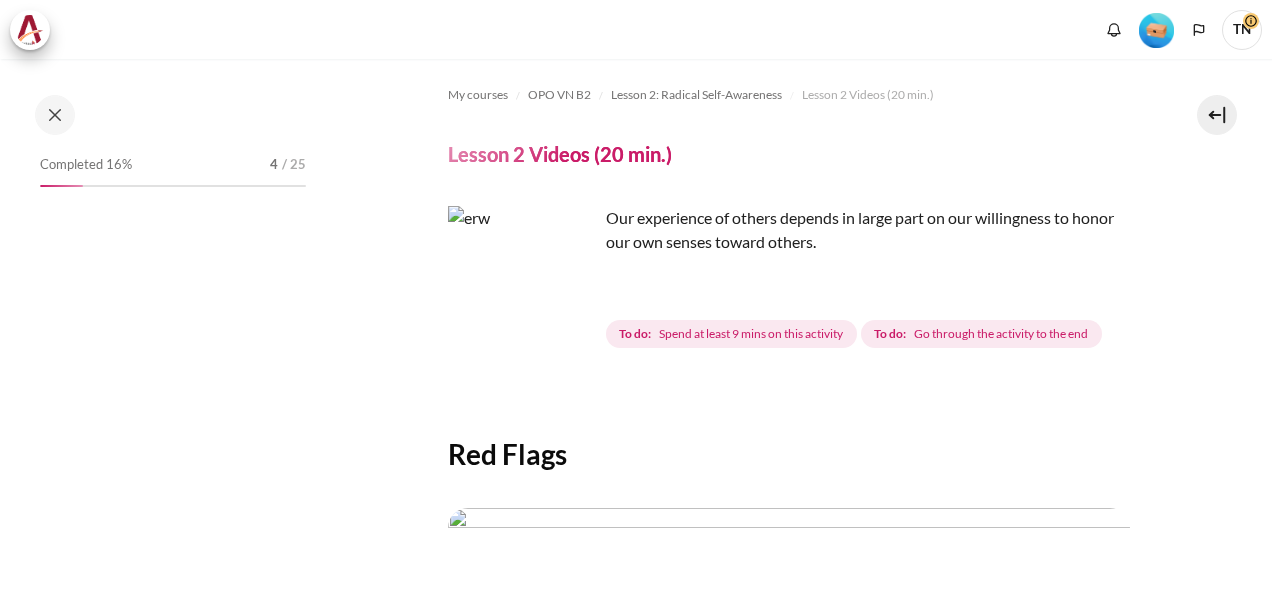 scroll, scrollTop: 0, scrollLeft: 0, axis: both 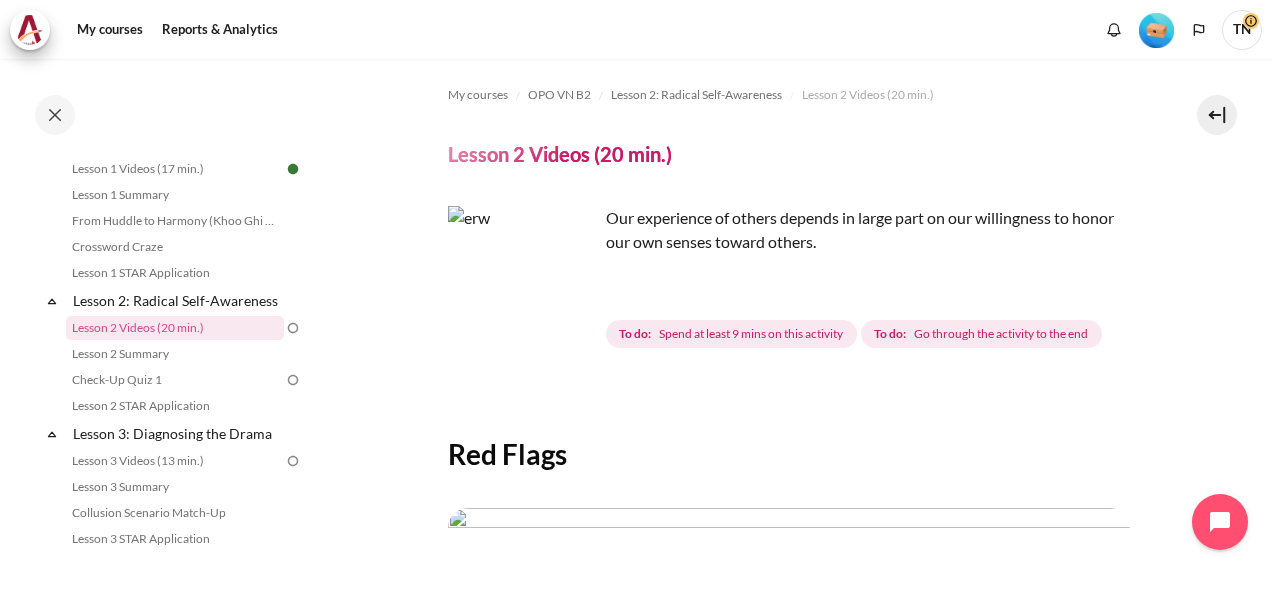 click at bounding box center [523, 281] 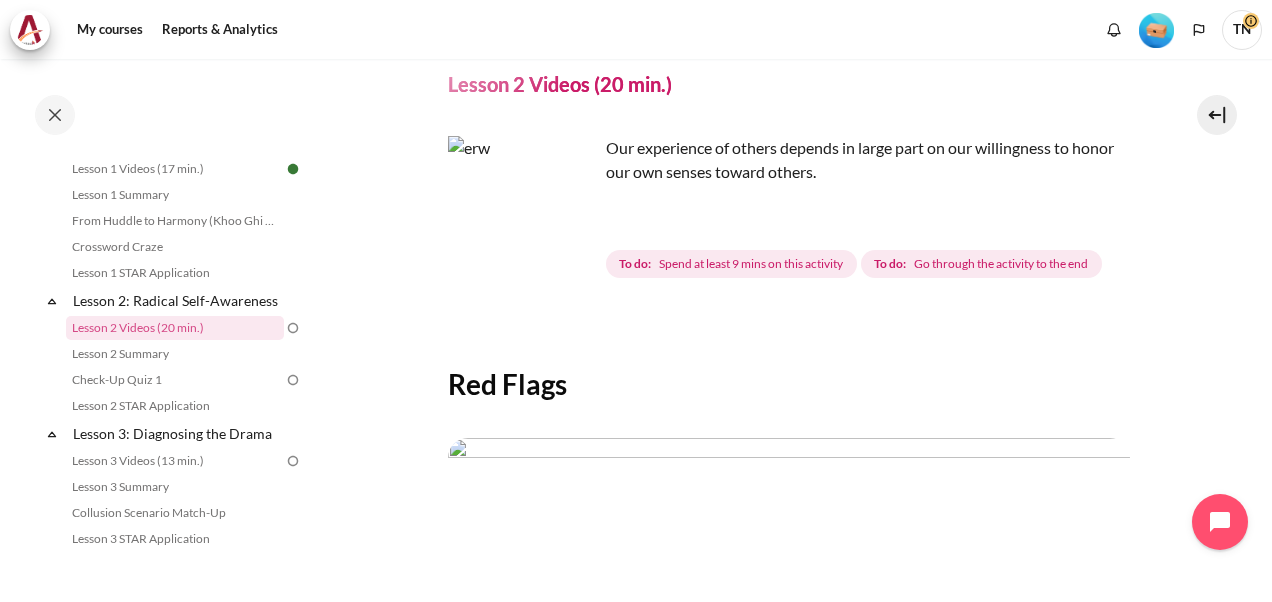 scroll, scrollTop: 68, scrollLeft: 0, axis: vertical 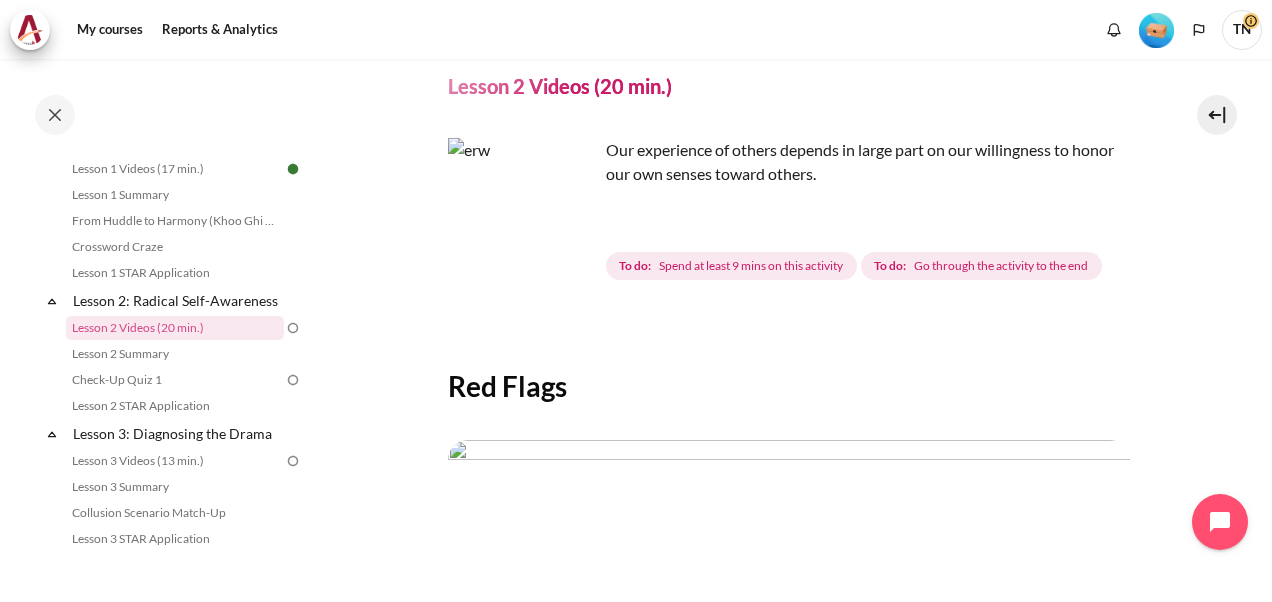 click at bounding box center (523, 213) 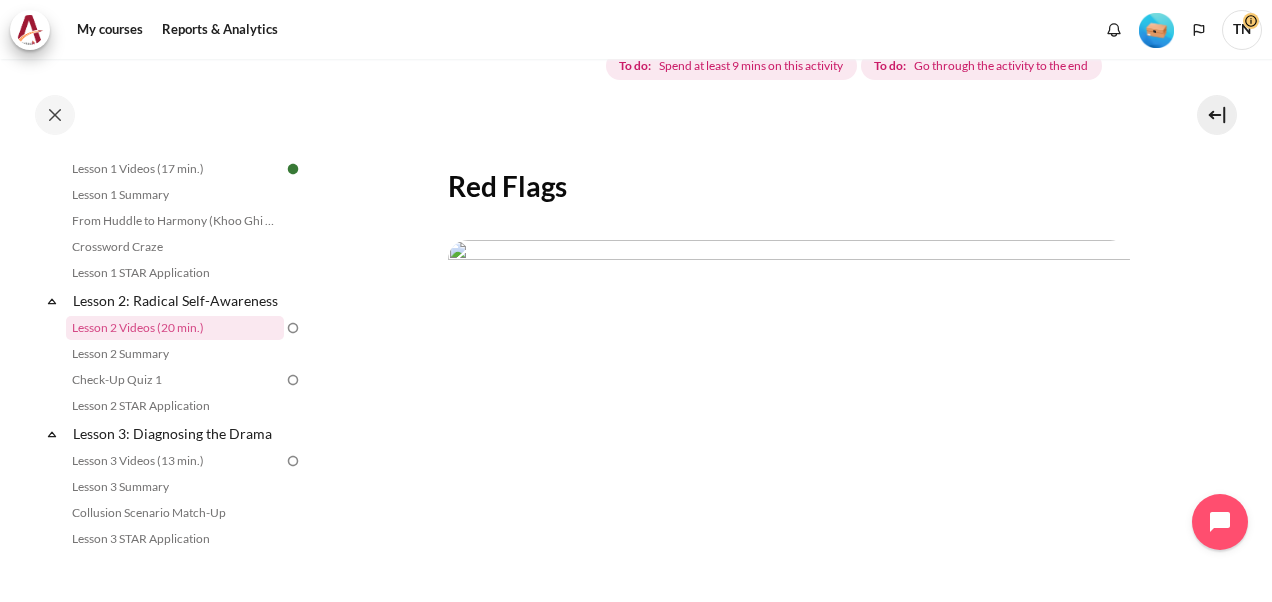 click at bounding box center [789, 432] 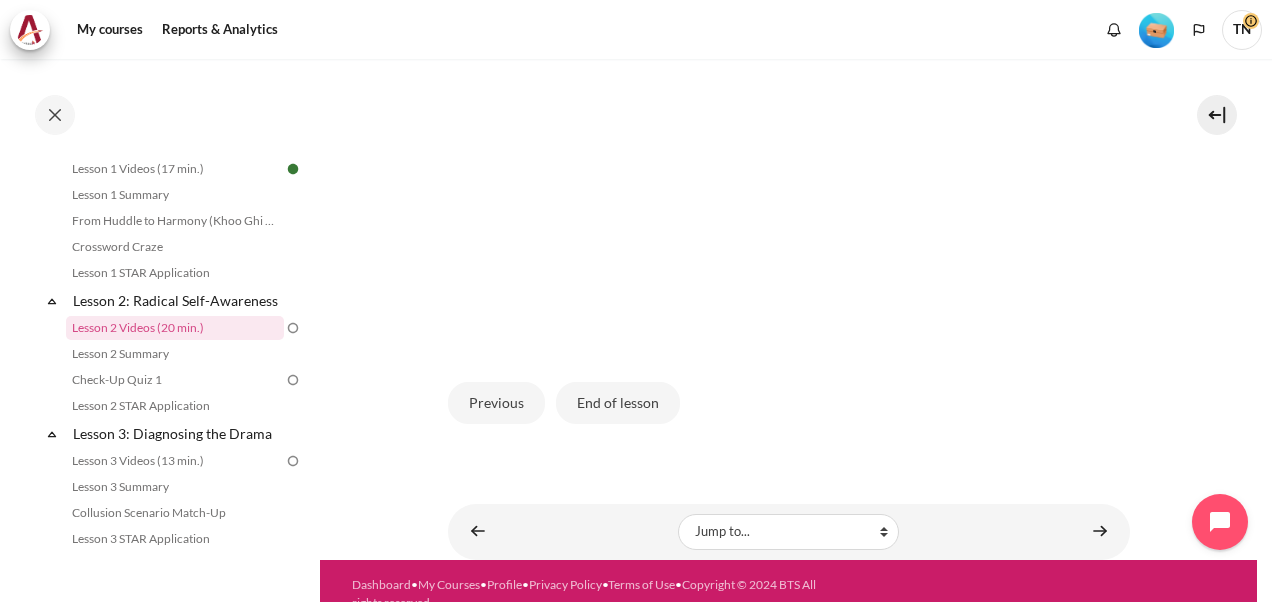 scroll, scrollTop: 568, scrollLeft: 0, axis: vertical 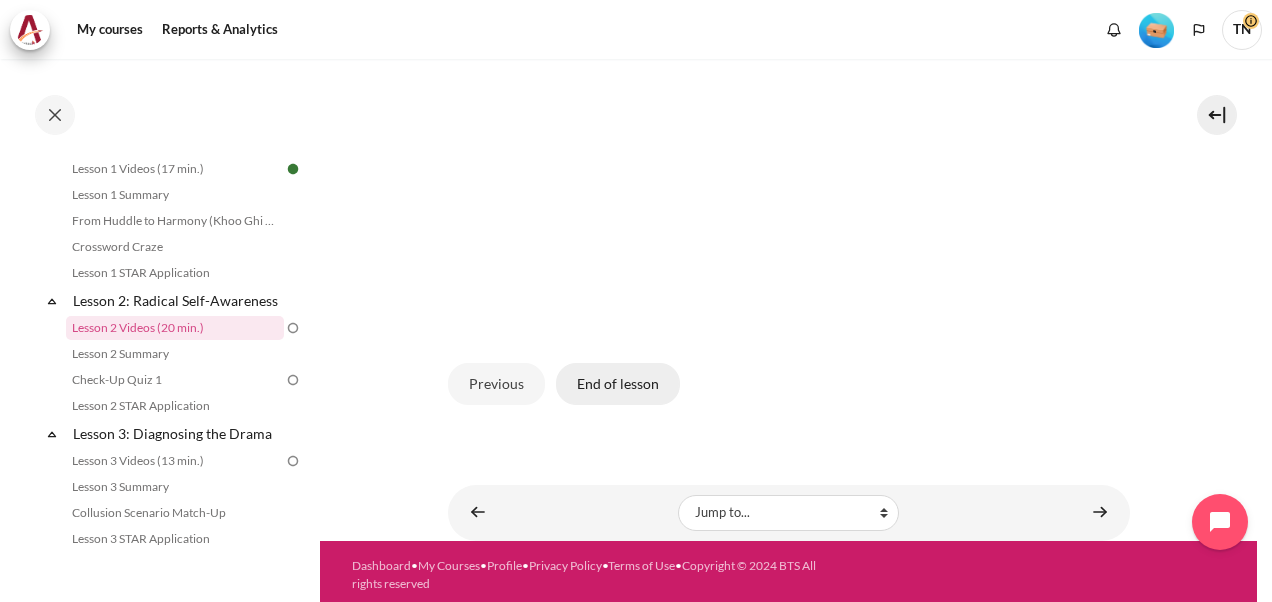 click on "End of lesson" at bounding box center [618, 384] 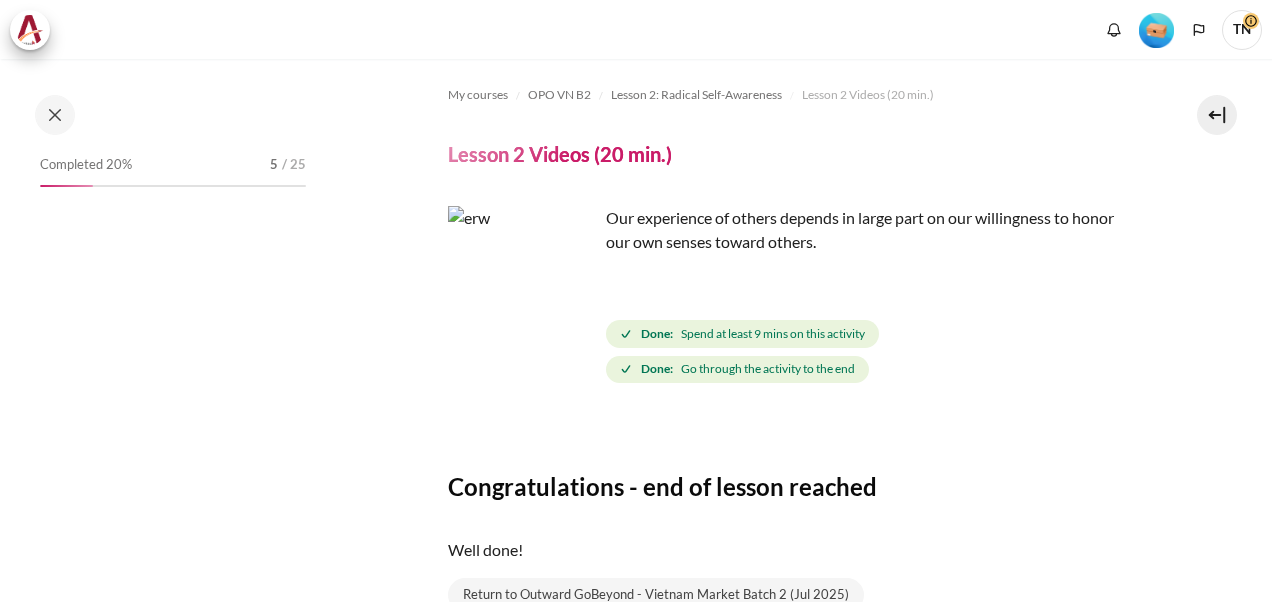 scroll, scrollTop: 0, scrollLeft: 0, axis: both 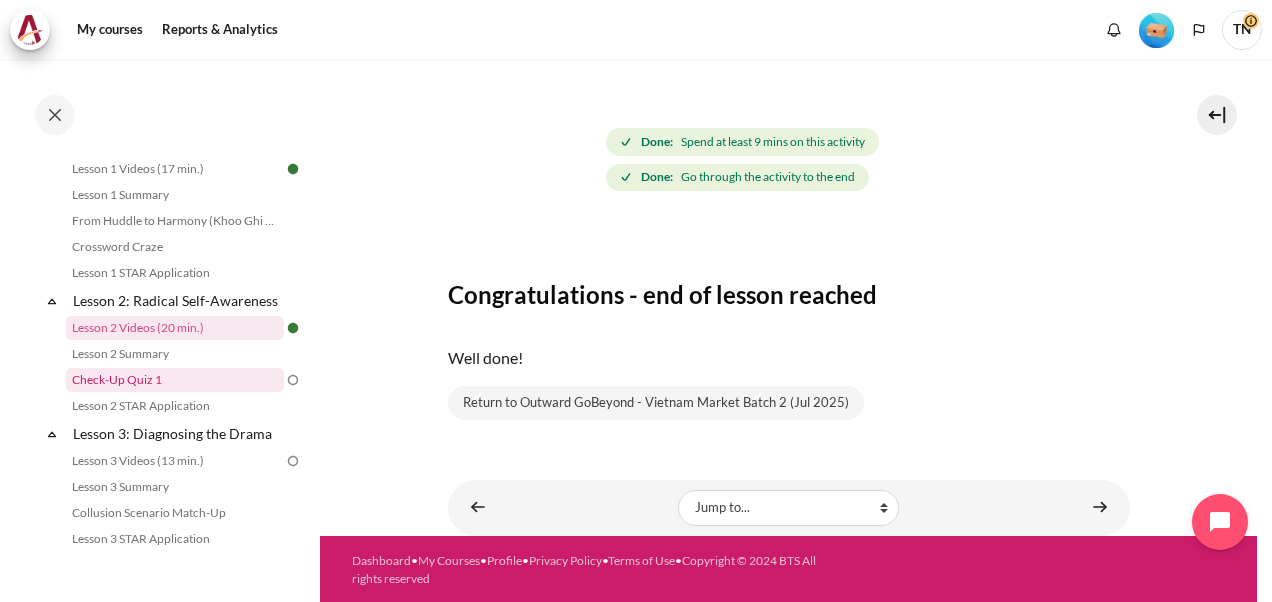 click on "Check-Up Quiz 1" at bounding box center [175, 380] 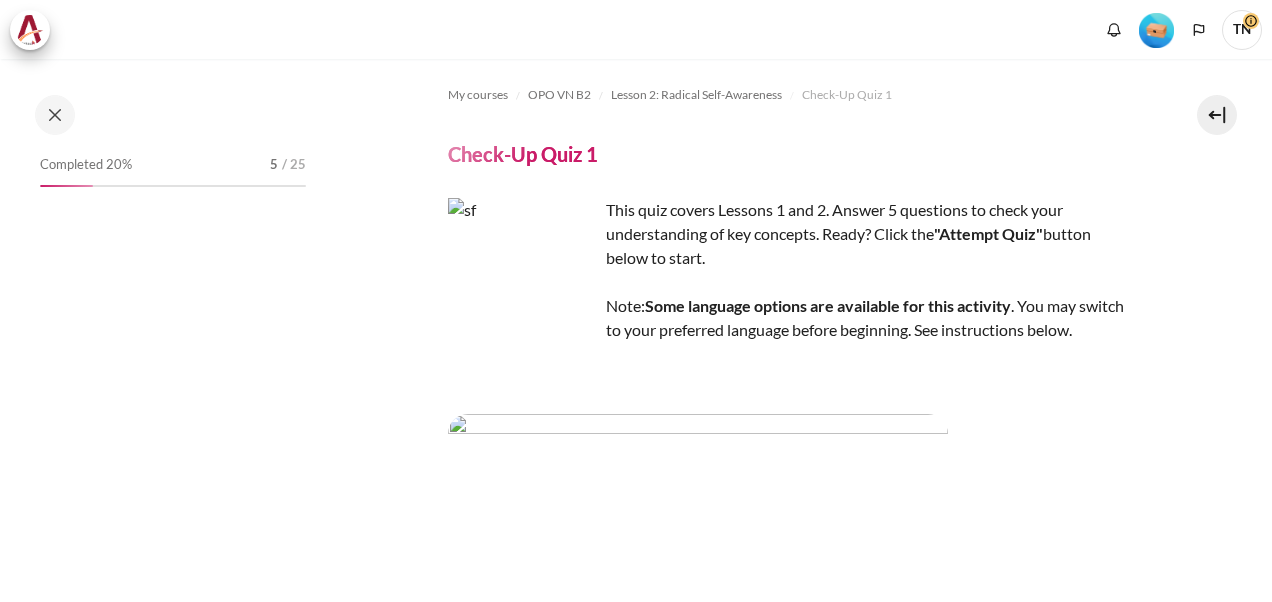 scroll, scrollTop: 0, scrollLeft: 0, axis: both 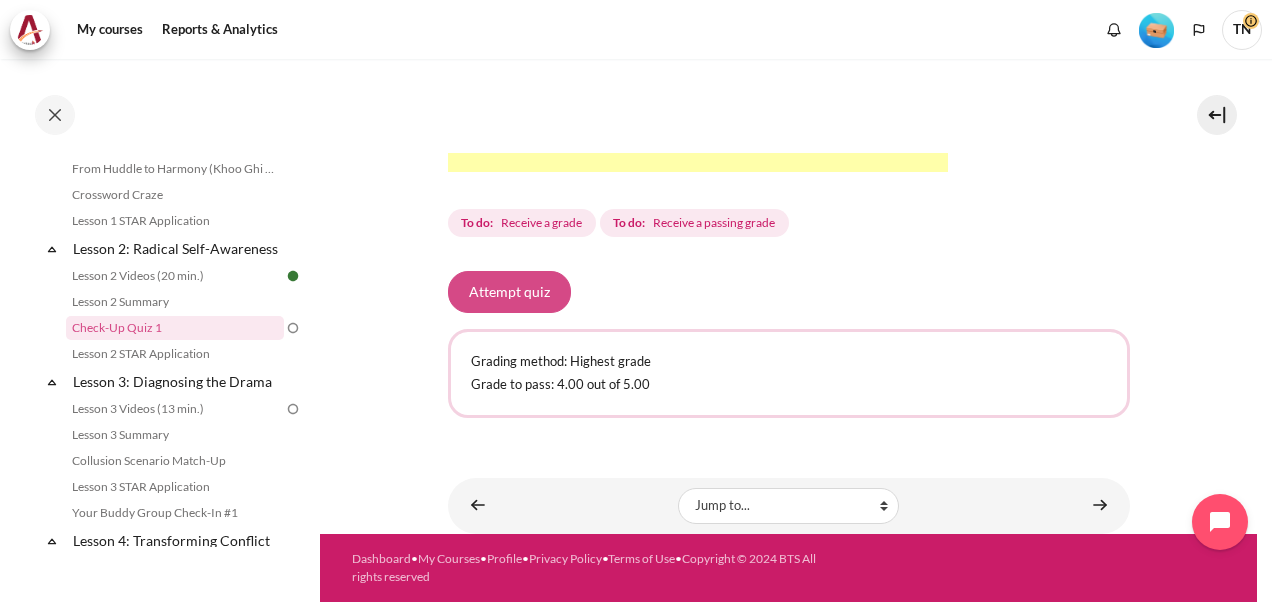 click on "Attempt quiz" at bounding box center (509, 292) 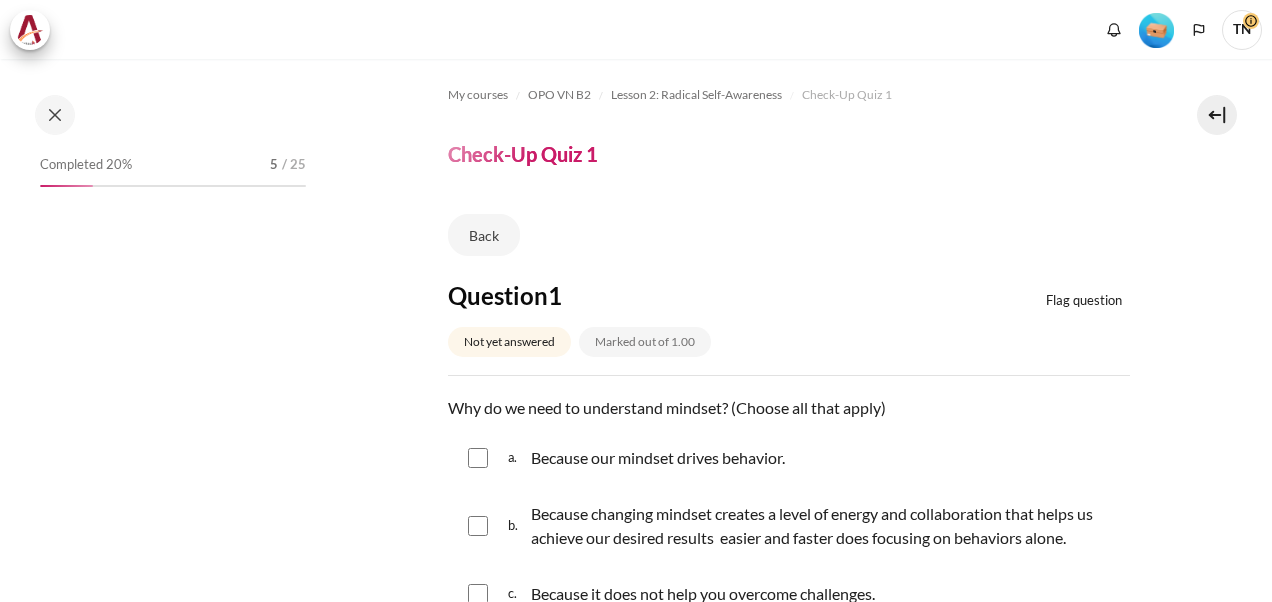 scroll, scrollTop: 0, scrollLeft: 0, axis: both 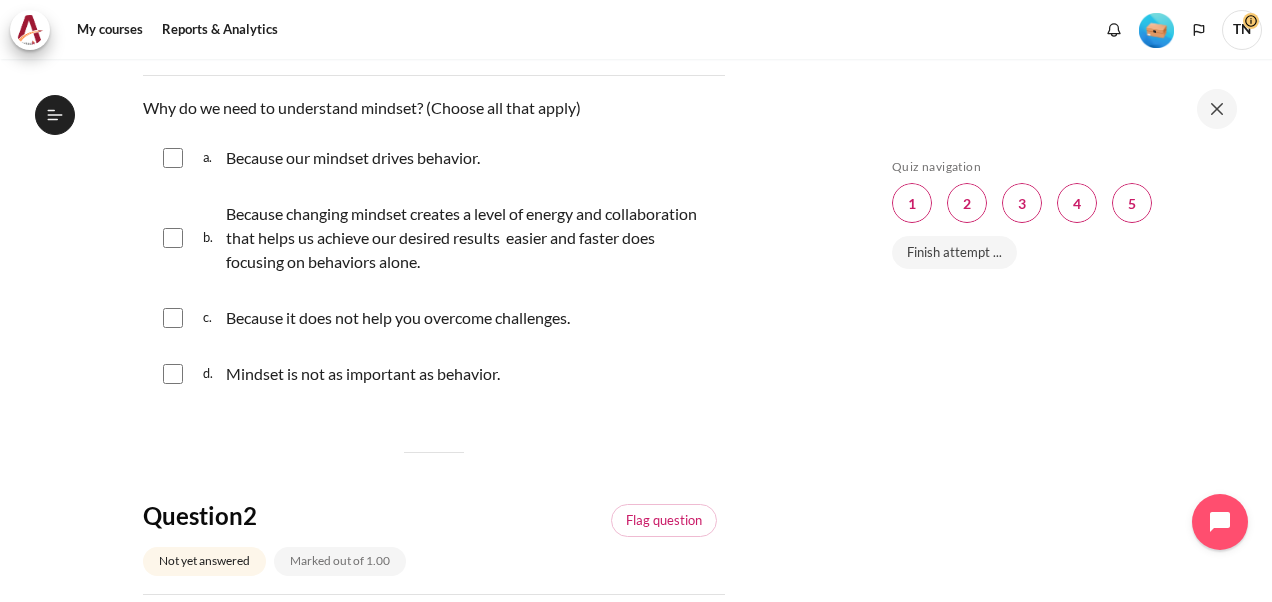 click at bounding box center [173, 238] 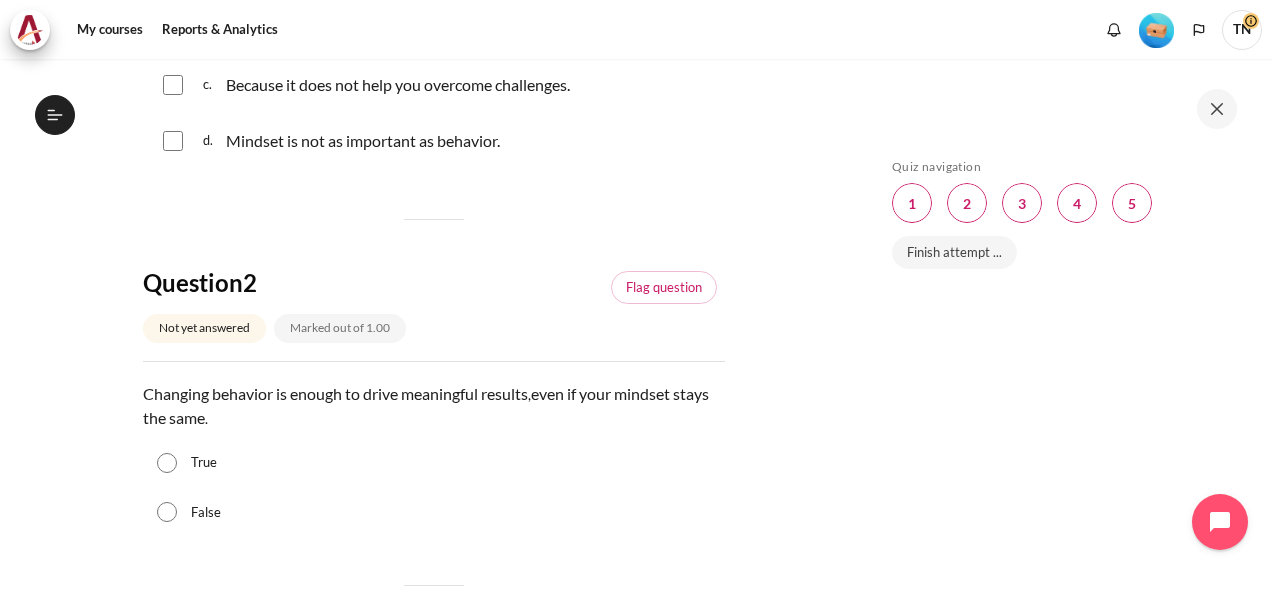 scroll, scrollTop: 700, scrollLeft: 0, axis: vertical 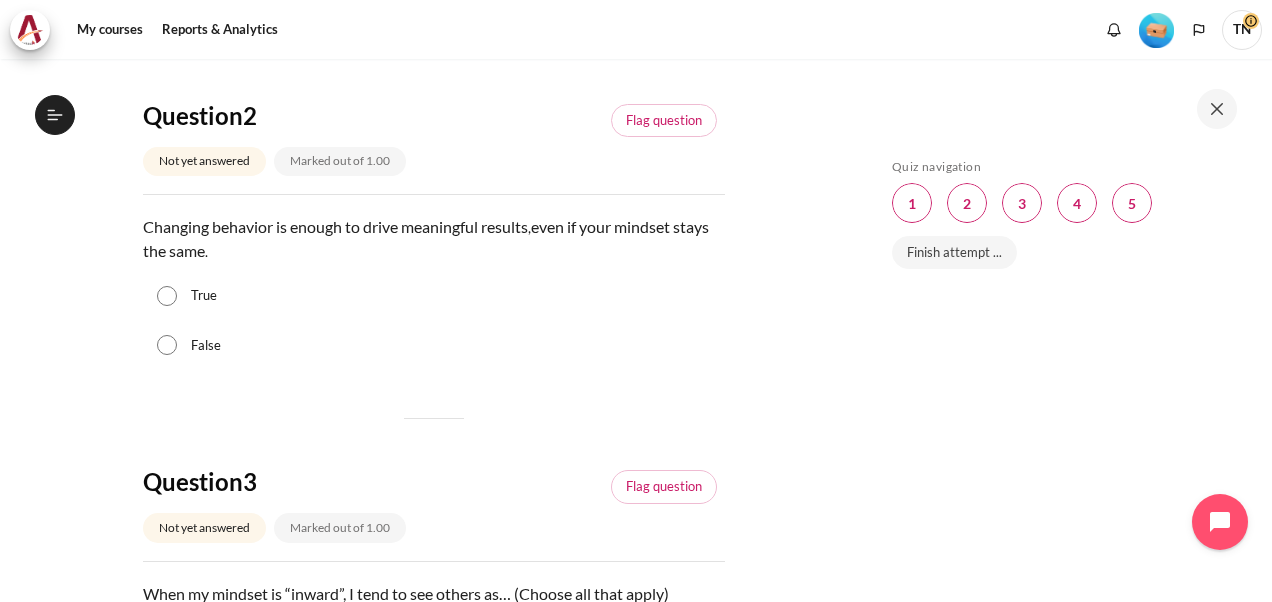 click on "True" at bounding box center [167, 296] 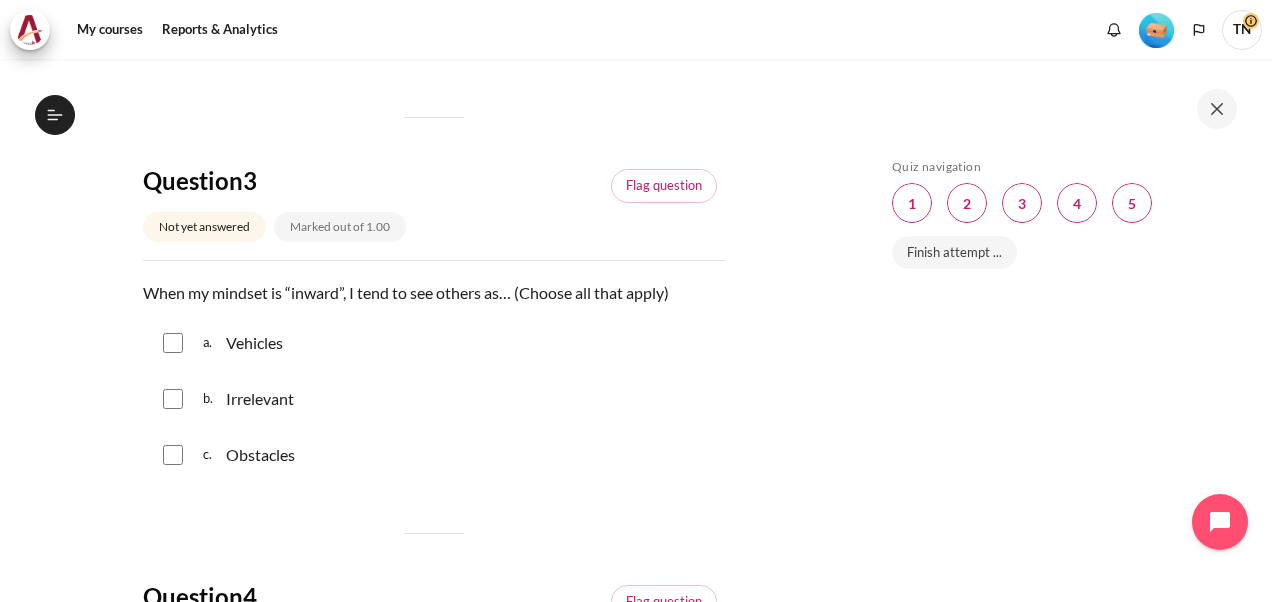 scroll, scrollTop: 1100, scrollLeft: 0, axis: vertical 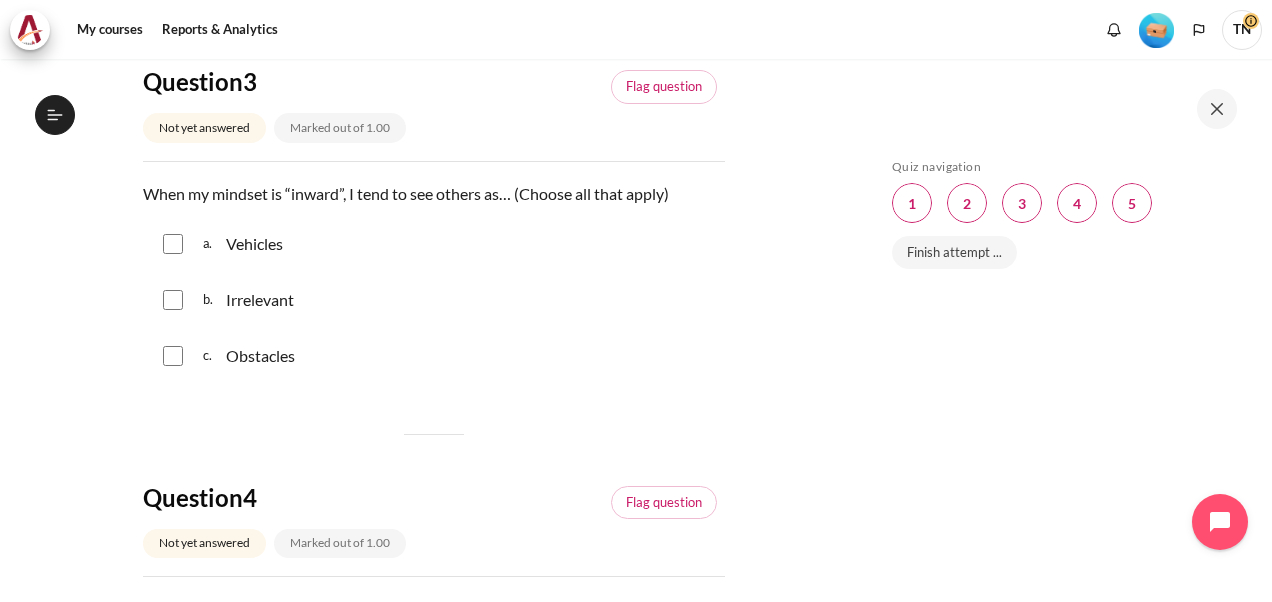 click at bounding box center (173, 356) 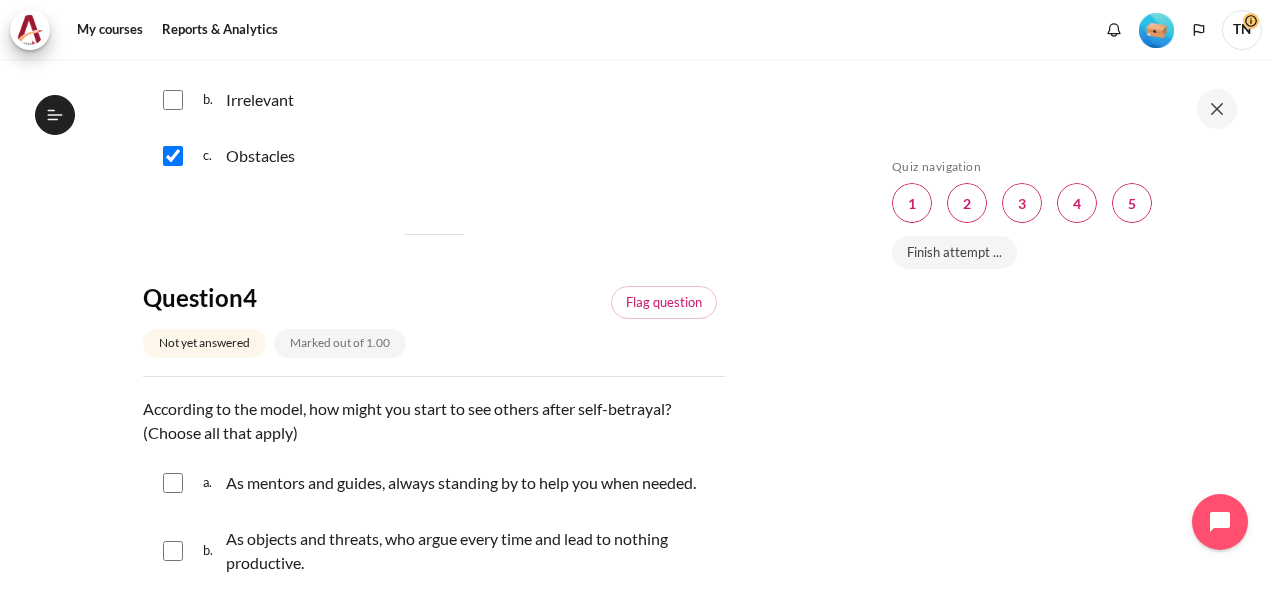 scroll, scrollTop: 1500, scrollLeft: 0, axis: vertical 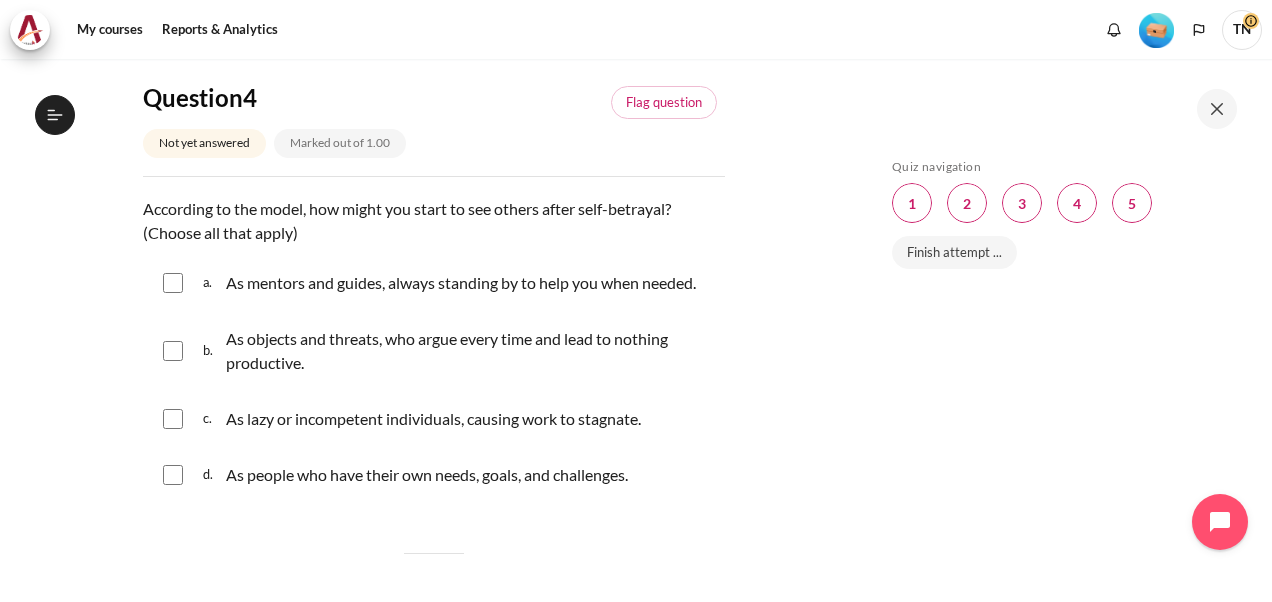 click at bounding box center (173, 475) 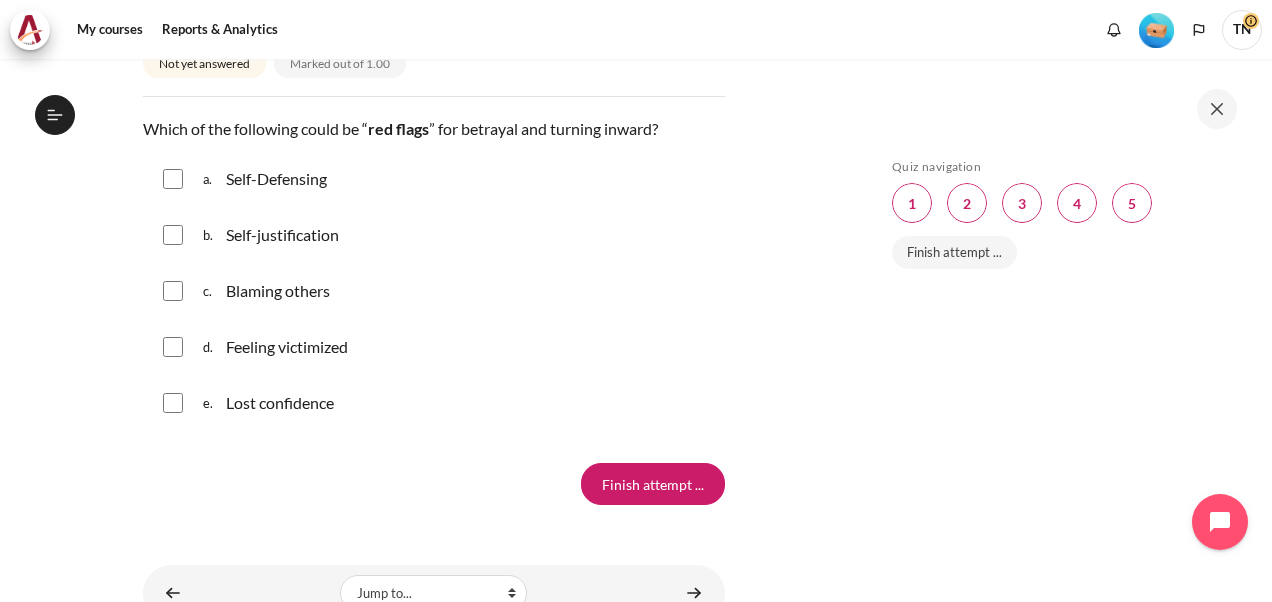 scroll, scrollTop: 2100, scrollLeft: 0, axis: vertical 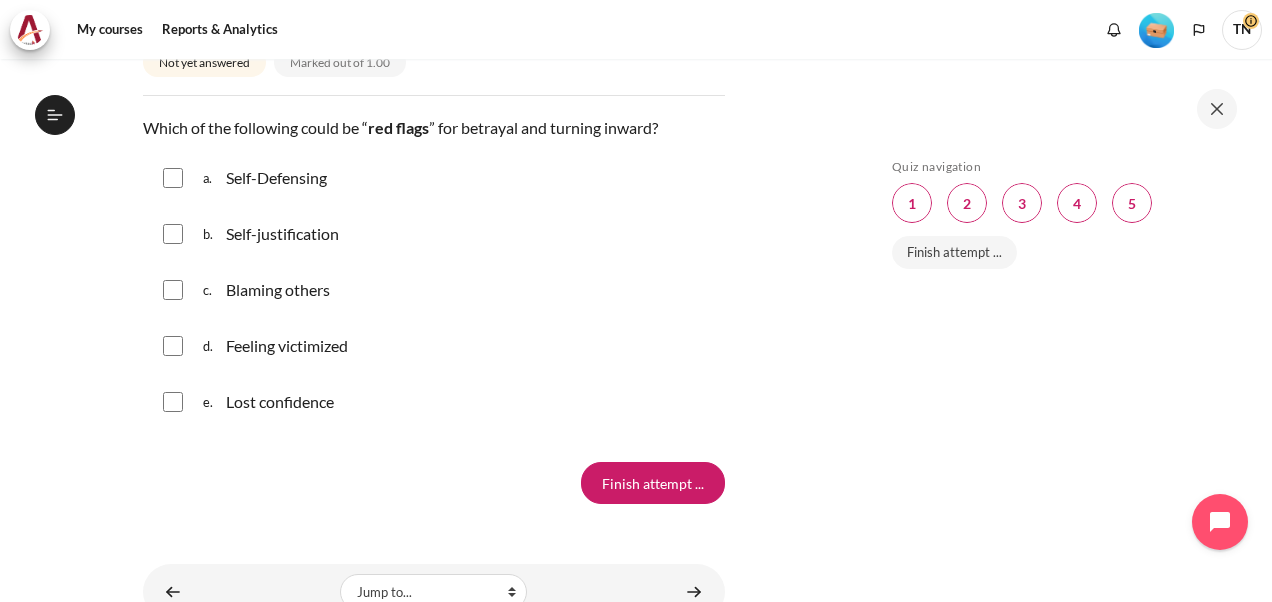 click at bounding box center [173, 178] 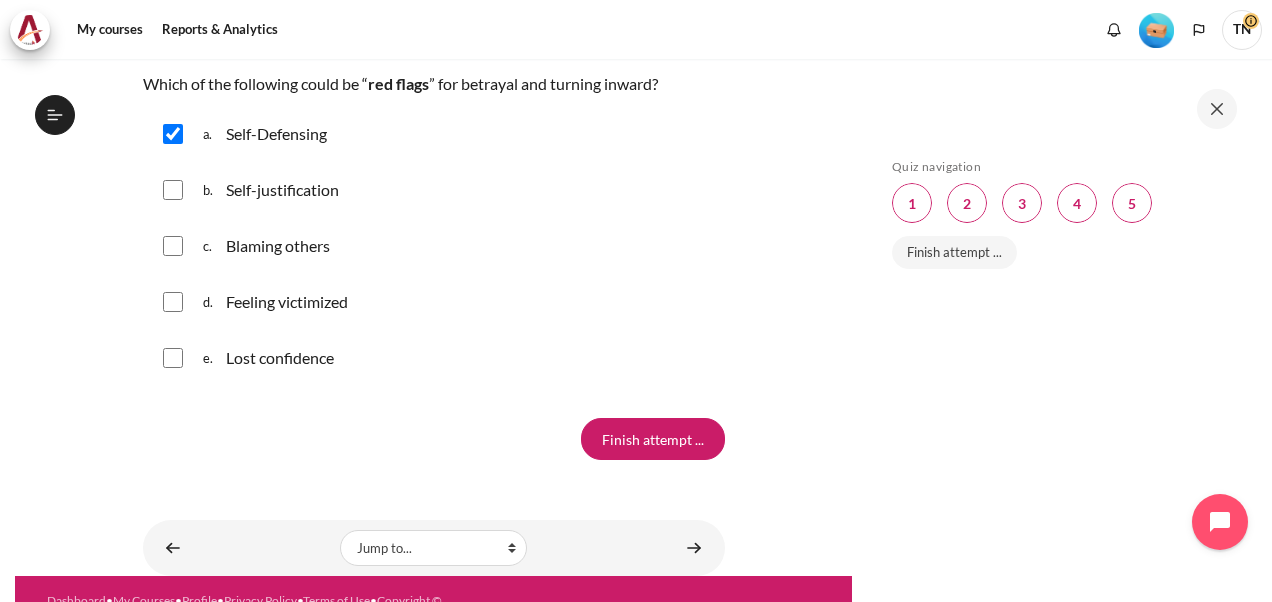 scroll, scrollTop: 2183, scrollLeft: 0, axis: vertical 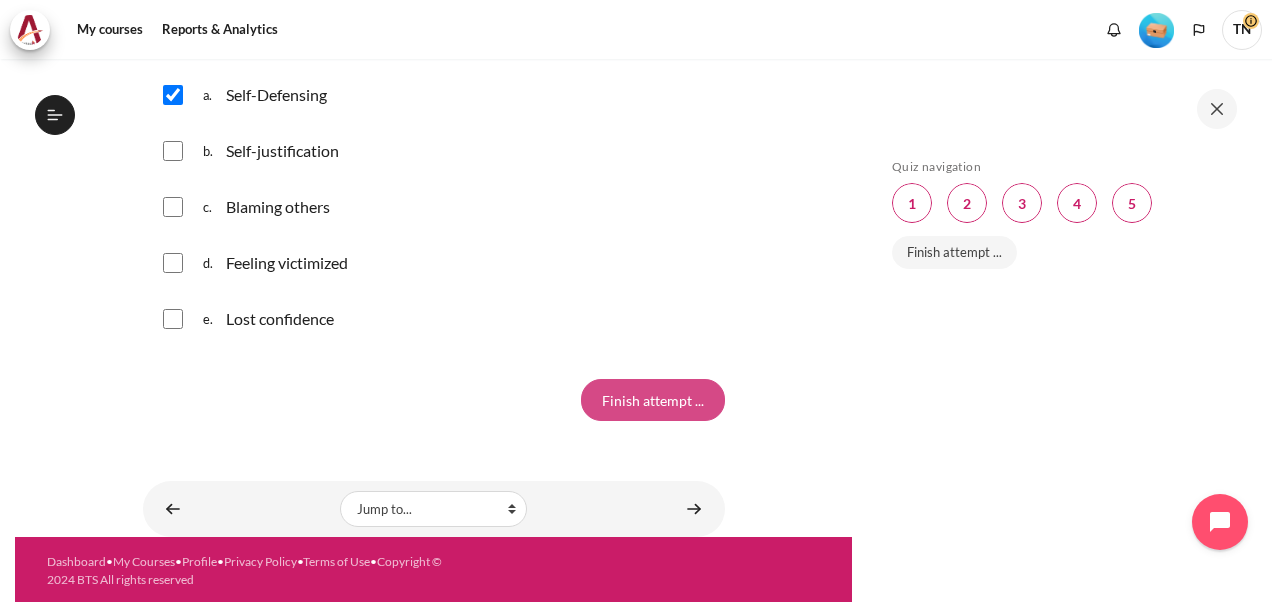 click on "Finish attempt ..." at bounding box center (653, 400) 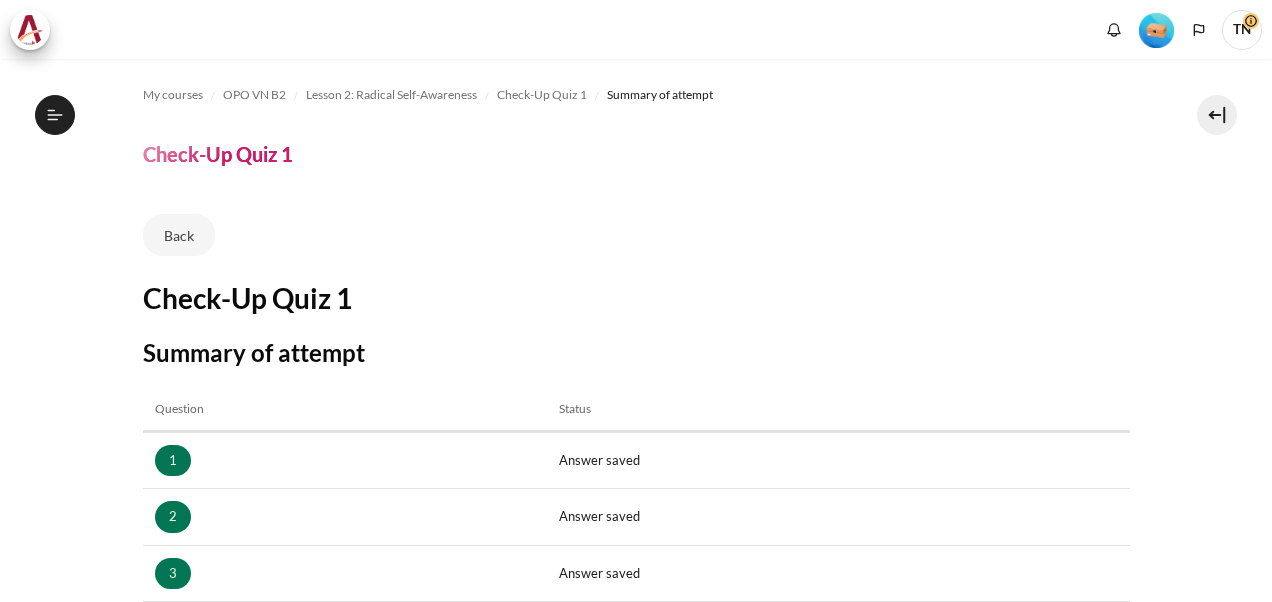 scroll, scrollTop: 0, scrollLeft: 0, axis: both 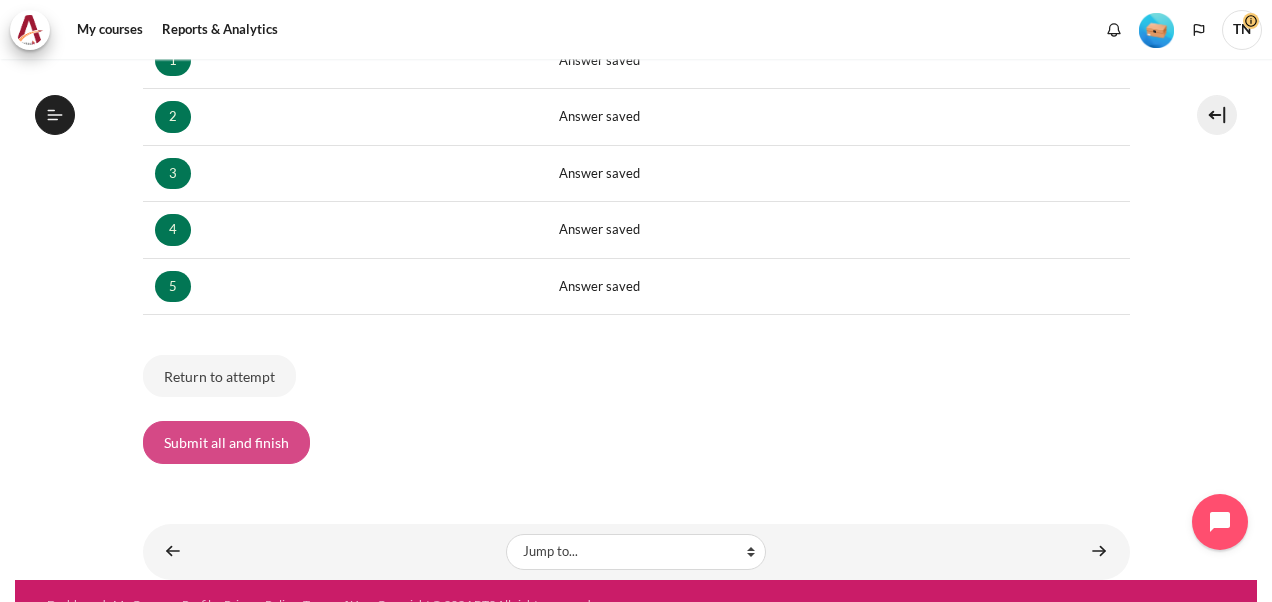 click on "Submit all and finish" at bounding box center (226, 442) 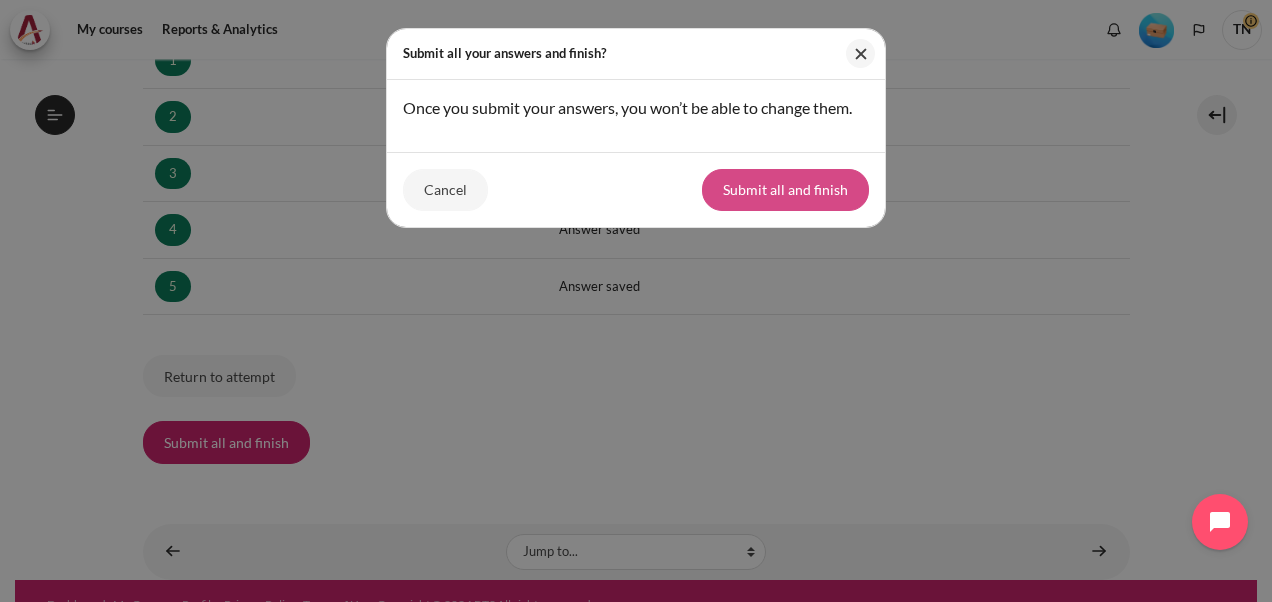 click on "Submit all and finish" at bounding box center (785, 190) 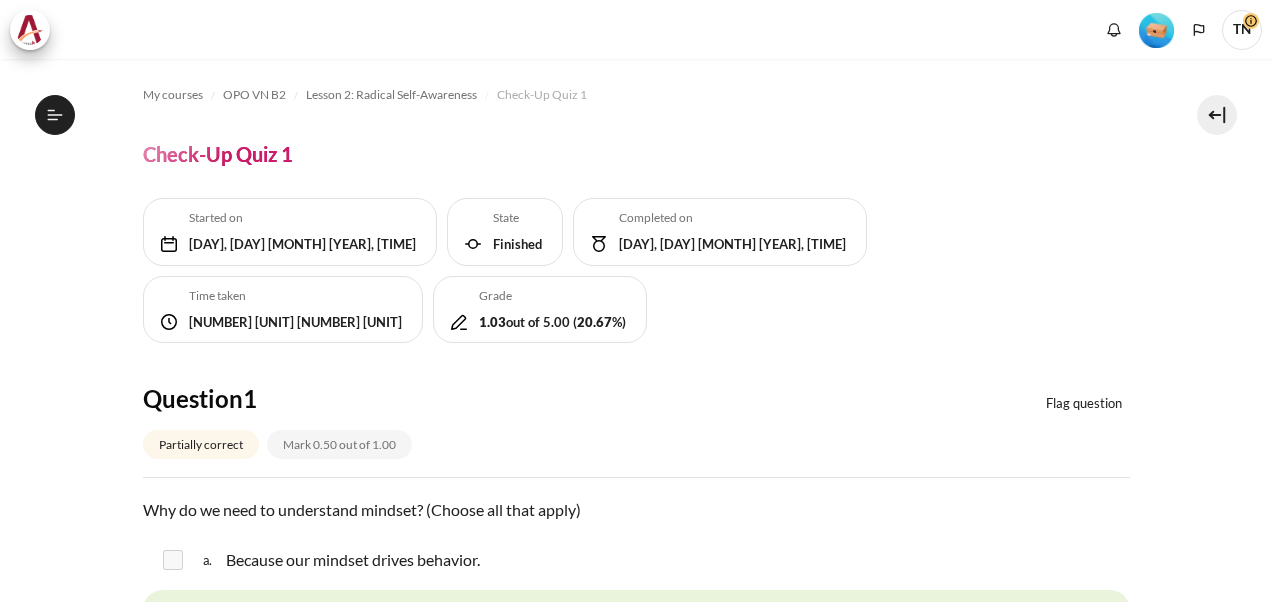 scroll, scrollTop: 0, scrollLeft: 0, axis: both 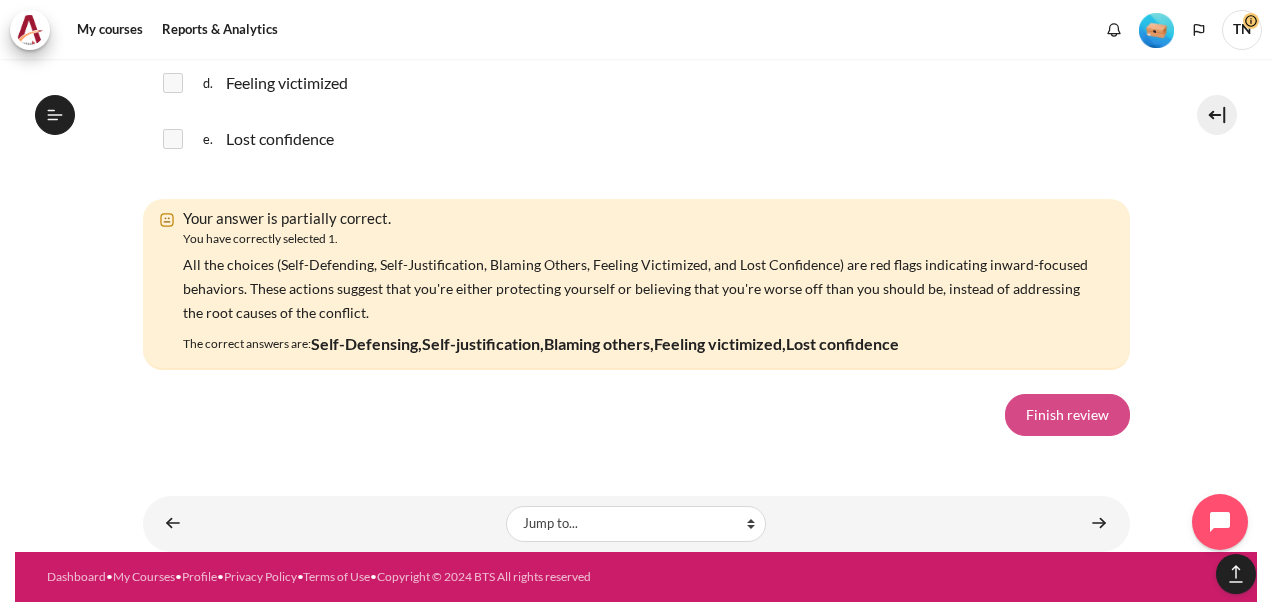 click on "Finish review" at bounding box center [1067, 415] 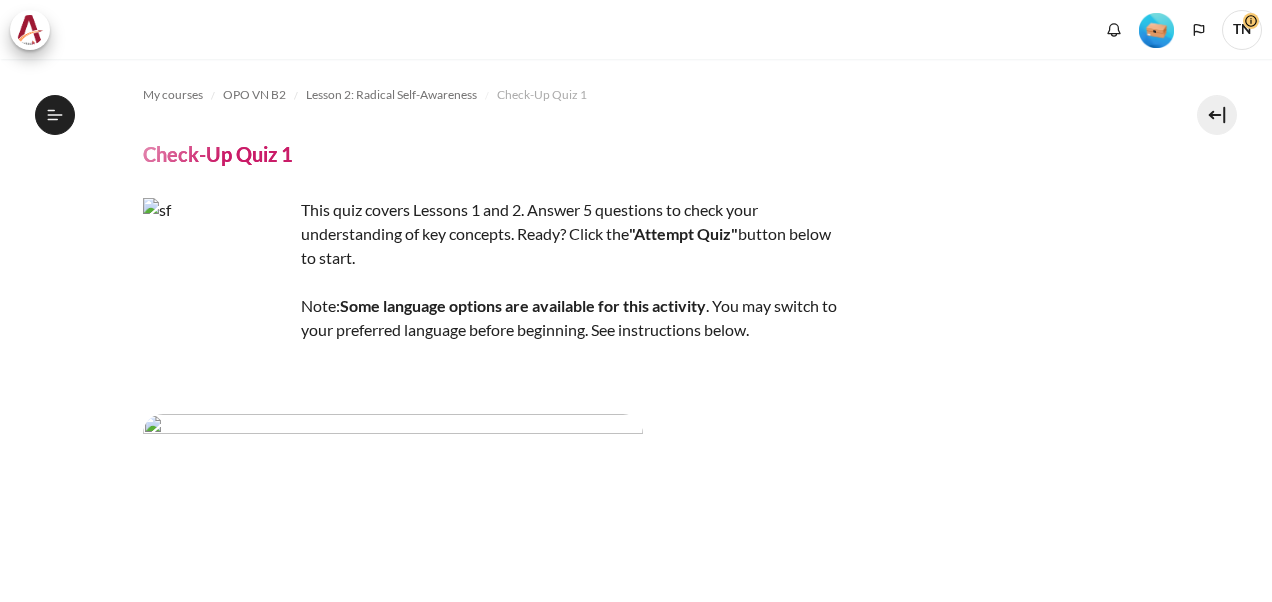 scroll, scrollTop: 0, scrollLeft: 0, axis: both 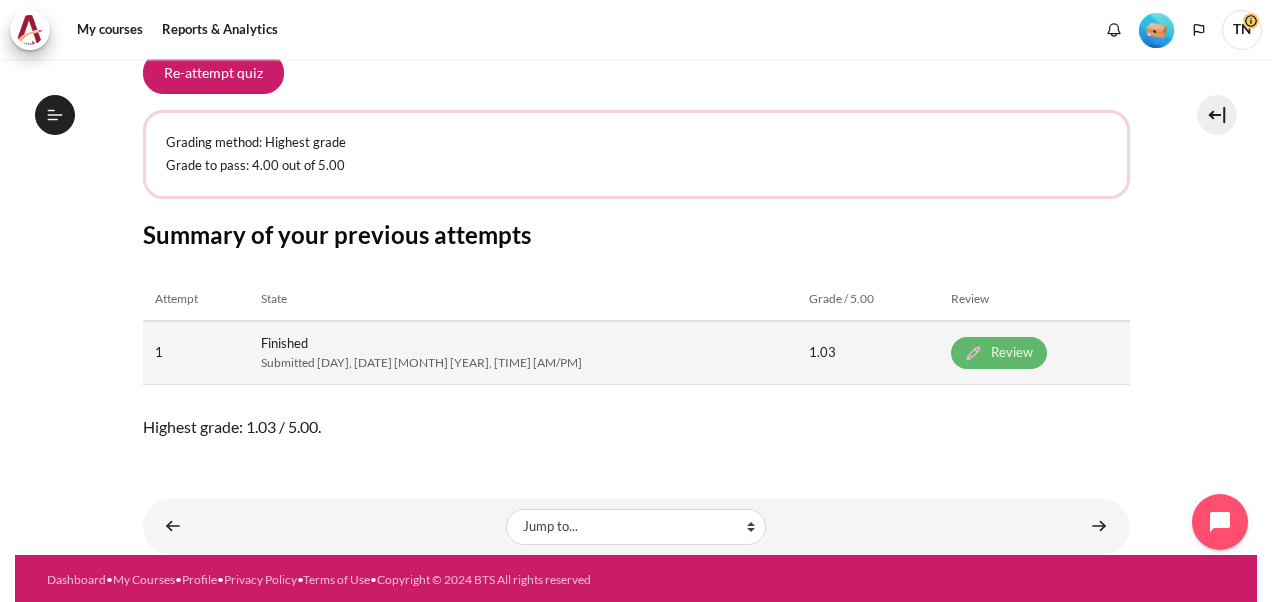 click on "Review" at bounding box center [999, 353] 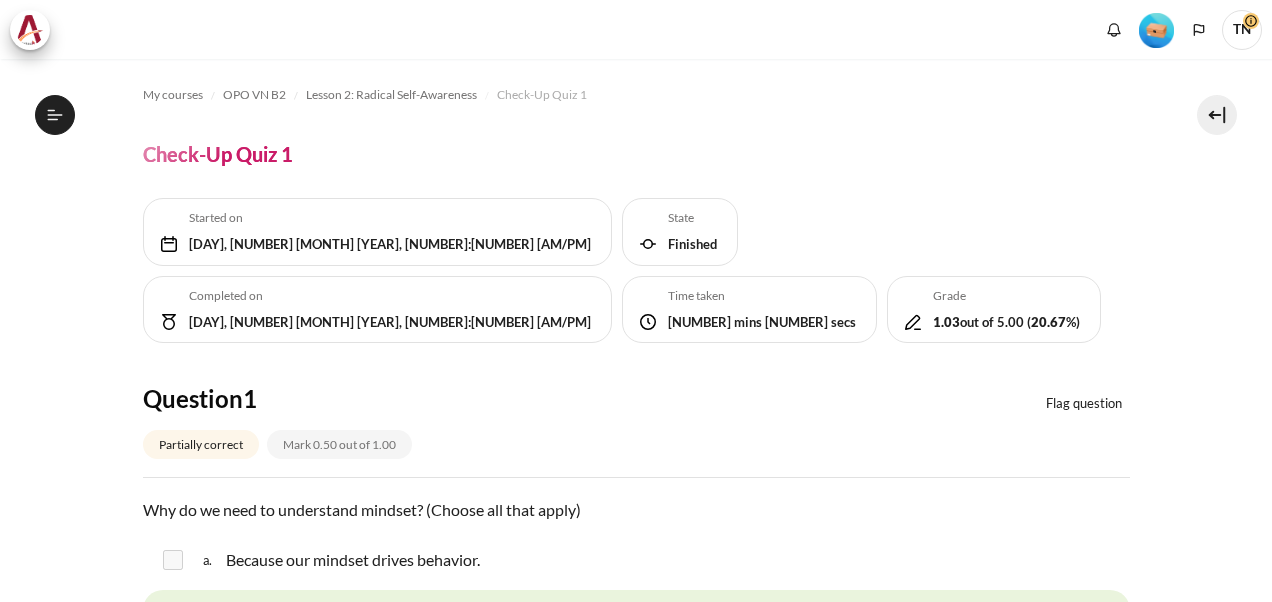 scroll, scrollTop: 0, scrollLeft: 0, axis: both 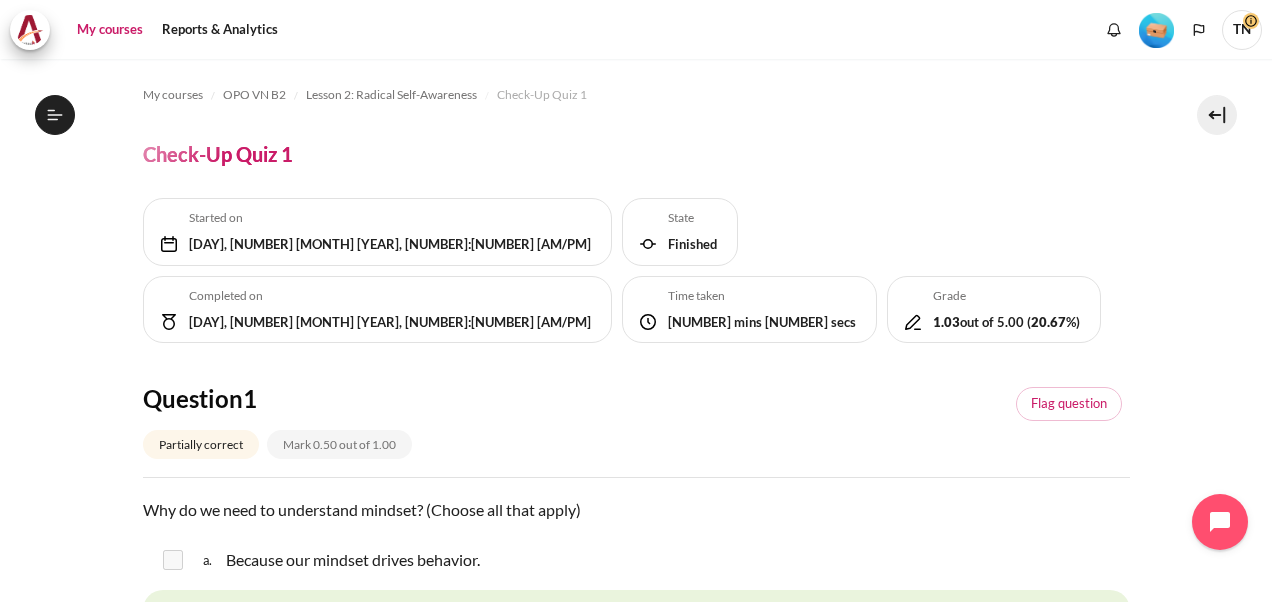 click on "My courses" at bounding box center [110, 30] 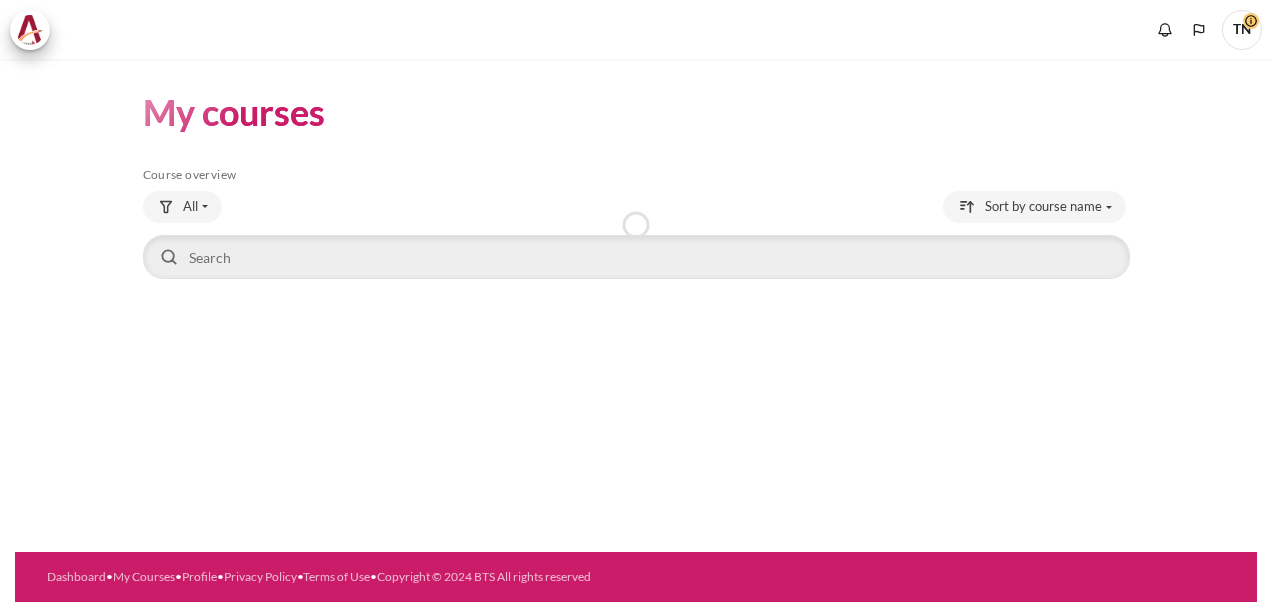 scroll, scrollTop: 0, scrollLeft: 0, axis: both 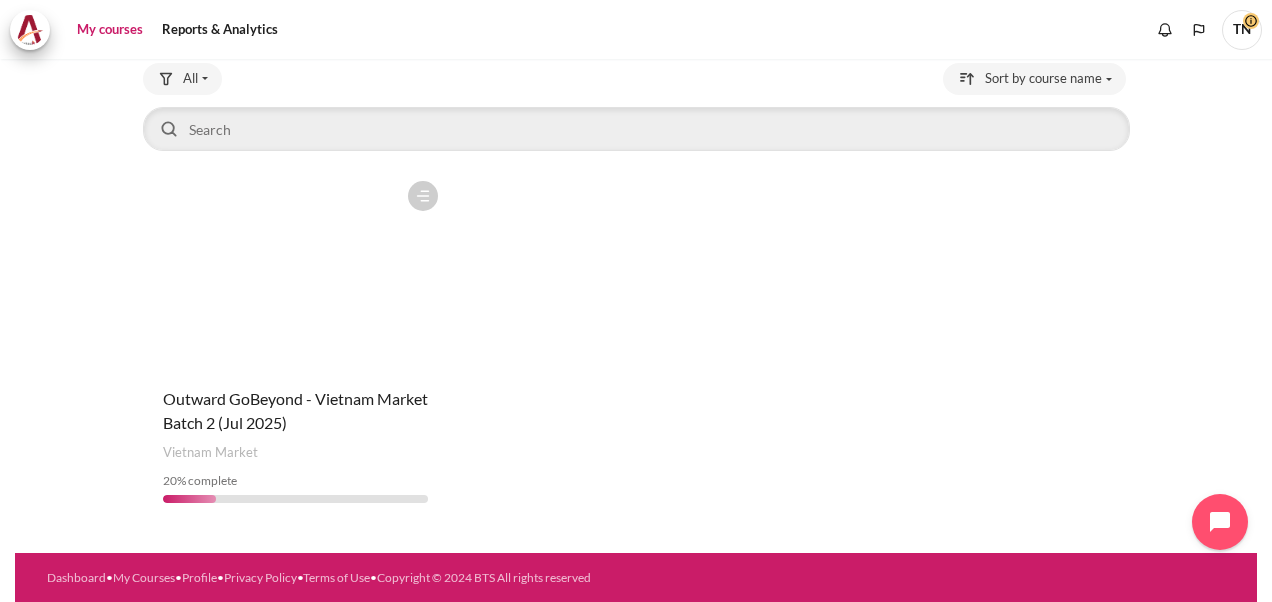 click at bounding box center [295, 271] 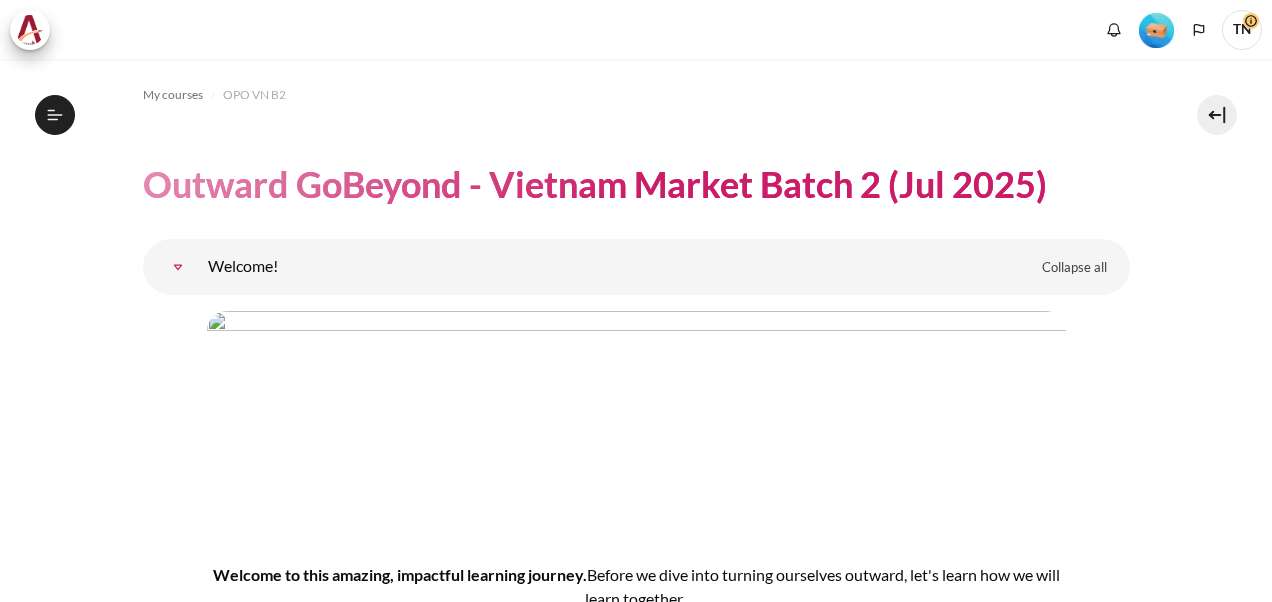scroll, scrollTop: 0, scrollLeft: 0, axis: both 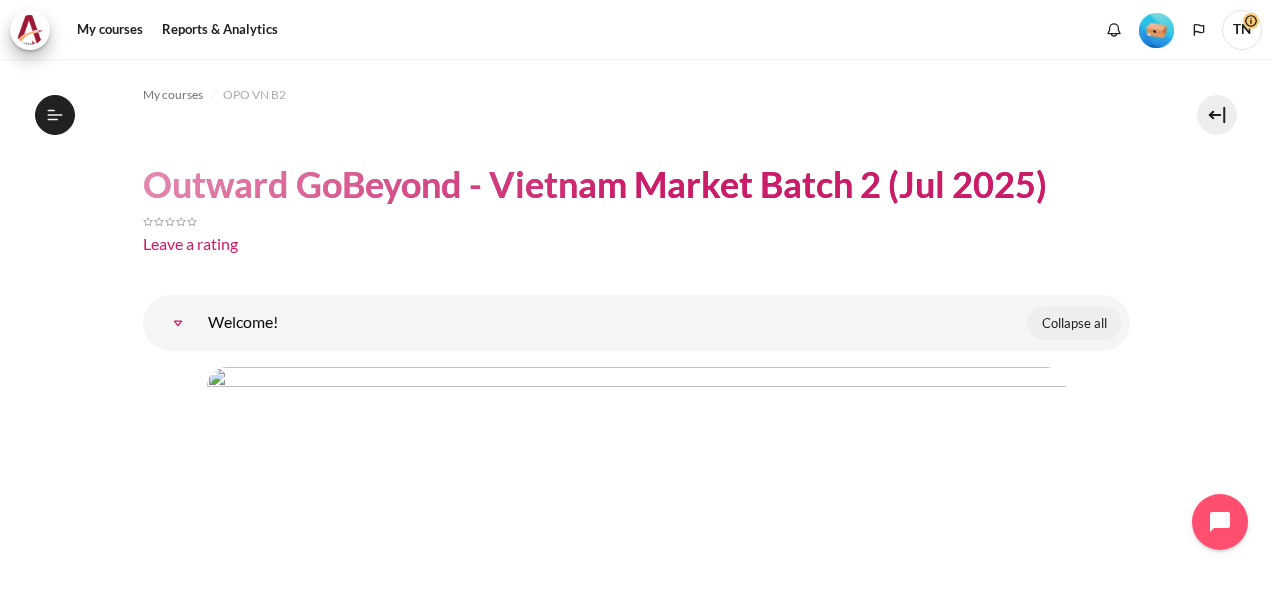 click on "Collapse all" at bounding box center (1074, 324) 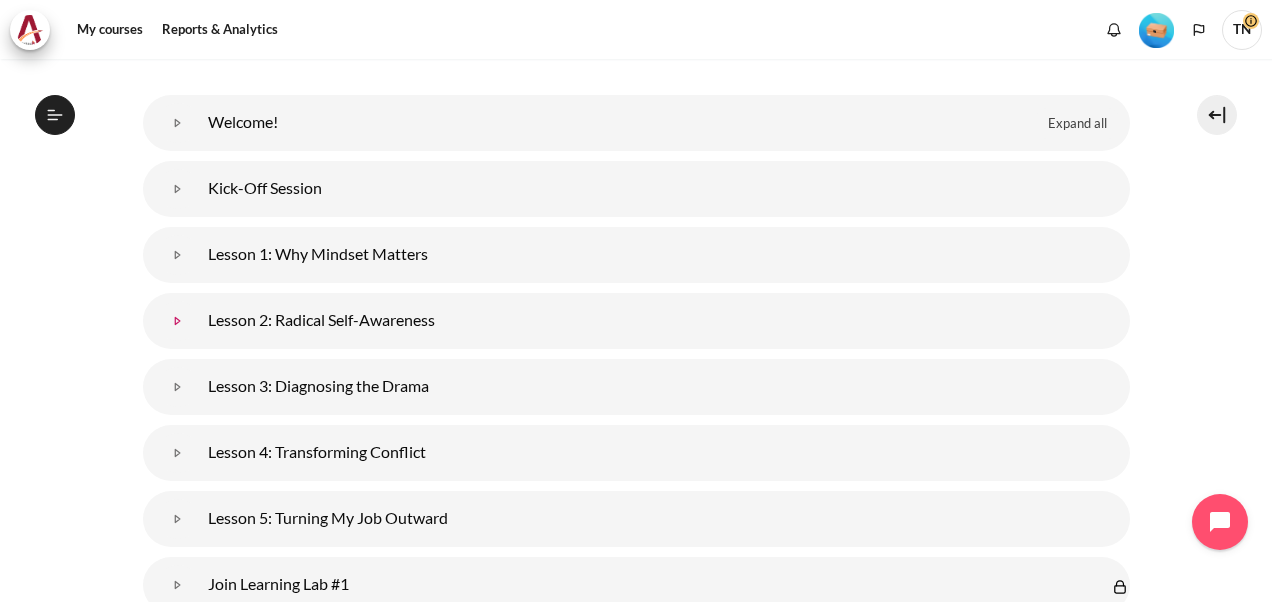 click at bounding box center [178, 321] 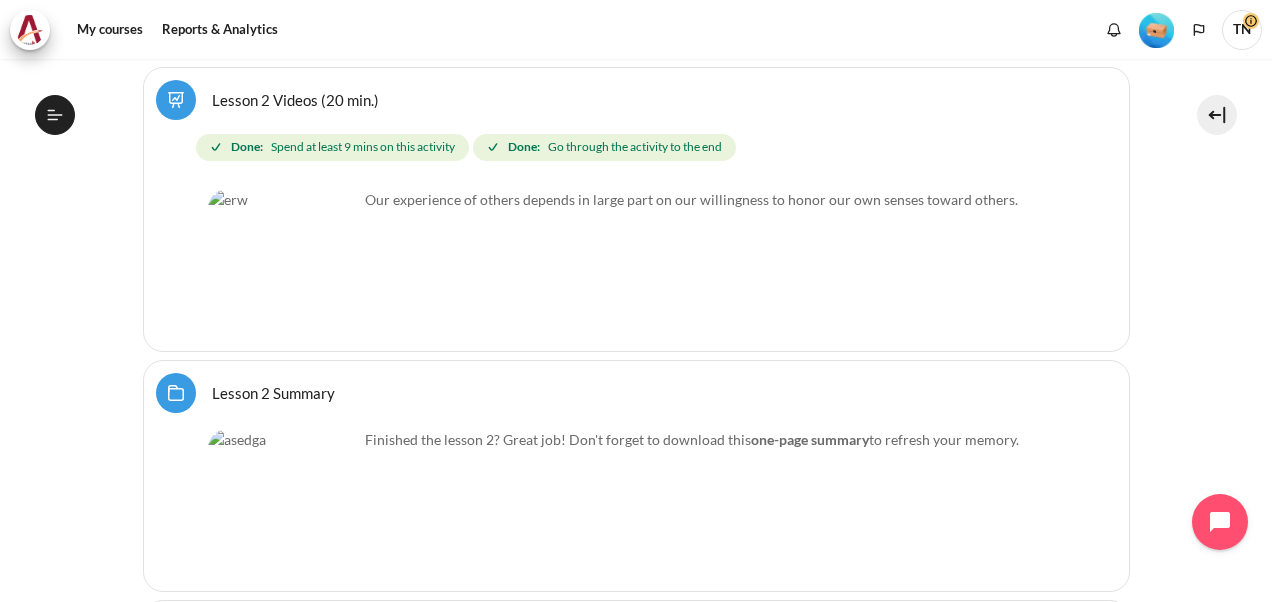 click on "Lesson 2 Videos (20 min.)" at bounding box center (295, 99) 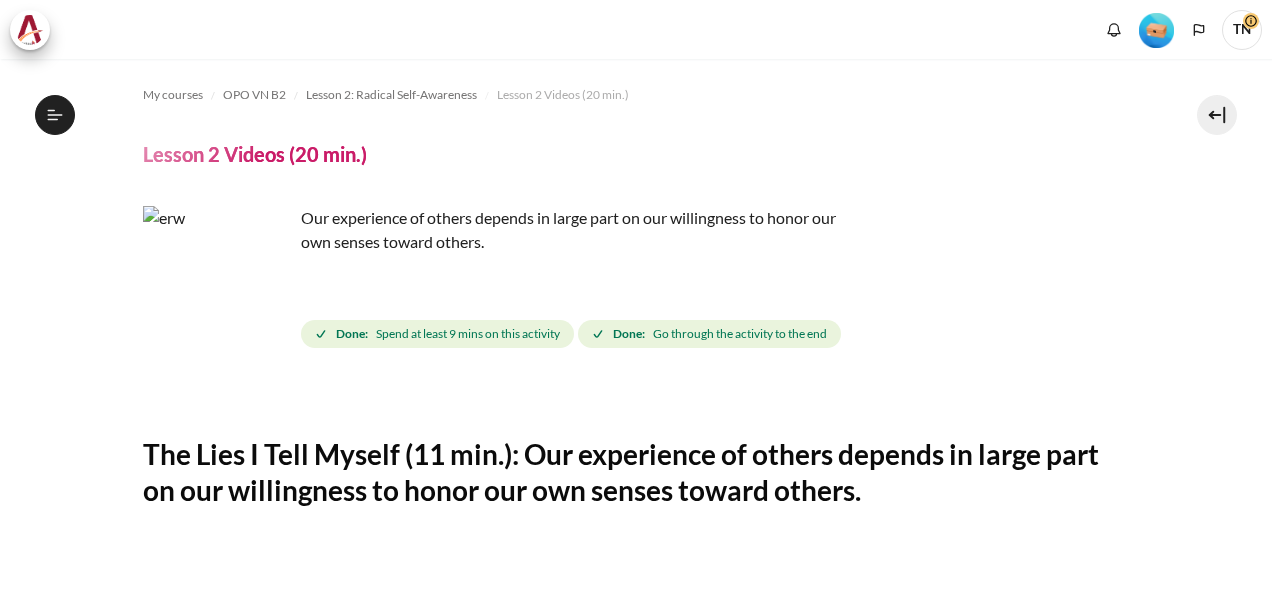scroll, scrollTop: 0, scrollLeft: 0, axis: both 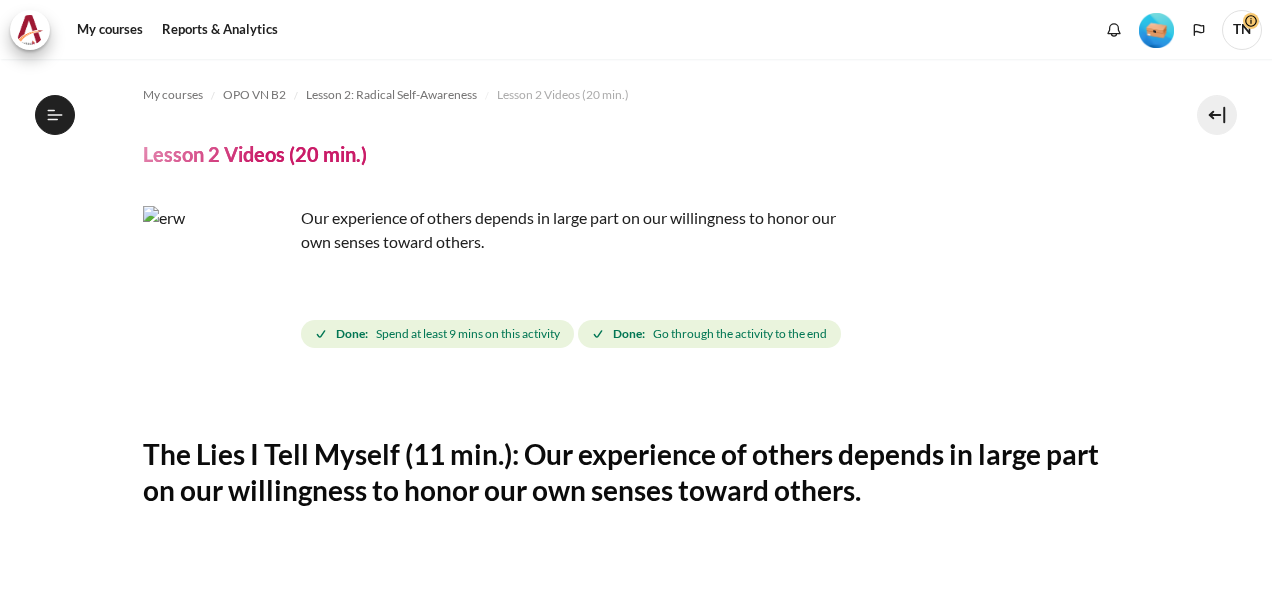 click at bounding box center (218, 281) 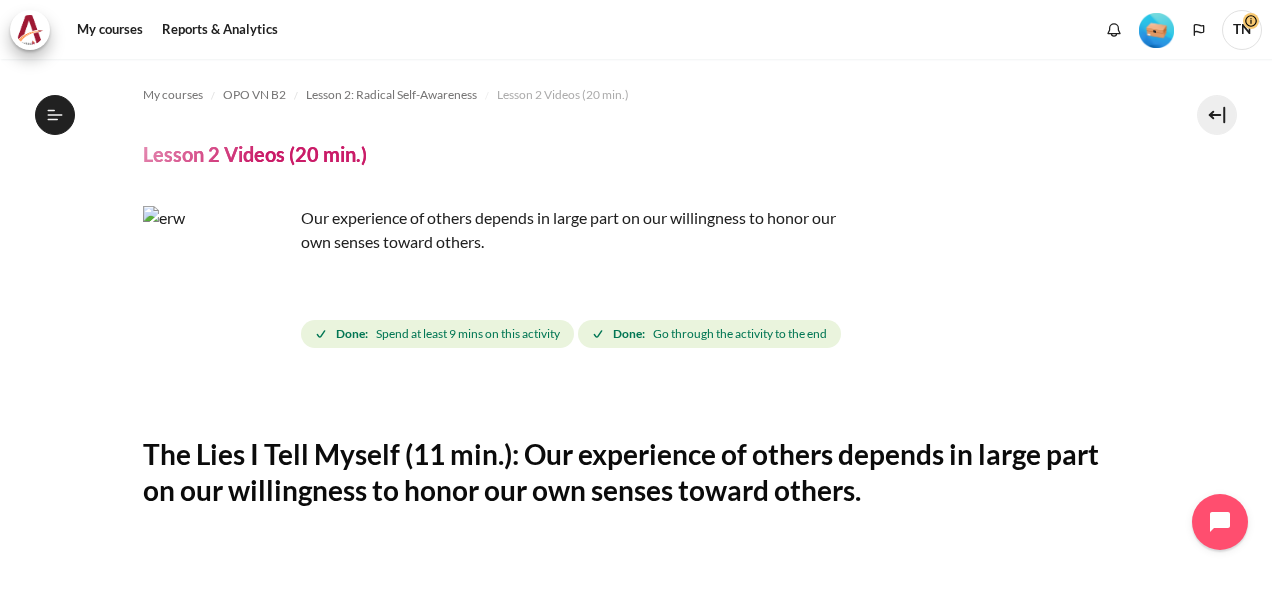 scroll, scrollTop: 348, scrollLeft: 0, axis: vertical 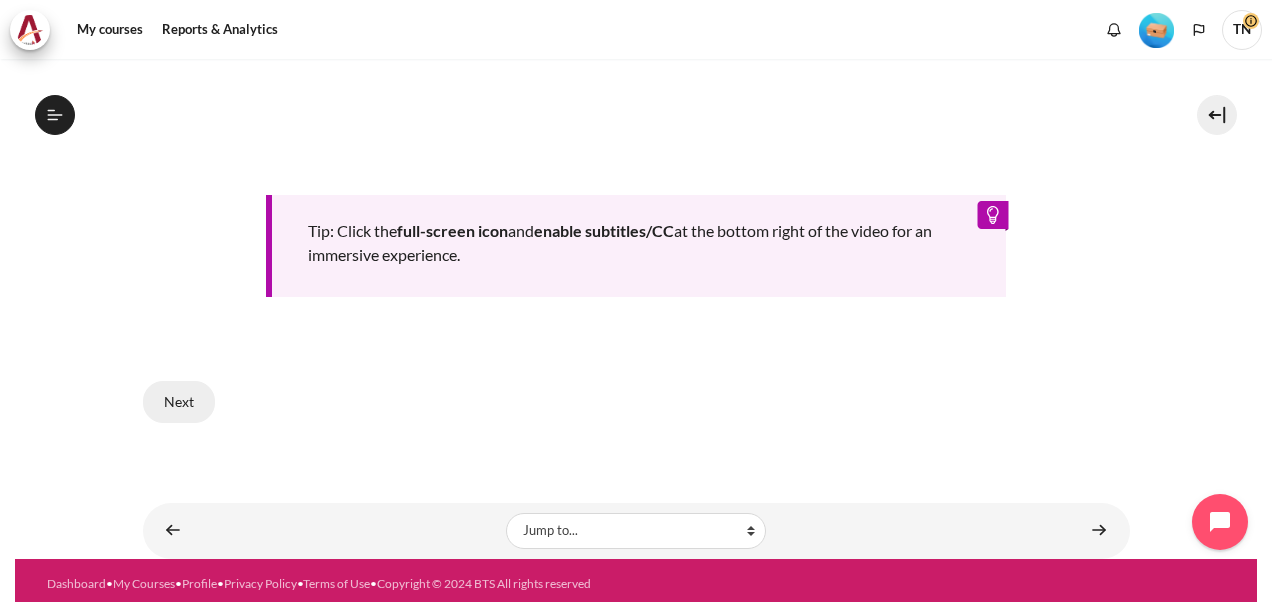 click on "Next" at bounding box center (179, 402) 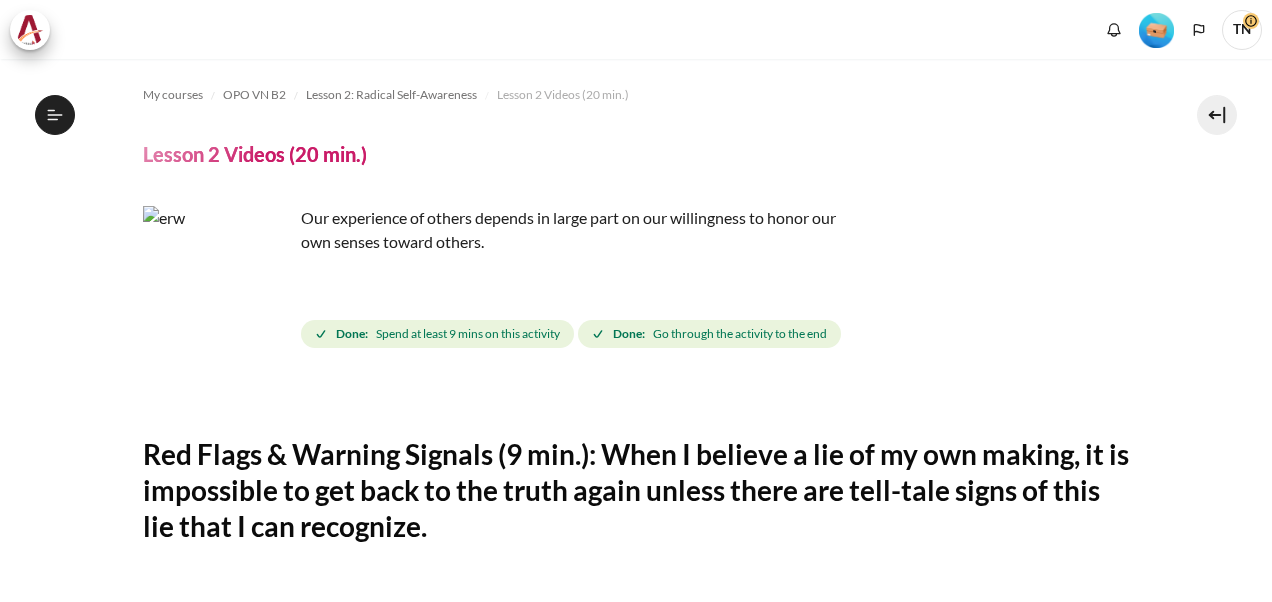 scroll, scrollTop: 0, scrollLeft: 0, axis: both 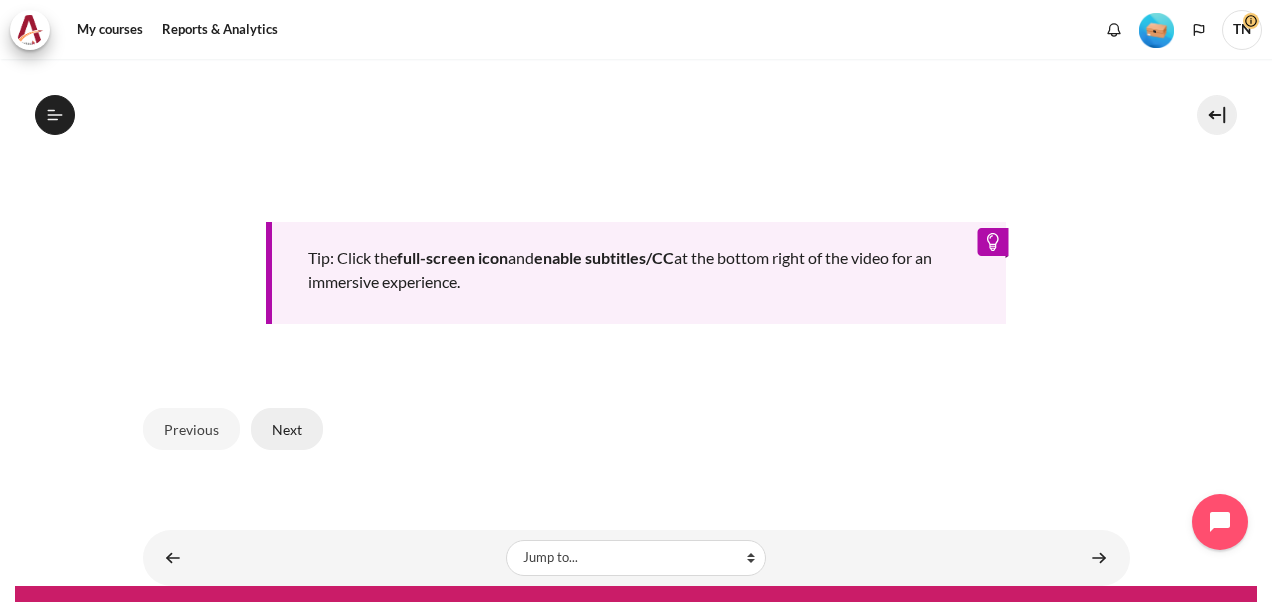 click on "Next" at bounding box center [287, 429] 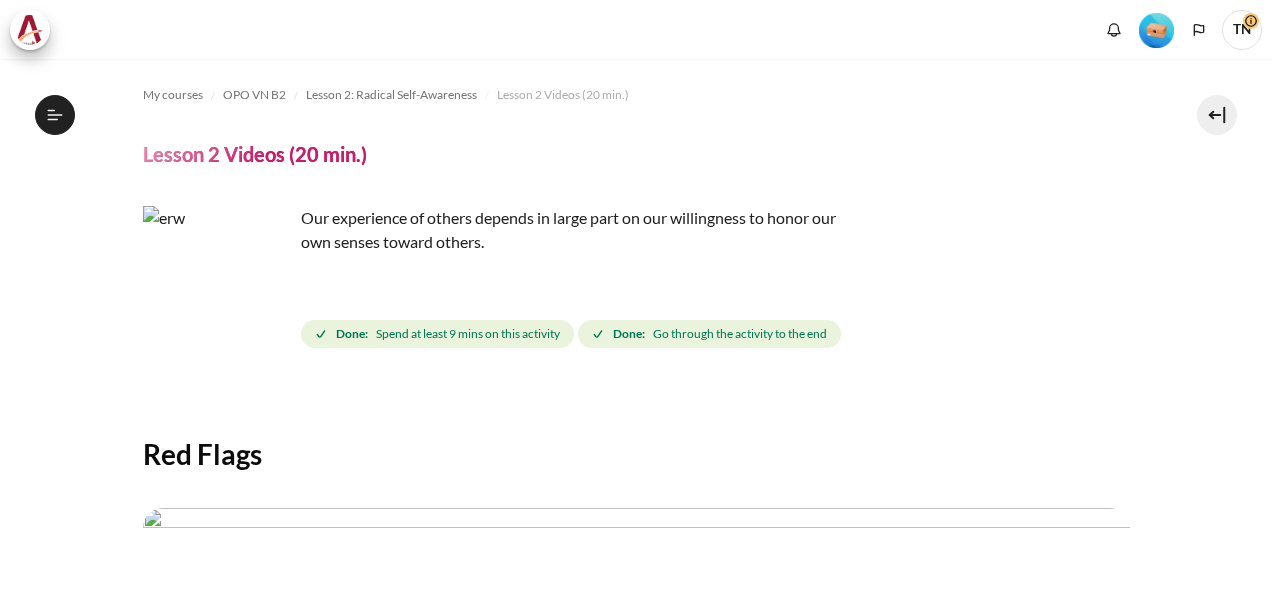 scroll, scrollTop: 0, scrollLeft: 0, axis: both 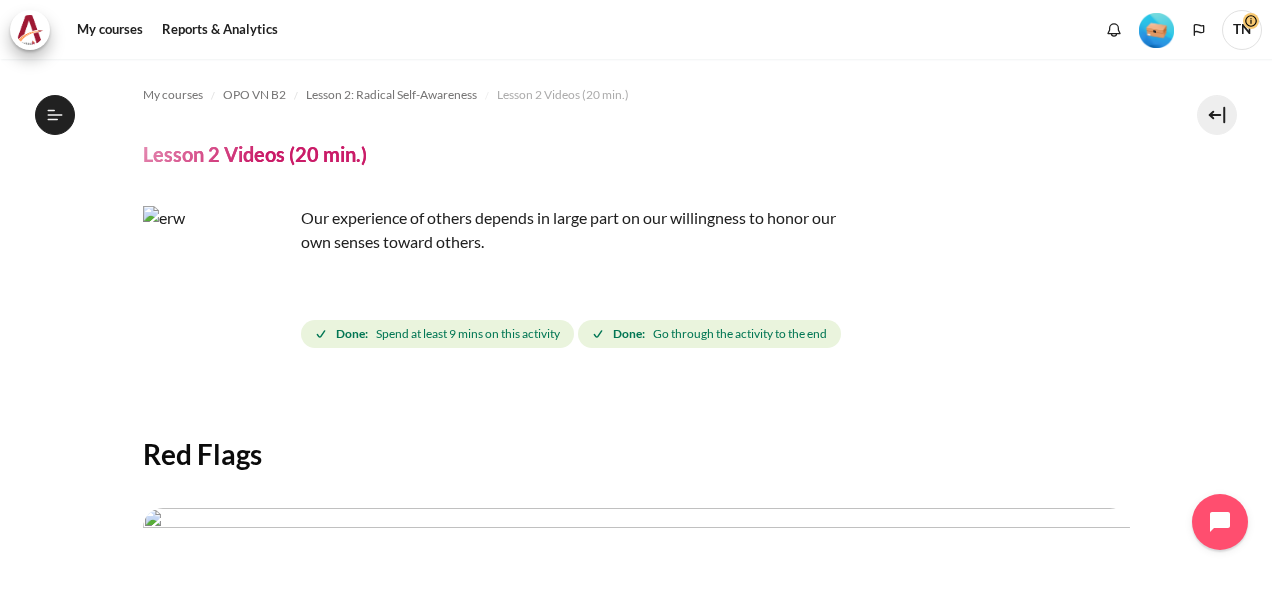 click at bounding box center (218, 281) 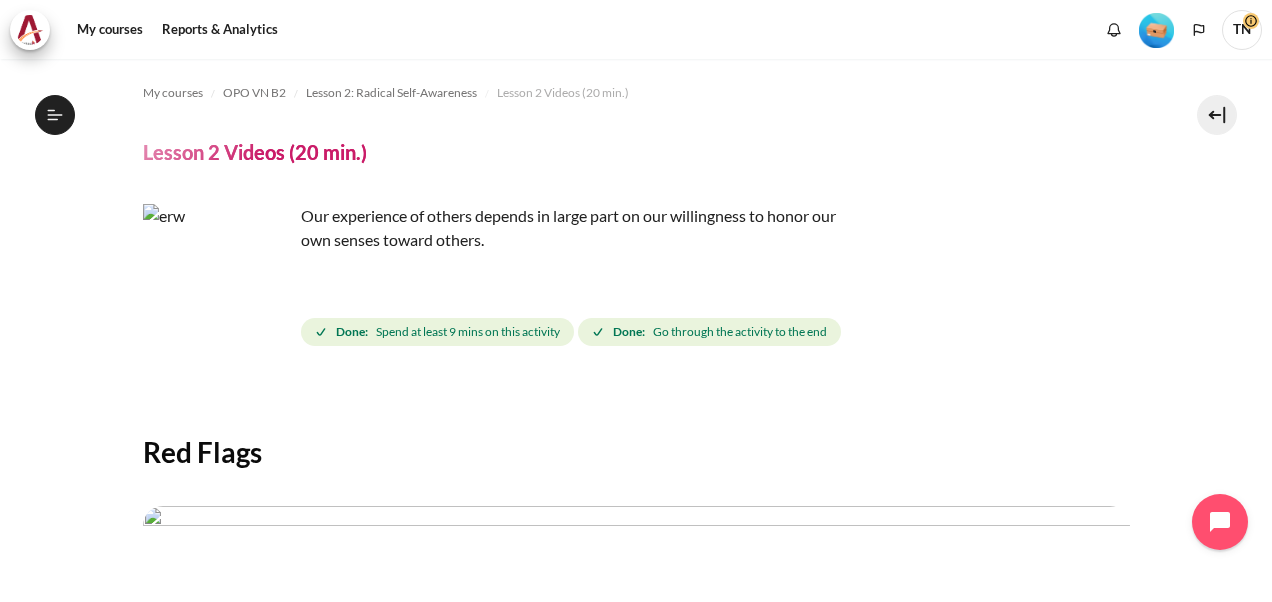 scroll, scrollTop: 0, scrollLeft: 0, axis: both 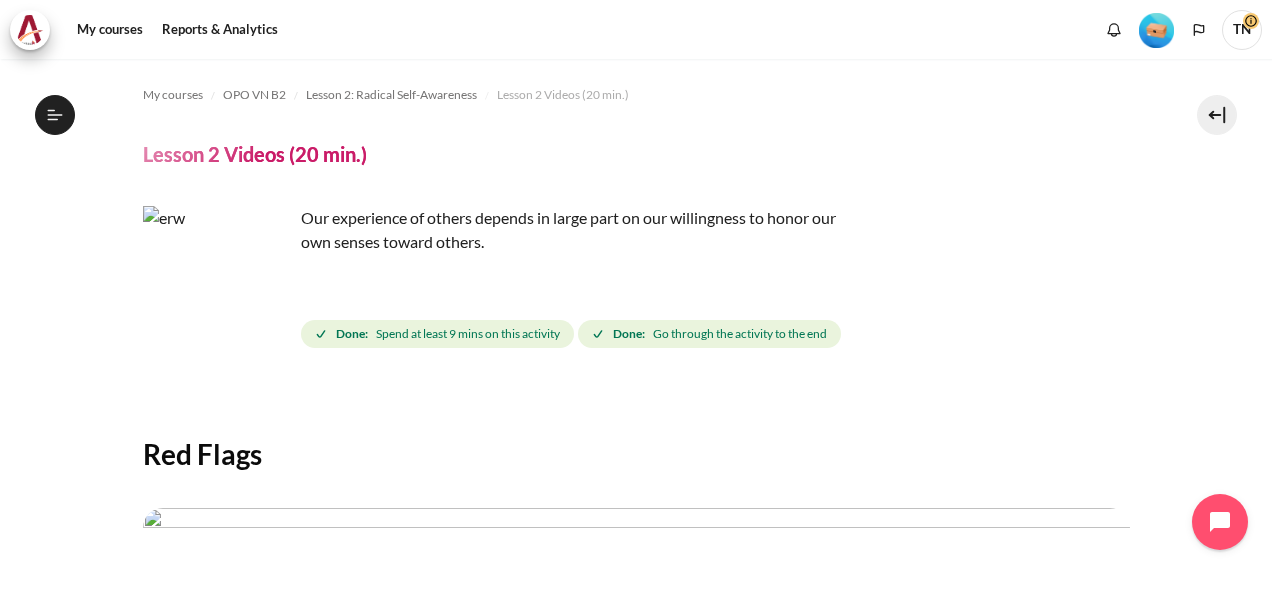 click at bounding box center (218, 281) 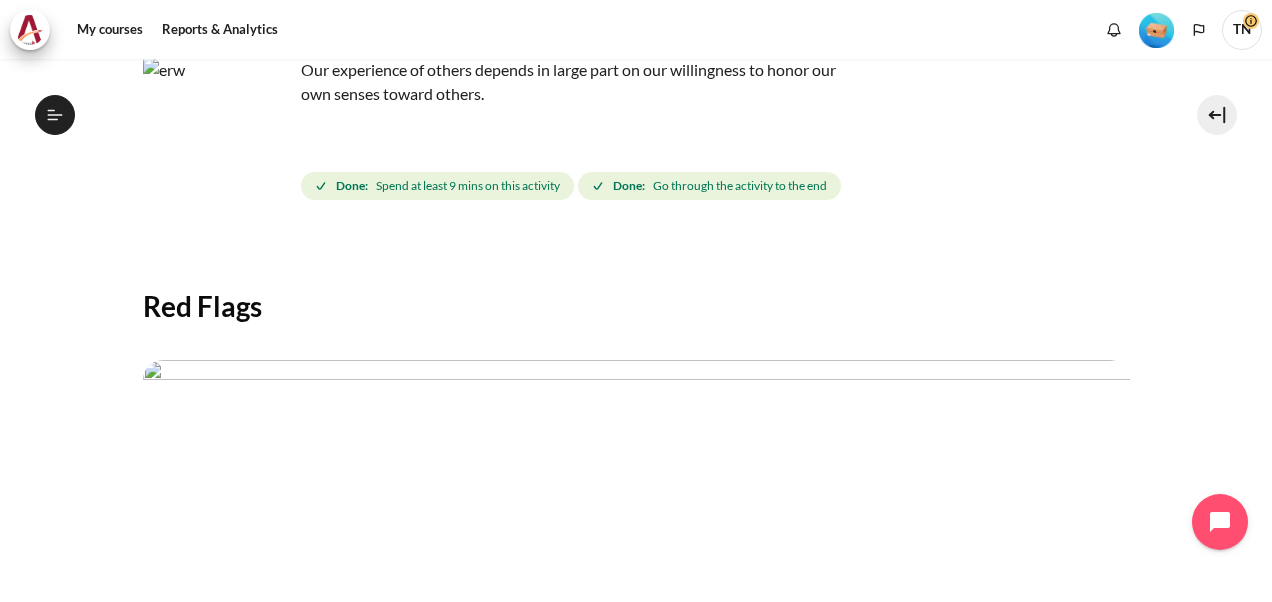 scroll, scrollTop: 400, scrollLeft: 0, axis: vertical 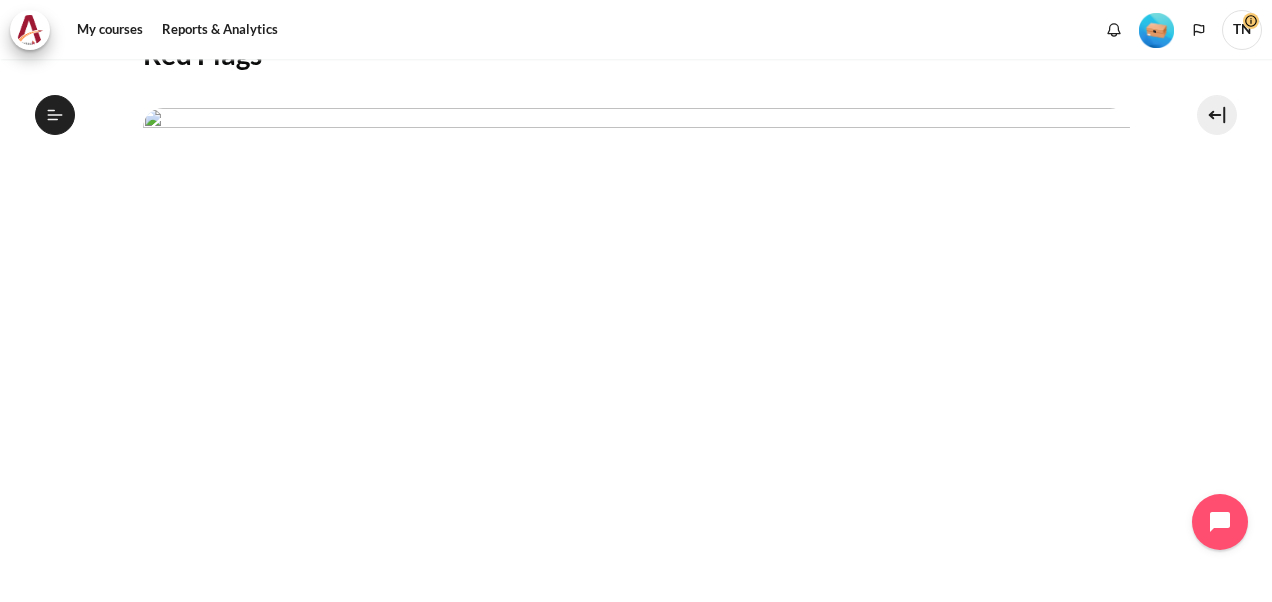 click at bounding box center [636, 385] 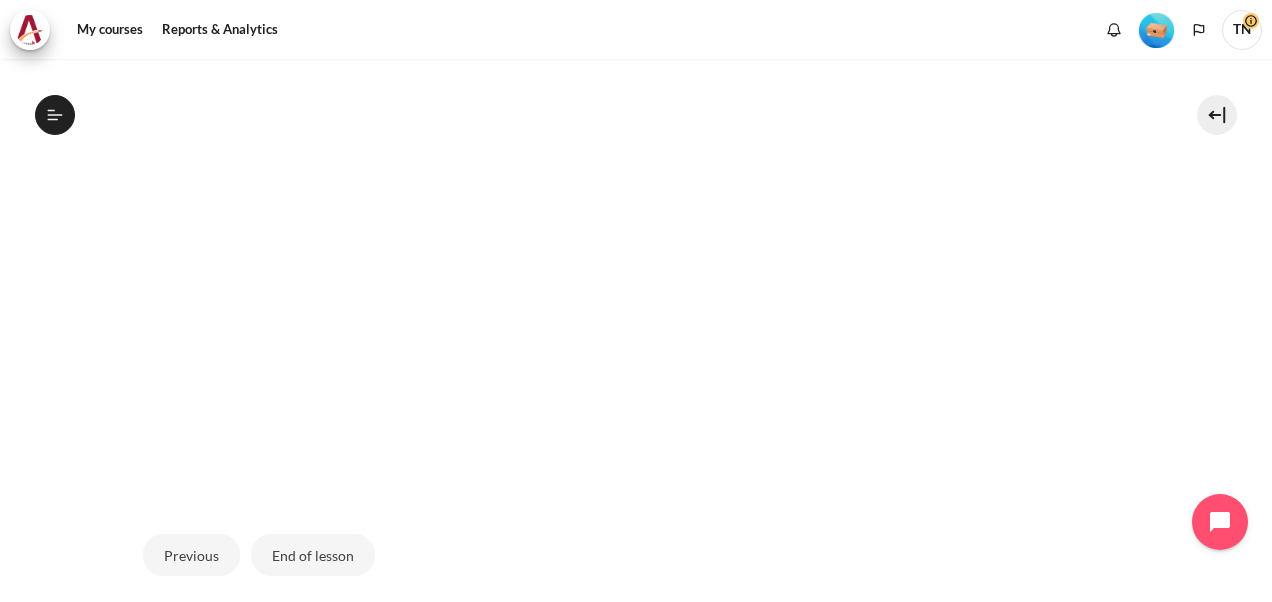 scroll, scrollTop: 721, scrollLeft: 0, axis: vertical 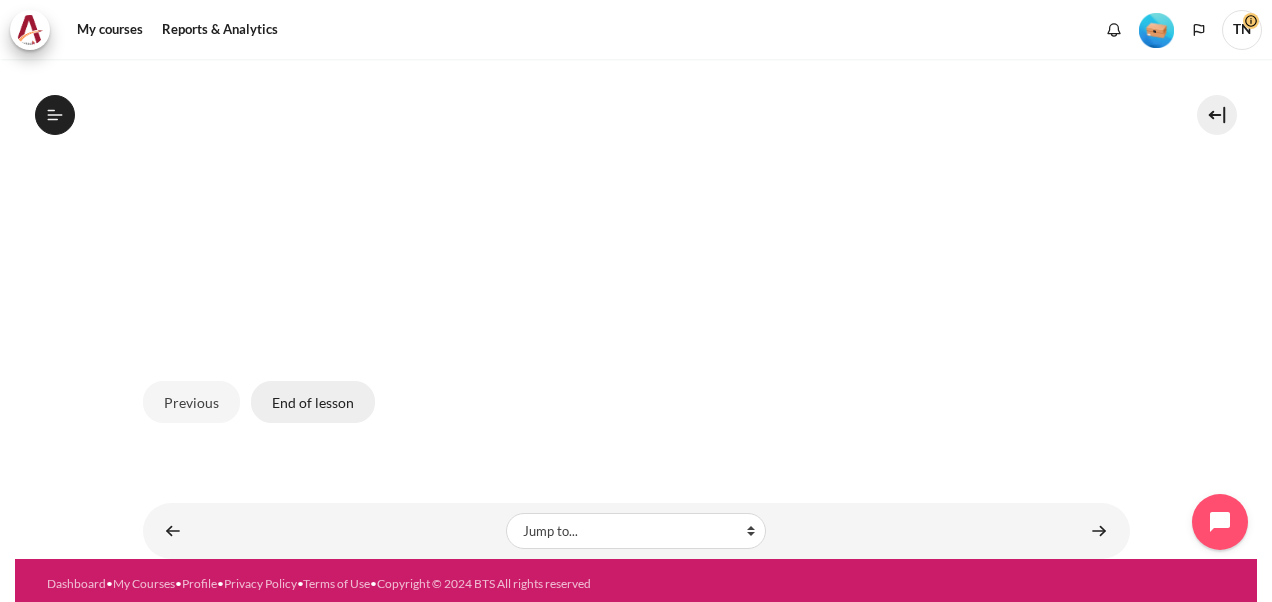 click on "End of lesson" at bounding box center [313, 402] 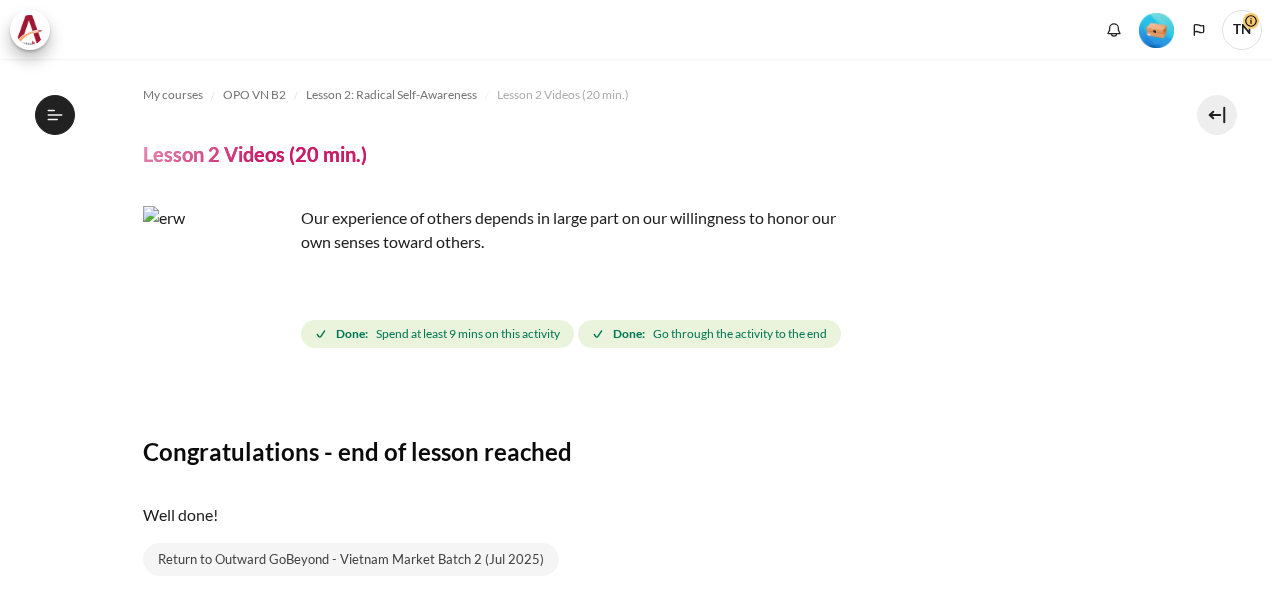 scroll, scrollTop: 0, scrollLeft: 0, axis: both 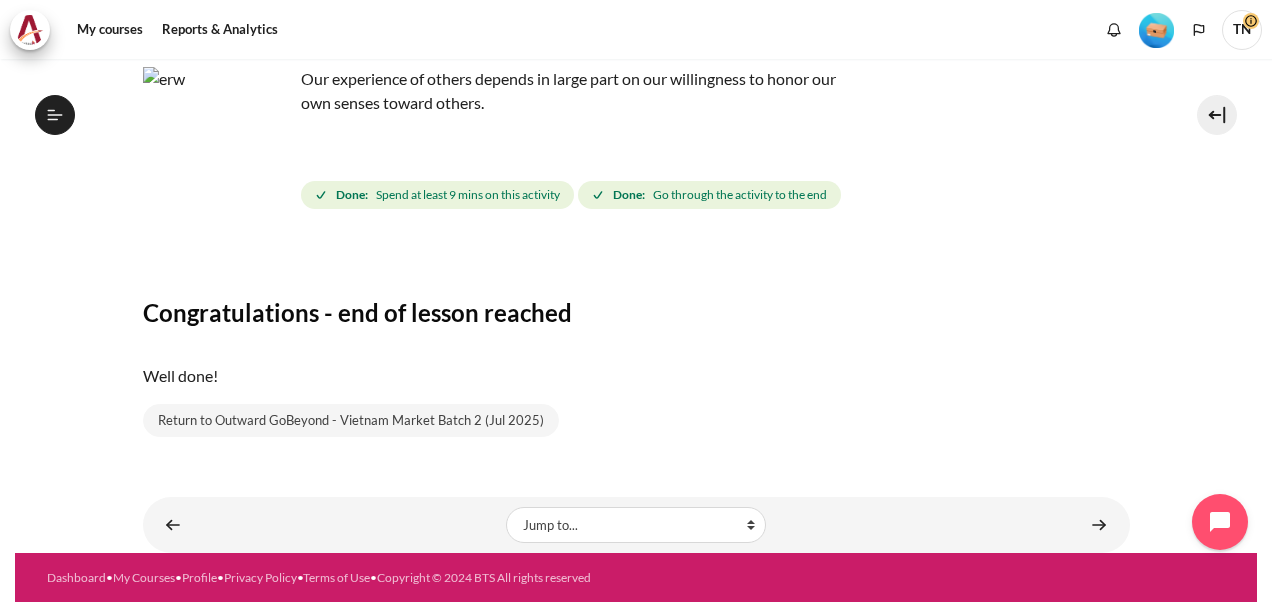 click at bounding box center [218, 142] 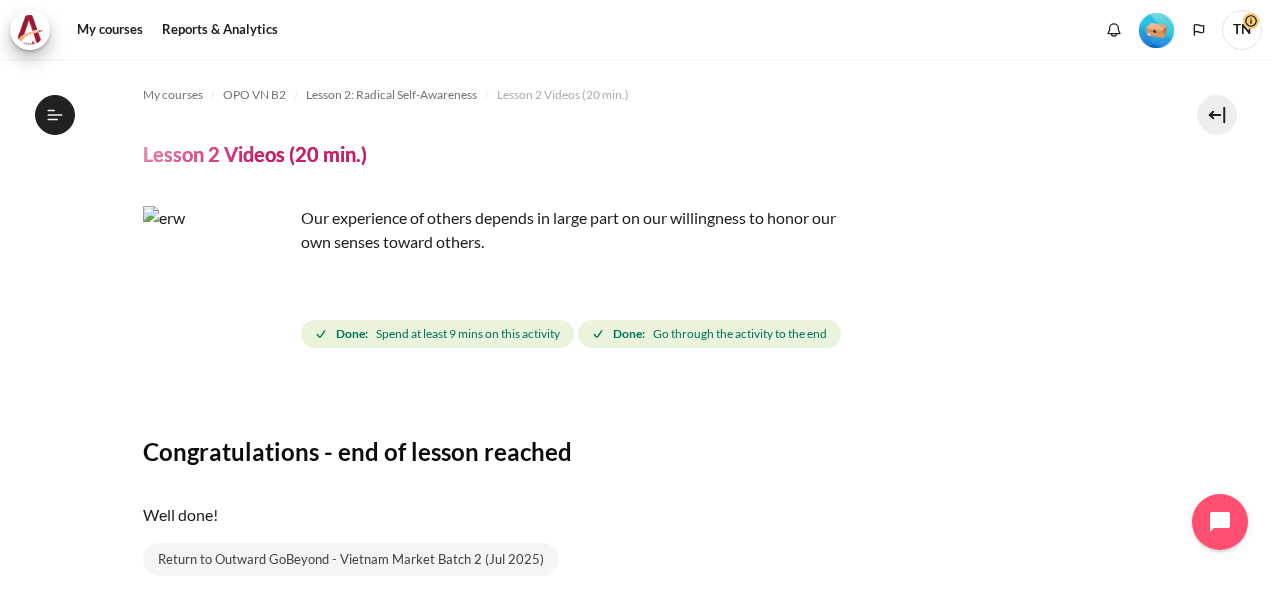 scroll, scrollTop: 0, scrollLeft: 0, axis: both 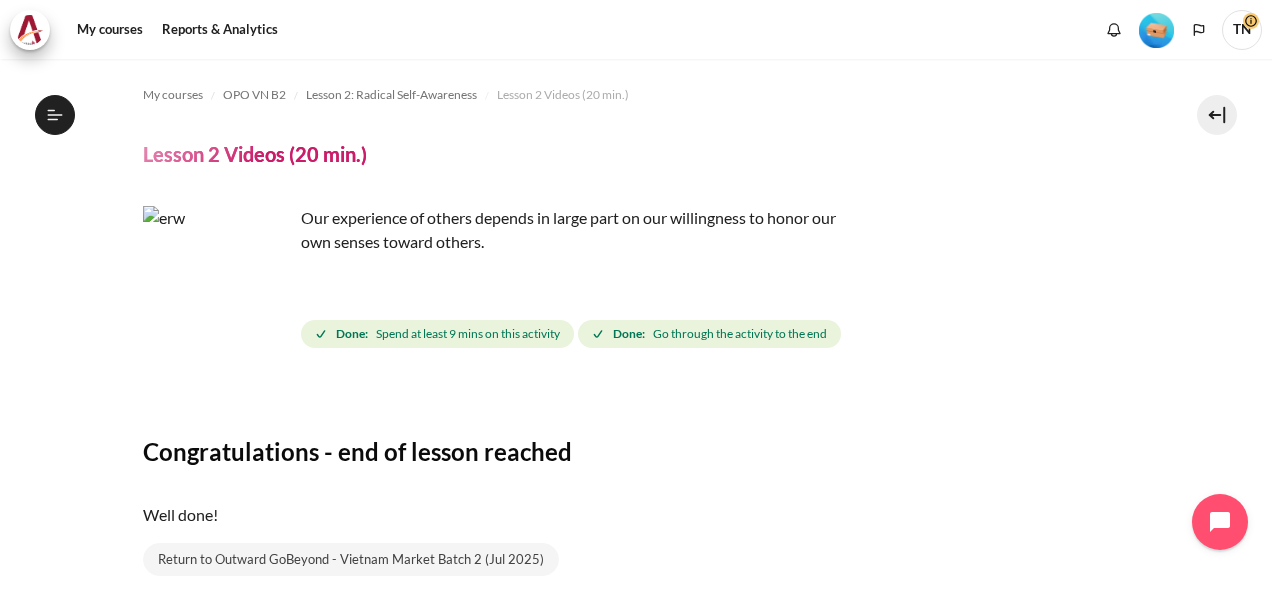 click at bounding box center (218, 281) 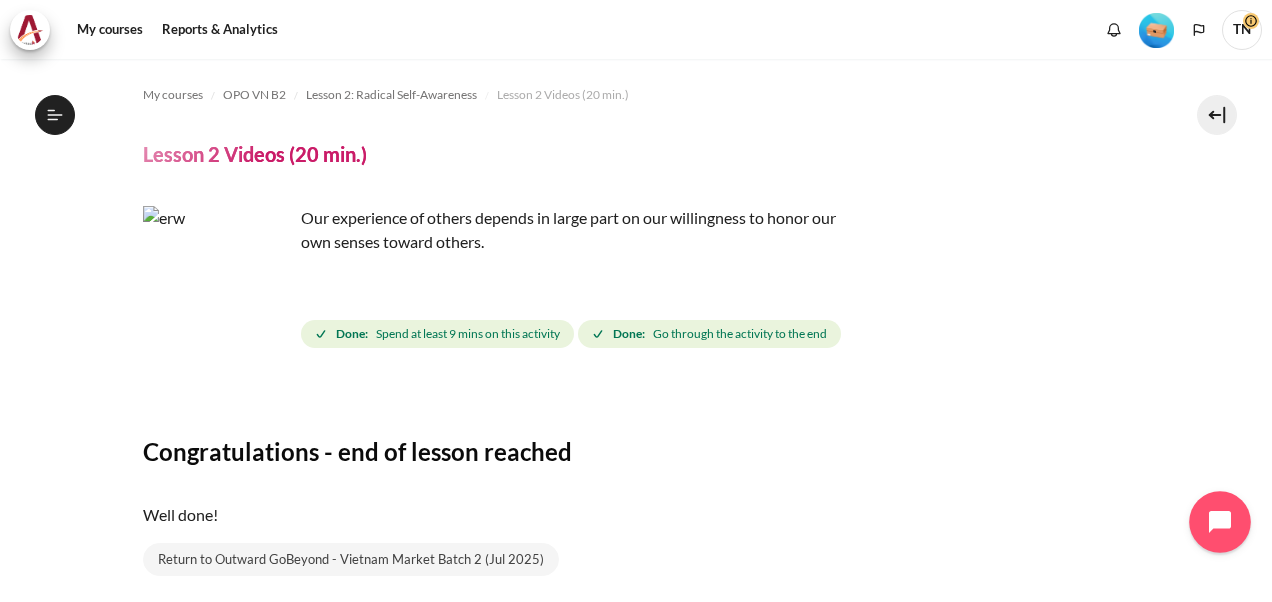 click 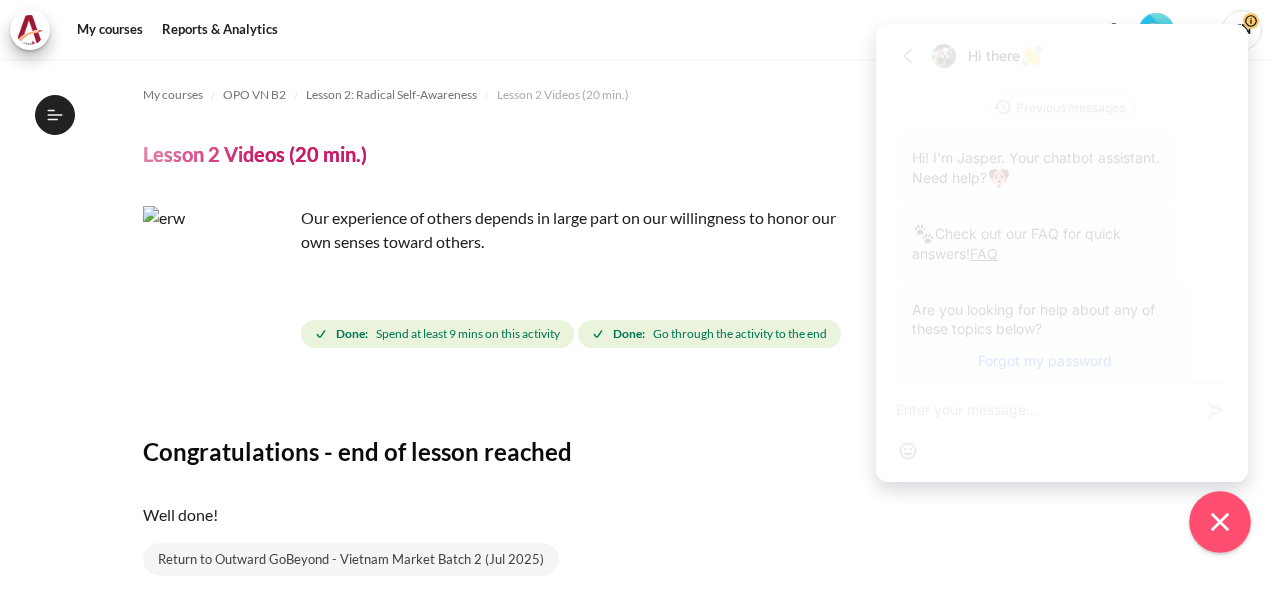 scroll, scrollTop: 1121, scrollLeft: 0, axis: vertical 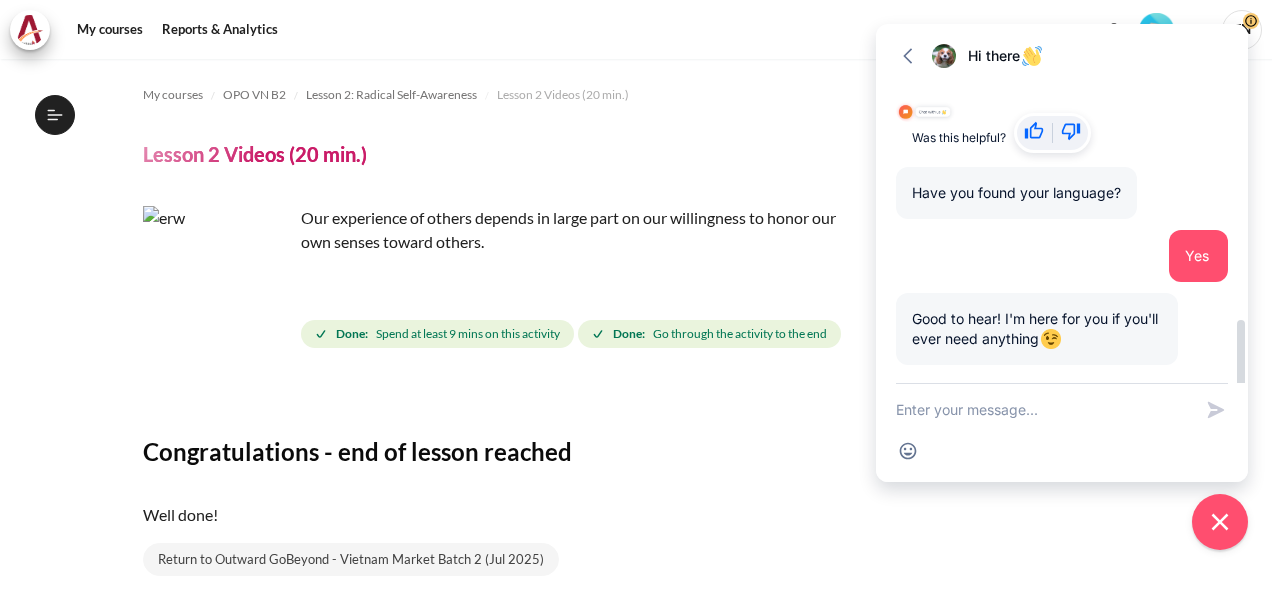 click on "Yes" at bounding box center (1198, 256) 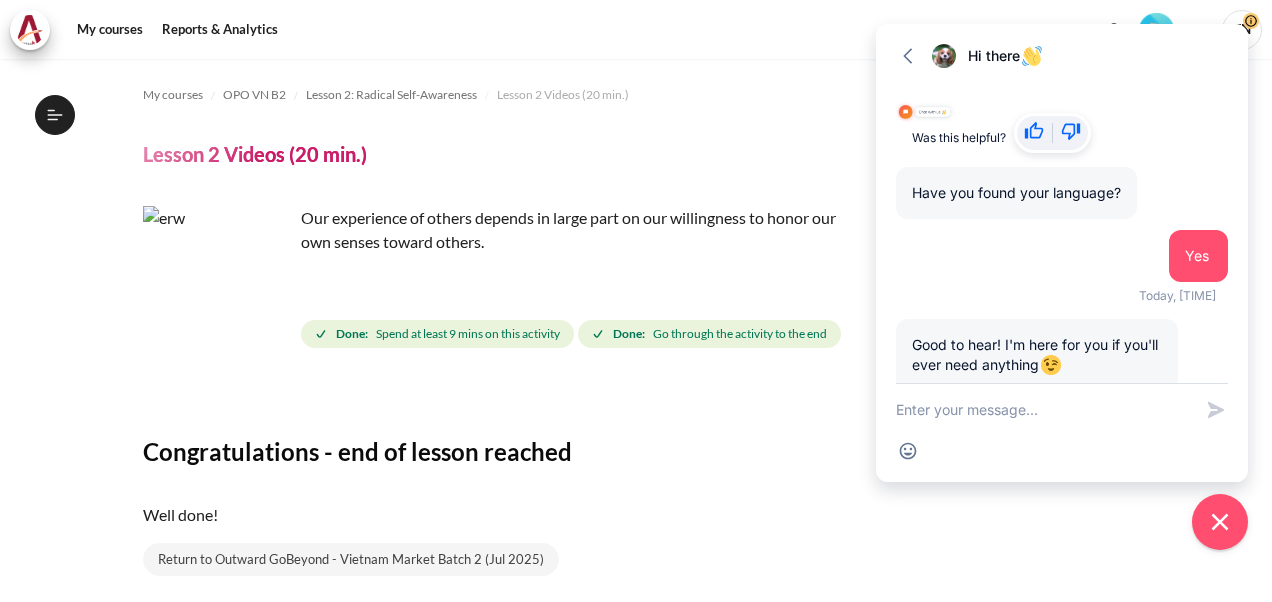 click on "Congratulations - end of lesson reached" at bounding box center (636, 451) 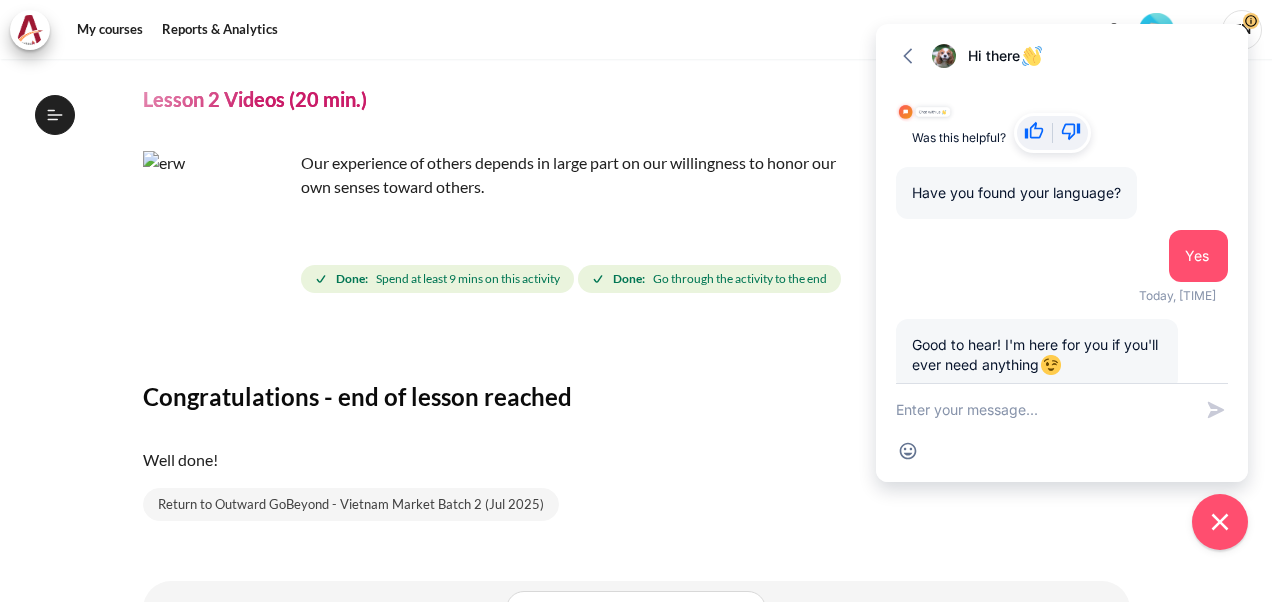 scroll, scrollTop: 139, scrollLeft: 0, axis: vertical 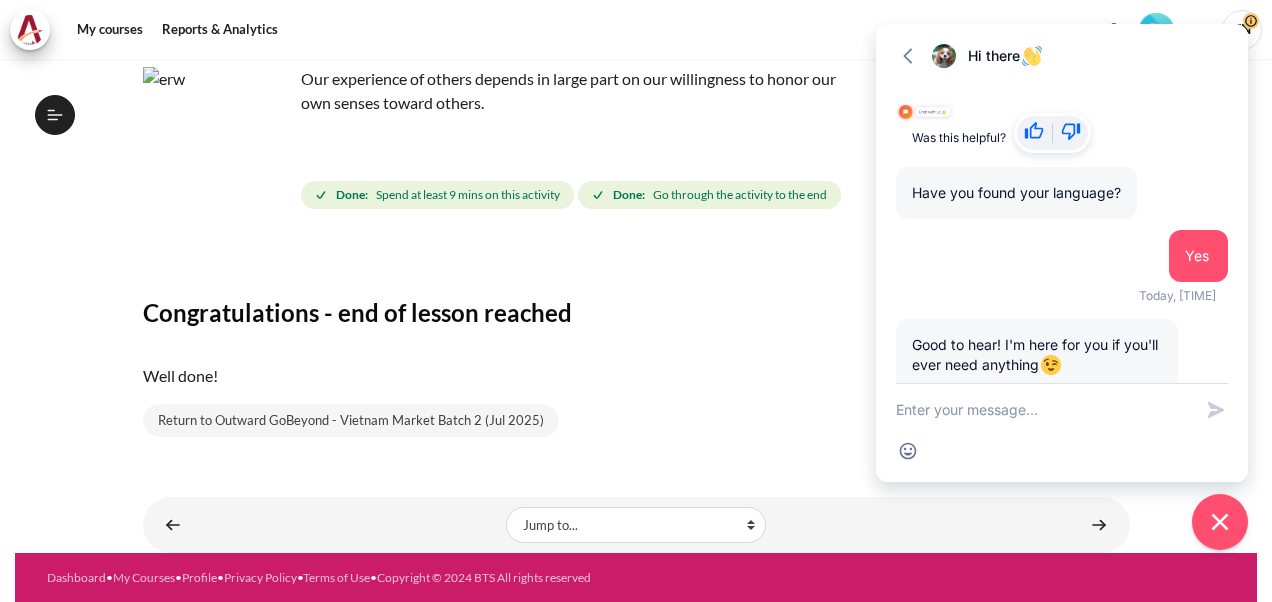 click on "Congratulations - end of lesson reached Well done! Return to Outward GoBeyond - Vietnam Market Batch 2 (Jul 2025)" at bounding box center (636, 340) 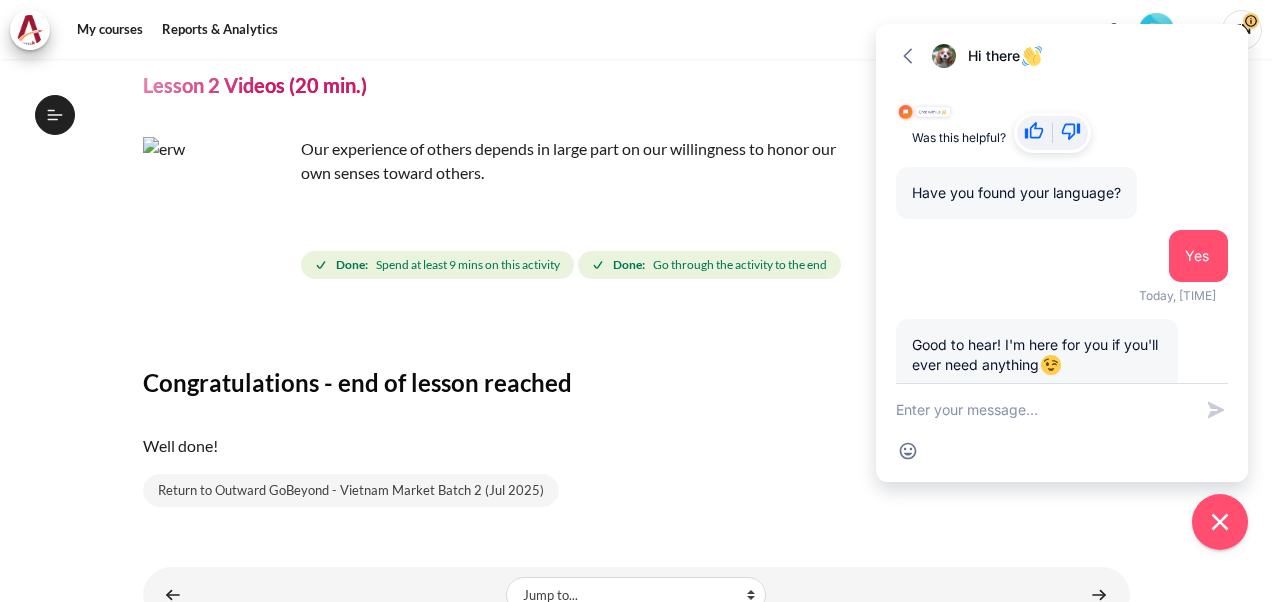 scroll, scrollTop: 0, scrollLeft: 0, axis: both 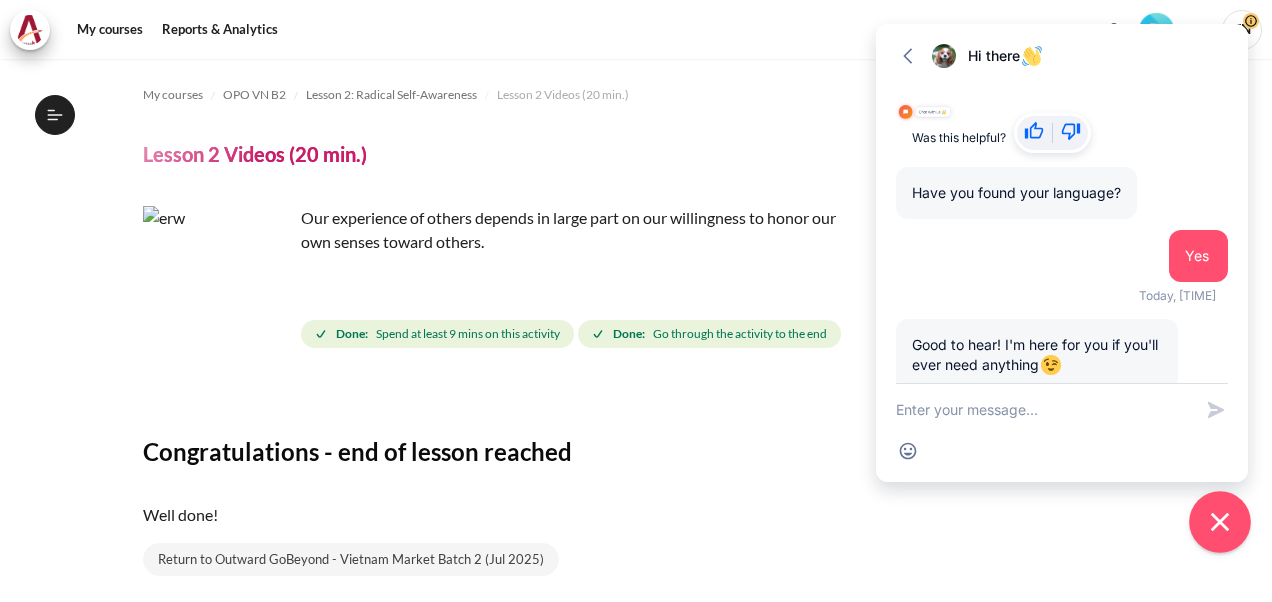 drag, startPoint x: 1223, startPoint y: 522, endPoint x: 1093, endPoint y: 560, distance: 135.44002 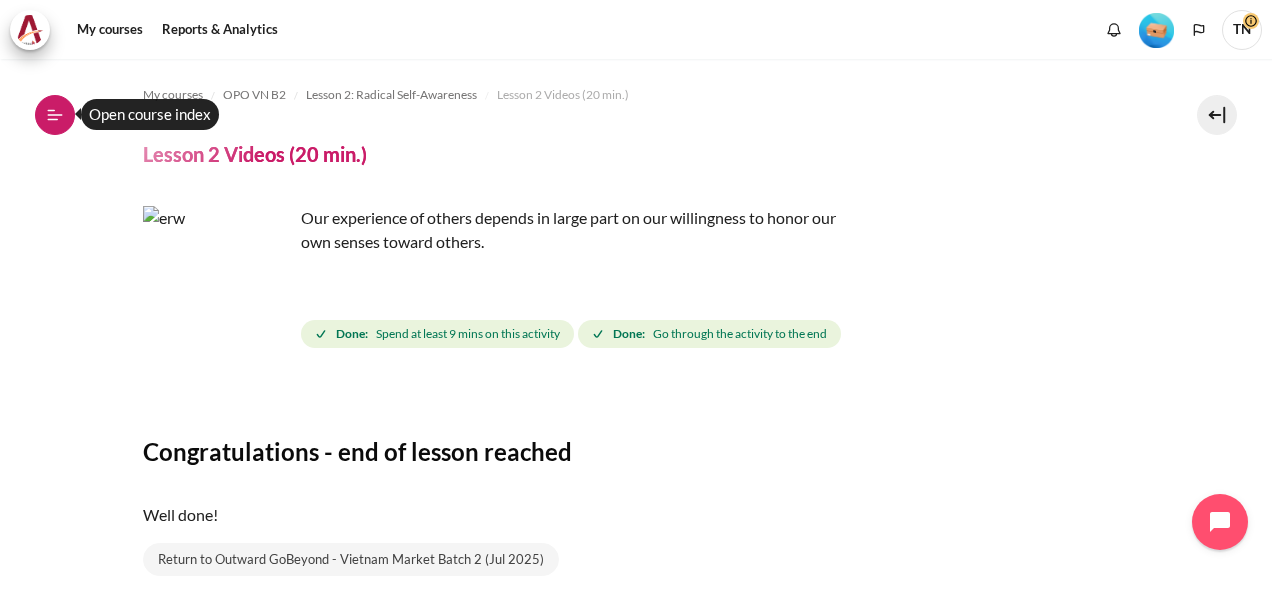 click on "Open course index" at bounding box center (55, 115) 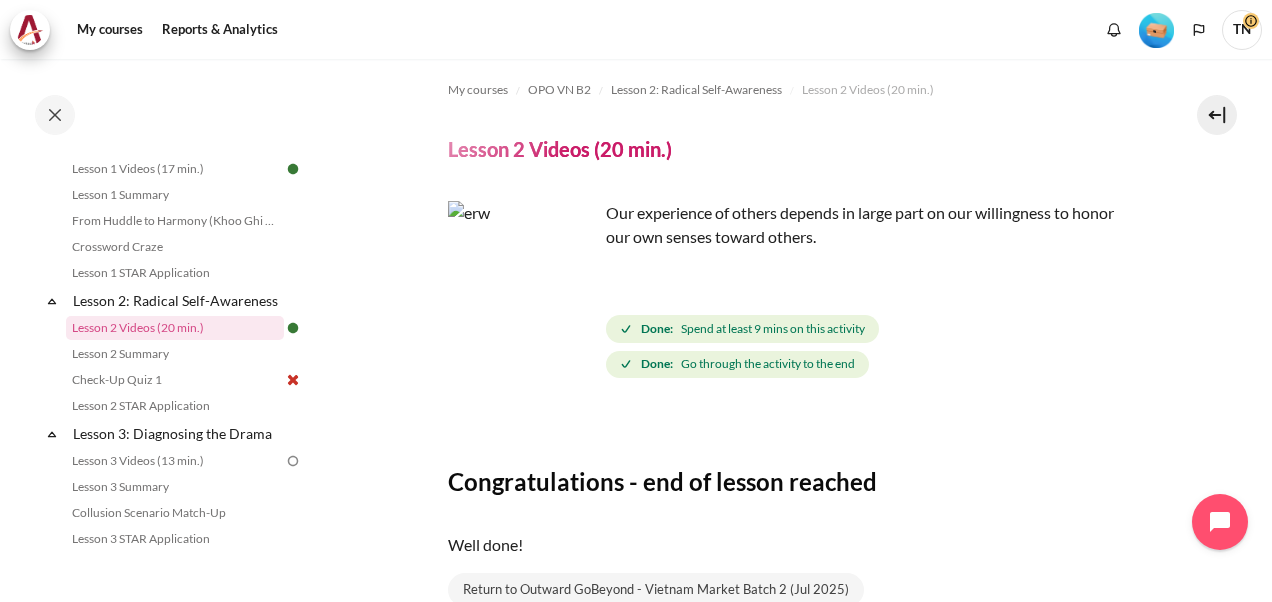 scroll, scrollTop: 0, scrollLeft: 0, axis: both 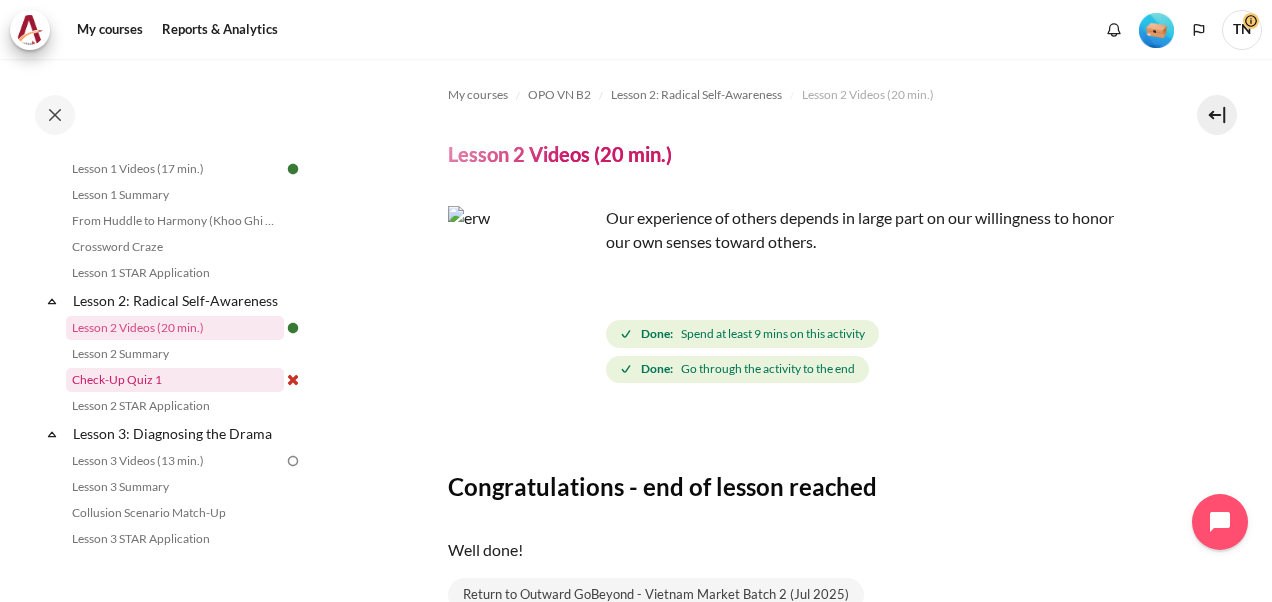 click on "Check-Up Quiz 1" at bounding box center [175, 380] 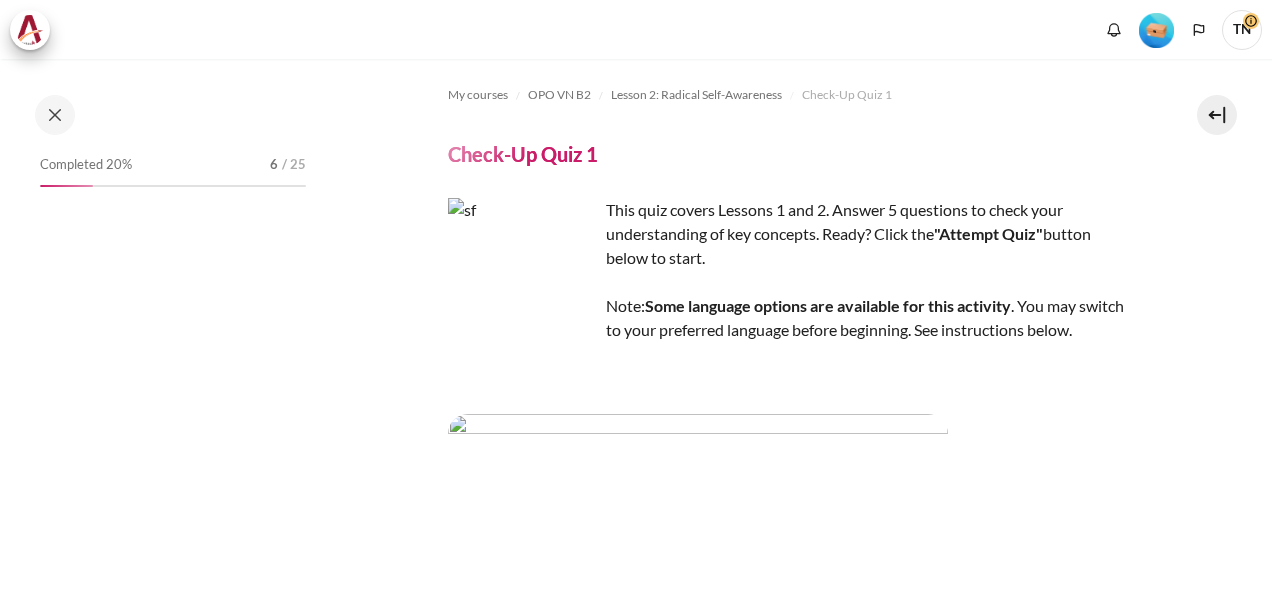 scroll, scrollTop: 0, scrollLeft: 0, axis: both 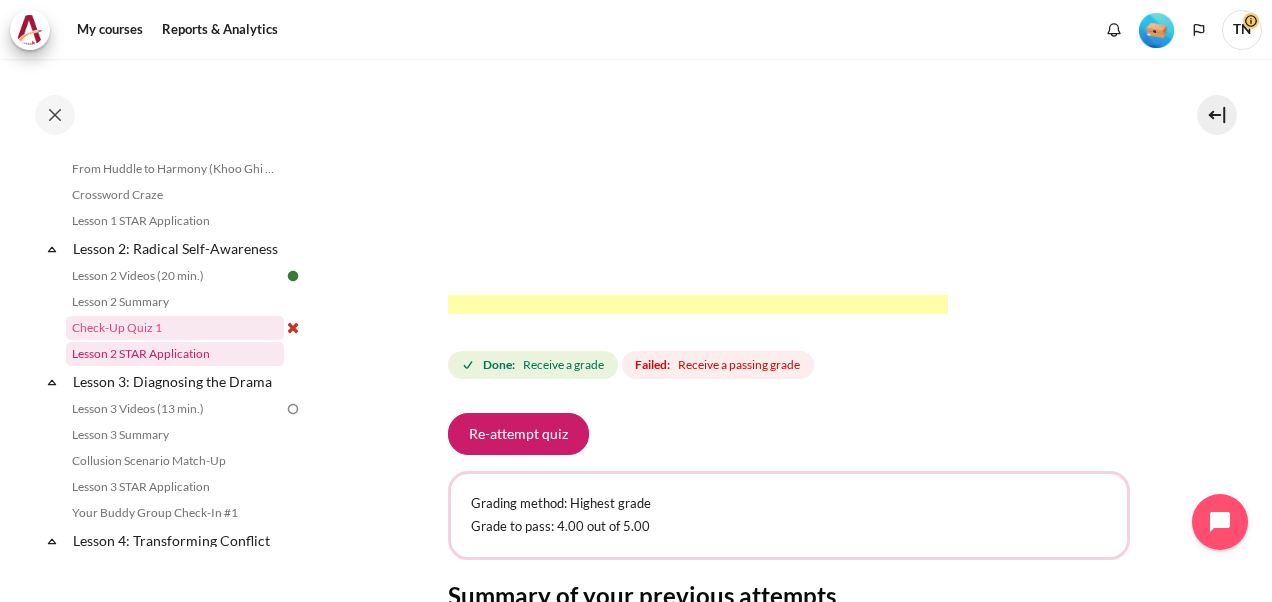 click on "Lesson 2 STAR Application" at bounding box center (175, 354) 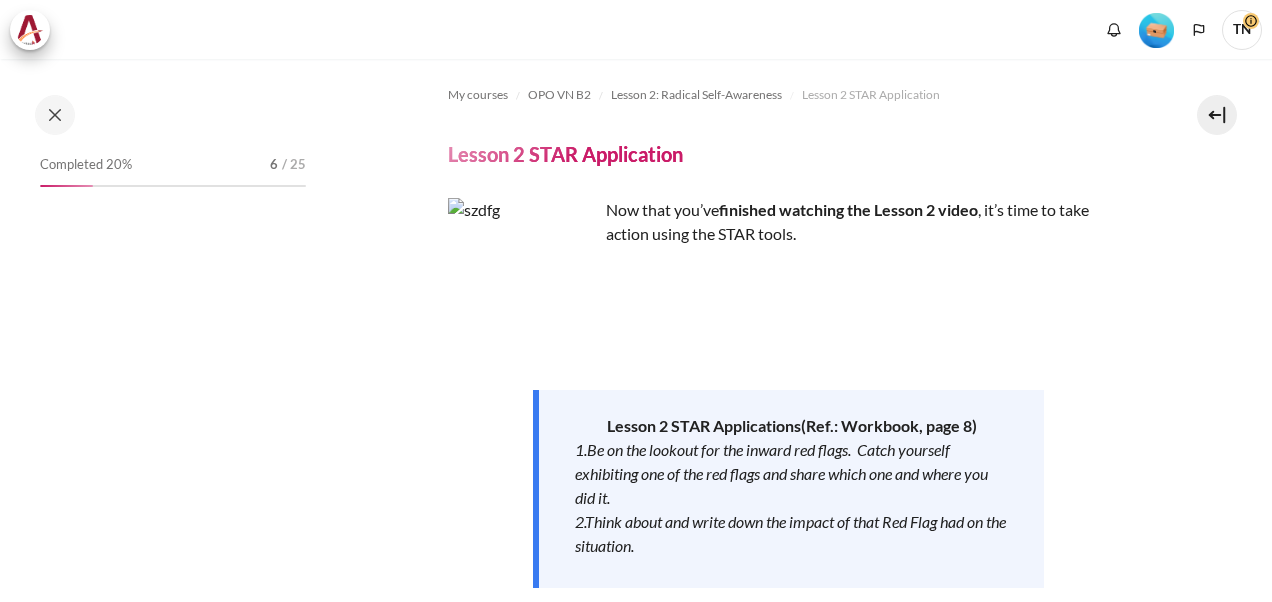 scroll, scrollTop: 0, scrollLeft: 0, axis: both 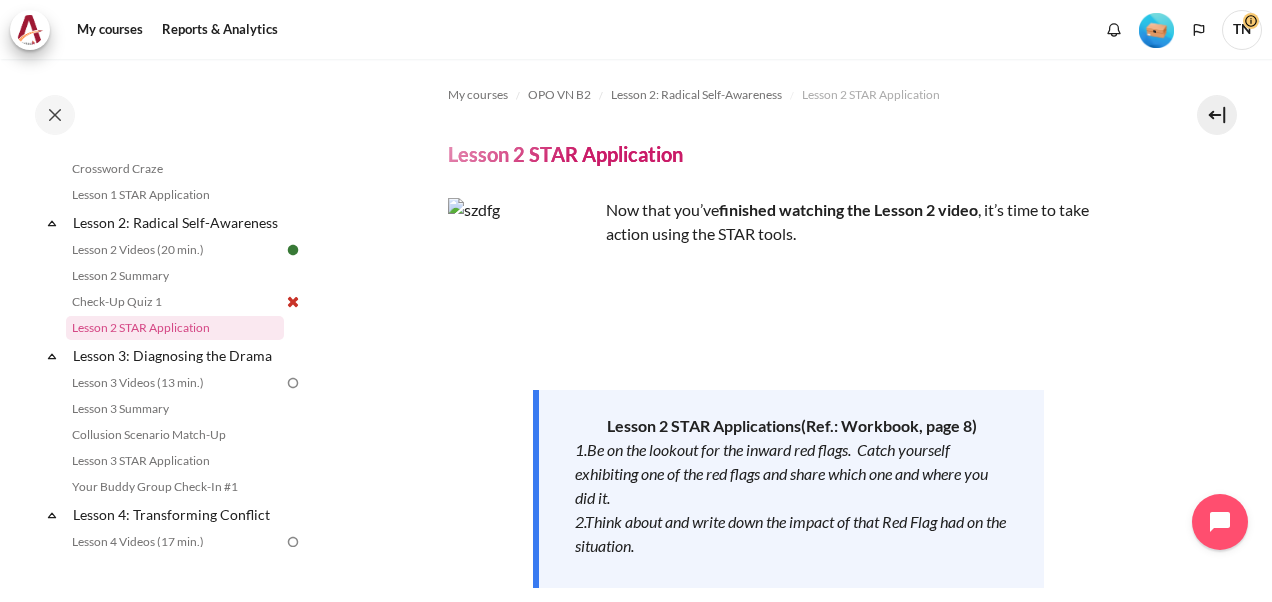 click at bounding box center [523, 273] 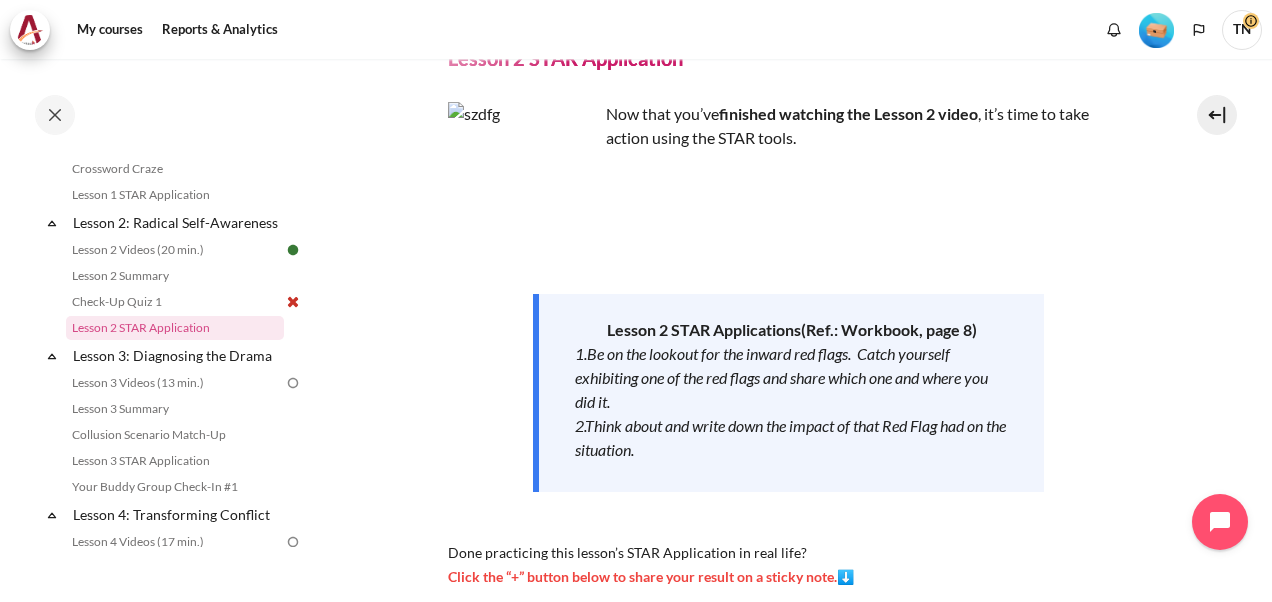 scroll, scrollTop: 400, scrollLeft: 0, axis: vertical 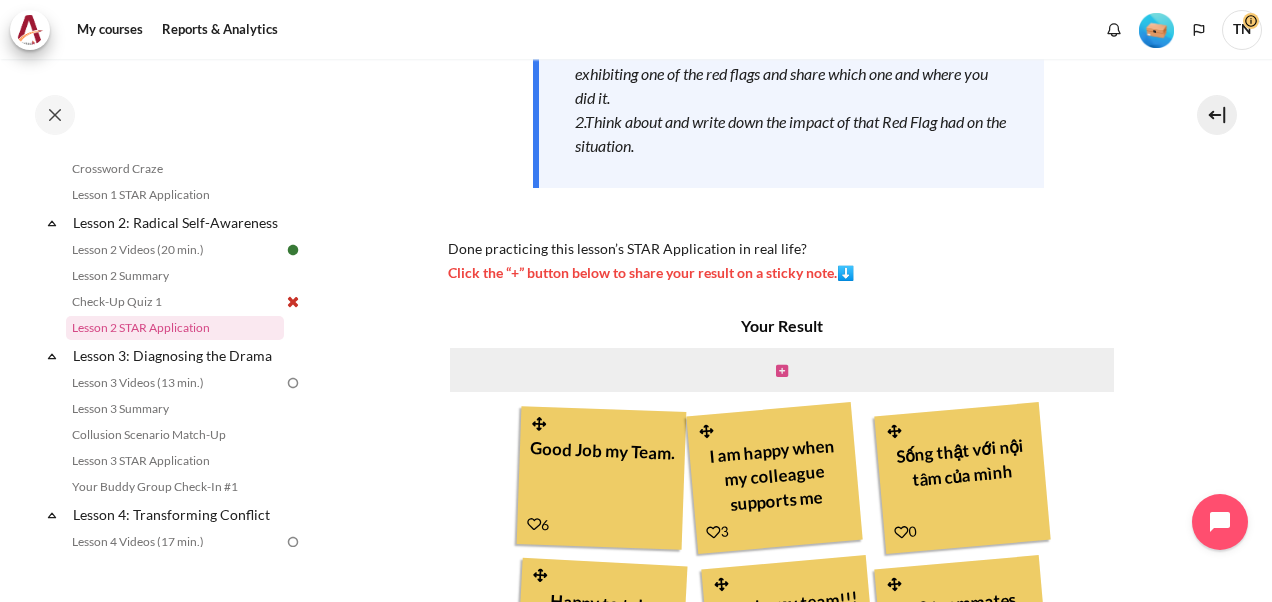 click at bounding box center [782, 371] 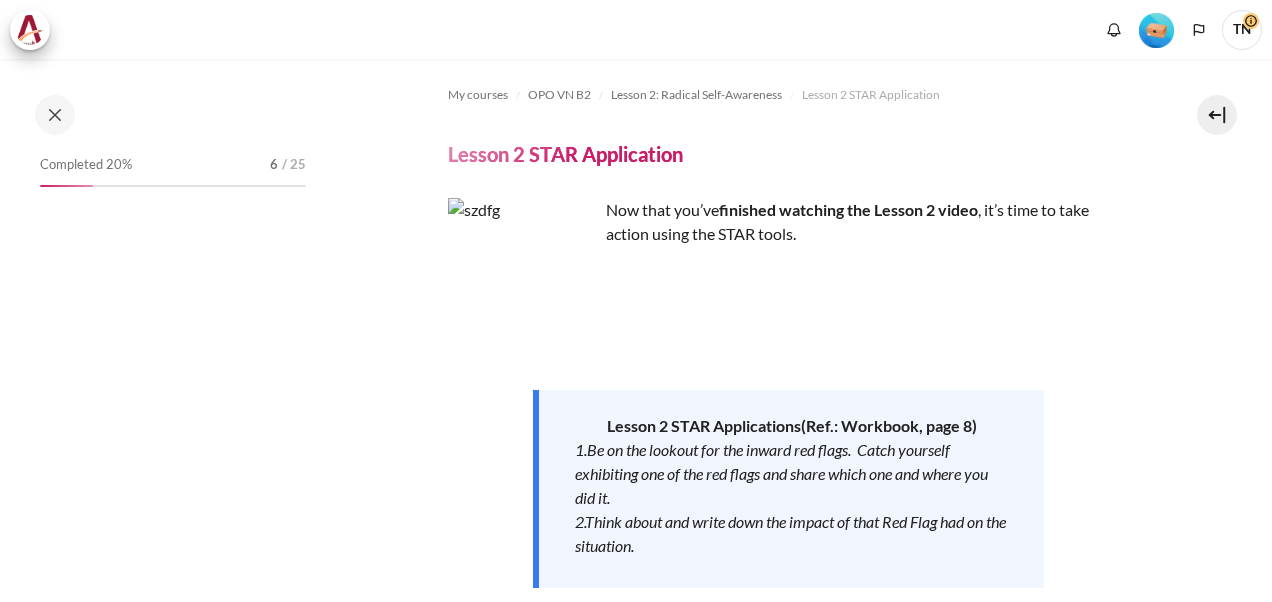 scroll, scrollTop: 0, scrollLeft: 0, axis: both 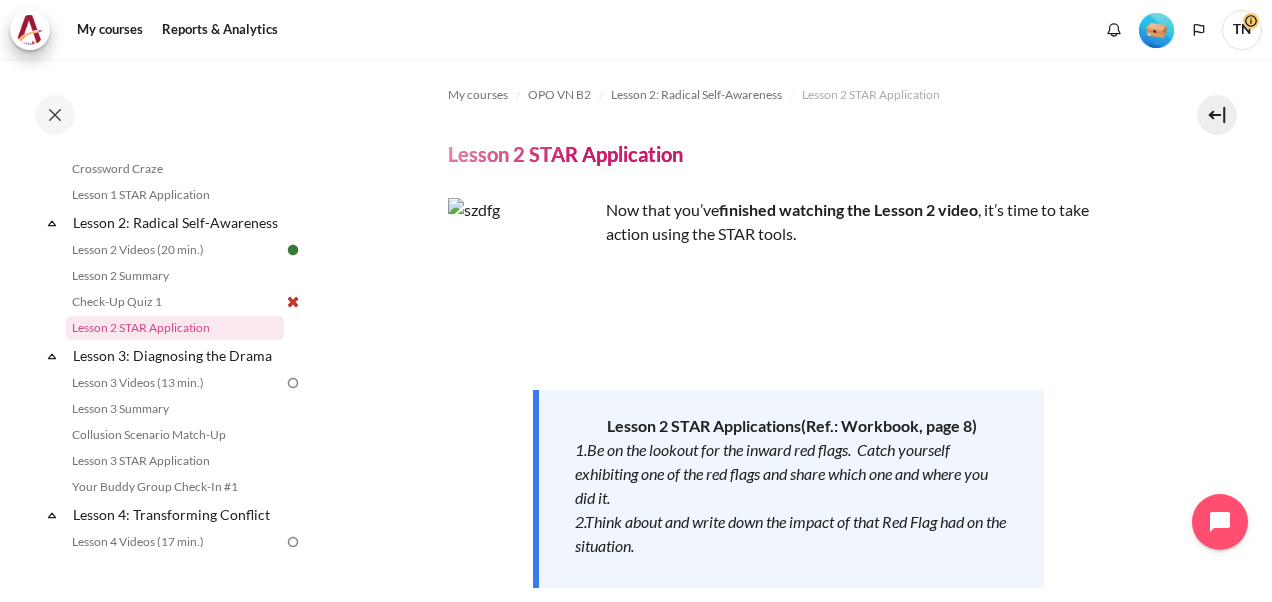 click at bounding box center (523, 273) 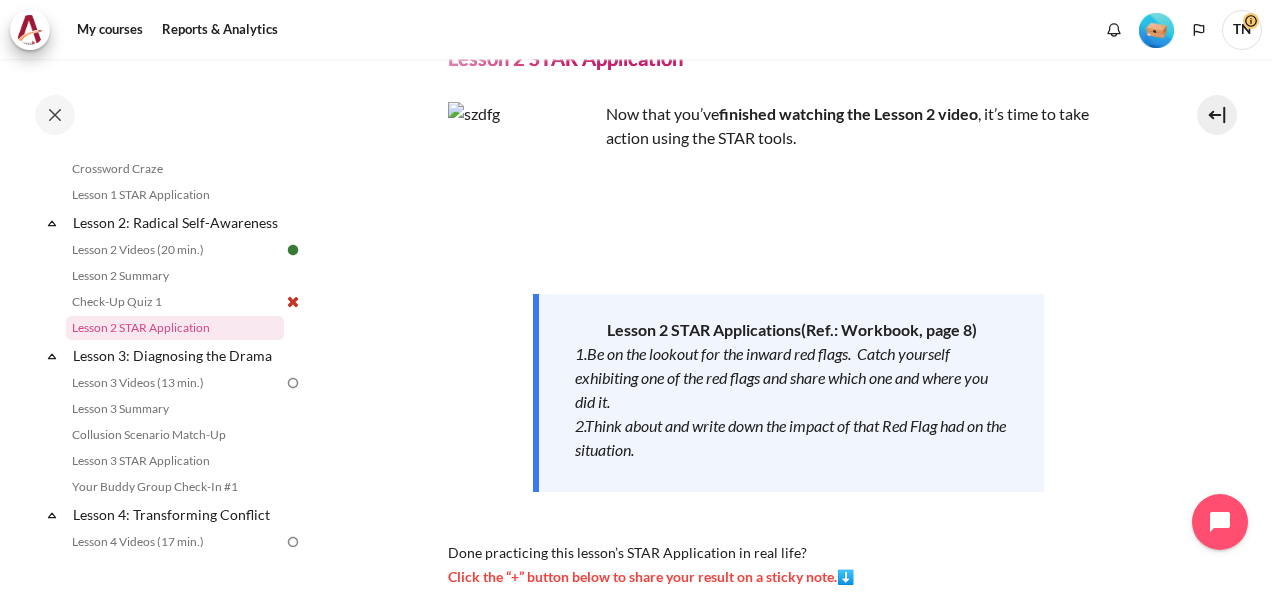 scroll, scrollTop: 400, scrollLeft: 0, axis: vertical 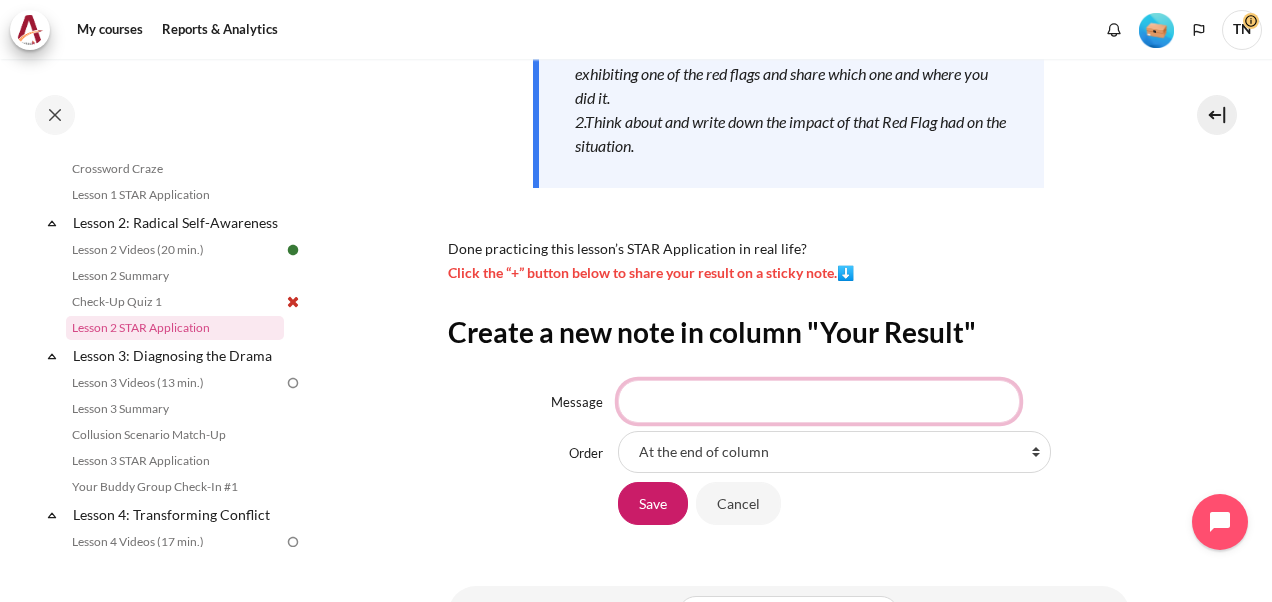 click on "Message" at bounding box center [819, 401] 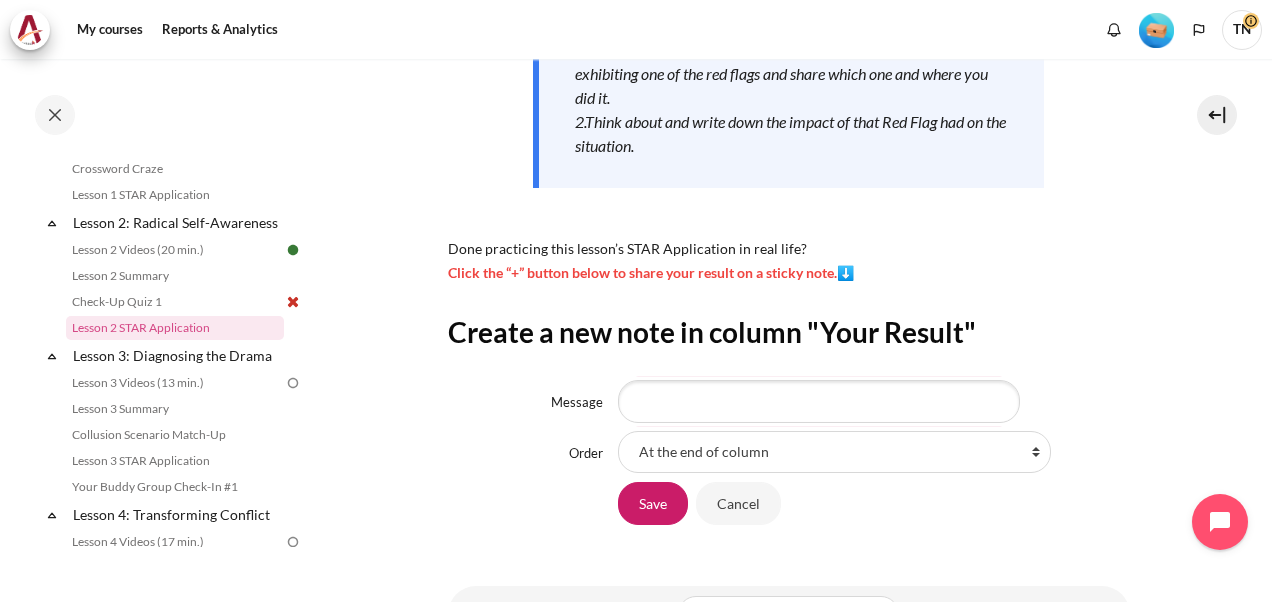 click on "Click the “+” button below to share your result on a sticky note.⬇️" at bounding box center [651, 272] 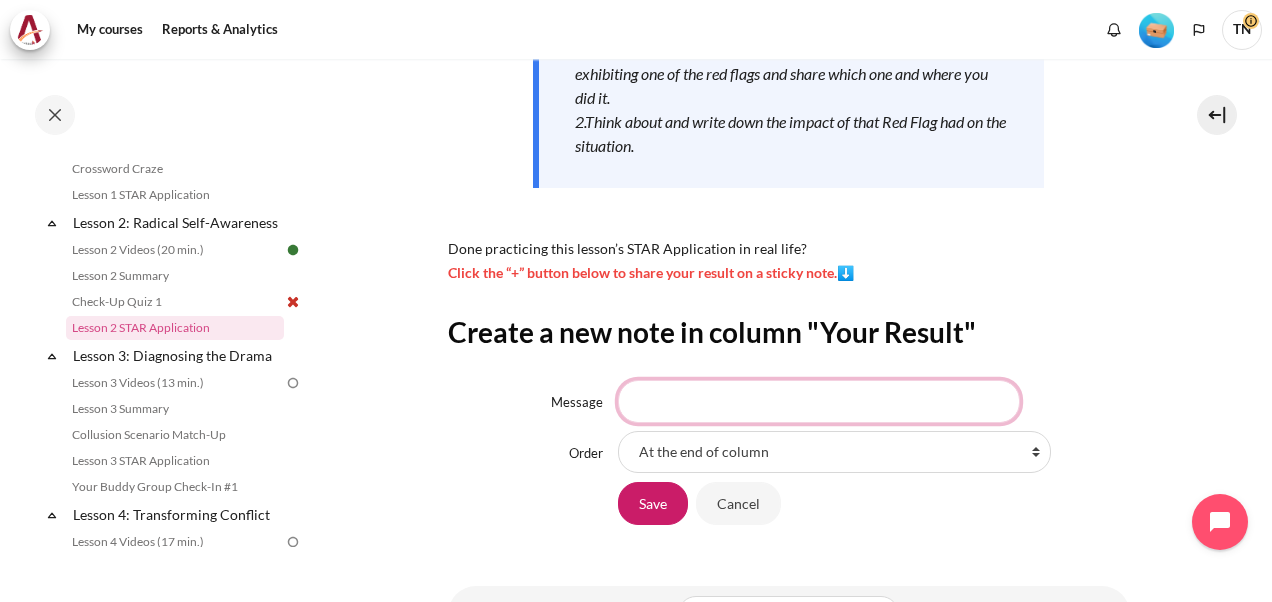 click on "Message" at bounding box center (819, 401) 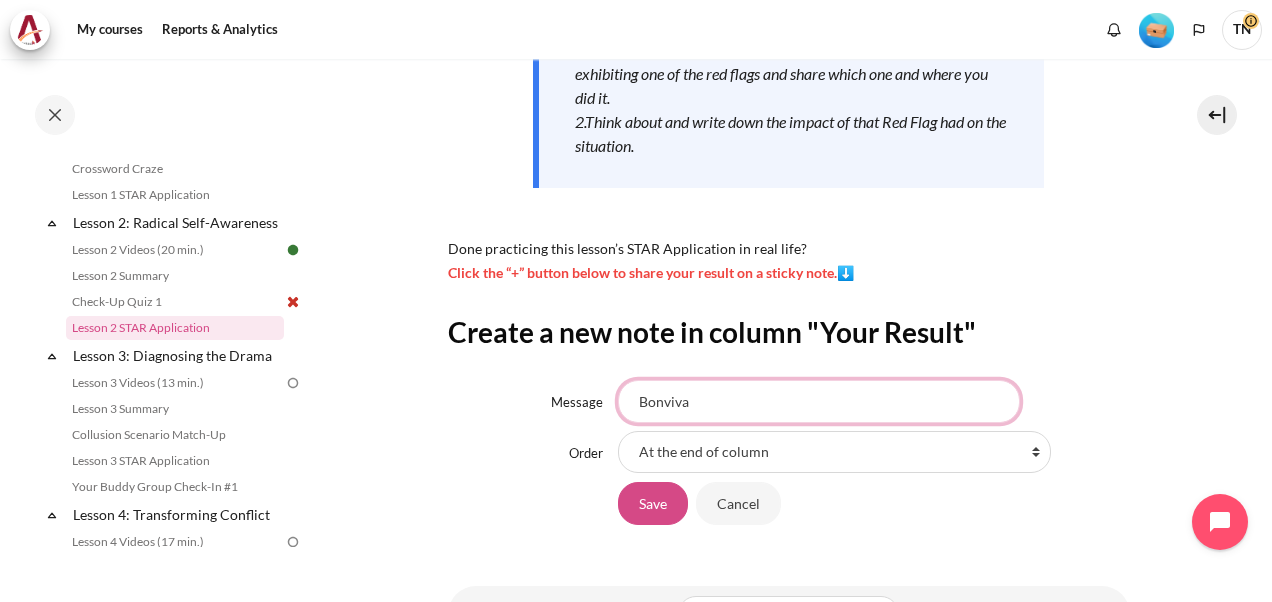 type on "Bonviva" 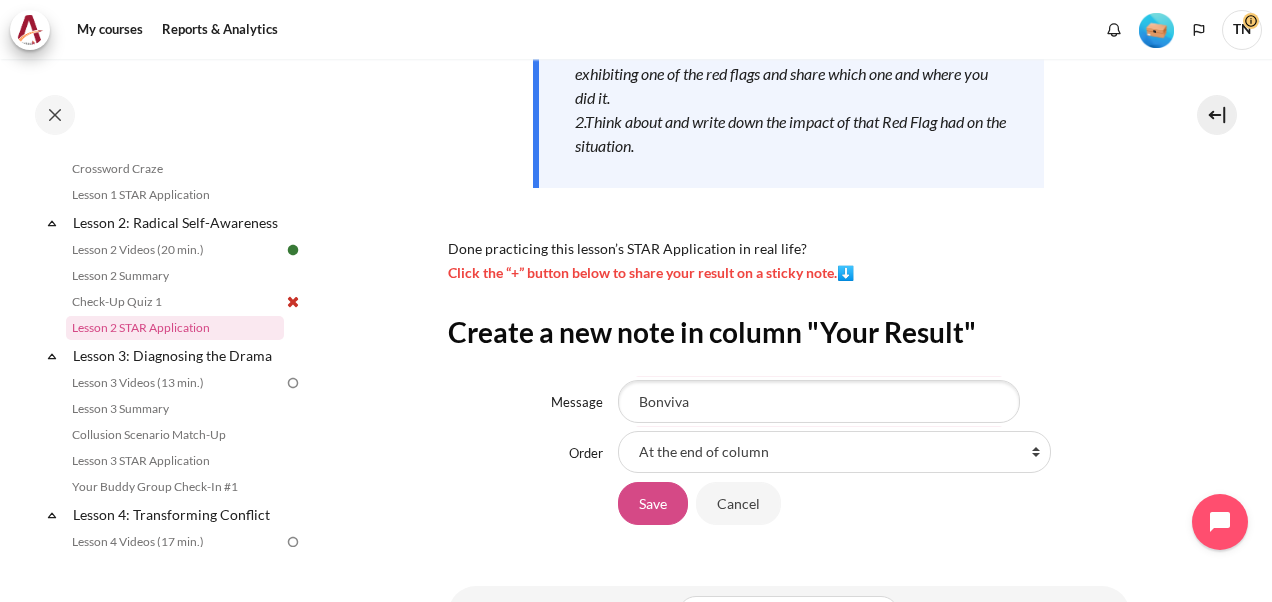 click on "Save" at bounding box center (653, 503) 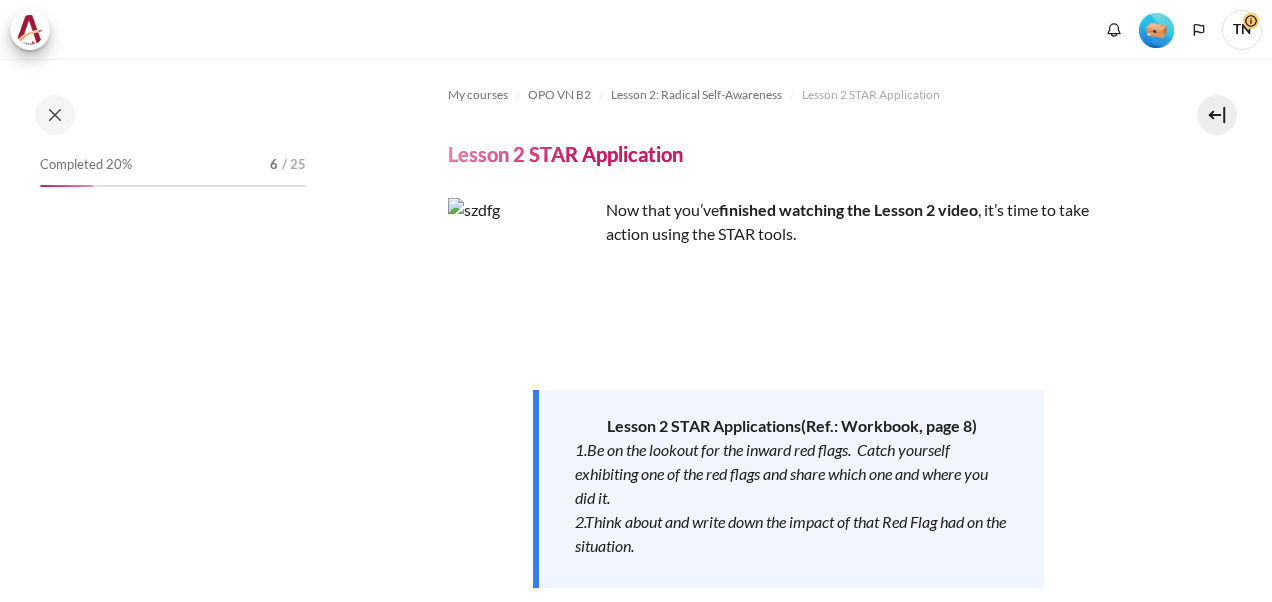 scroll, scrollTop: 0, scrollLeft: 0, axis: both 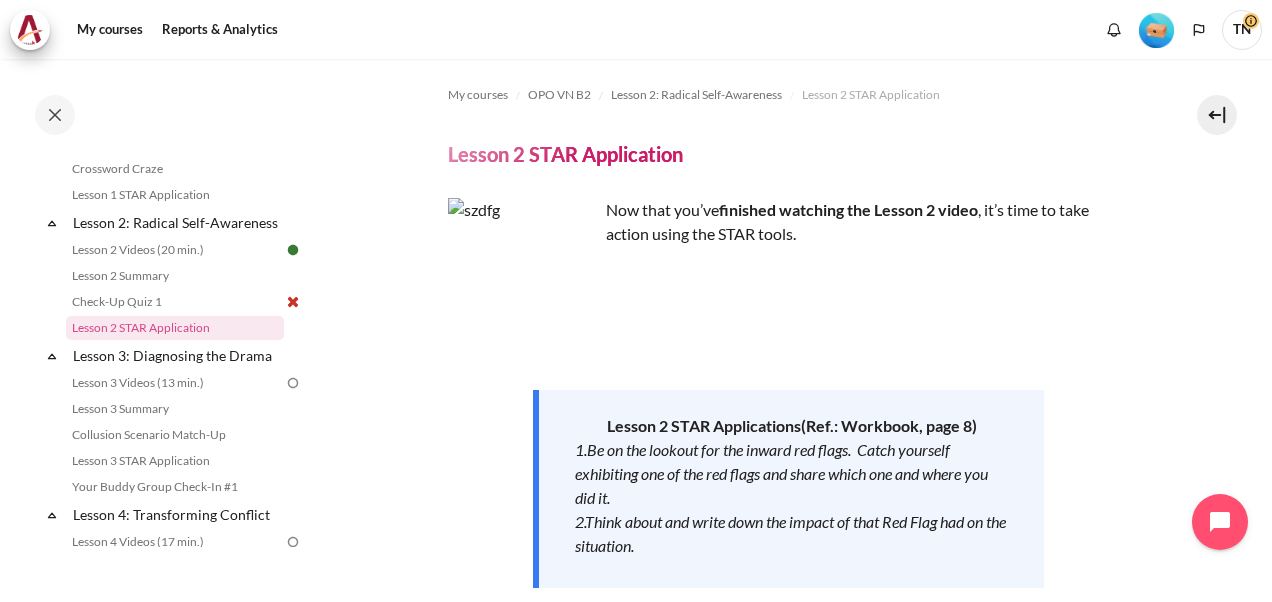 click at bounding box center [523, 273] 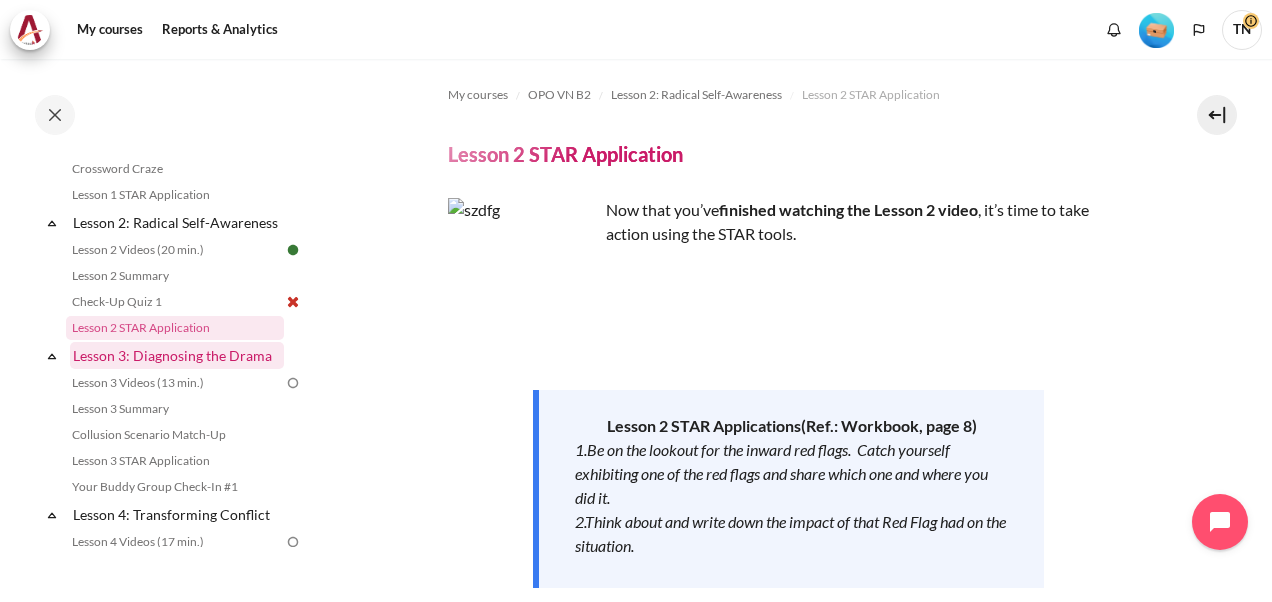 click on "Lesson 3: Diagnosing the Drama" at bounding box center [177, 355] 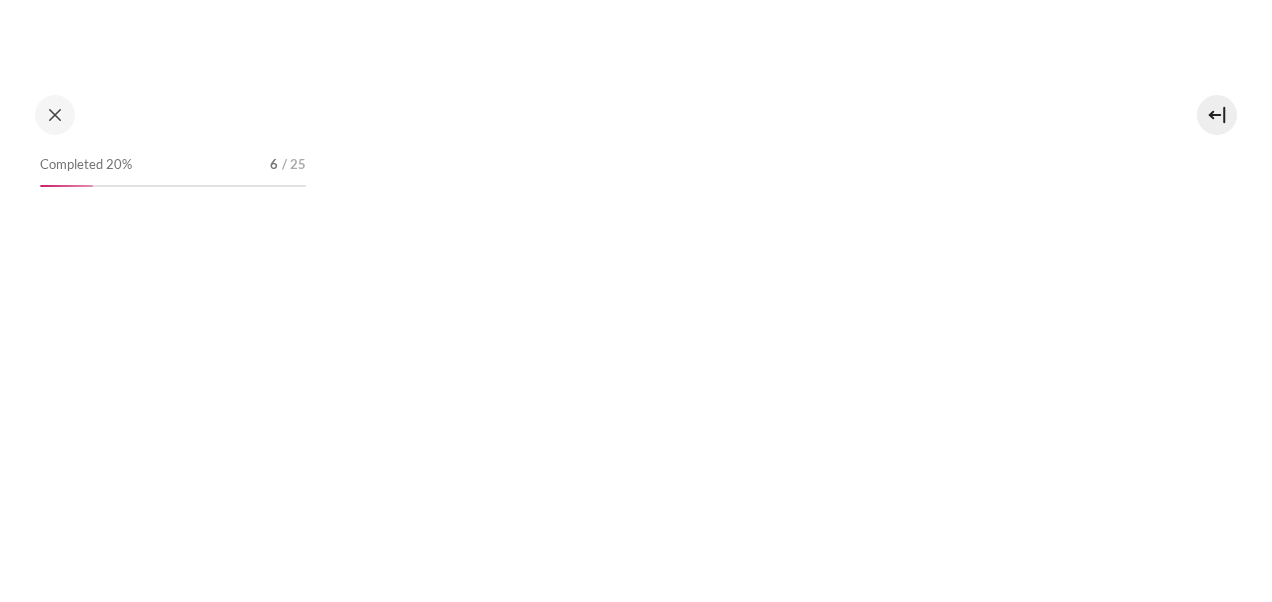scroll, scrollTop: 0, scrollLeft: 0, axis: both 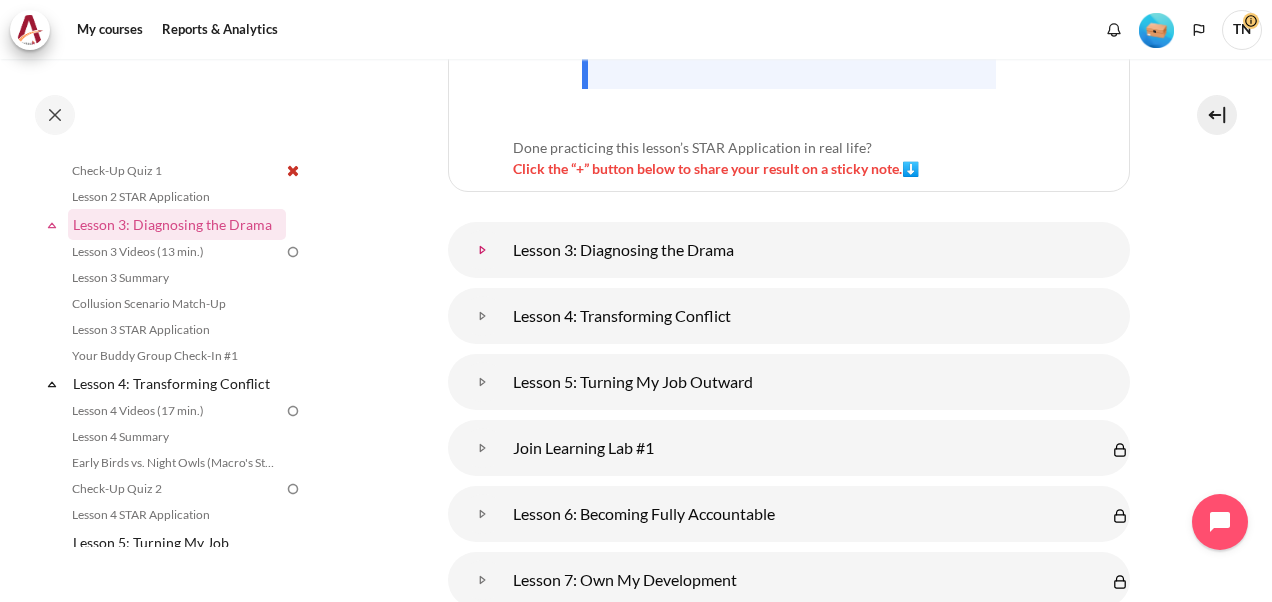 click at bounding box center [483, 250] 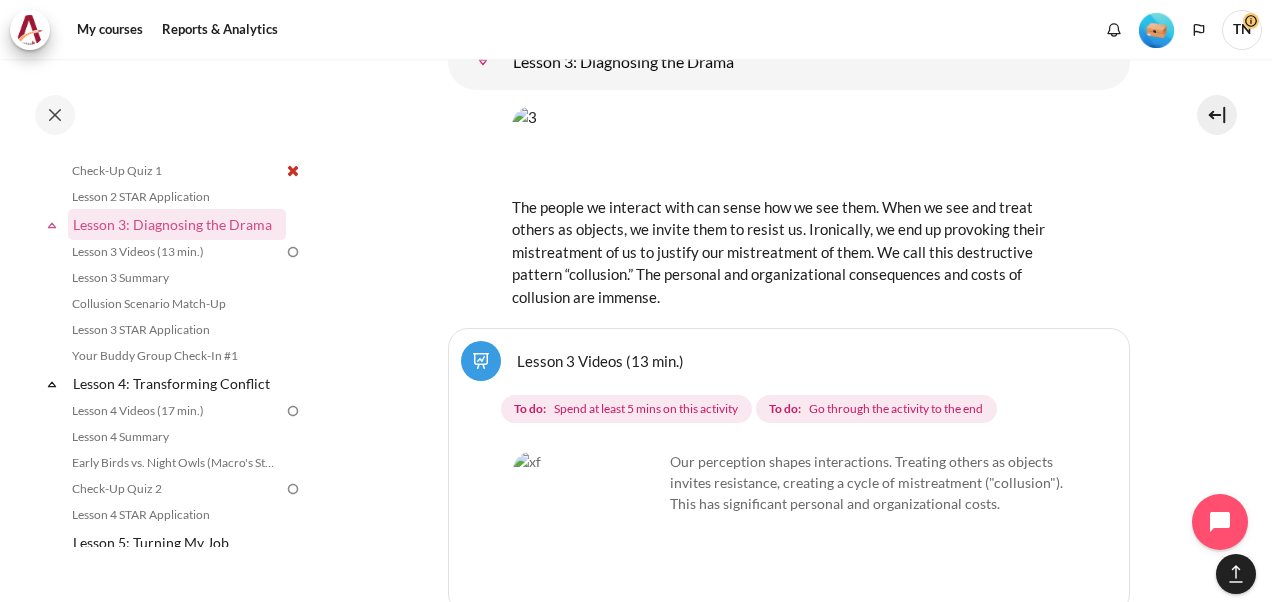 scroll, scrollTop: 2702, scrollLeft: 0, axis: vertical 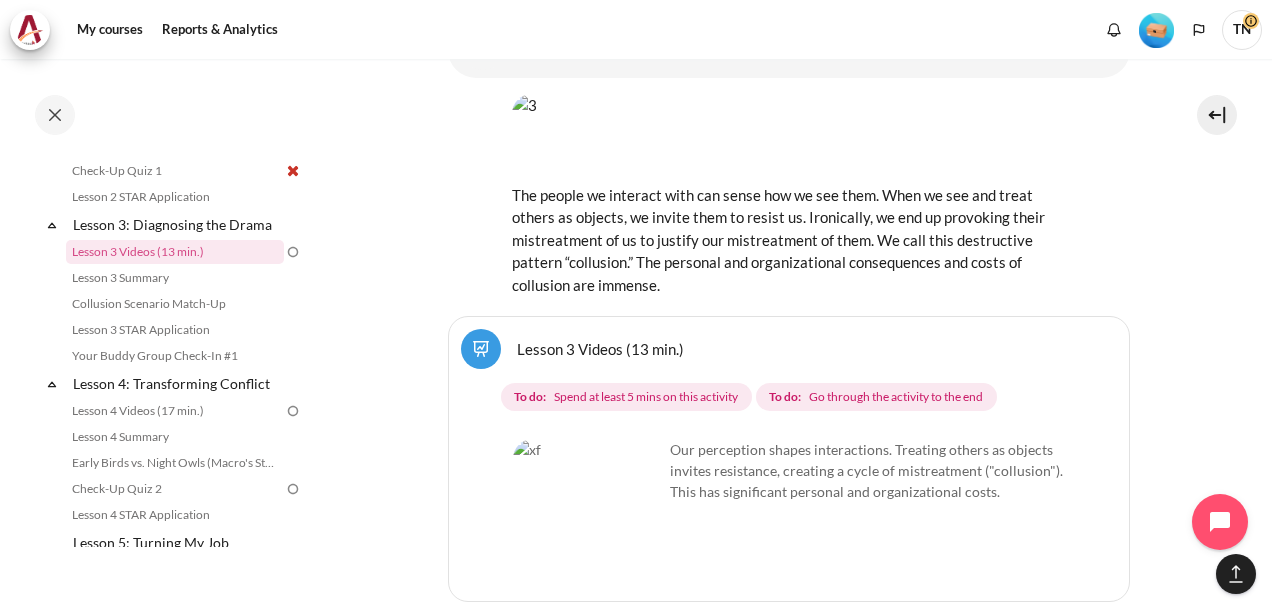 click at bounding box center (588, 514) 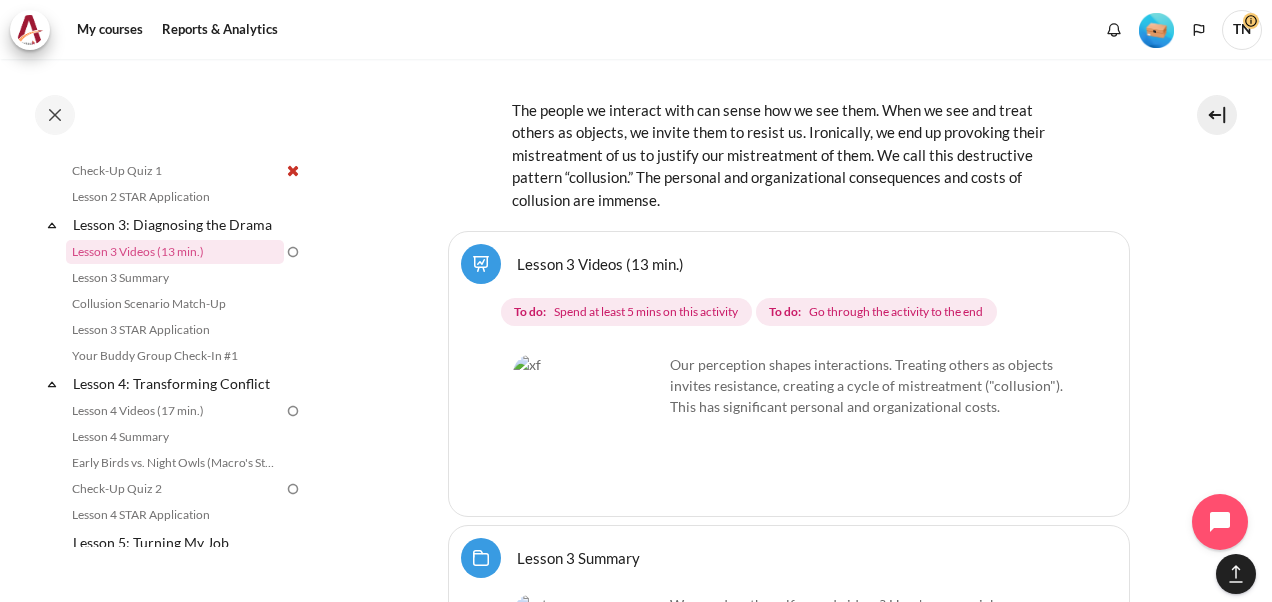 scroll, scrollTop: 2902, scrollLeft: 0, axis: vertical 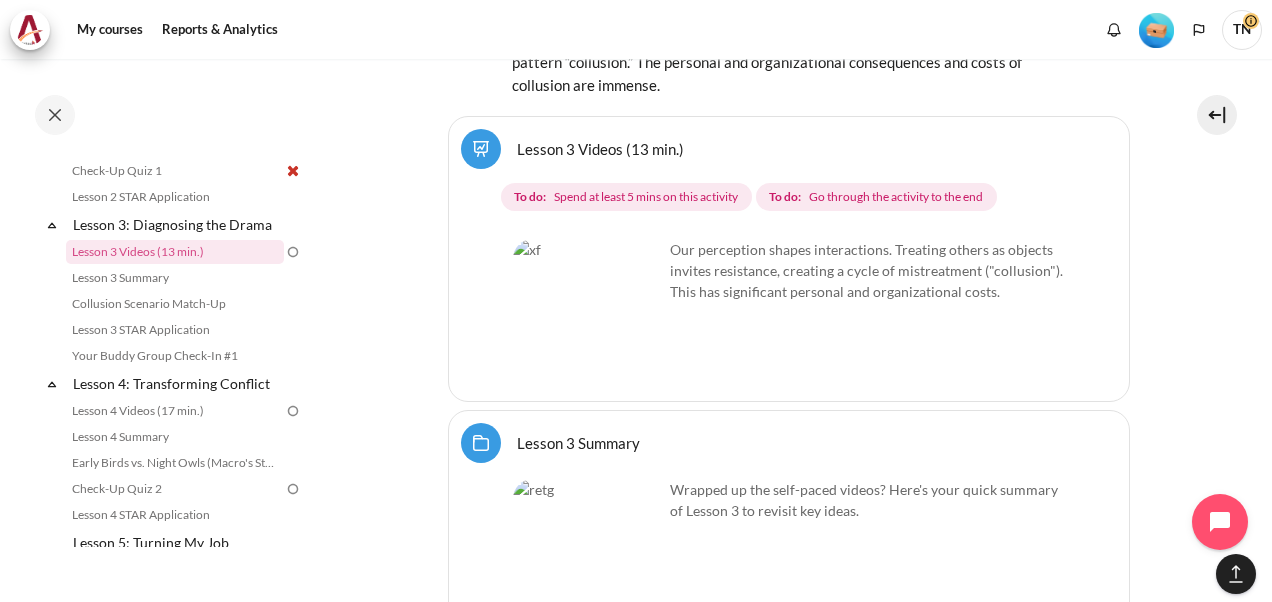 click at bounding box center [588, 314] 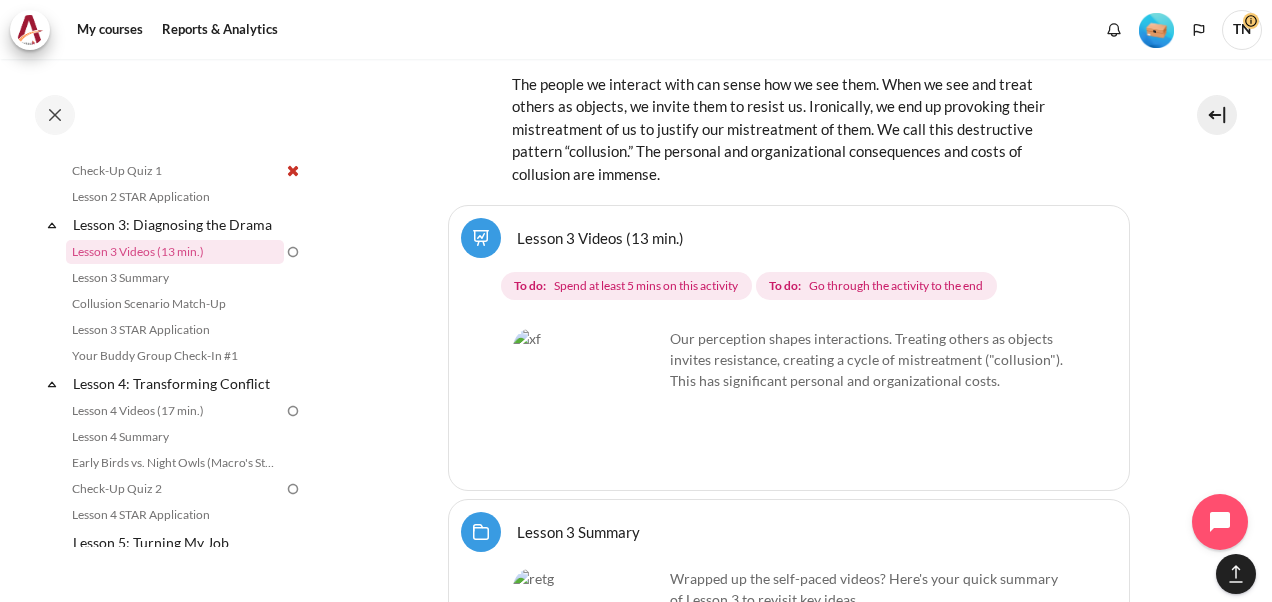 scroll, scrollTop: 2702, scrollLeft: 0, axis: vertical 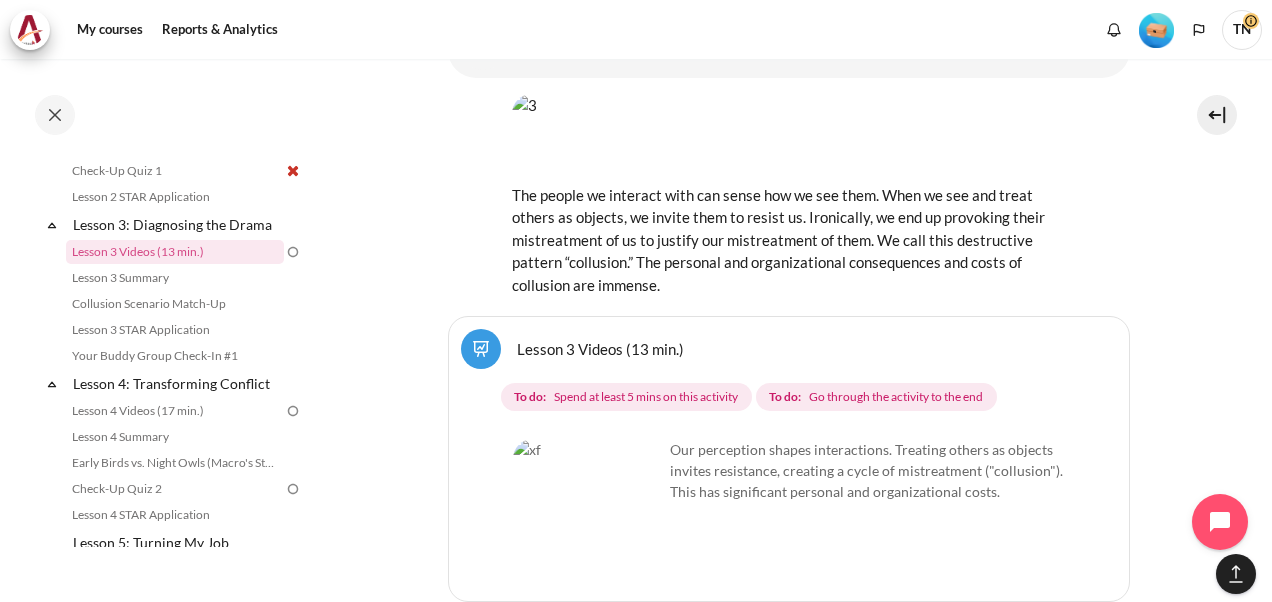 click at bounding box center [588, 514] 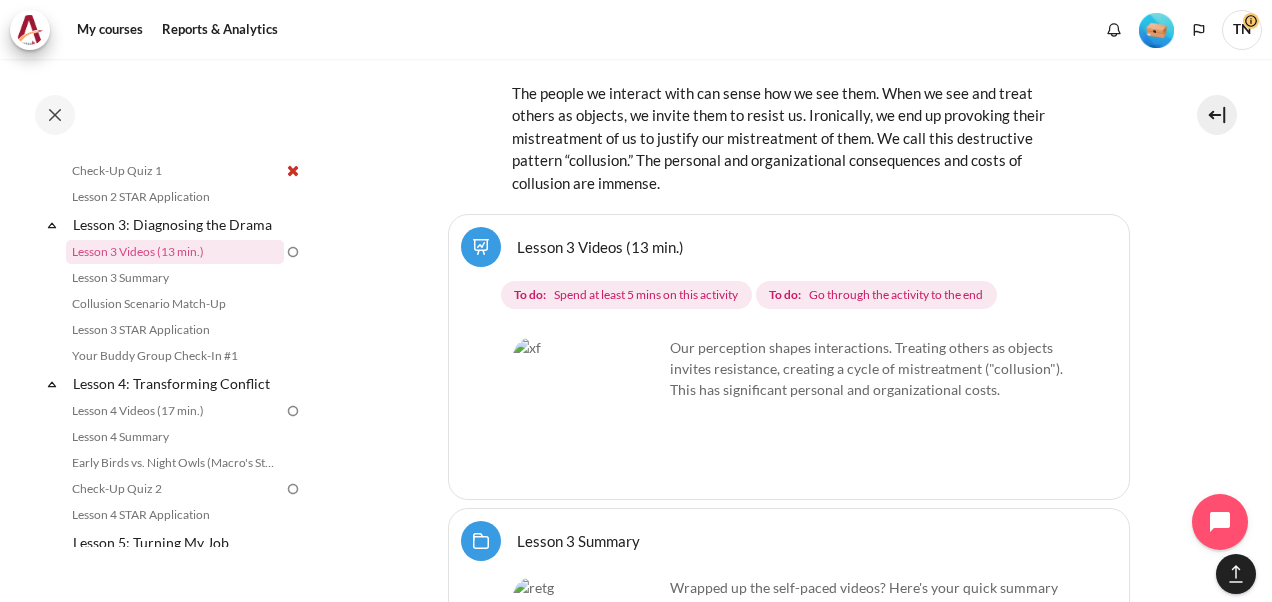 scroll, scrollTop: 2902, scrollLeft: 0, axis: vertical 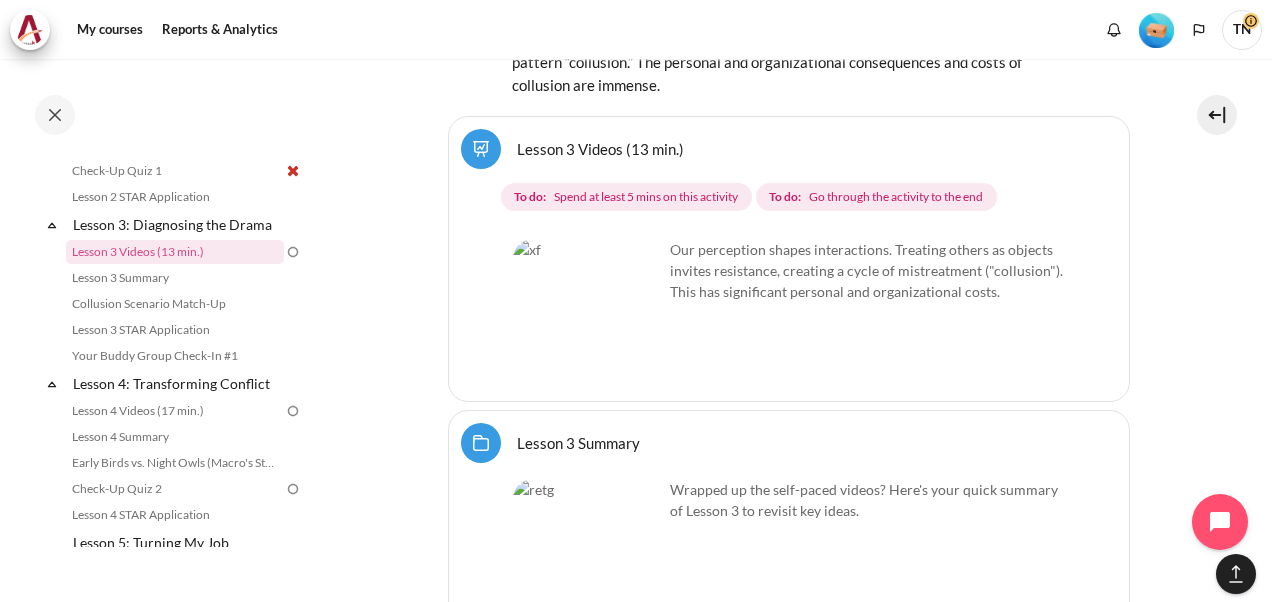 click at bounding box center (588, 314) 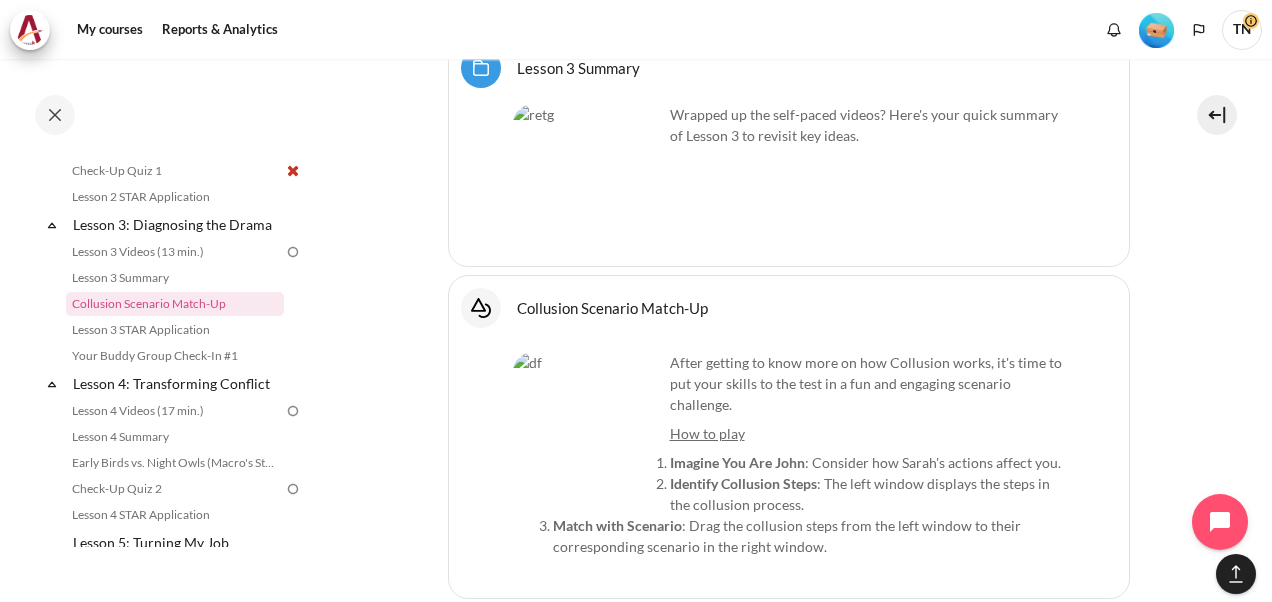 scroll, scrollTop: 3302, scrollLeft: 0, axis: vertical 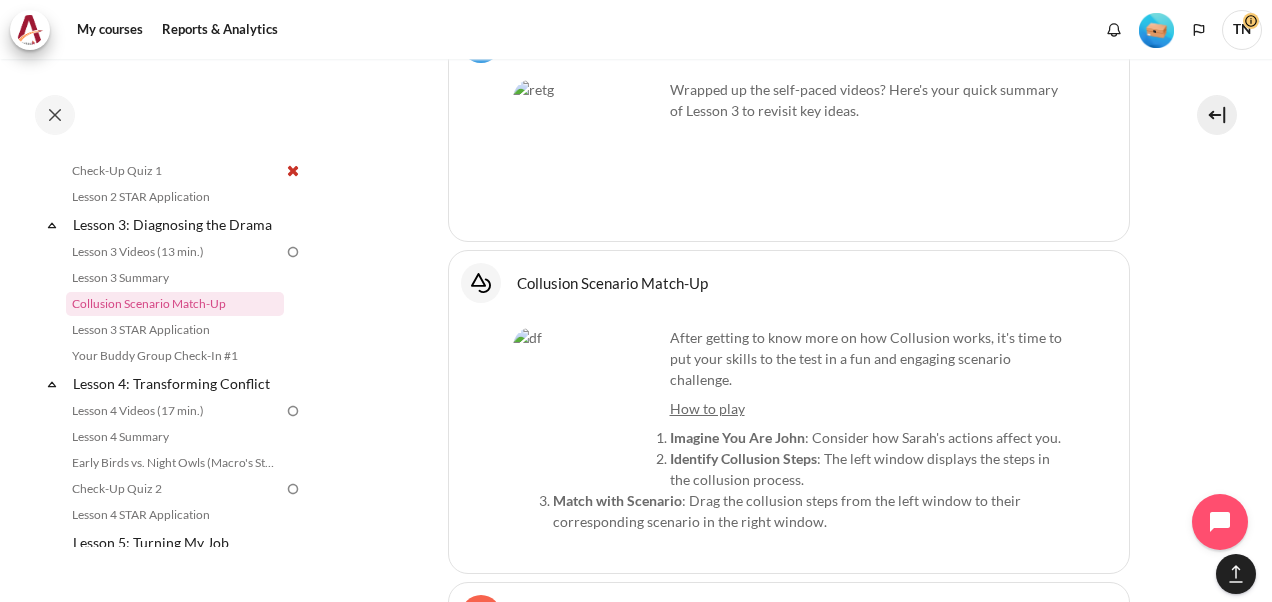 click at bounding box center (588, 154) 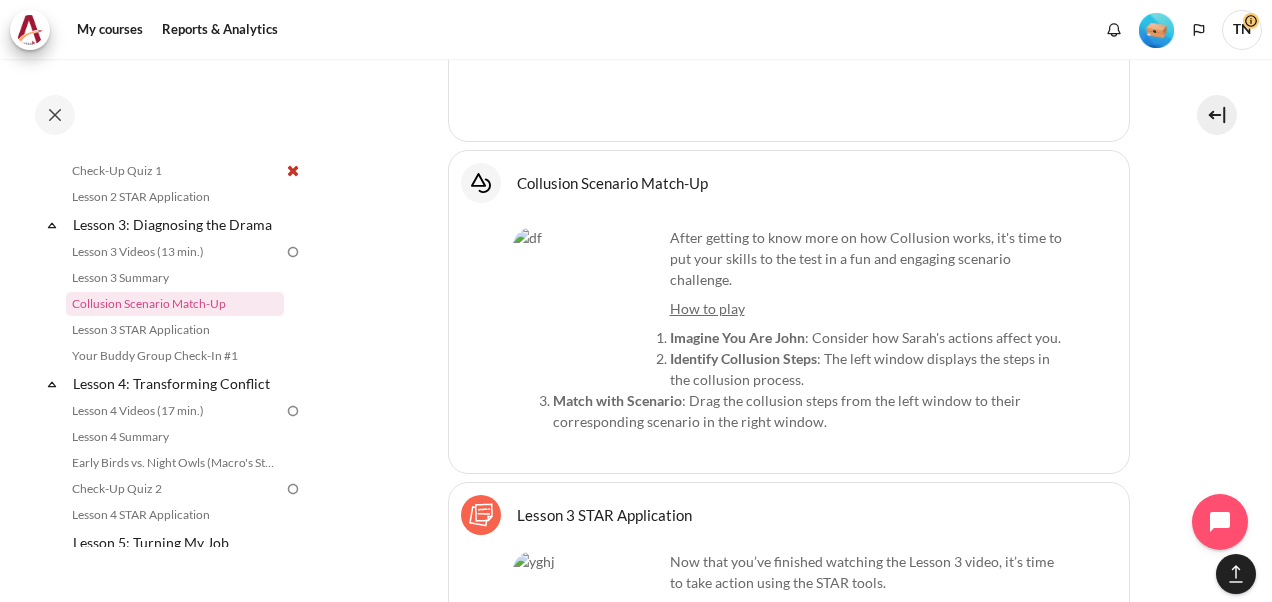 scroll, scrollTop: 3602, scrollLeft: 0, axis: vertical 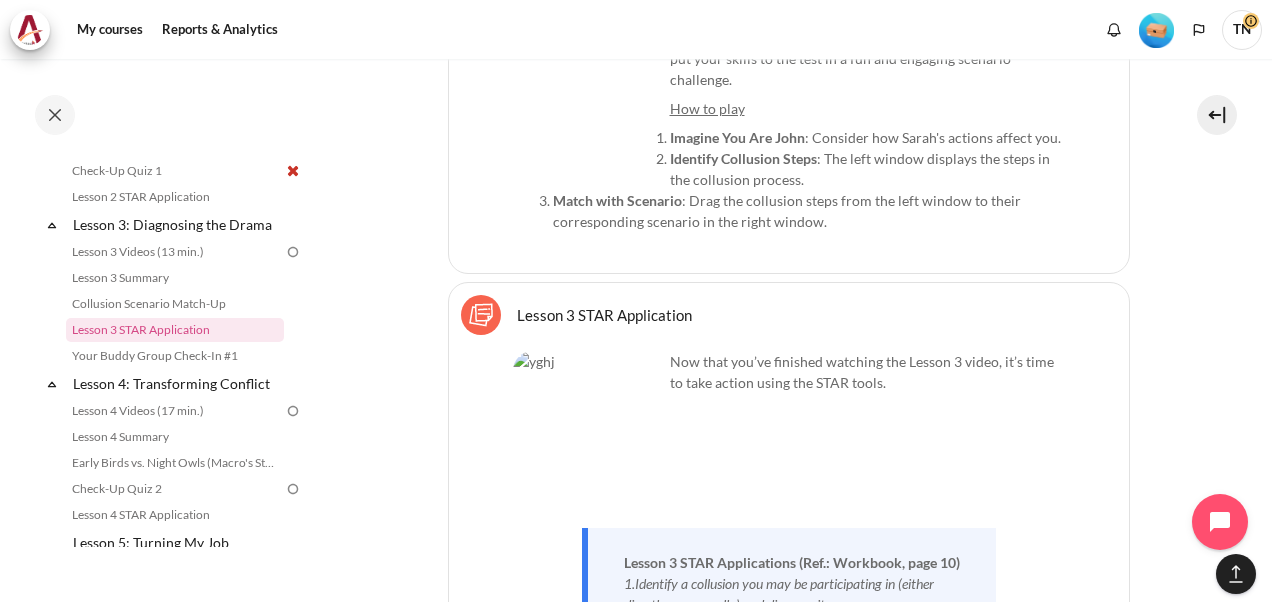 click at bounding box center [588, 426] 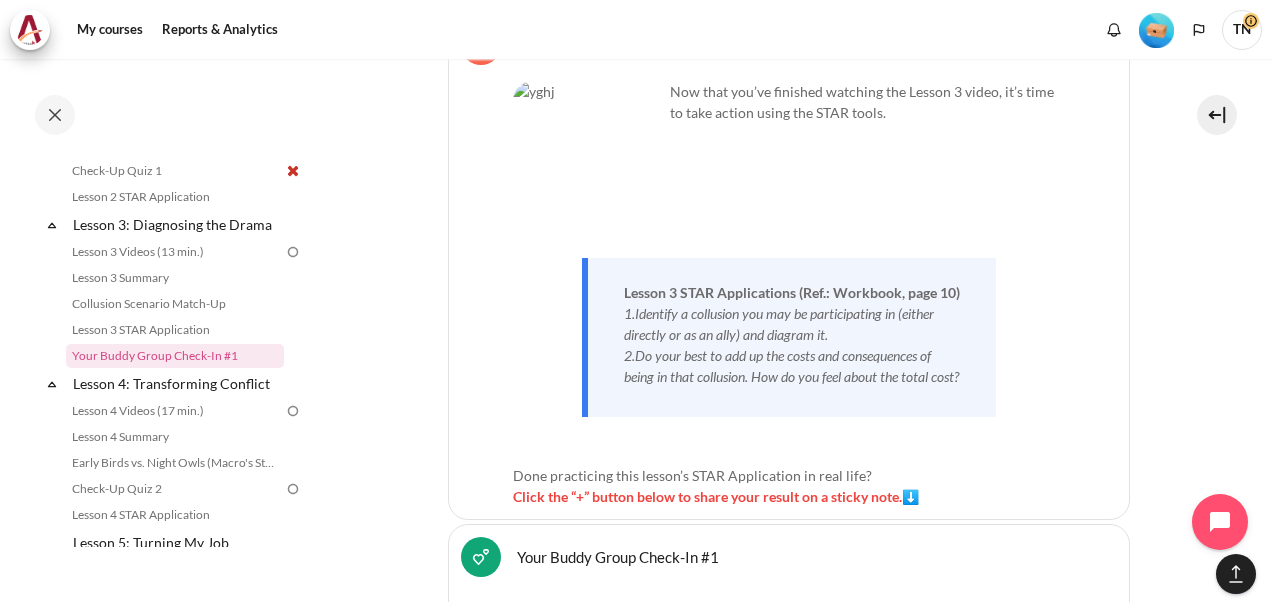 scroll, scrollTop: 3902, scrollLeft: 0, axis: vertical 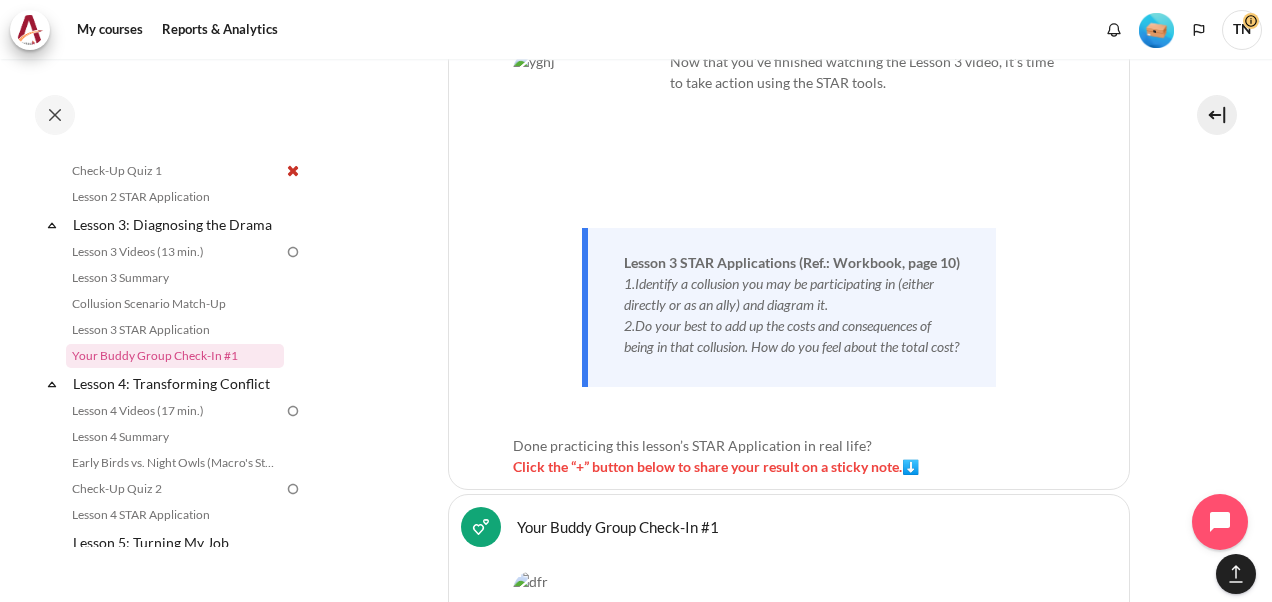 click on "Your Buddy  Group Check-In #1   Feedback" at bounding box center [618, 526] 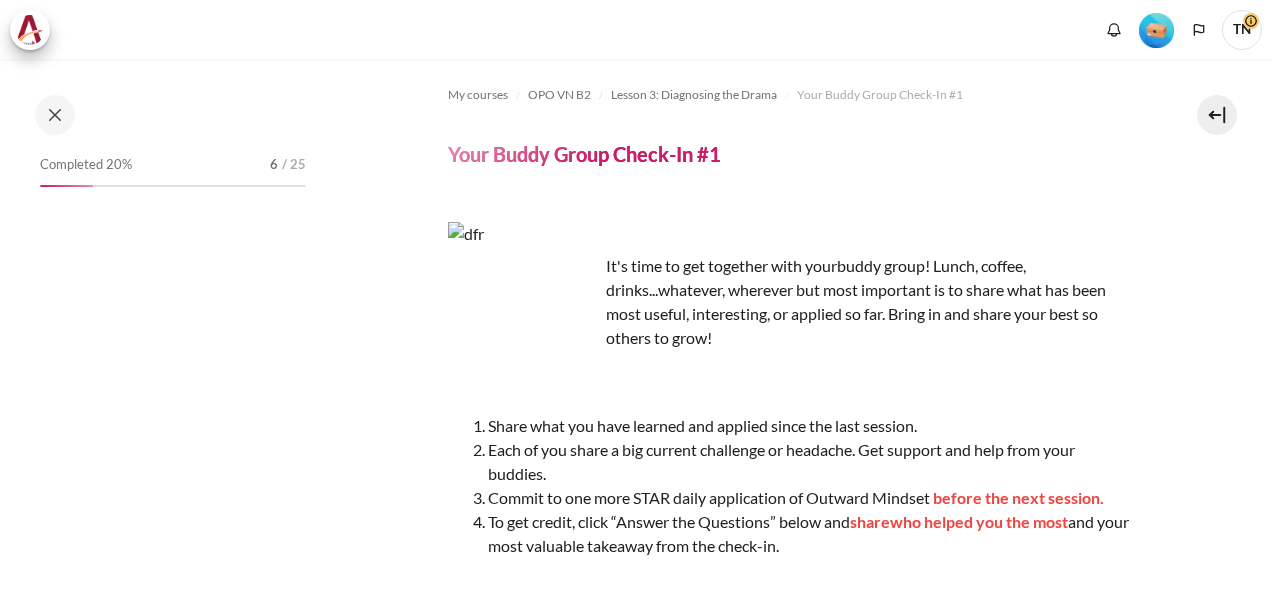 scroll, scrollTop: 0, scrollLeft: 0, axis: both 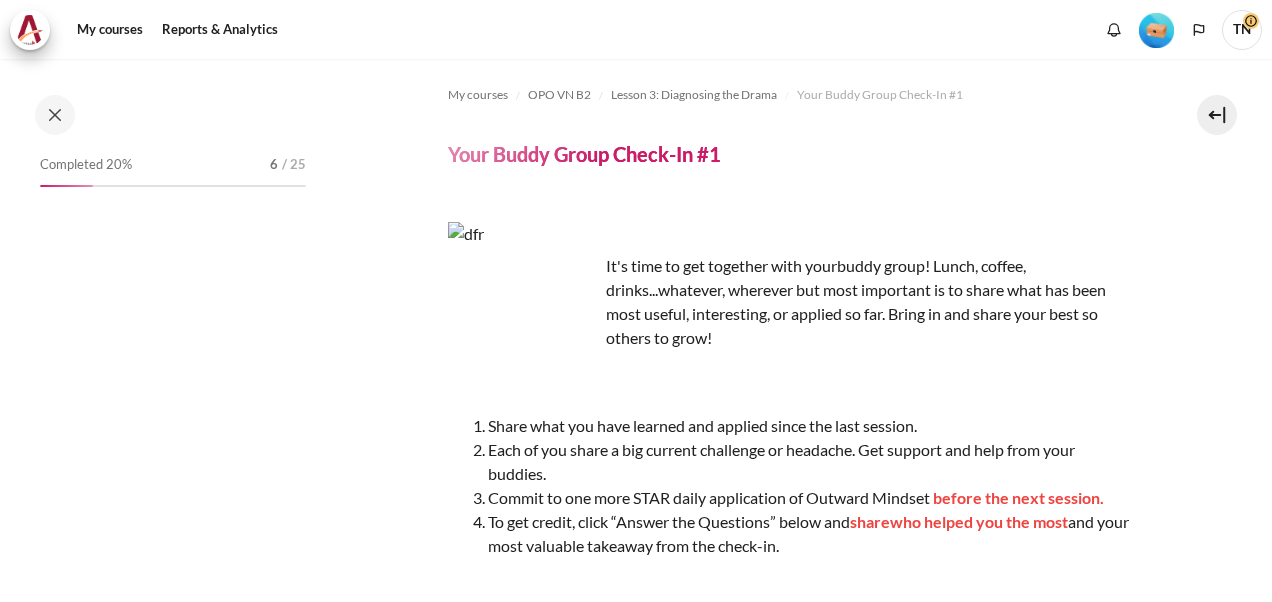 click at bounding box center [523, 297] 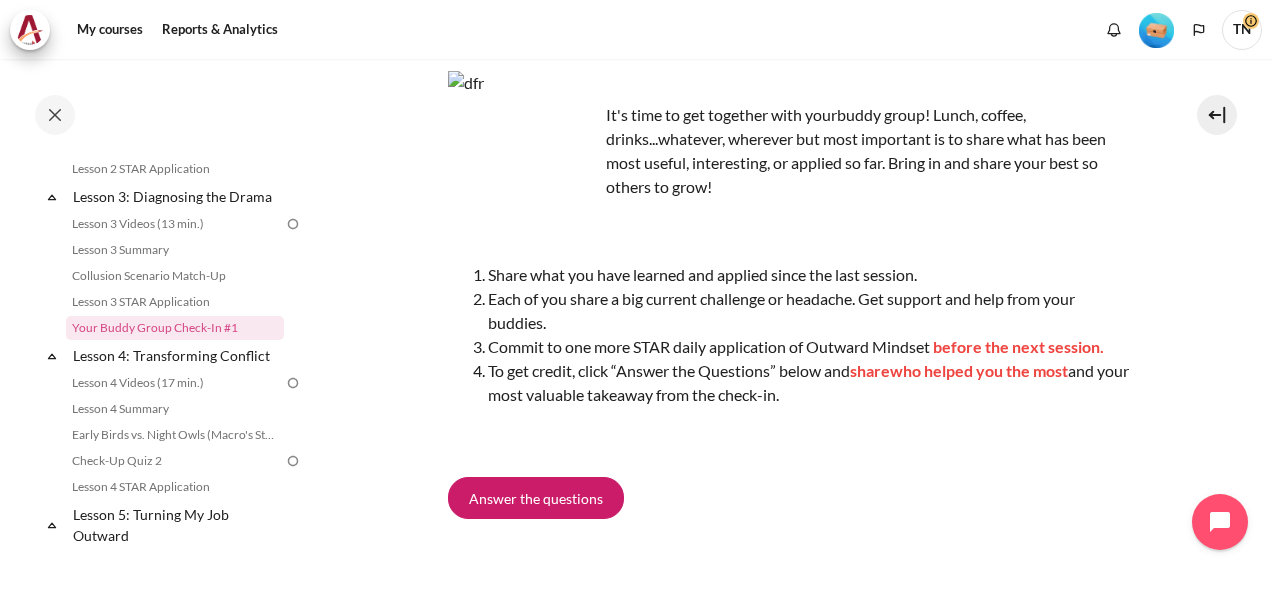 scroll, scrollTop: 305, scrollLeft: 0, axis: vertical 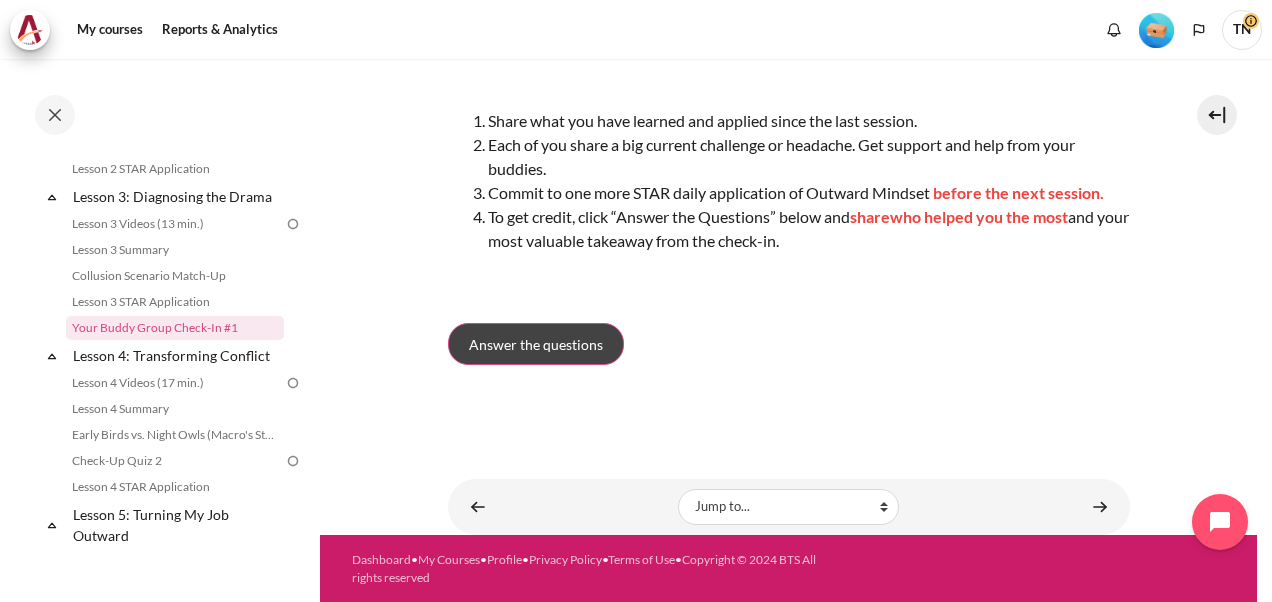 click on "Answer the questions" at bounding box center [536, 344] 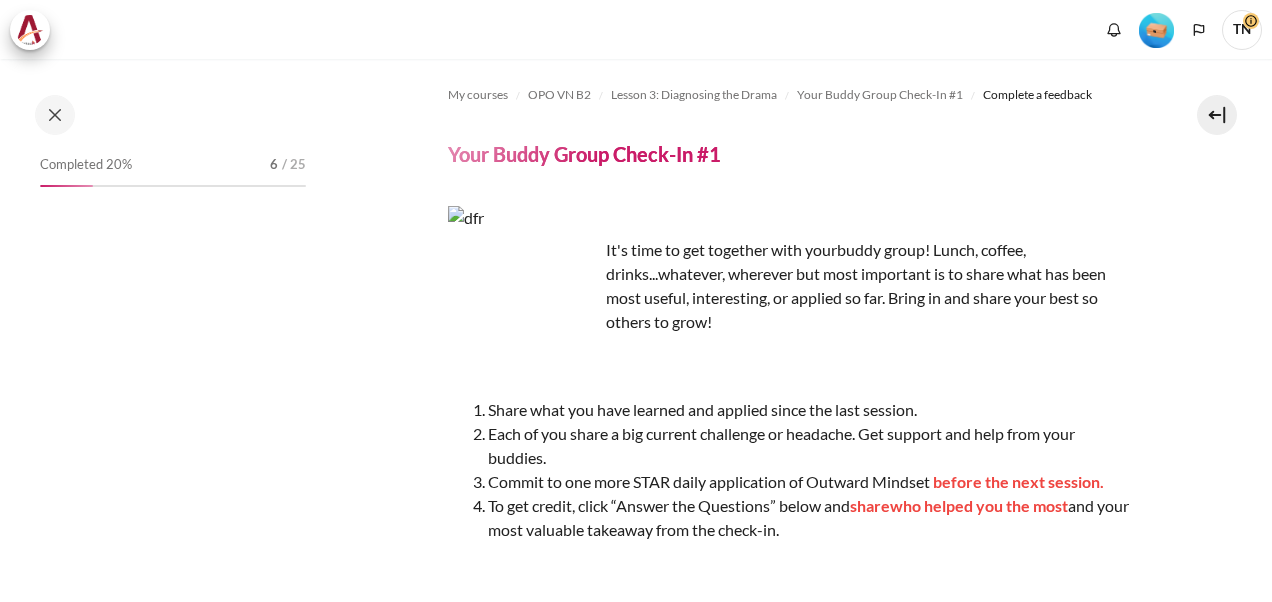 scroll, scrollTop: 0, scrollLeft: 0, axis: both 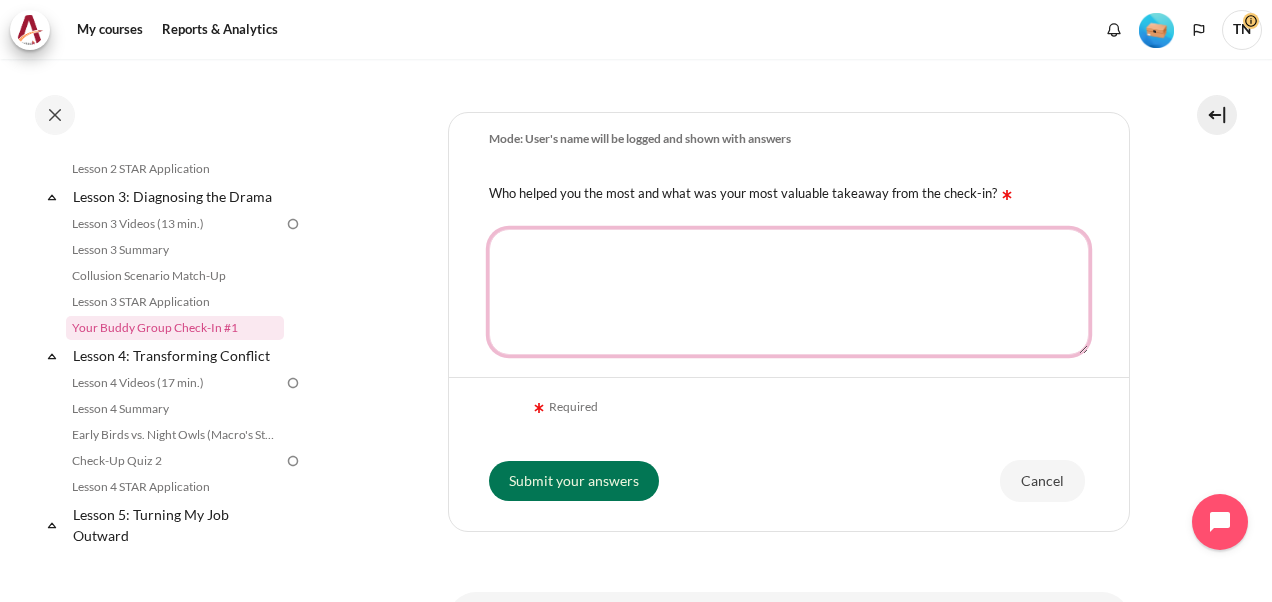 click on "Who helped you the most and what was your most valuable takeaway from the check-in?" at bounding box center [789, 292] 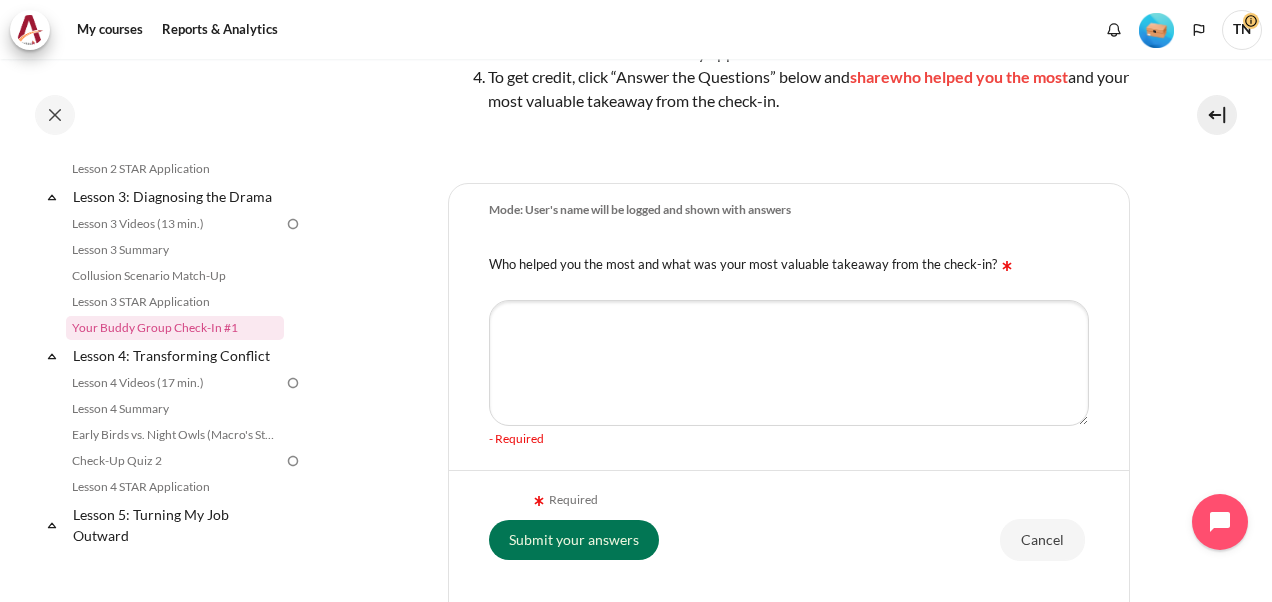 scroll, scrollTop: 200, scrollLeft: 0, axis: vertical 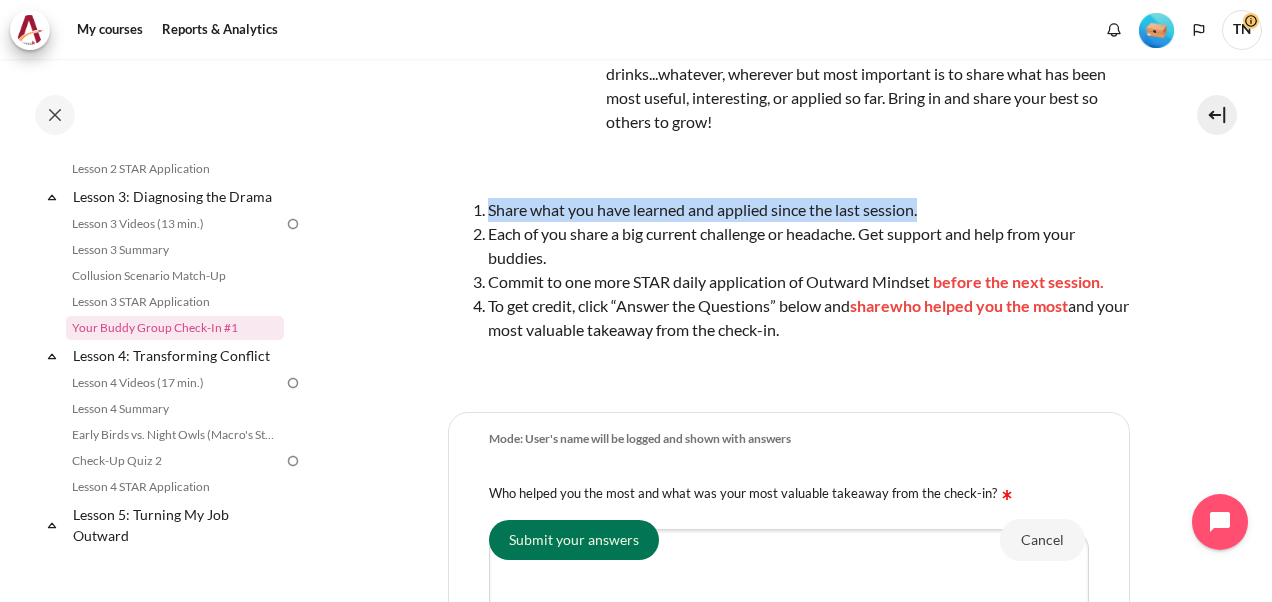 drag, startPoint x: 488, startPoint y: 207, endPoint x: 936, endPoint y: 212, distance: 448.0279 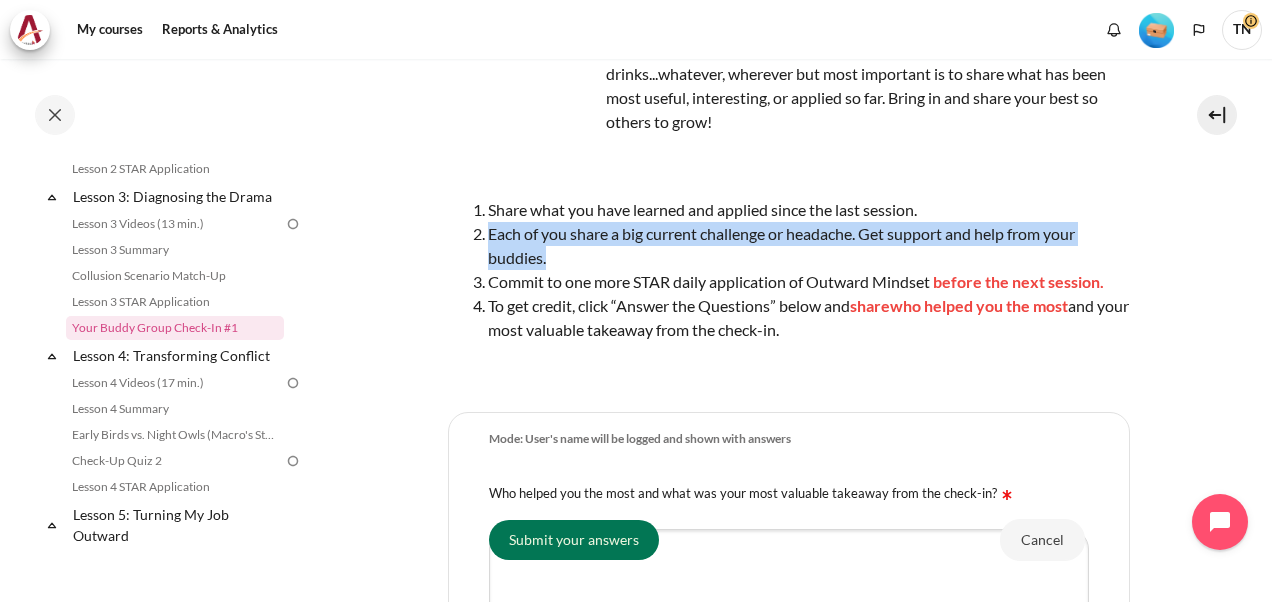 drag, startPoint x: 488, startPoint y: 240, endPoint x: 569, endPoint y: 258, distance: 82.9759 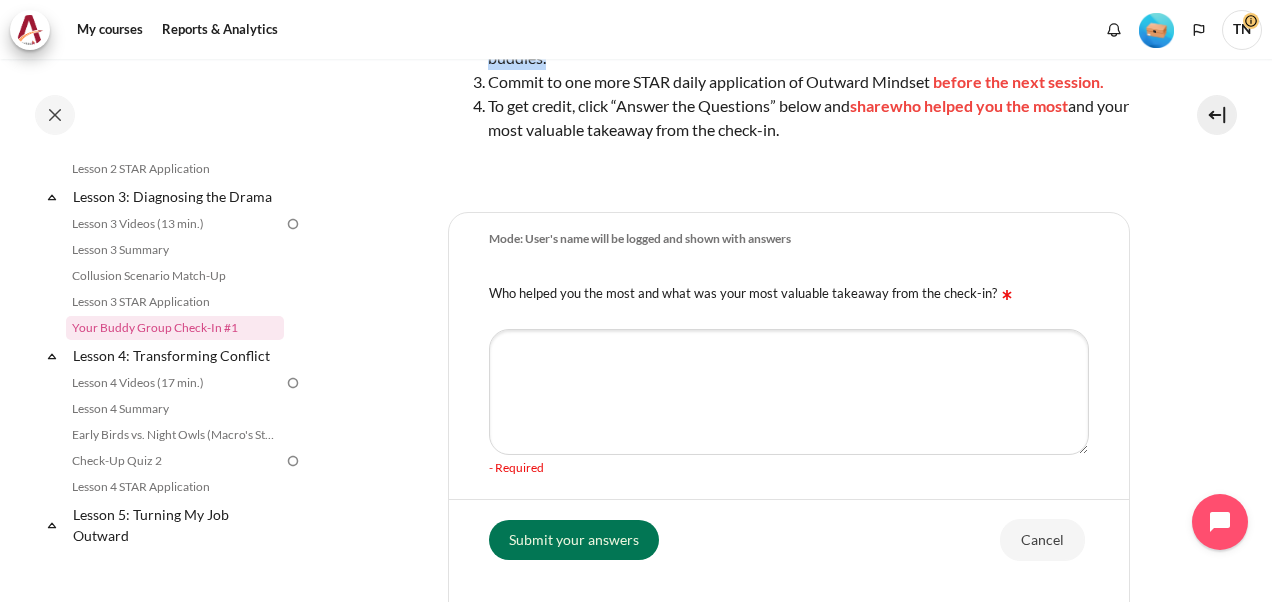 scroll, scrollTop: 300, scrollLeft: 0, axis: vertical 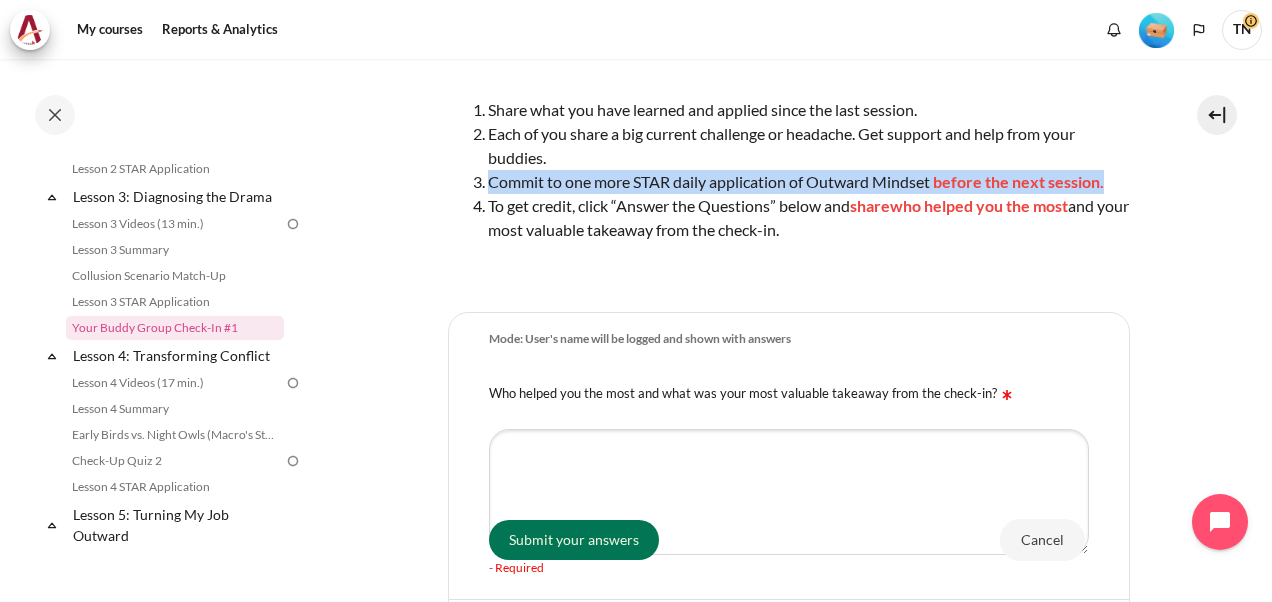drag, startPoint x: 490, startPoint y: 181, endPoint x: 1240, endPoint y: 182, distance: 750.0007 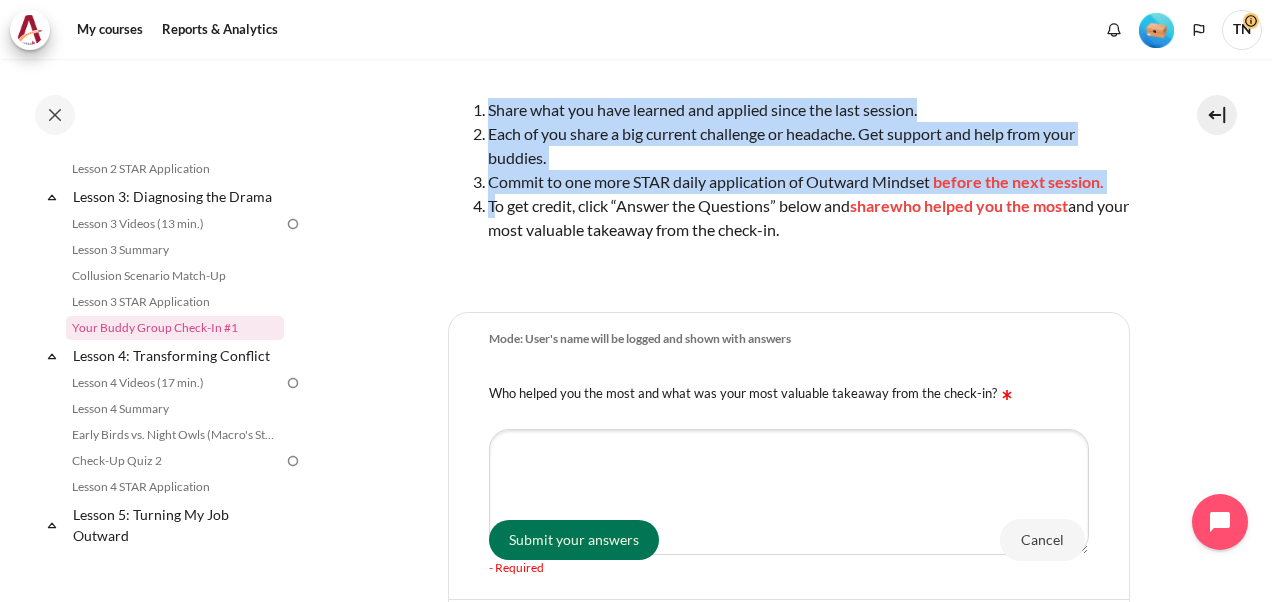 drag, startPoint x: 490, startPoint y: 210, endPoint x: 856, endPoint y: 246, distance: 367.76624 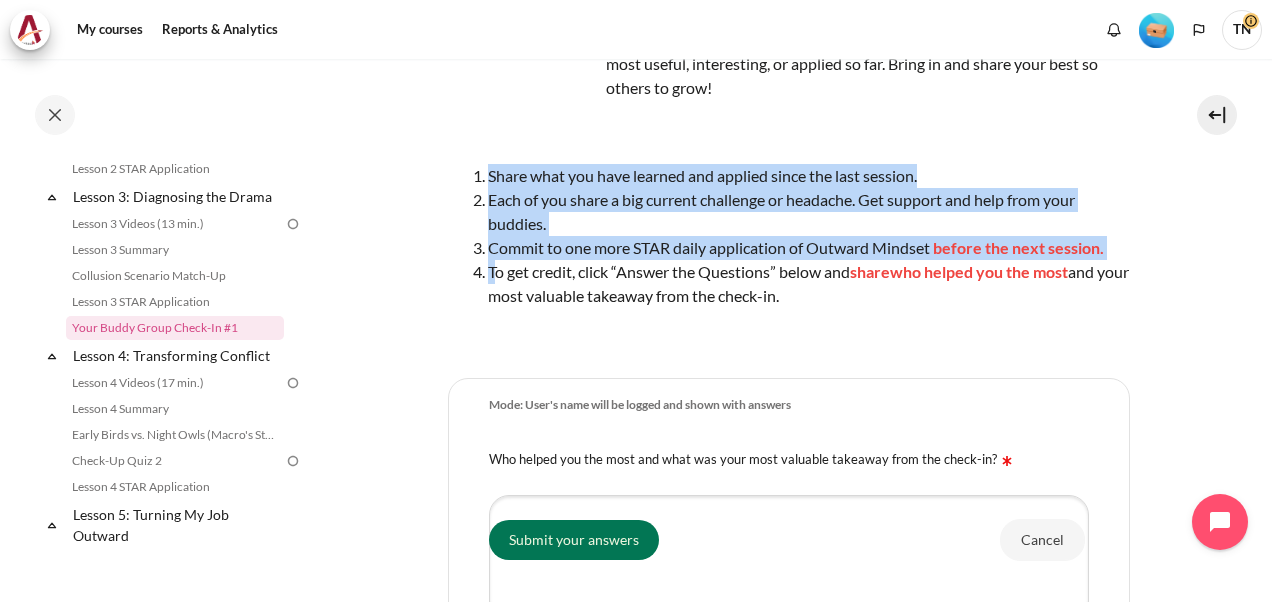 scroll, scrollTop: 434, scrollLeft: 0, axis: vertical 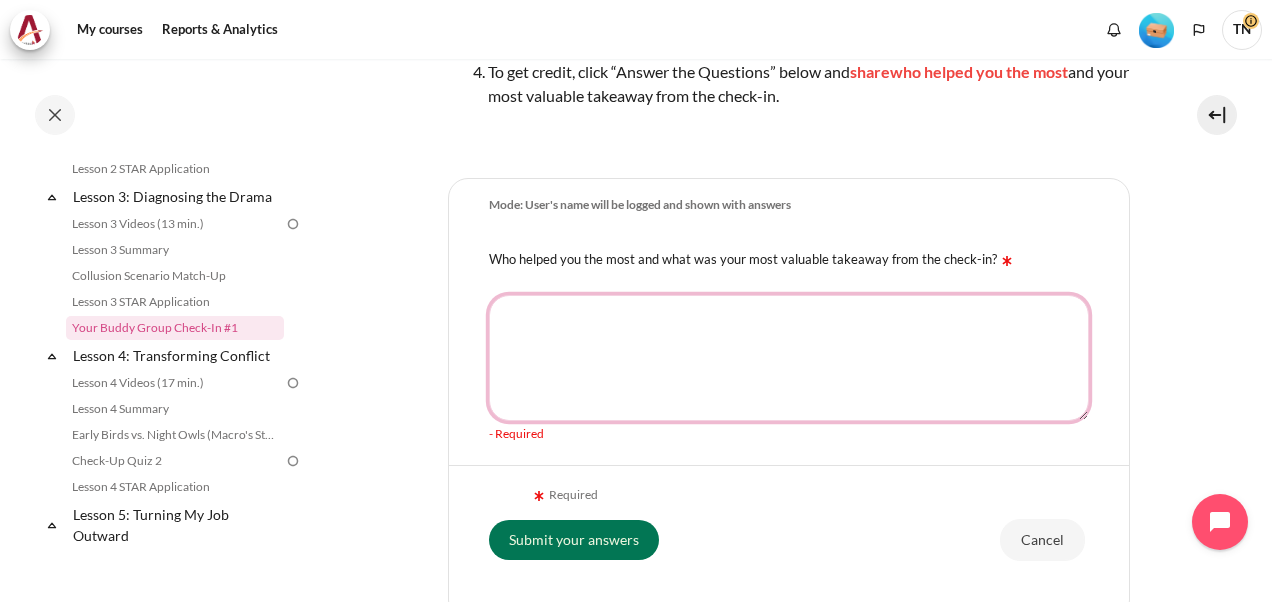 click on "Who helped you the most and what was your most valuable takeaway from the check-in?" at bounding box center (789, 358) 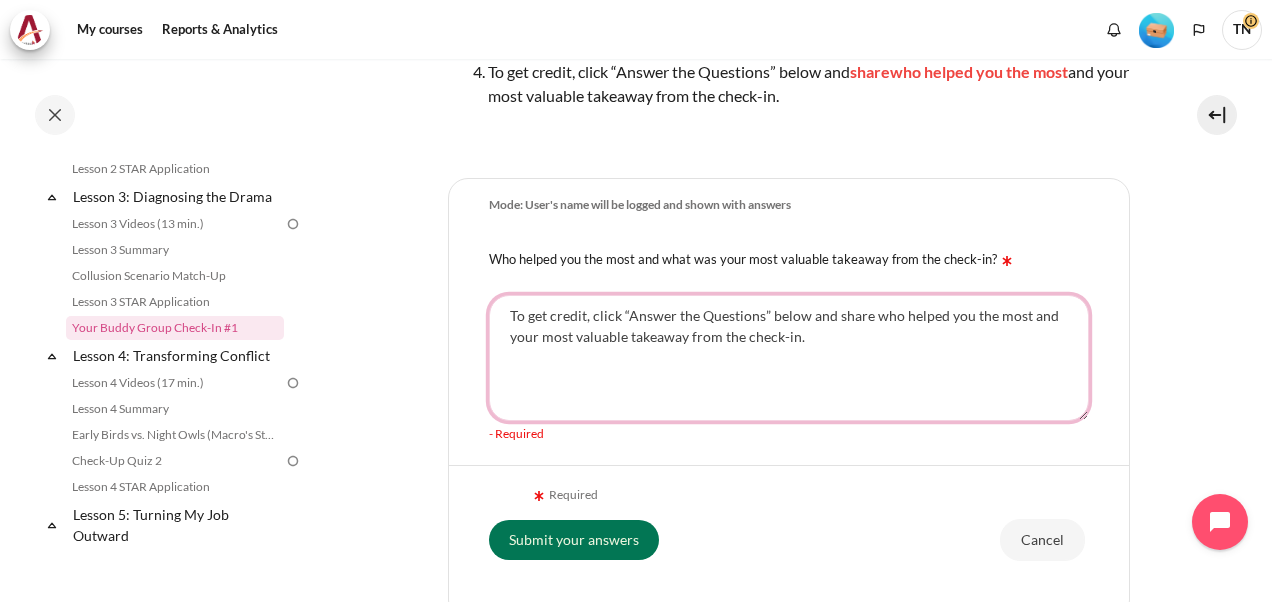 click on "To get credit, click “Answer the Questions” below and share who helped you the most and your most valuable takeaway from the check-in." at bounding box center [789, 358] 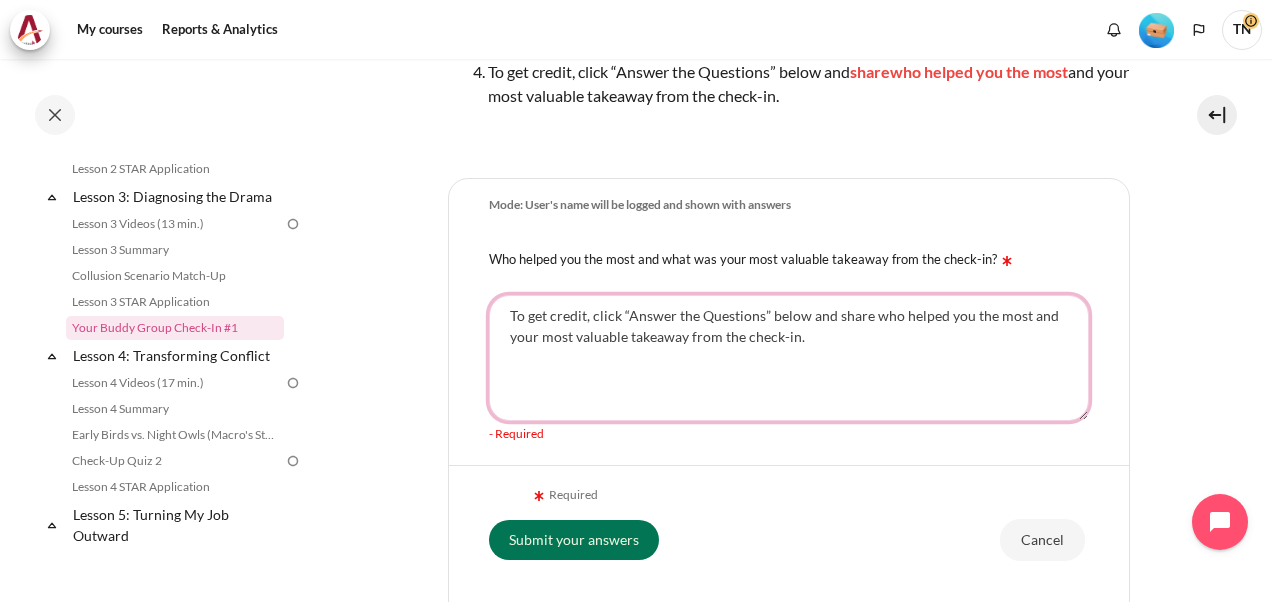 drag, startPoint x: 506, startPoint y: 319, endPoint x: 852, endPoint y: 354, distance: 347.76572 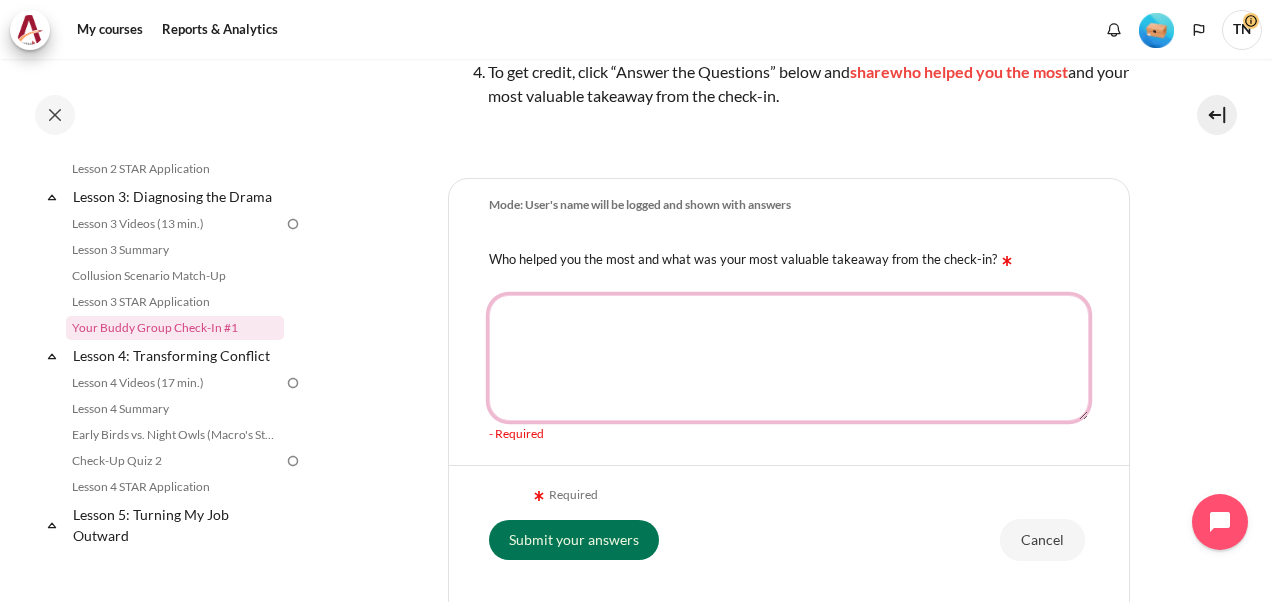 click on "Who helped you the most and what was your most valuable takeaway from the check-in?" at bounding box center [789, 358] 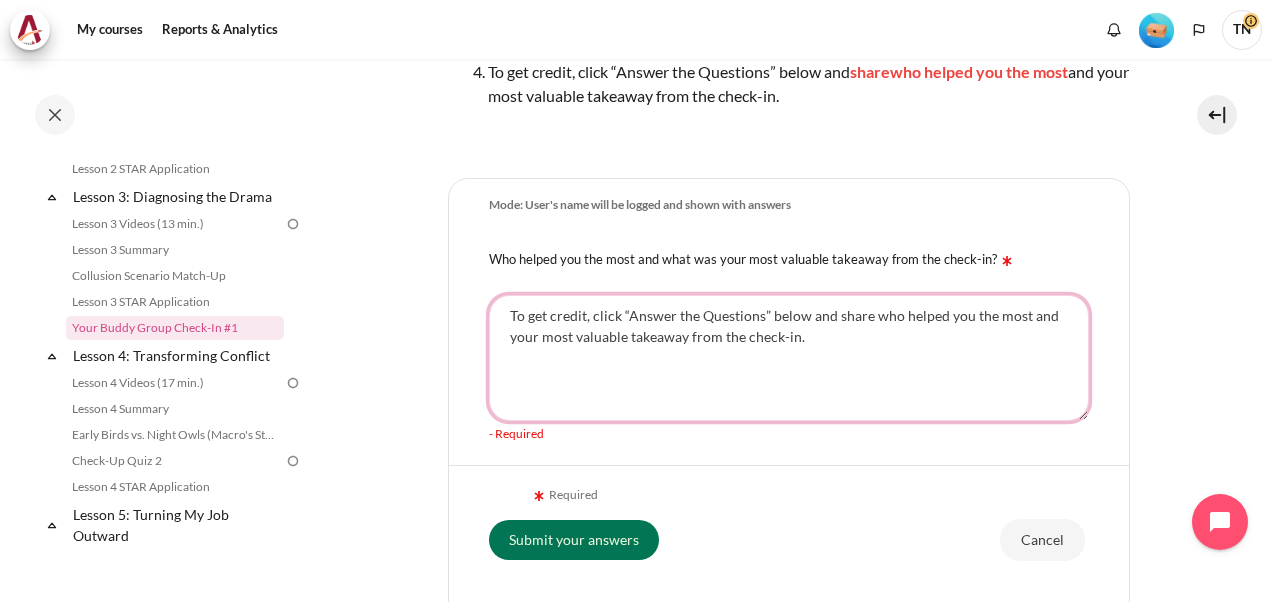 type on "To get credit, click “Answer the Questions” below and share who helped you the most and your most valuable takeaway from the check-in." 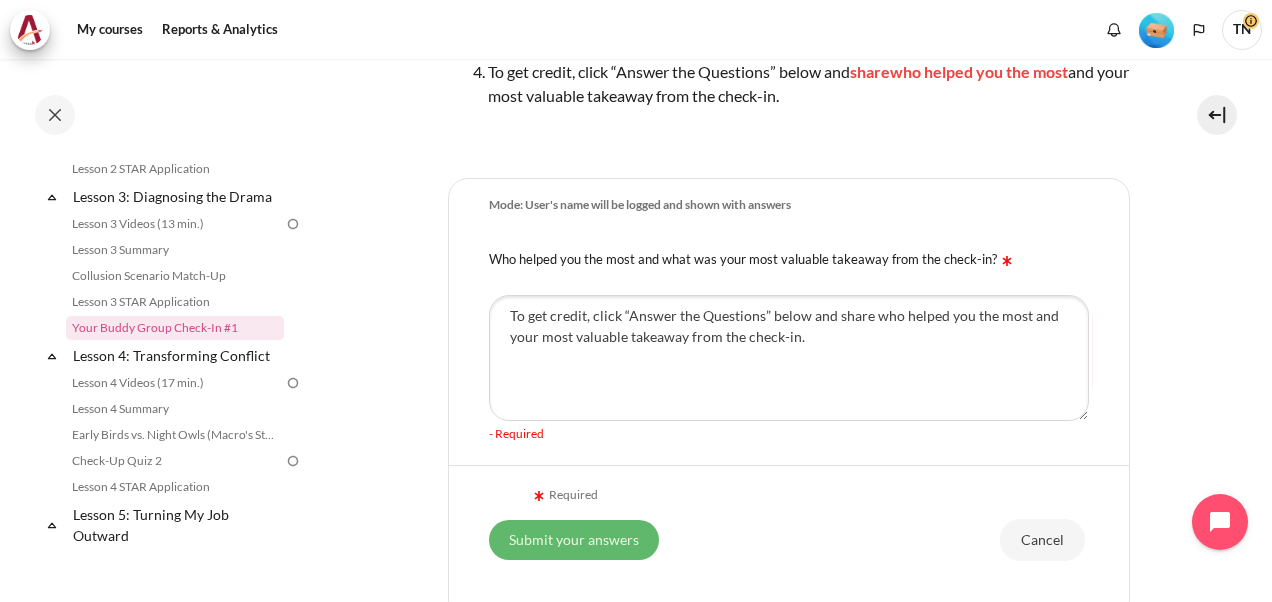 click on "Submit your answers" at bounding box center (574, 539) 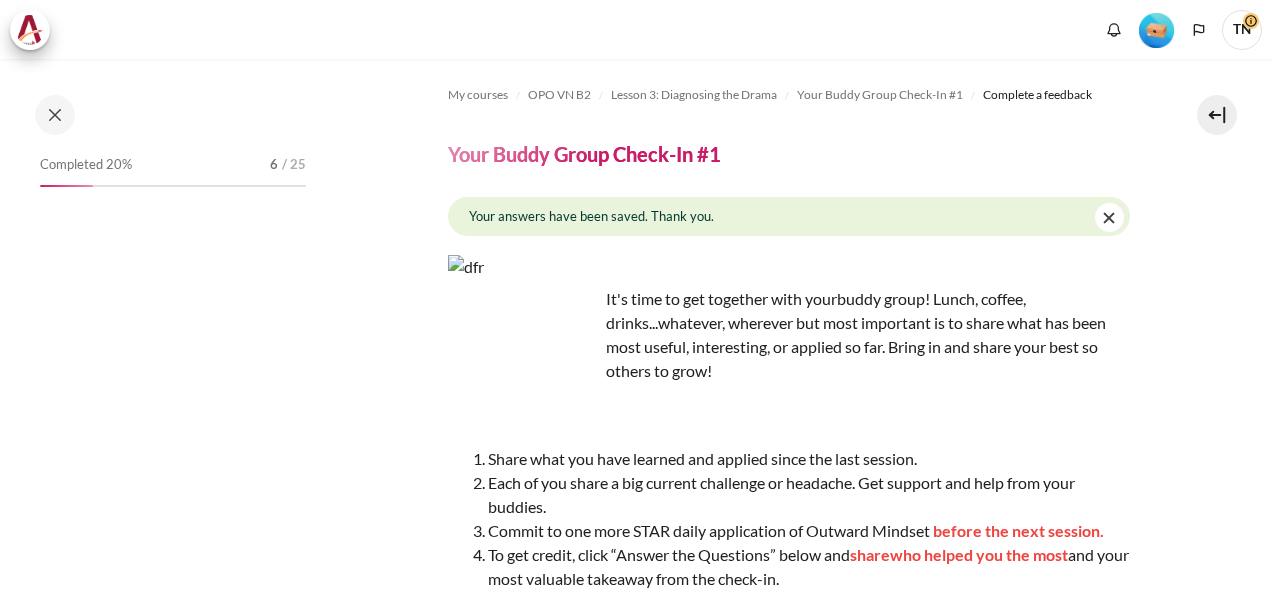 scroll, scrollTop: 0, scrollLeft: 0, axis: both 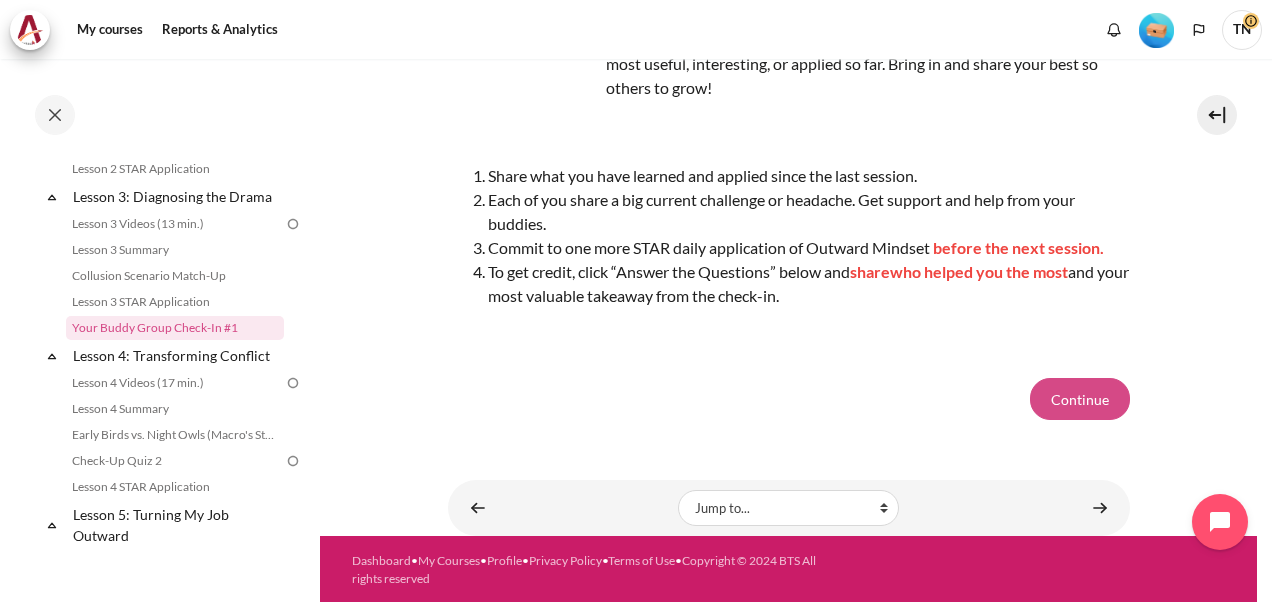 click on "Continue" at bounding box center (1080, 399) 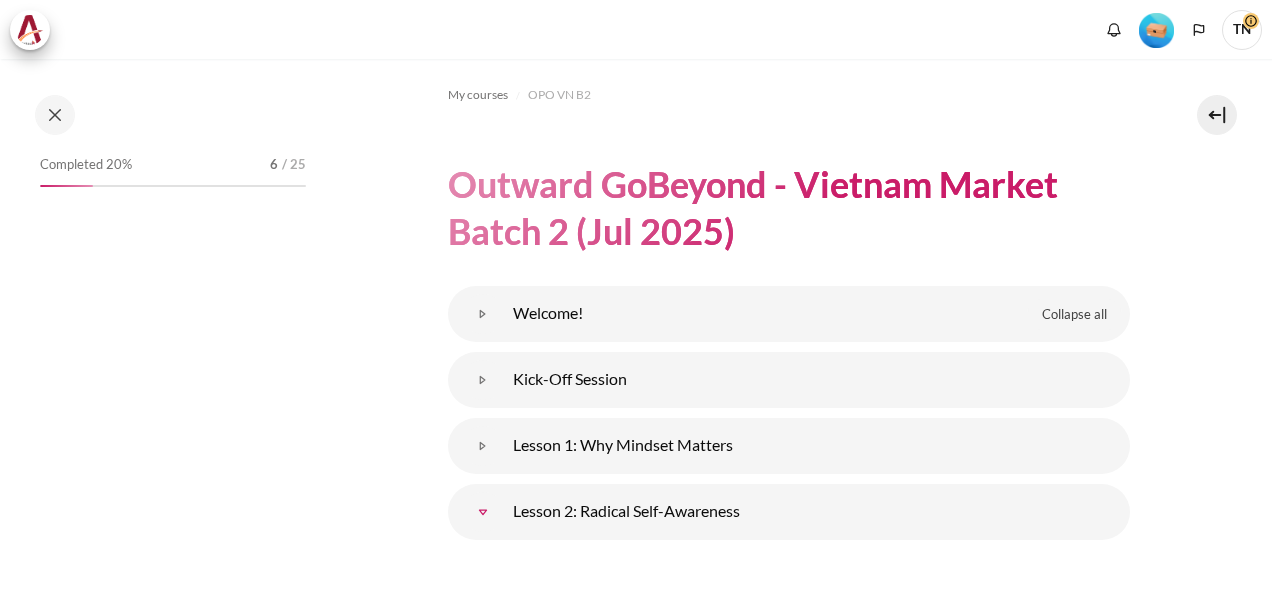 scroll, scrollTop: 0, scrollLeft: 0, axis: both 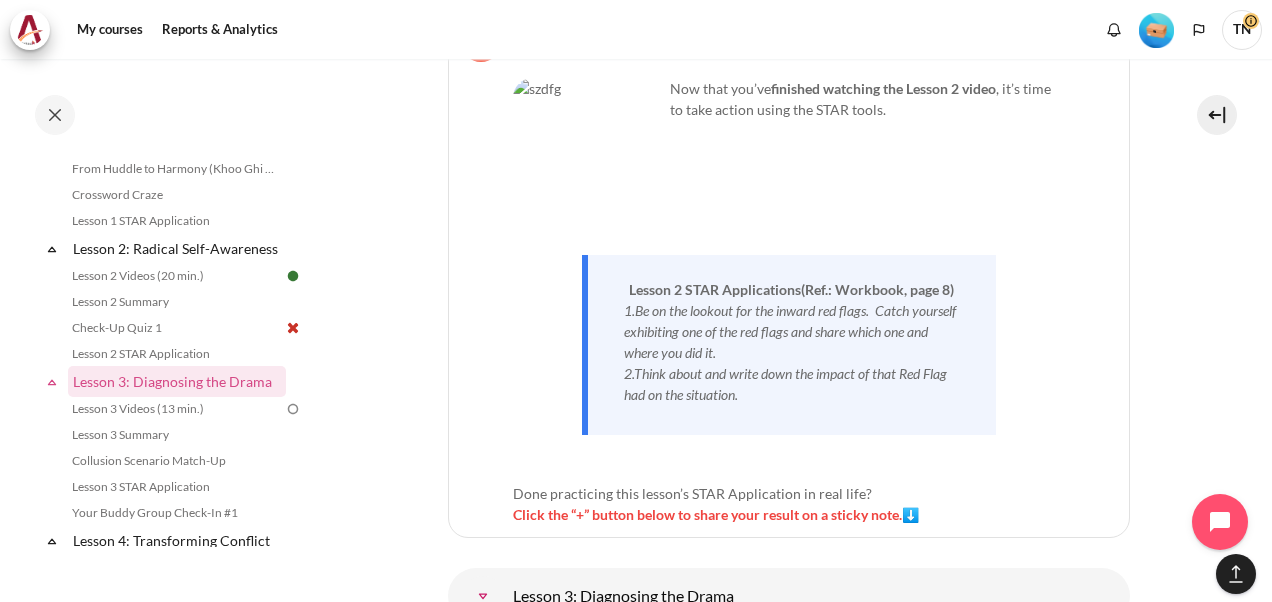click at bounding box center (588, 153) 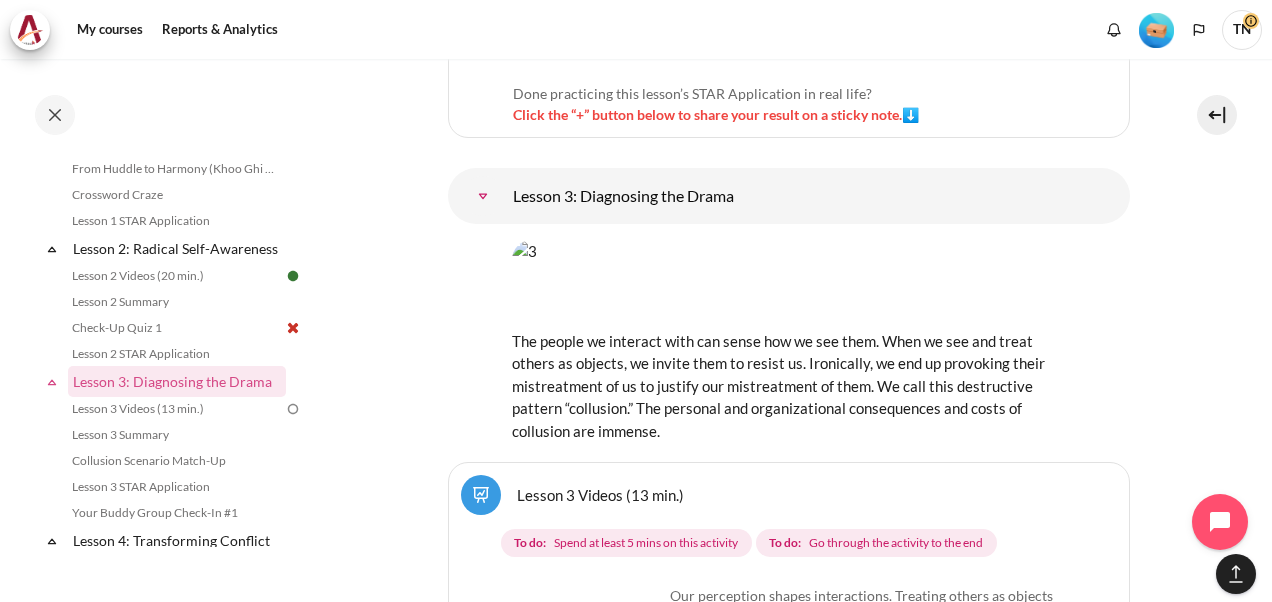 scroll, scrollTop: 2056, scrollLeft: 0, axis: vertical 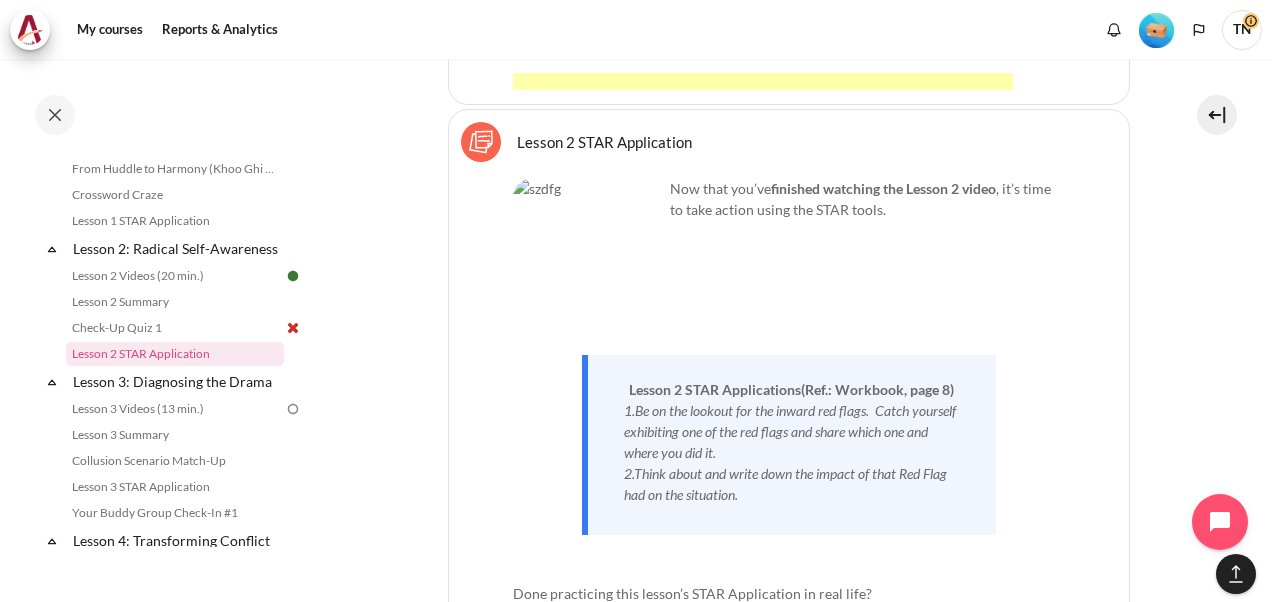 click at bounding box center (588, 253) 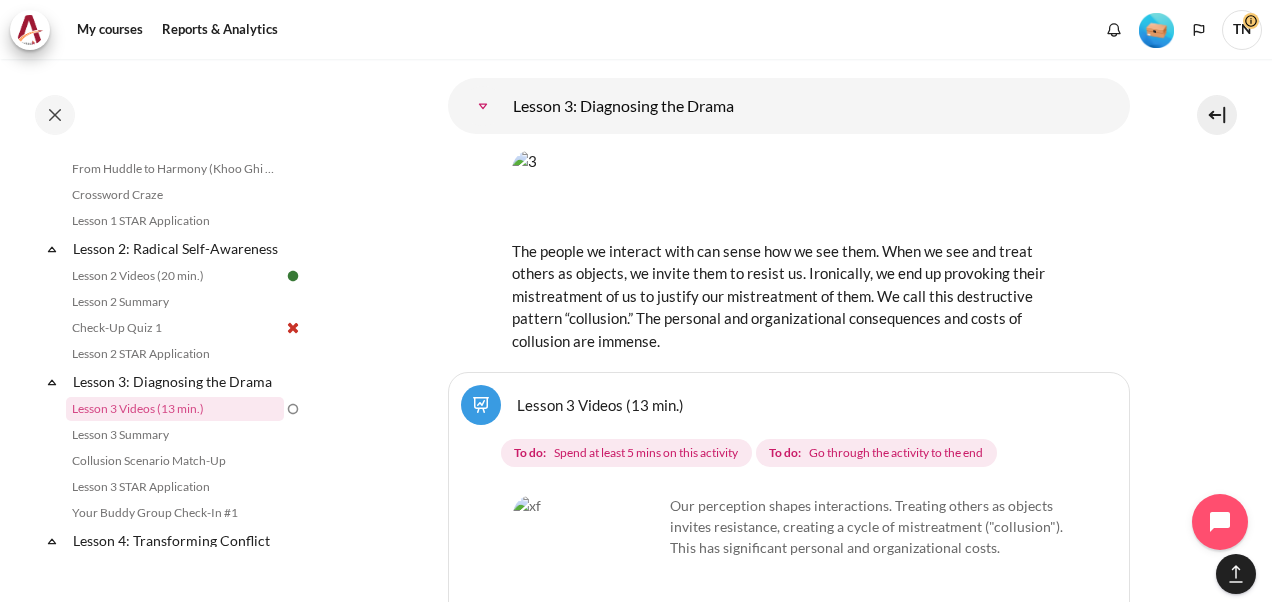 scroll, scrollTop: 2856, scrollLeft: 0, axis: vertical 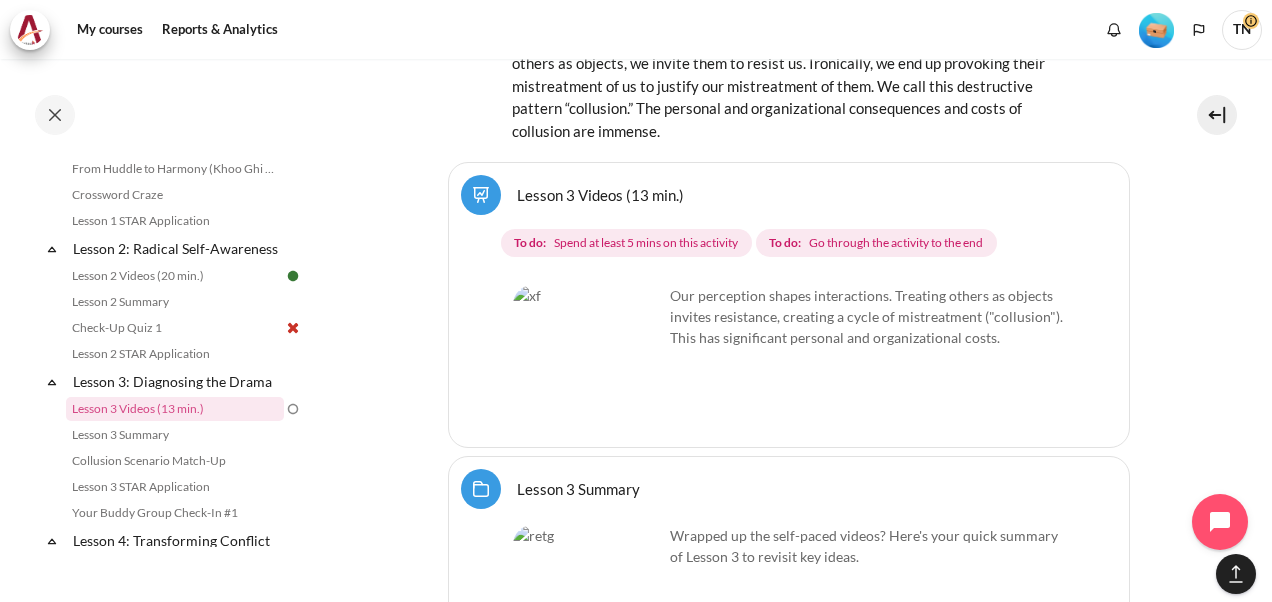 click at bounding box center (588, 360) 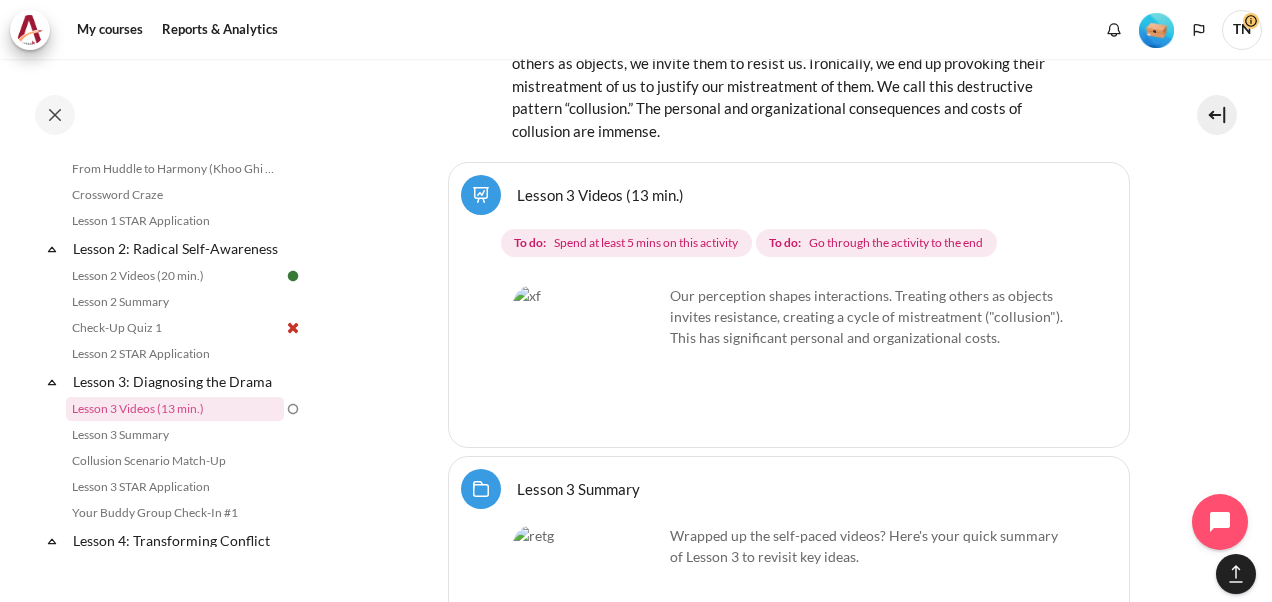 click at bounding box center [588, 360] 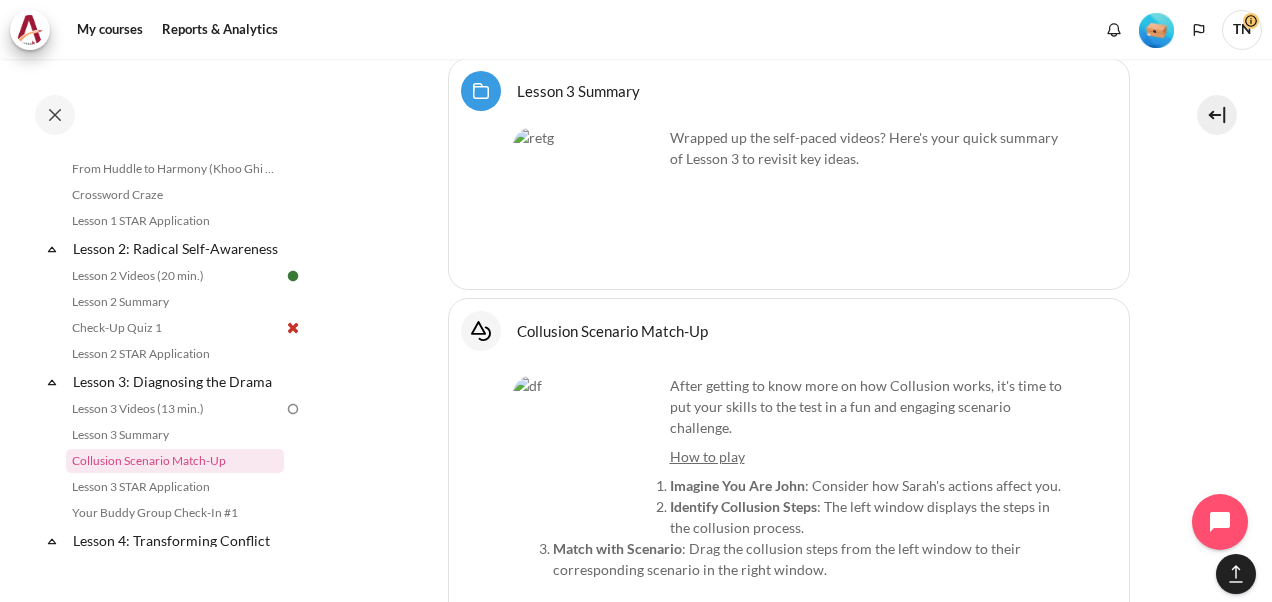 scroll, scrollTop: 3256, scrollLeft: 0, axis: vertical 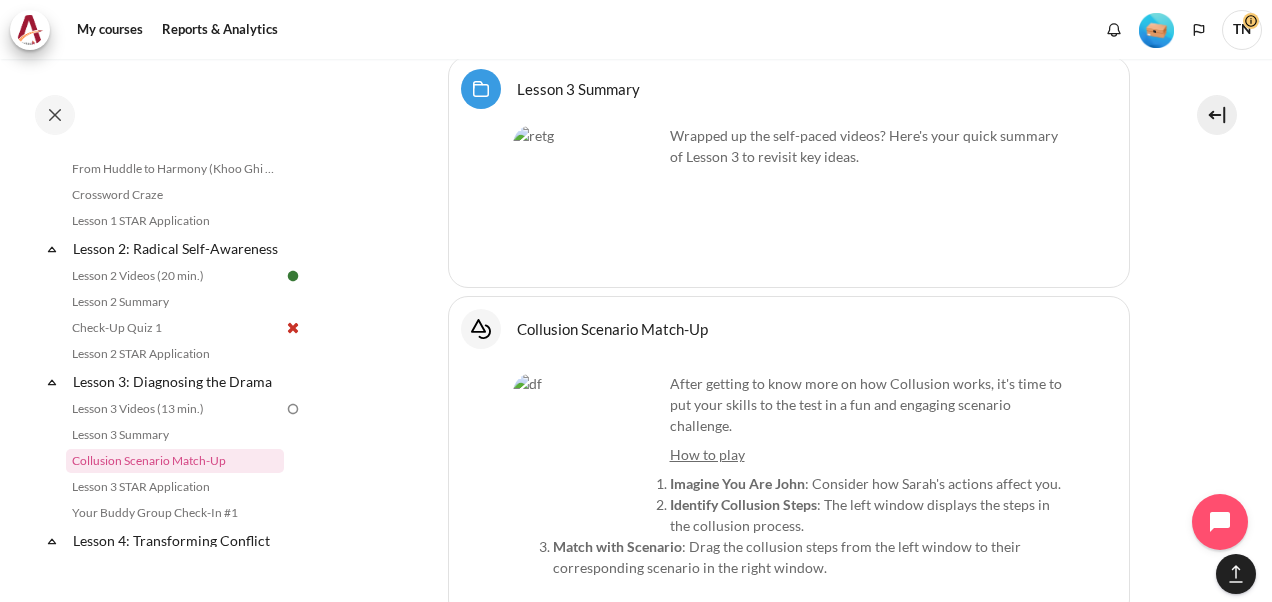 click at bounding box center [588, 200] 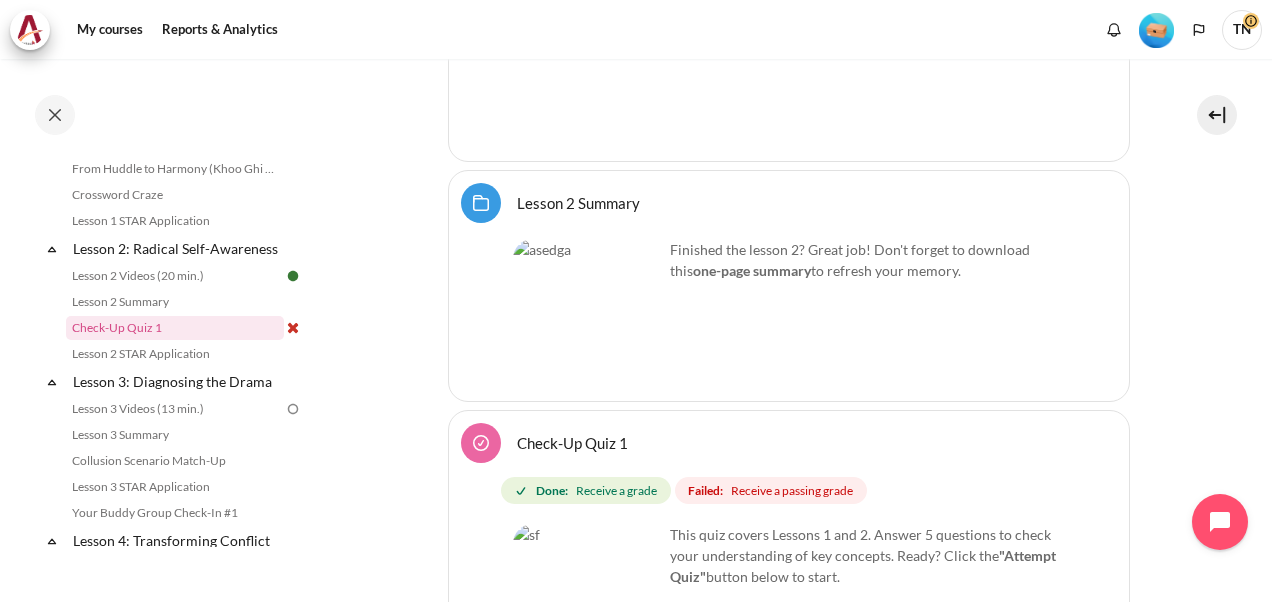 scroll, scrollTop: 1156, scrollLeft: 0, axis: vertical 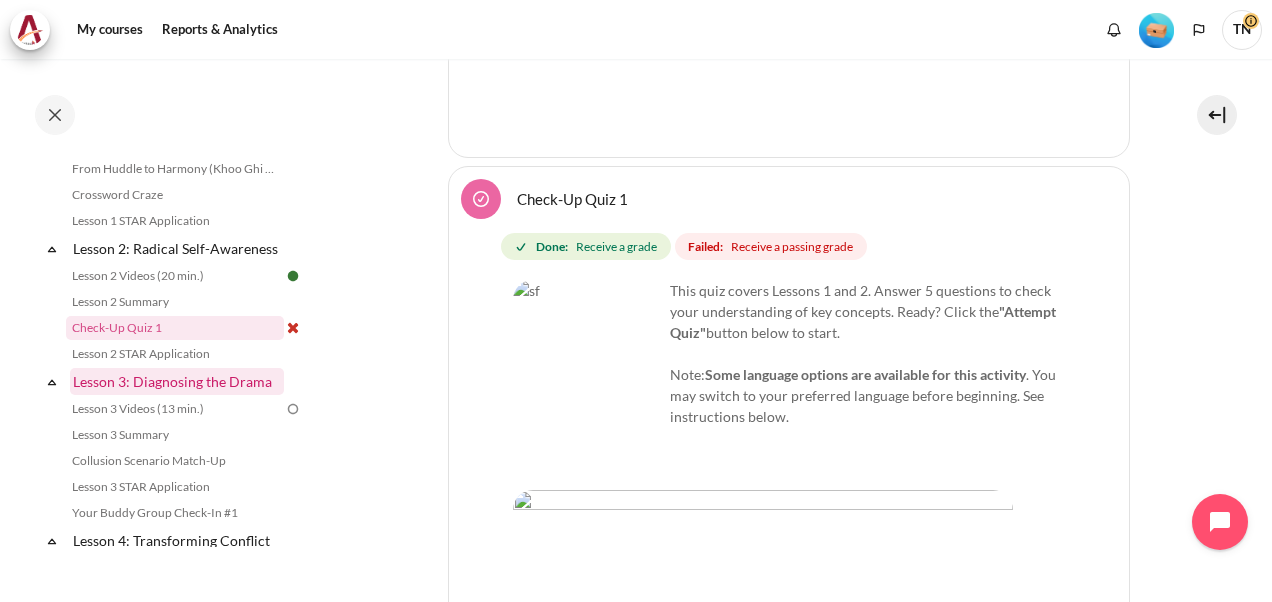 click on "Lesson 3: Diagnosing the Drama" at bounding box center [177, 381] 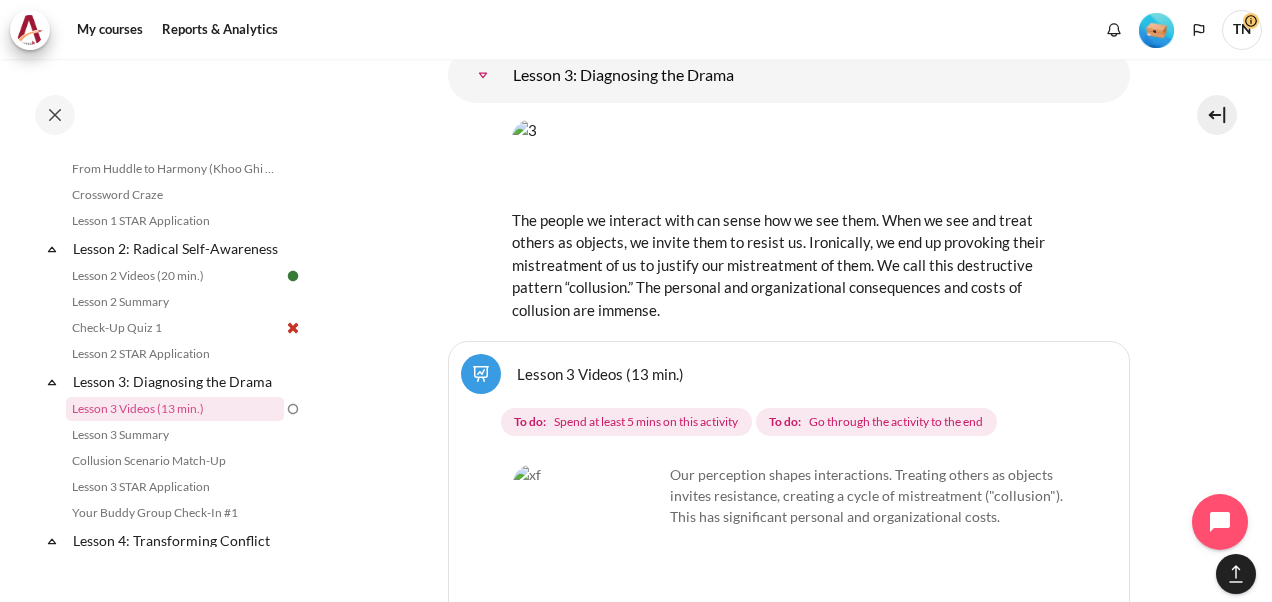 scroll, scrollTop: 2802, scrollLeft: 0, axis: vertical 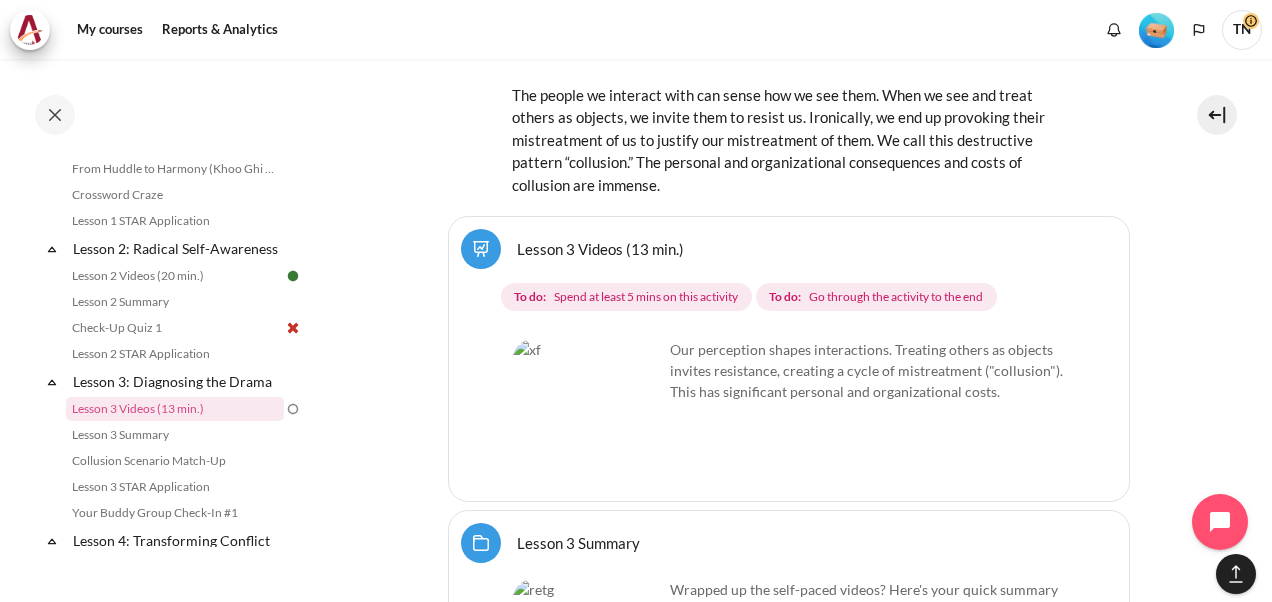click at bounding box center [588, 414] 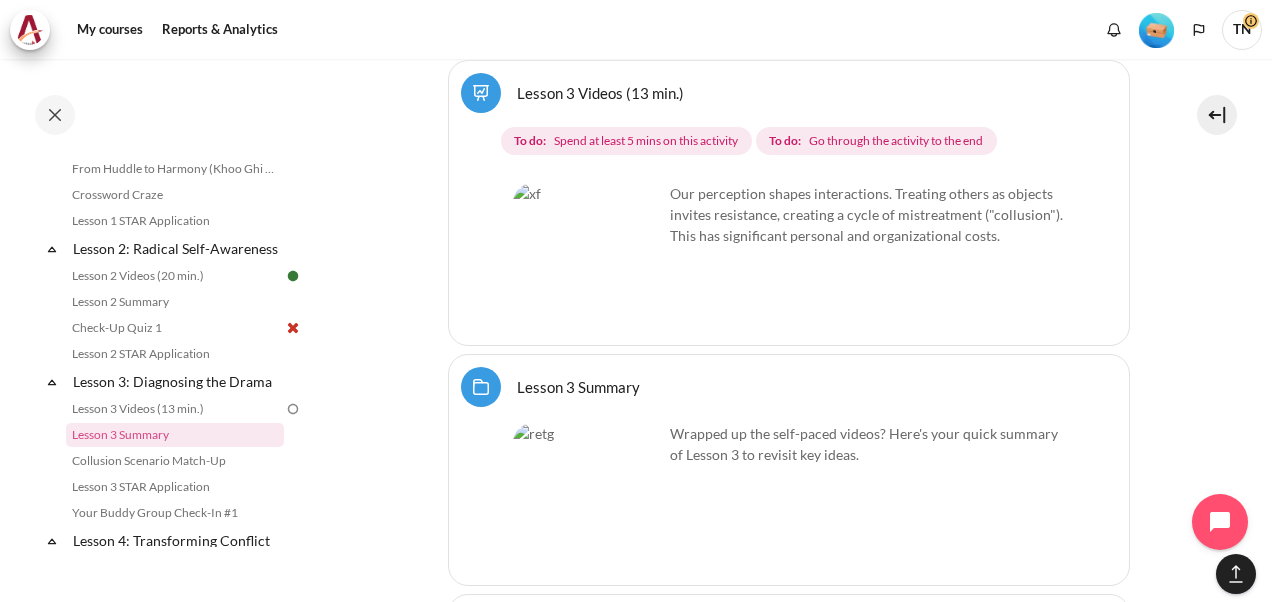 scroll, scrollTop: 3302, scrollLeft: 0, axis: vertical 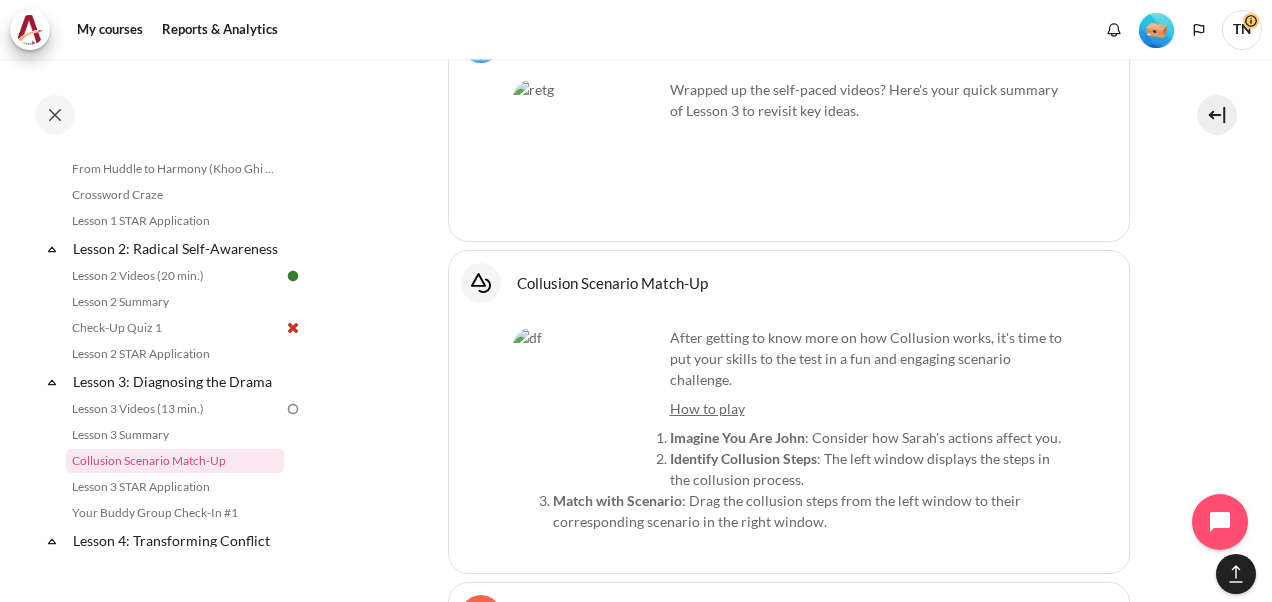 click at bounding box center [588, 402] 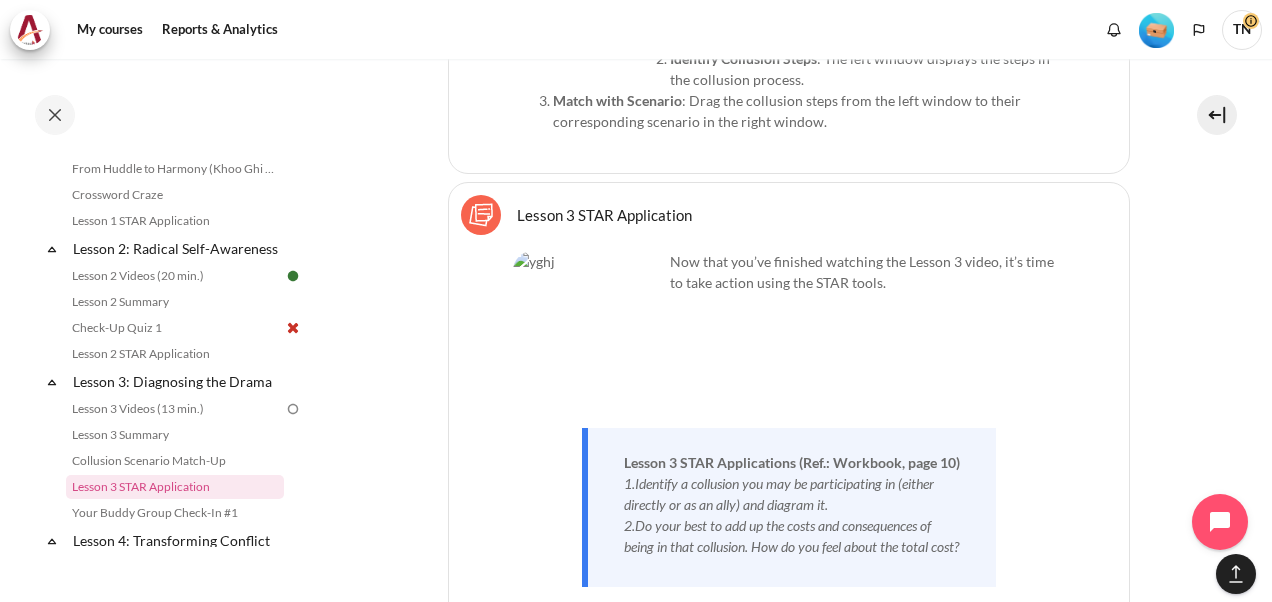 click at bounding box center (588, 326) 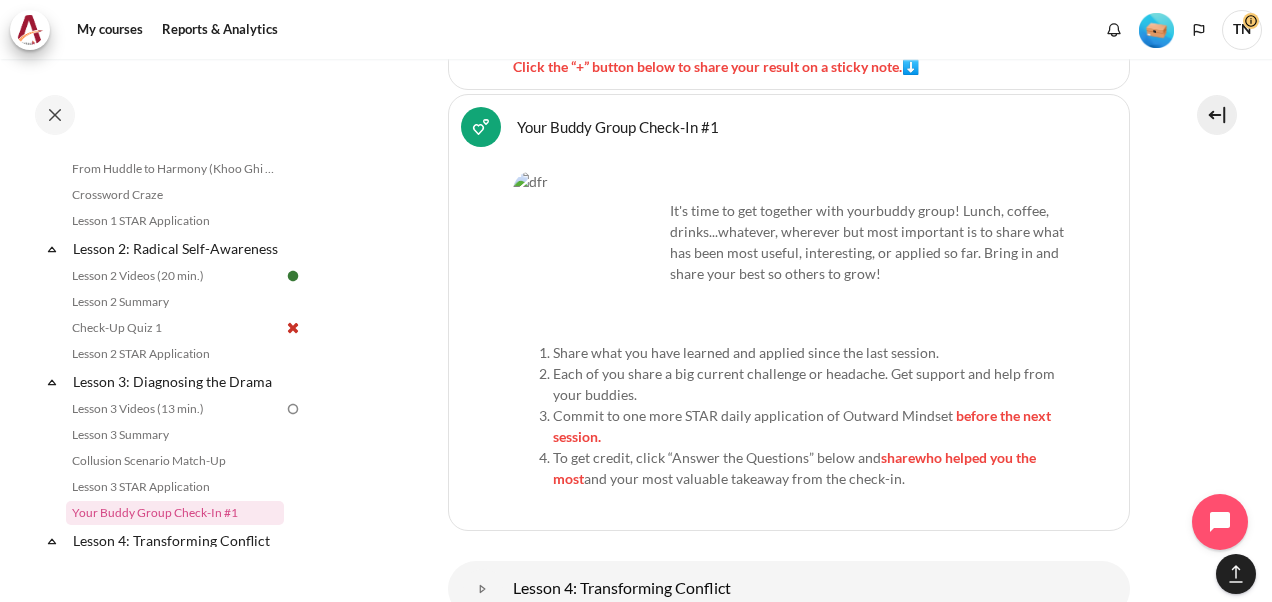 scroll, scrollTop: 4502, scrollLeft: 0, axis: vertical 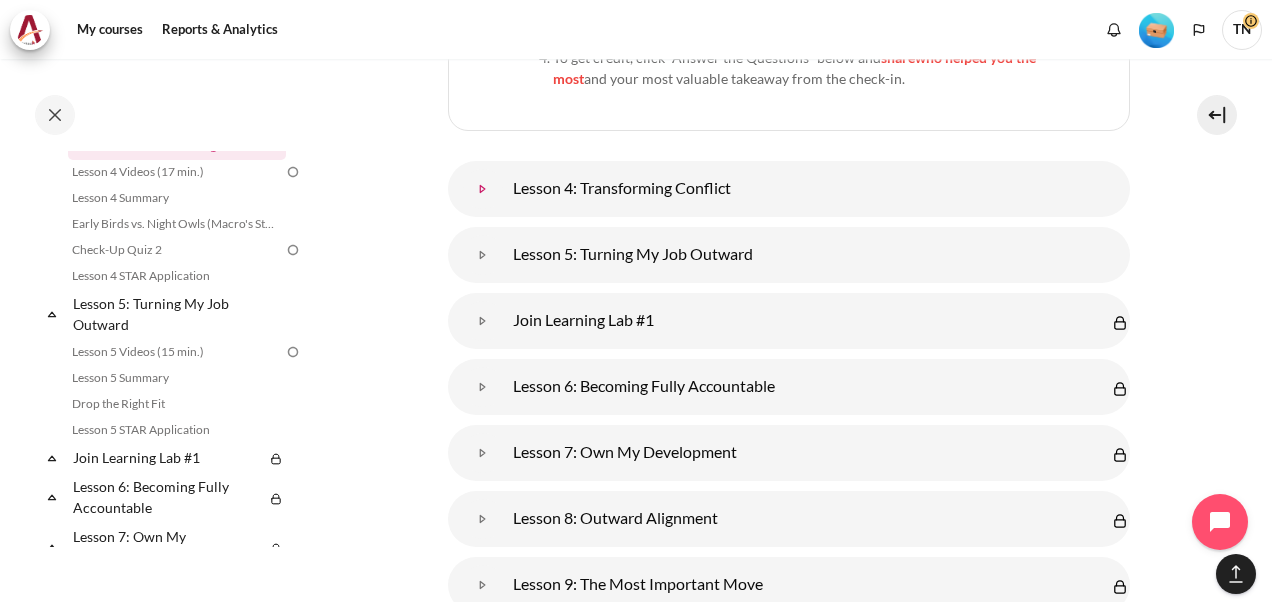 click at bounding box center [483, 189] 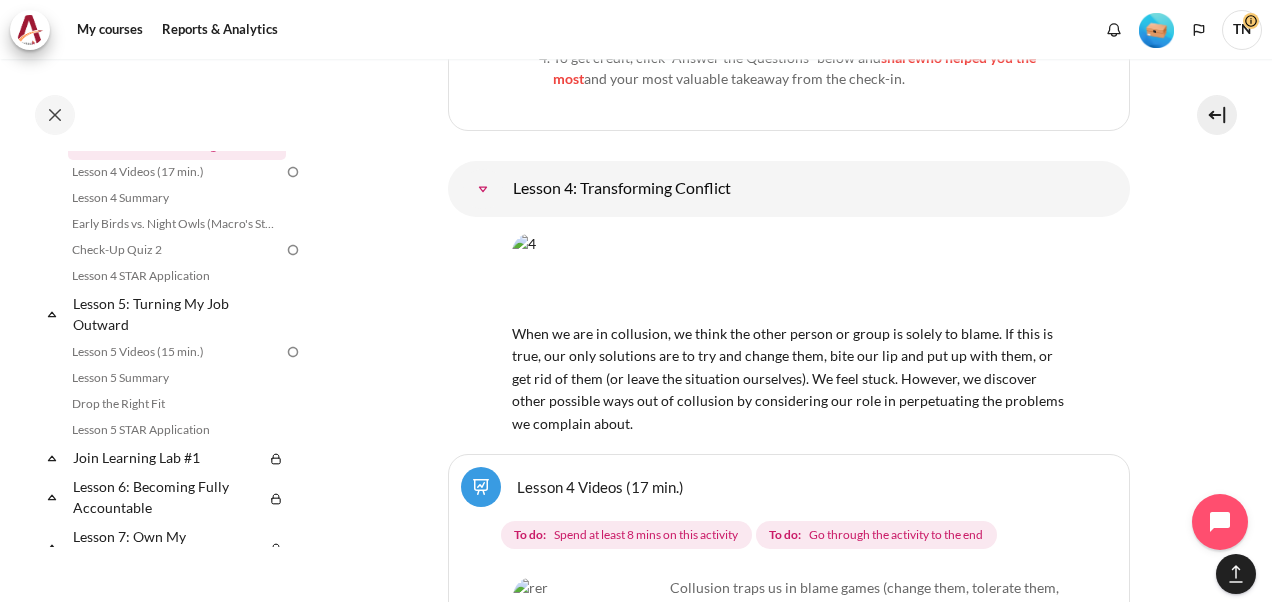 scroll, scrollTop: 5002, scrollLeft: 0, axis: vertical 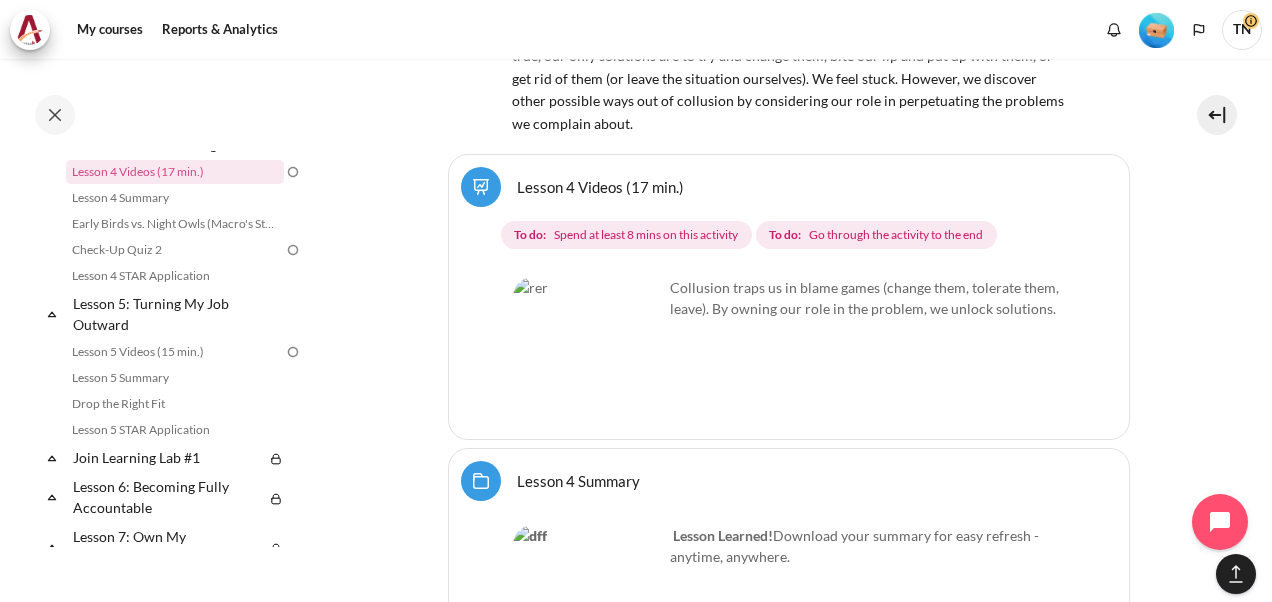 click at bounding box center (588, 352) 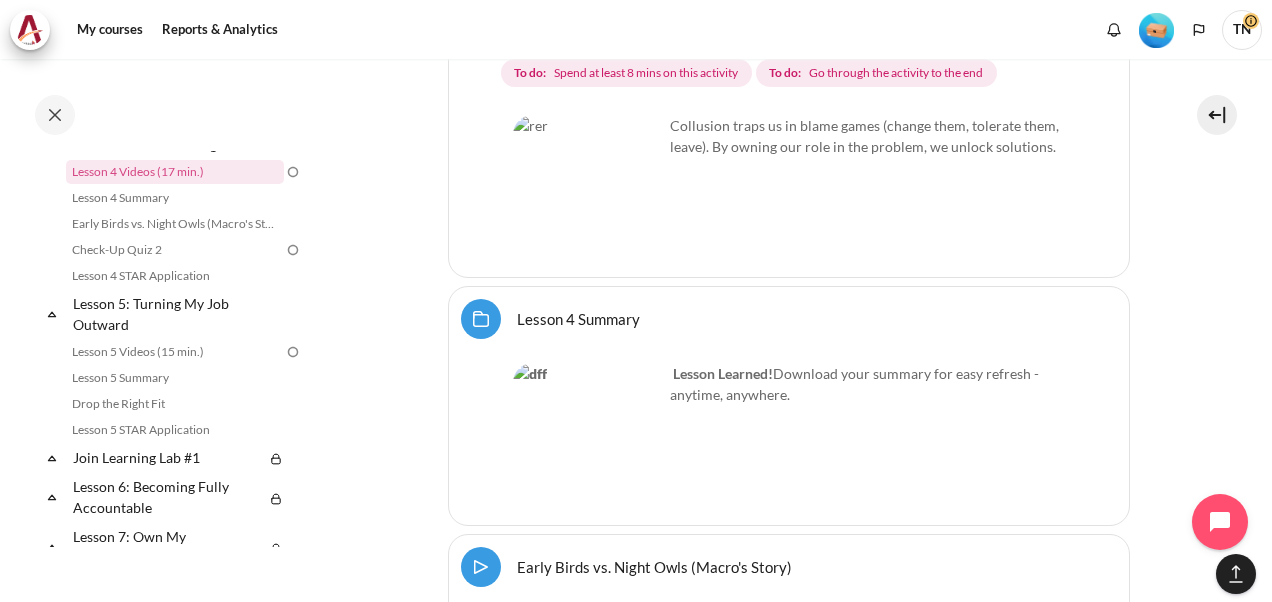 scroll, scrollTop: 5302, scrollLeft: 0, axis: vertical 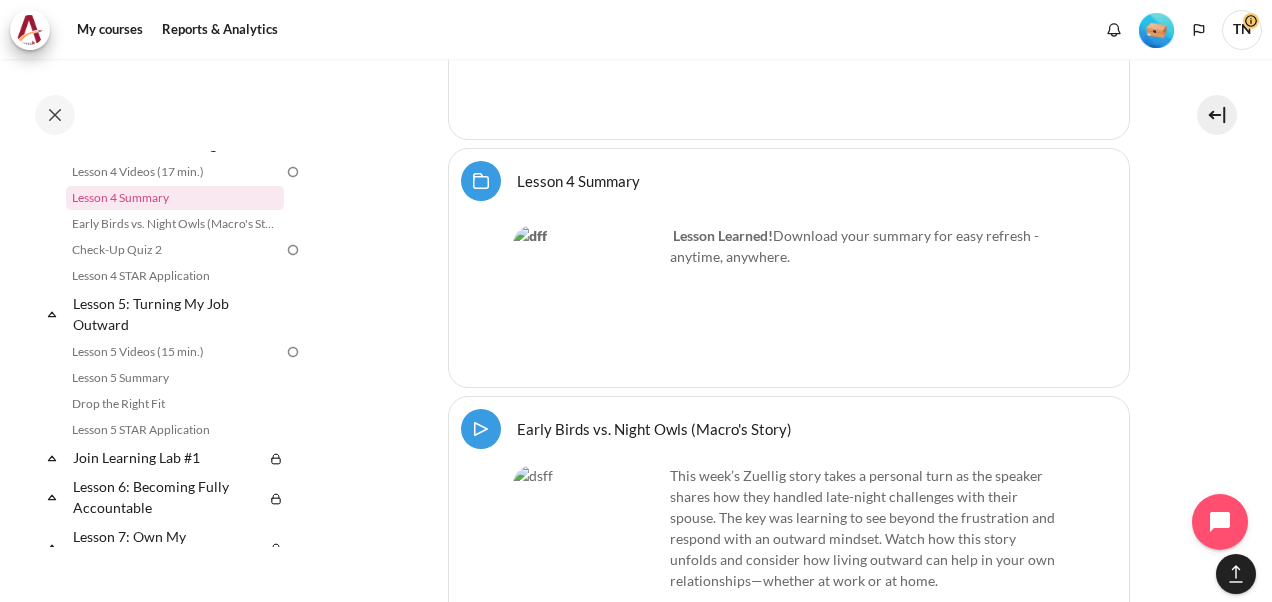 click at bounding box center (588, 300) 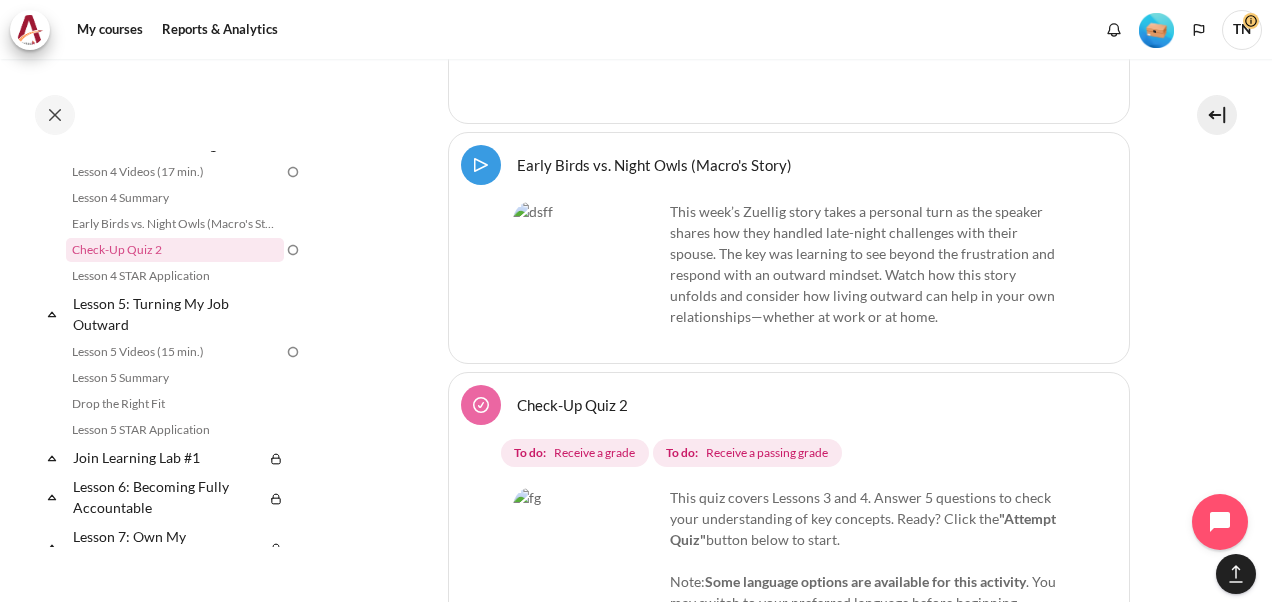 scroll, scrollTop: 5802, scrollLeft: 0, axis: vertical 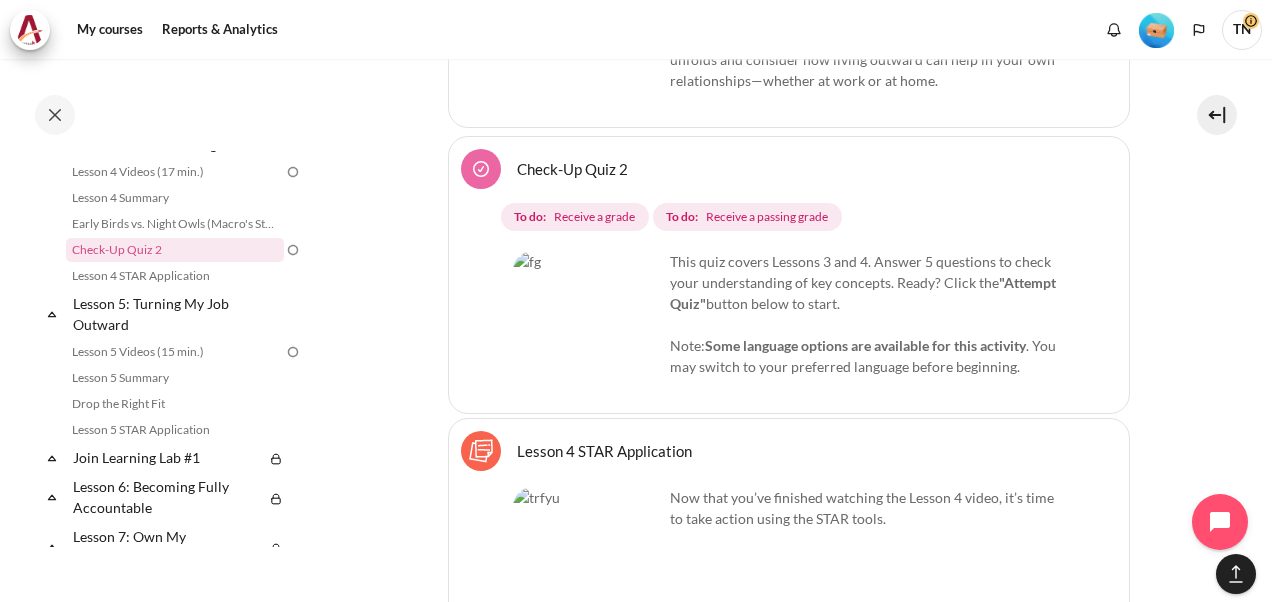 click at bounding box center [588, 326] 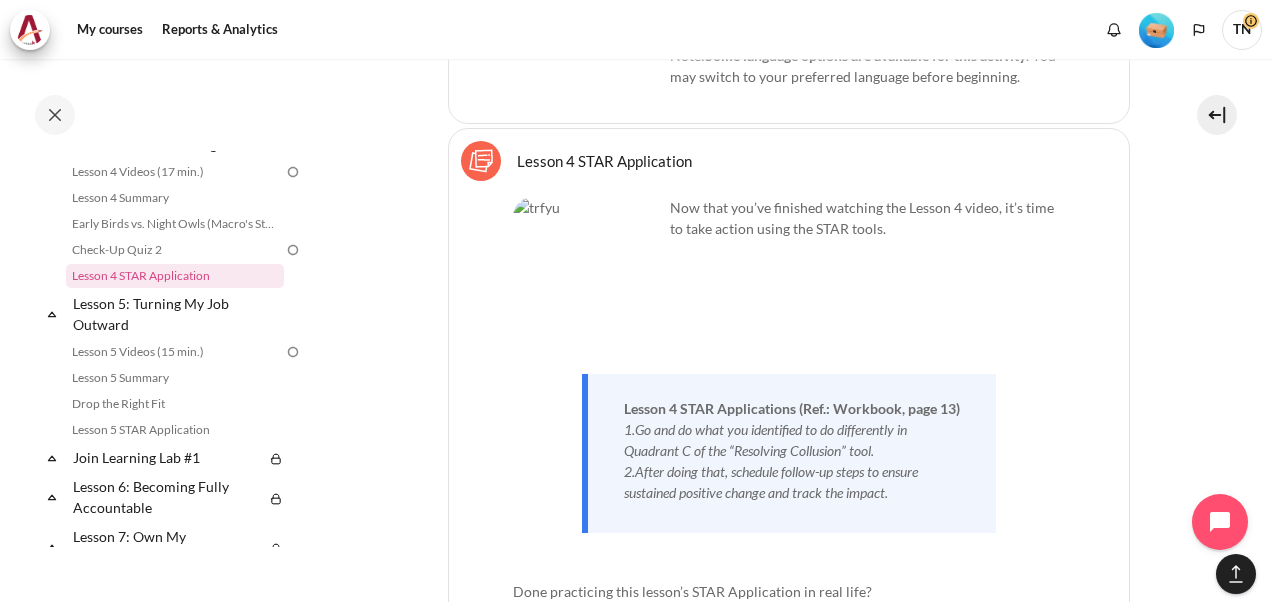 scroll, scrollTop: 6102, scrollLeft: 0, axis: vertical 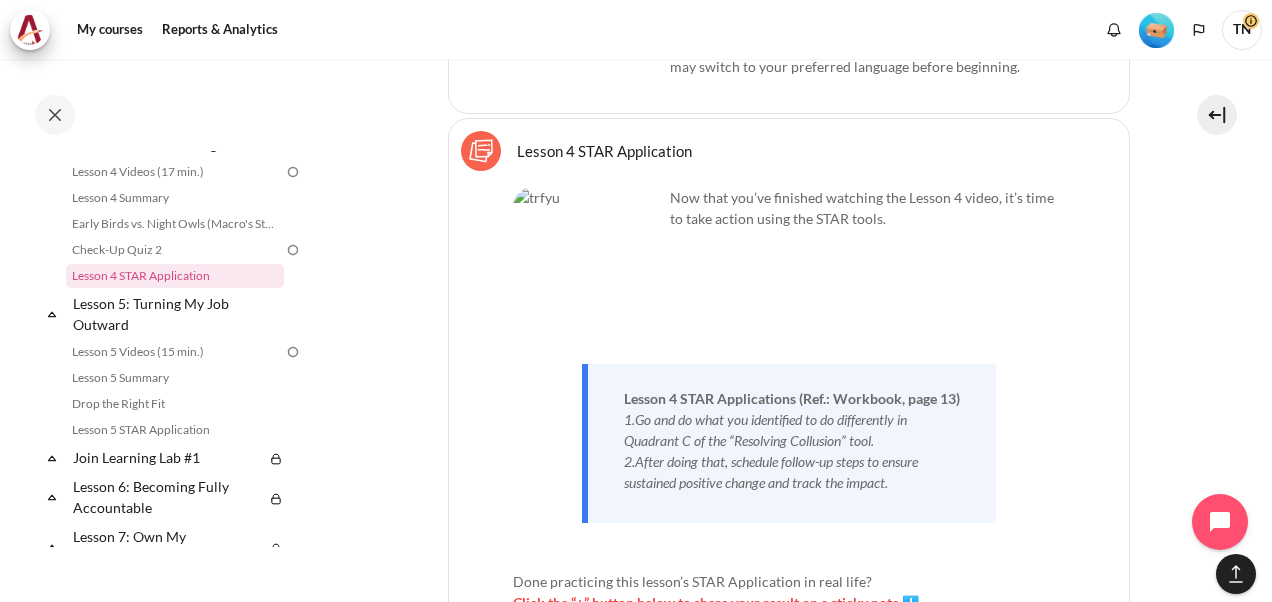 click at bounding box center [588, 262] 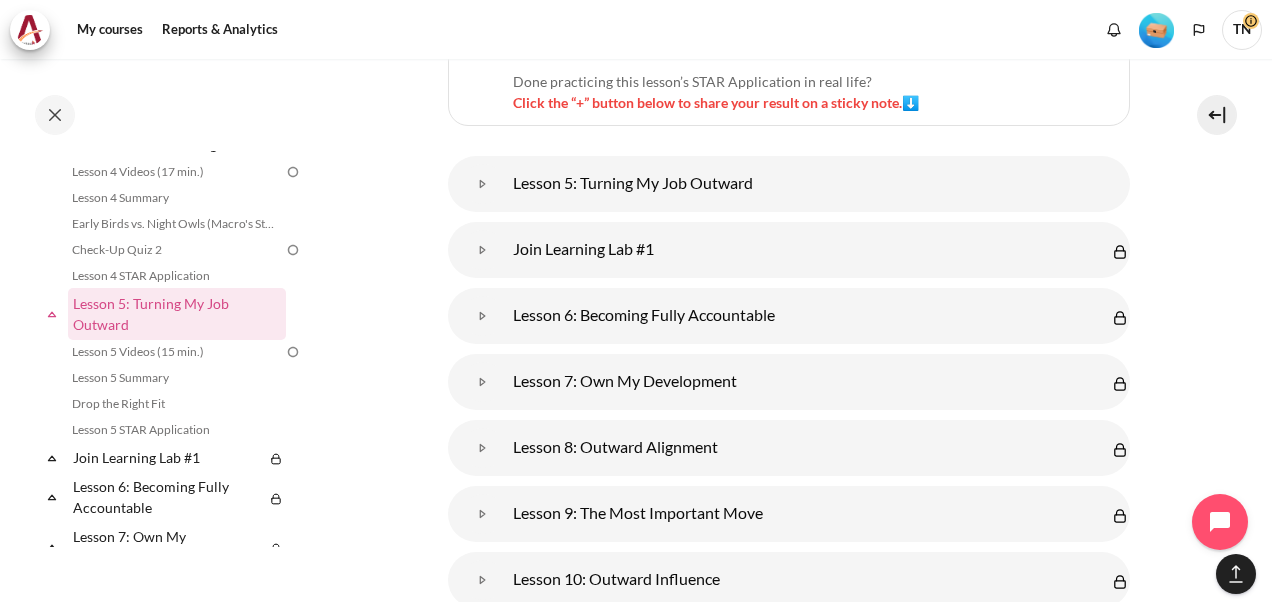 scroll, scrollTop: 6602, scrollLeft: 0, axis: vertical 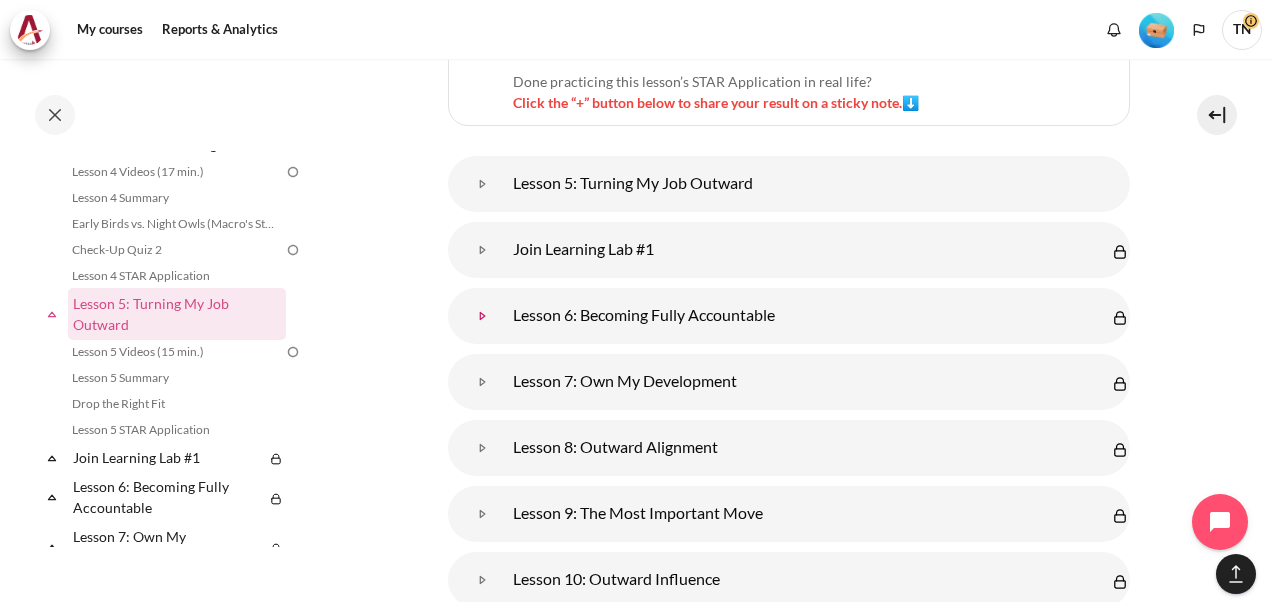 click at bounding box center (483, 316) 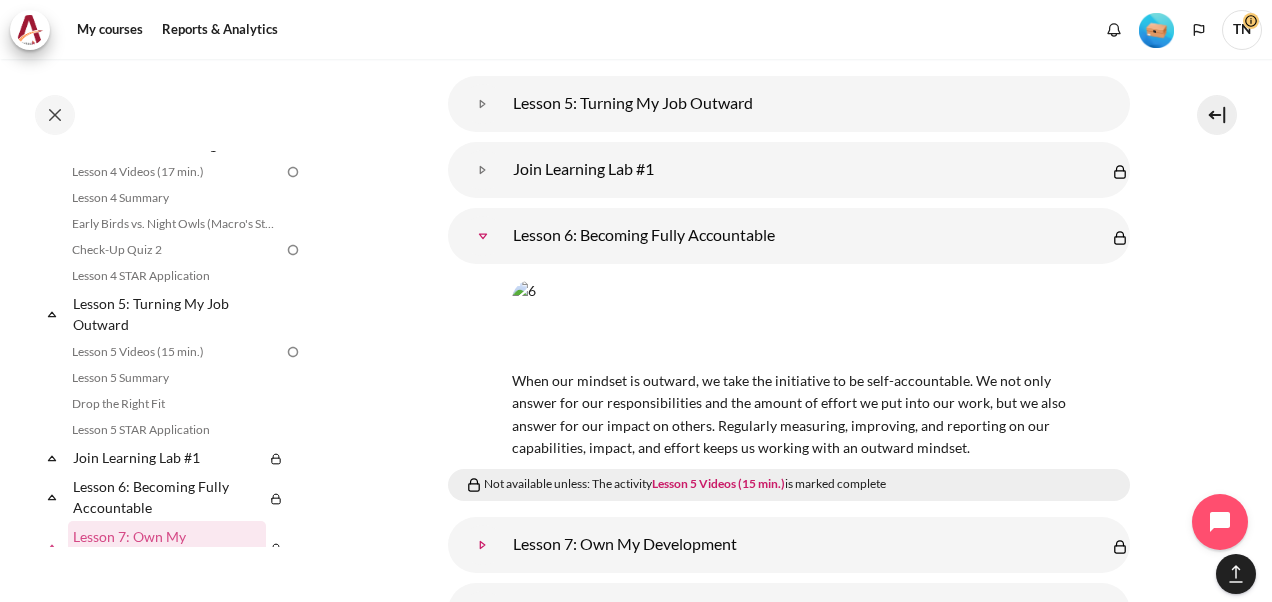 scroll, scrollTop: 6902, scrollLeft: 0, axis: vertical 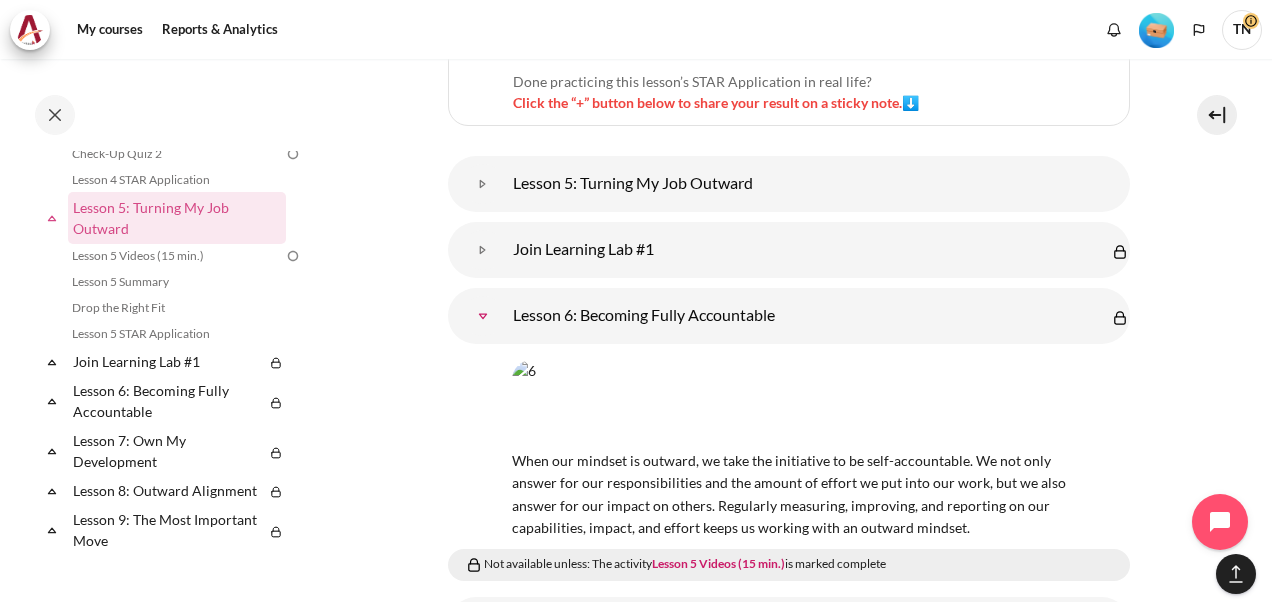 click at bounding box center (789, 403) 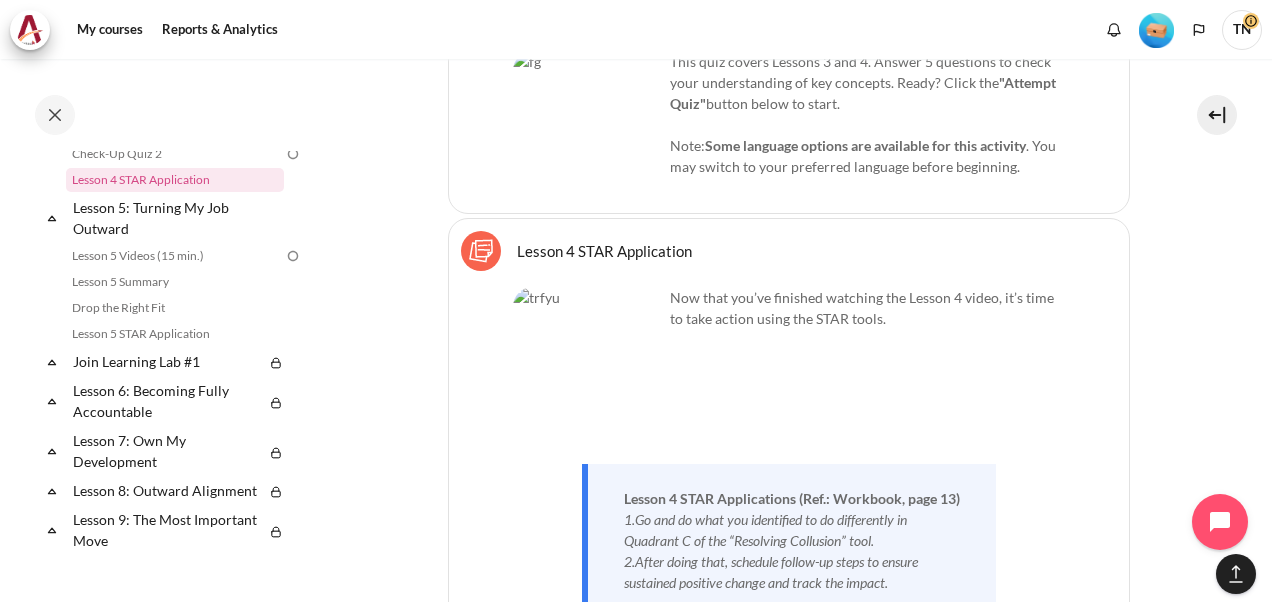 scroll, scrollTop: 5402, scrollLeft: 0, axis: vertical 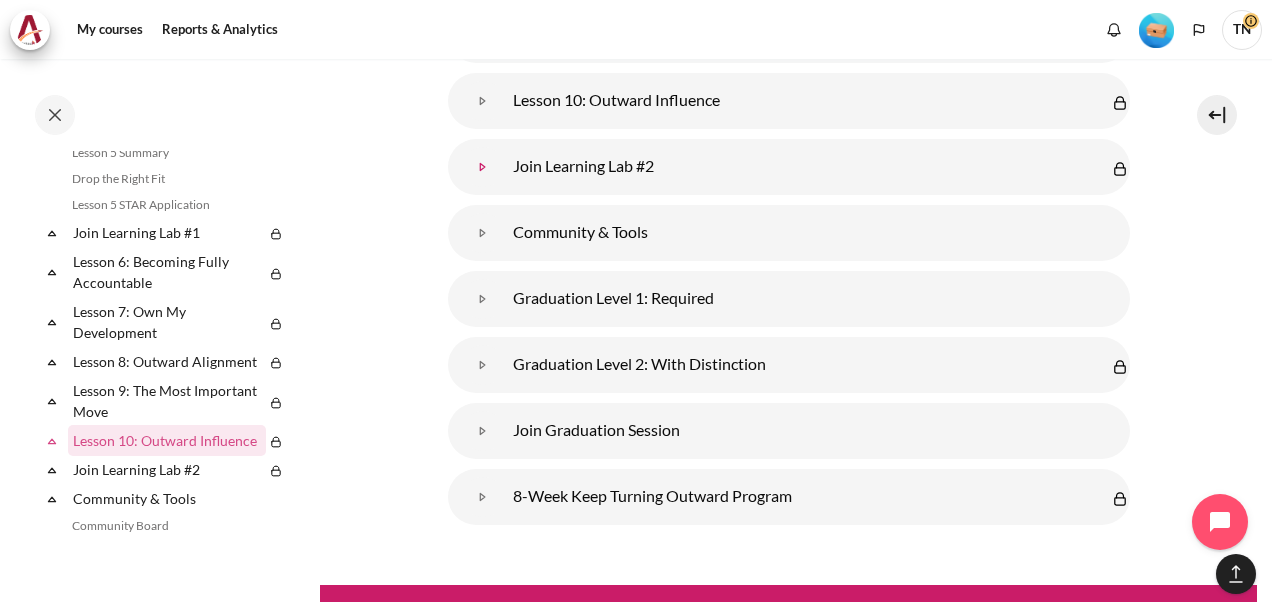 click at bounding box center [483, 167] 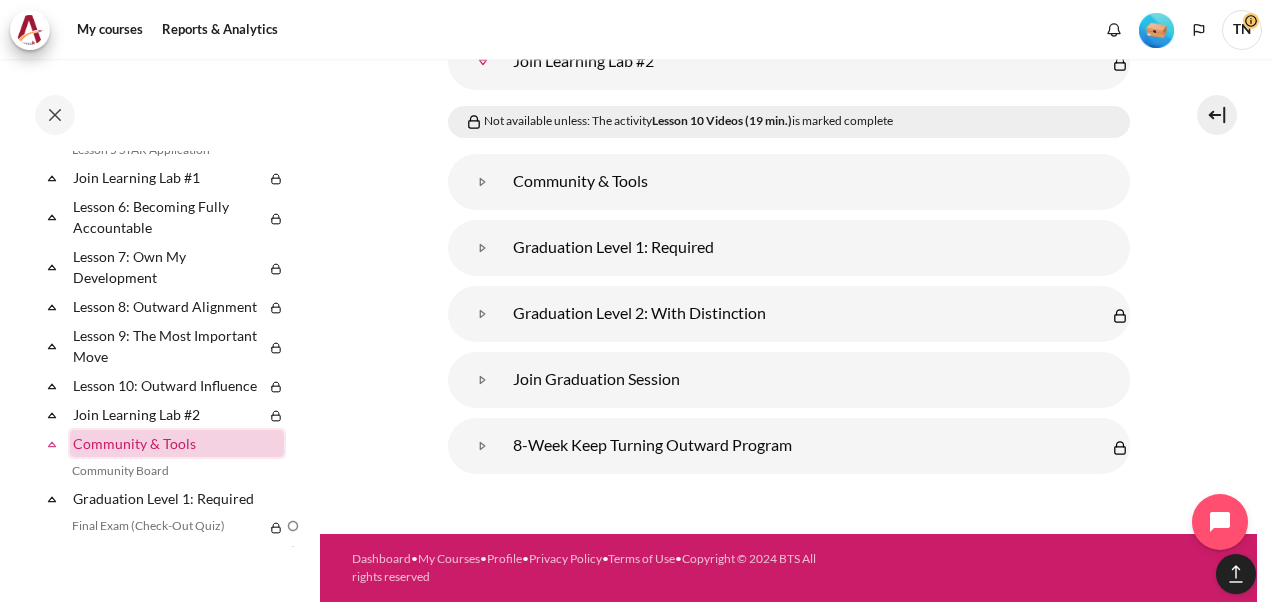 click on "Community & Tools" at bounding box center [177, 443] 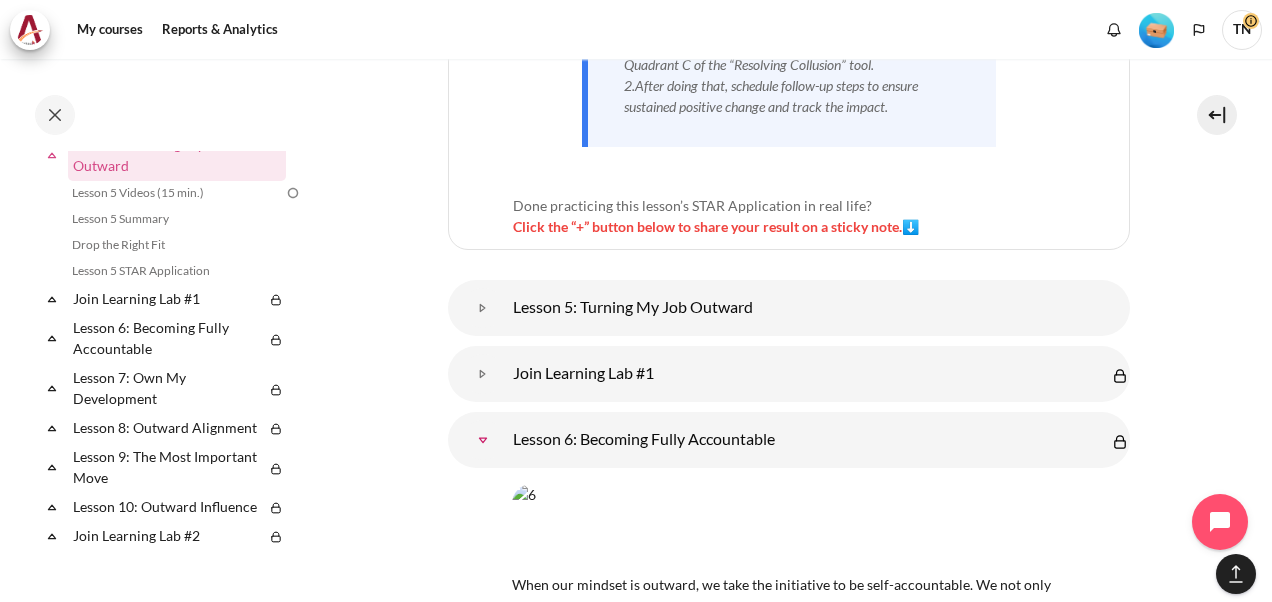 click on "Click the “+” button below to share your result on a sticky note.⬇️" at bounding box center [716, 226] 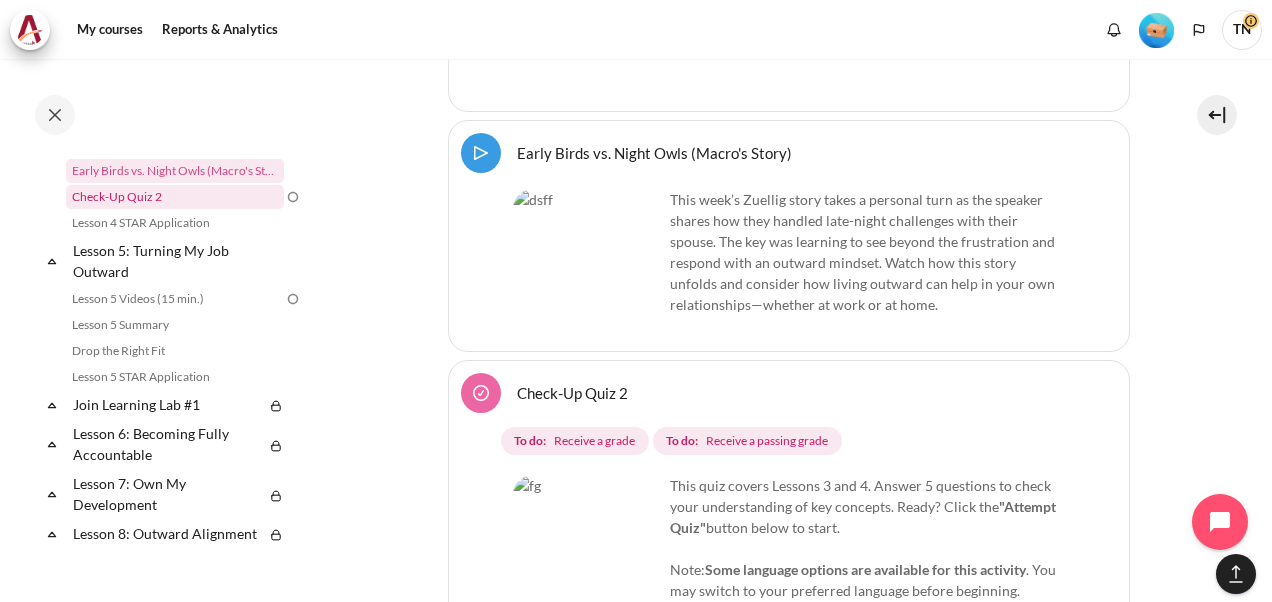 click on "Check-Up Quiz 2" at bounding box center [175, 197] 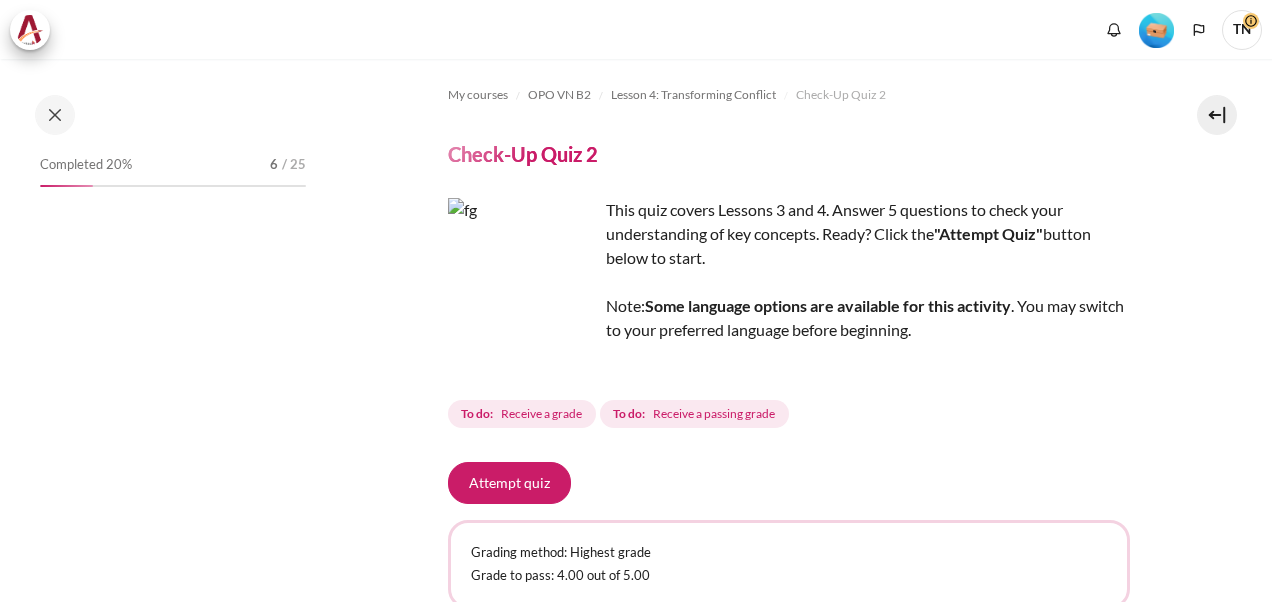 scroll, scrollTop: 0, scrollLeft: 0, axis: both 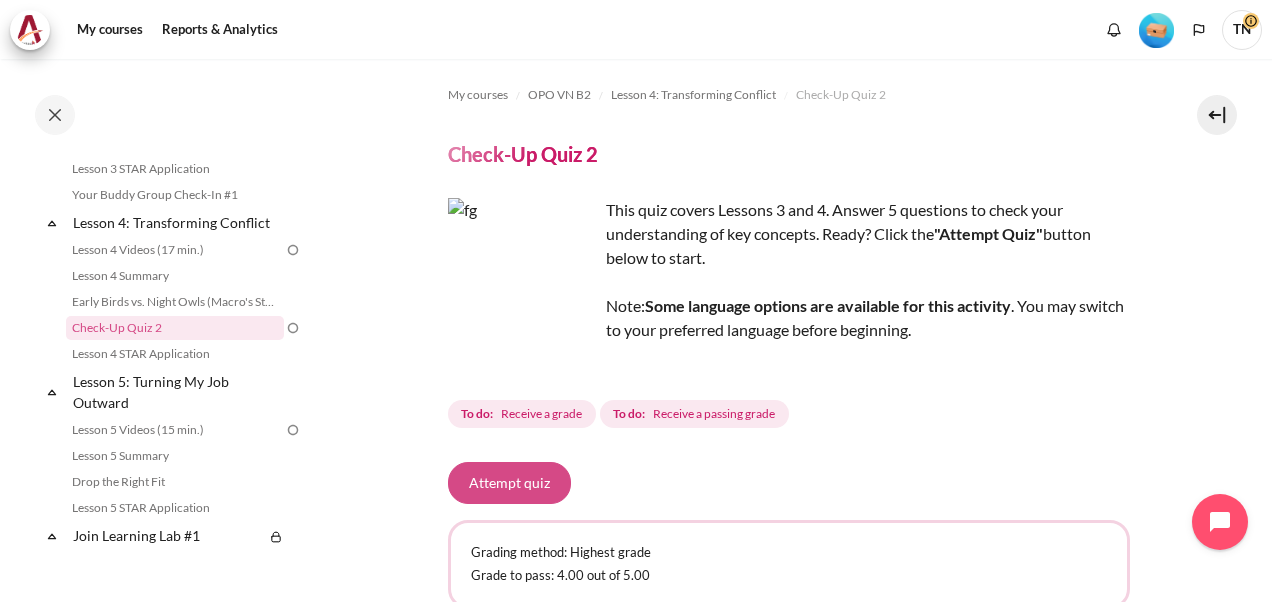 click on "Attempt quiz" at bounding box center [509, 483] 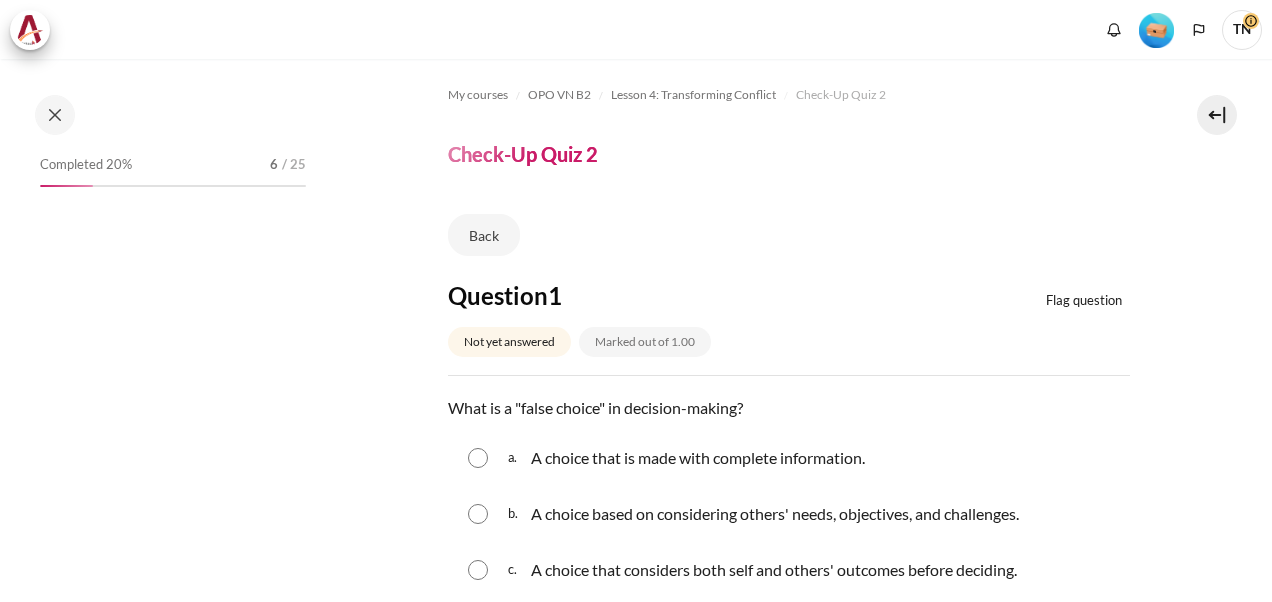scroll, scrollTop: 0, scrollLeft: 0, axis: both 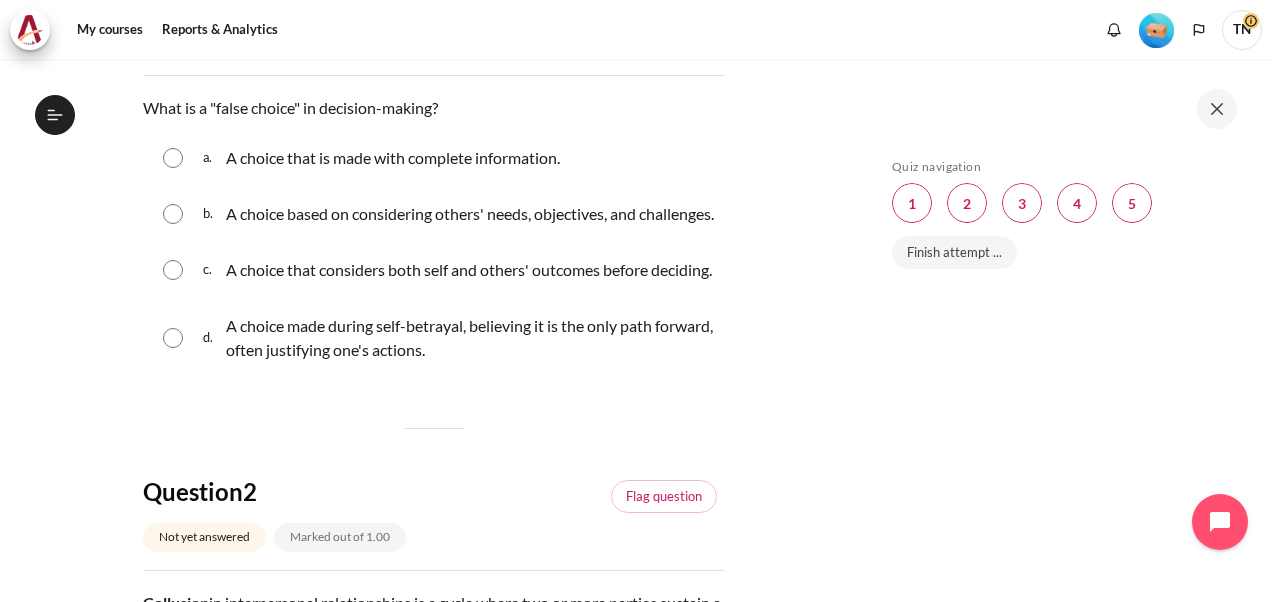 click at bounding box center [173, 158] 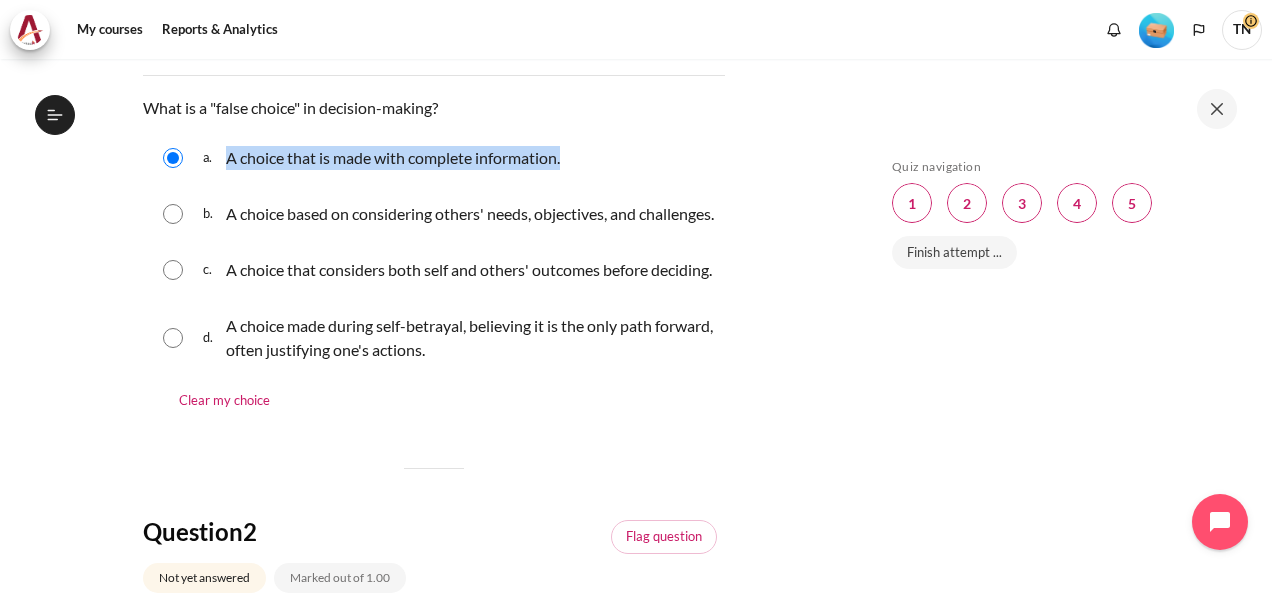 drag, startPoint x: 229, startPoint y: 157, endPoint x: 621, endPoint y: 156, distance: 392.00128 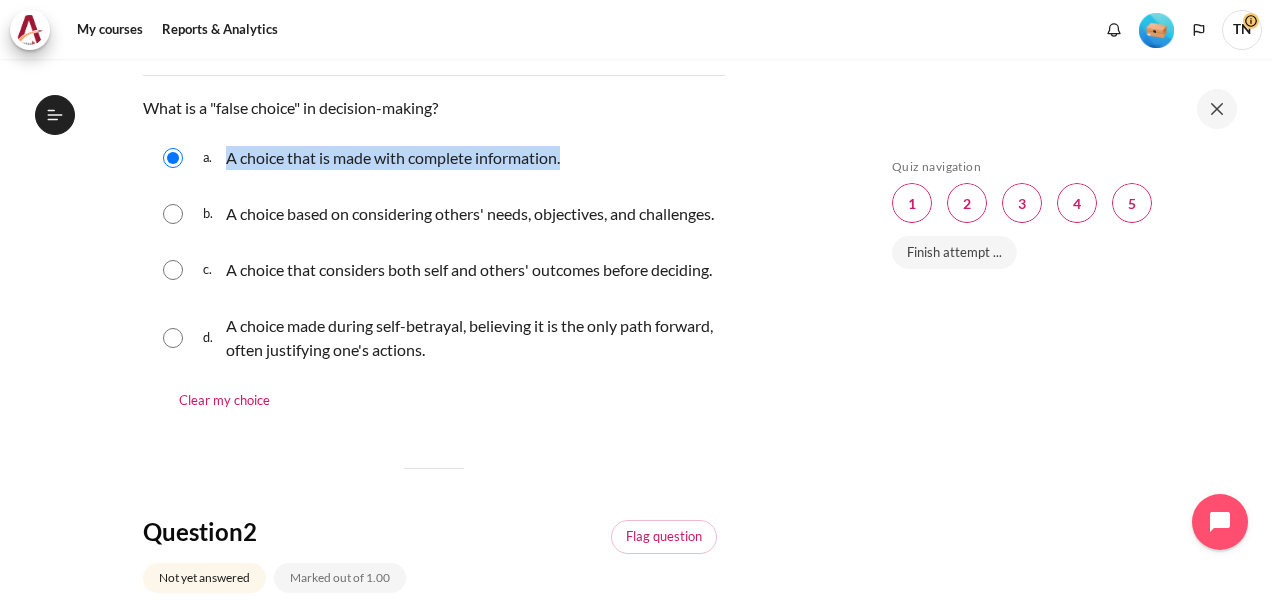 copy on "A choice that is made with complete information." 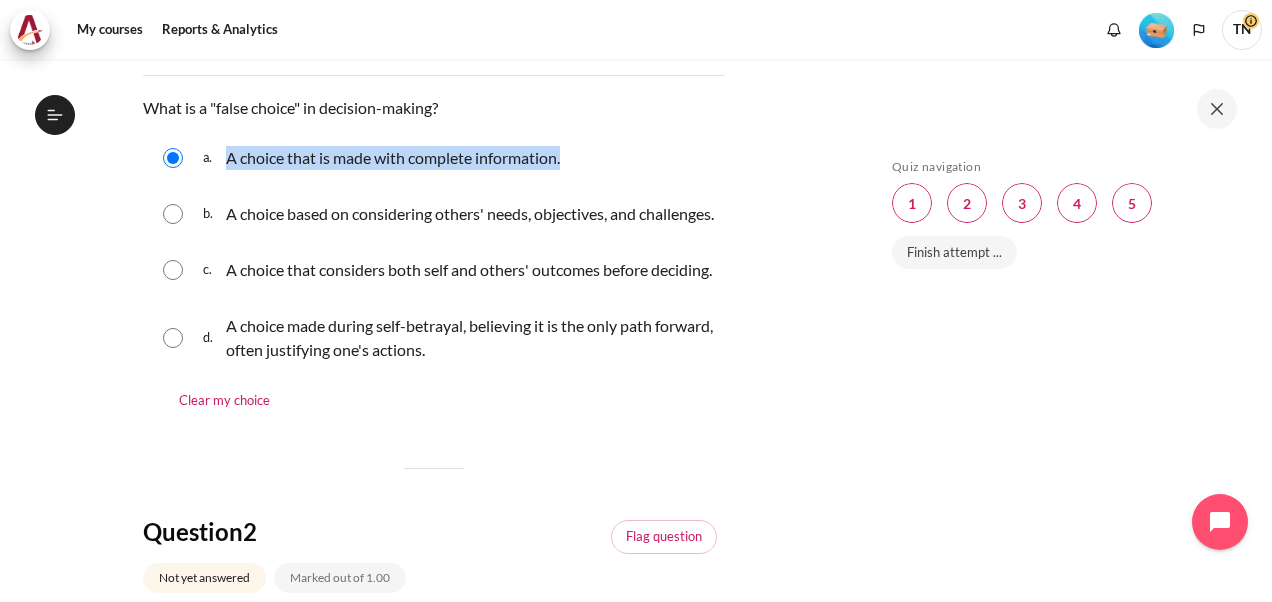 drag, startPoint x: 228, startPoint y: 213, endPoint x: 342, endPoint y: 256, distance: 121.84006 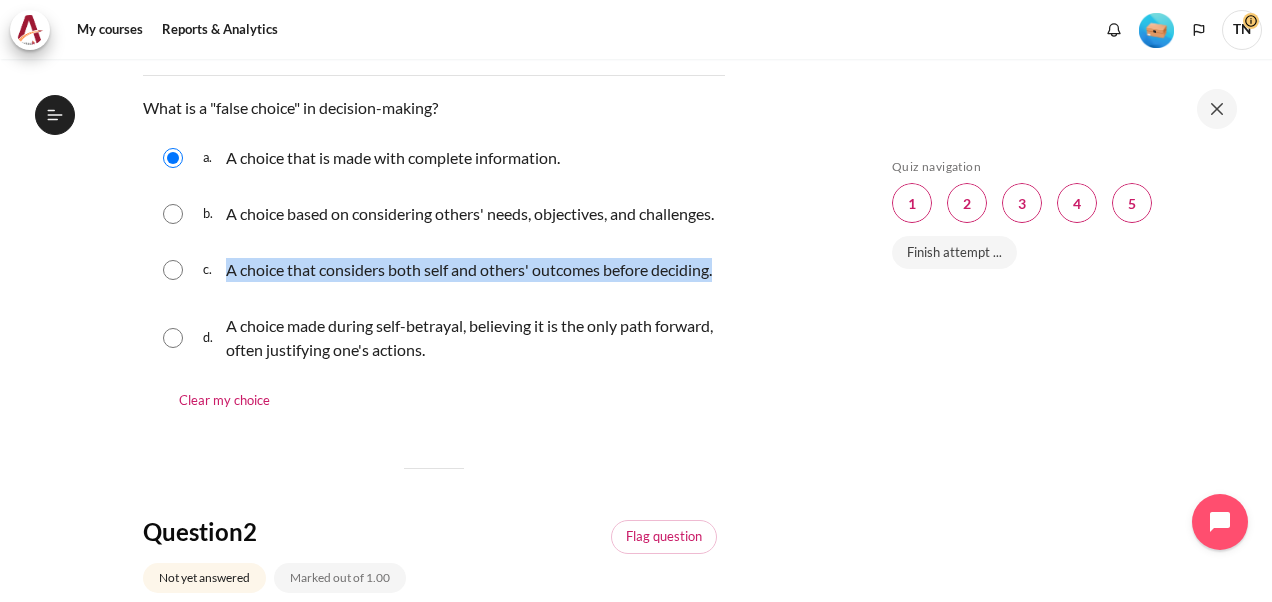 drag, startPoint x: 230, startPoint y: 292, endPoint x: 297, endPoint y: 323, distance: 73.82411 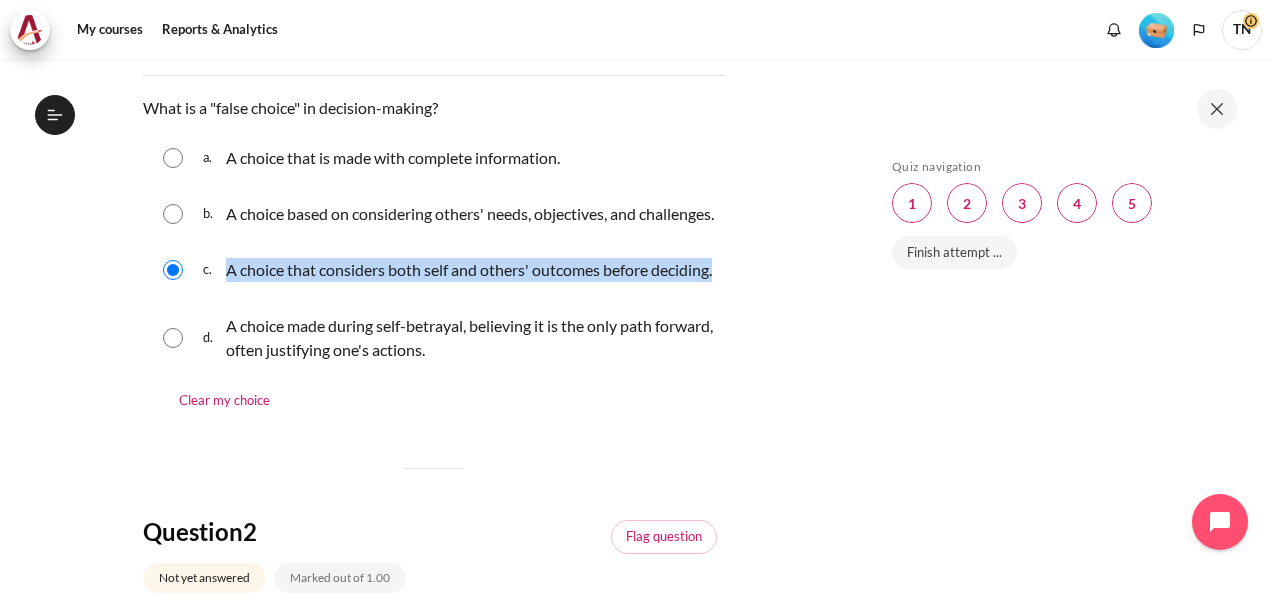copy on "A choice that considers both self and others' outcomes before deciding." 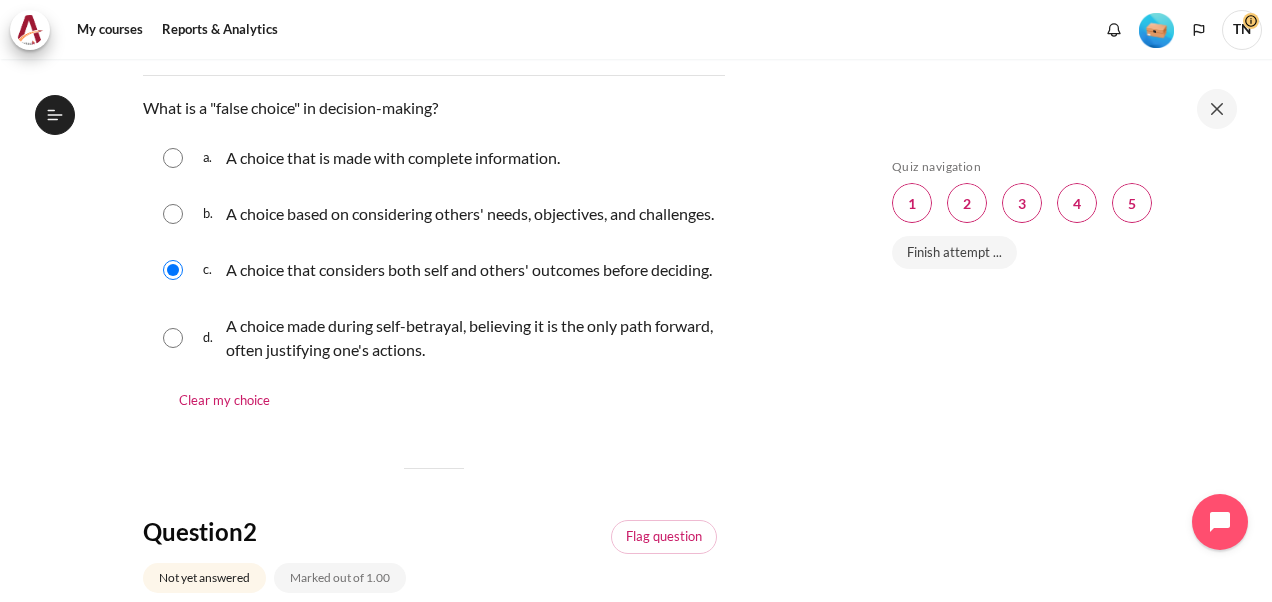 click on "A choice made during self-betrayal, believing it is the only path forward, often justifying one's actions." at bounding box center [470, 338] 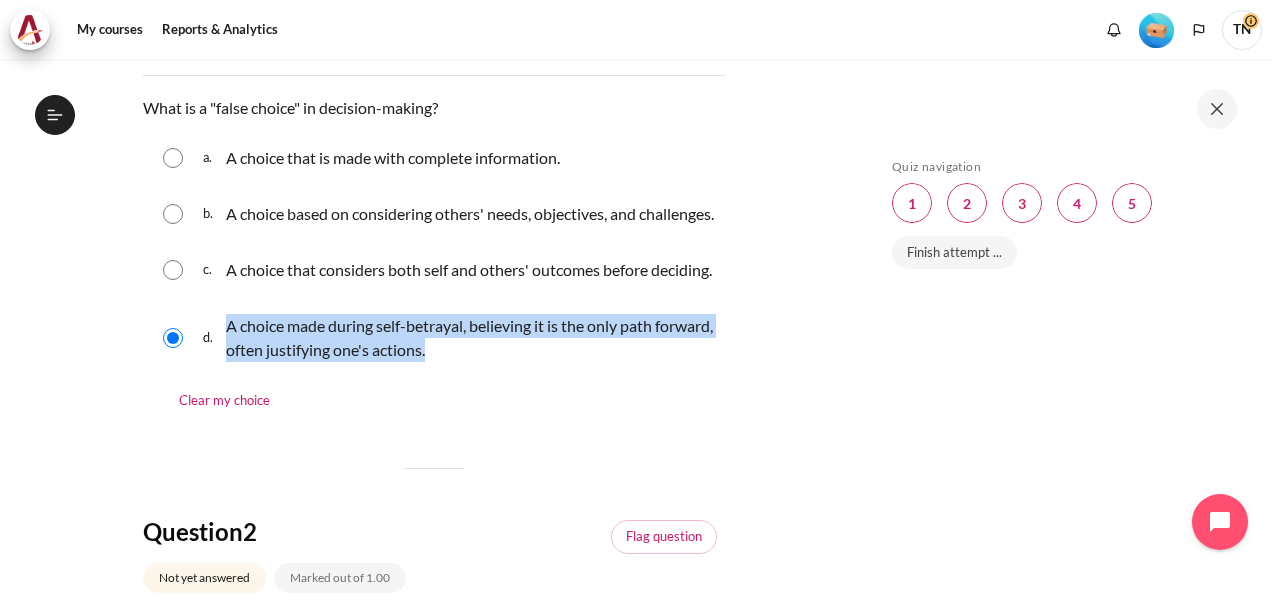 drag, startPoint x: 229, startPoint y: 370, endPoint x: 577, endPoint y: 398, distance: 349.12463 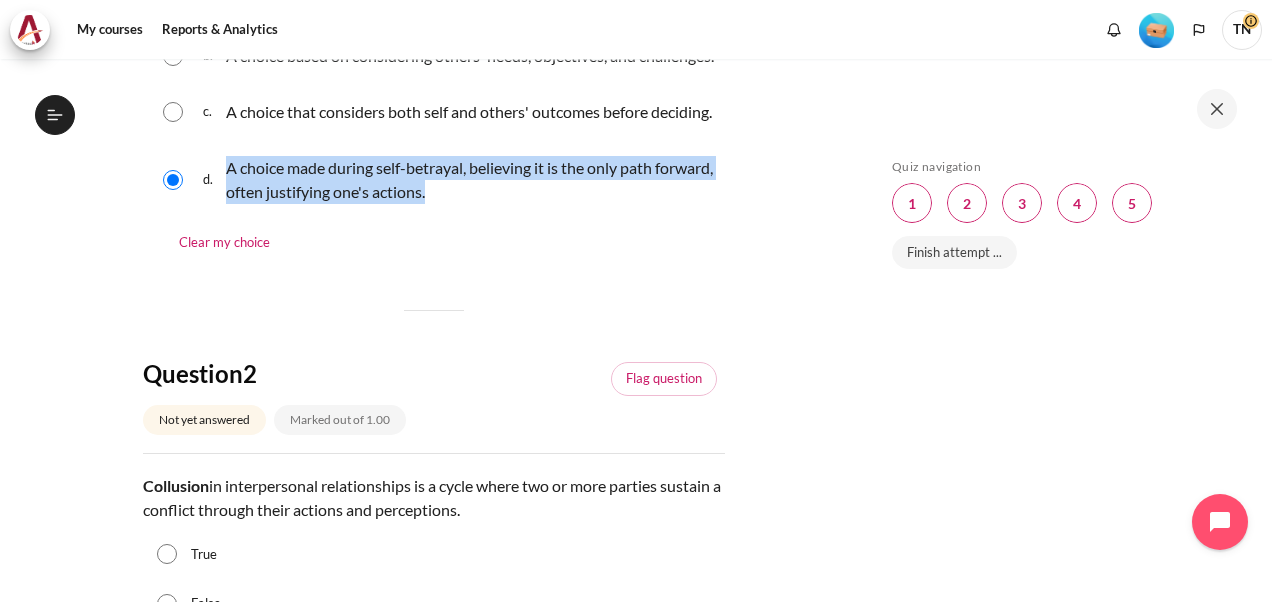 scroll, scrollTop: 600, scrollLeft: 0, axis: vertical 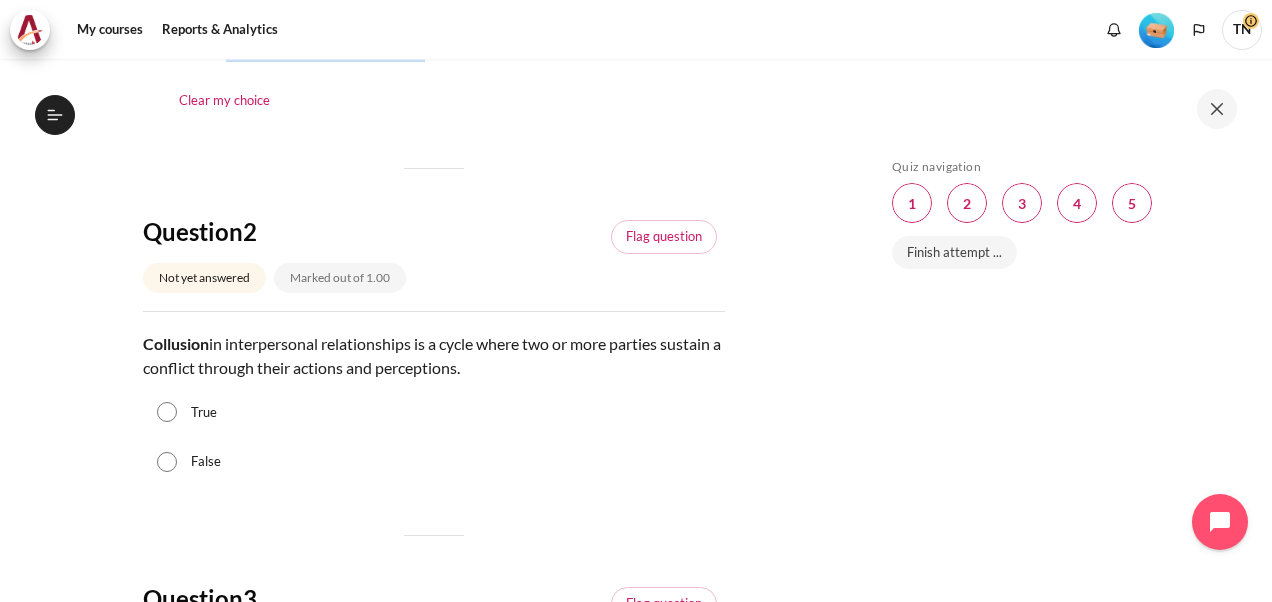 click on "True" at bounding box center (167, 412) 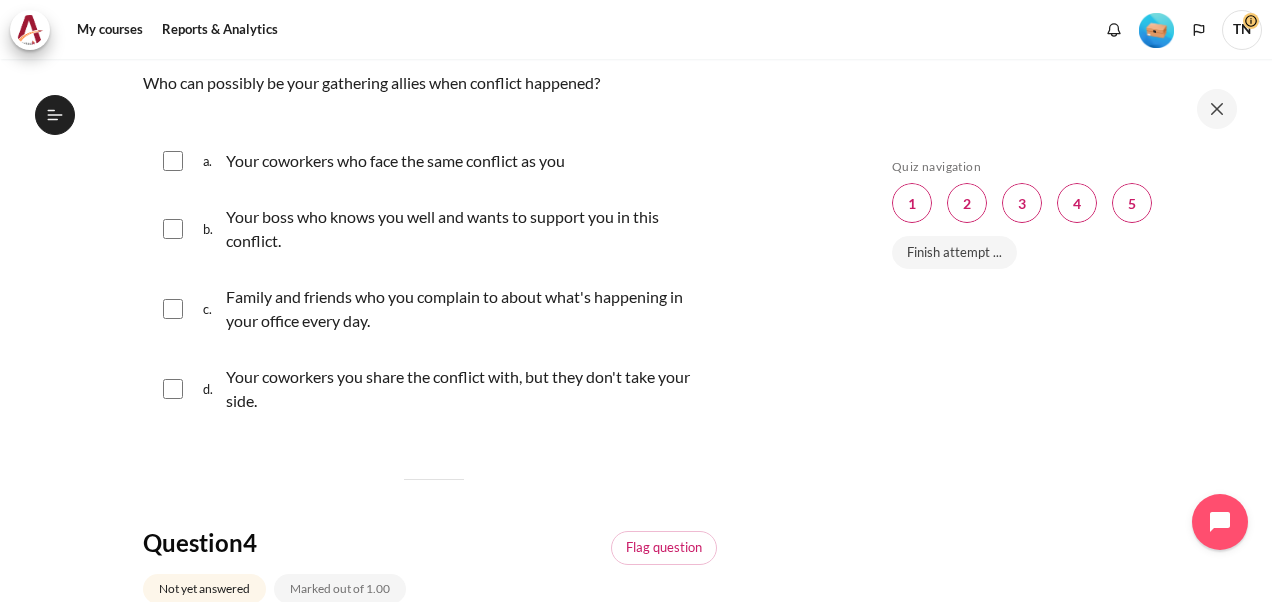 scroll, scrollTop: 1200, scrollLeft: 0, axis: vertical 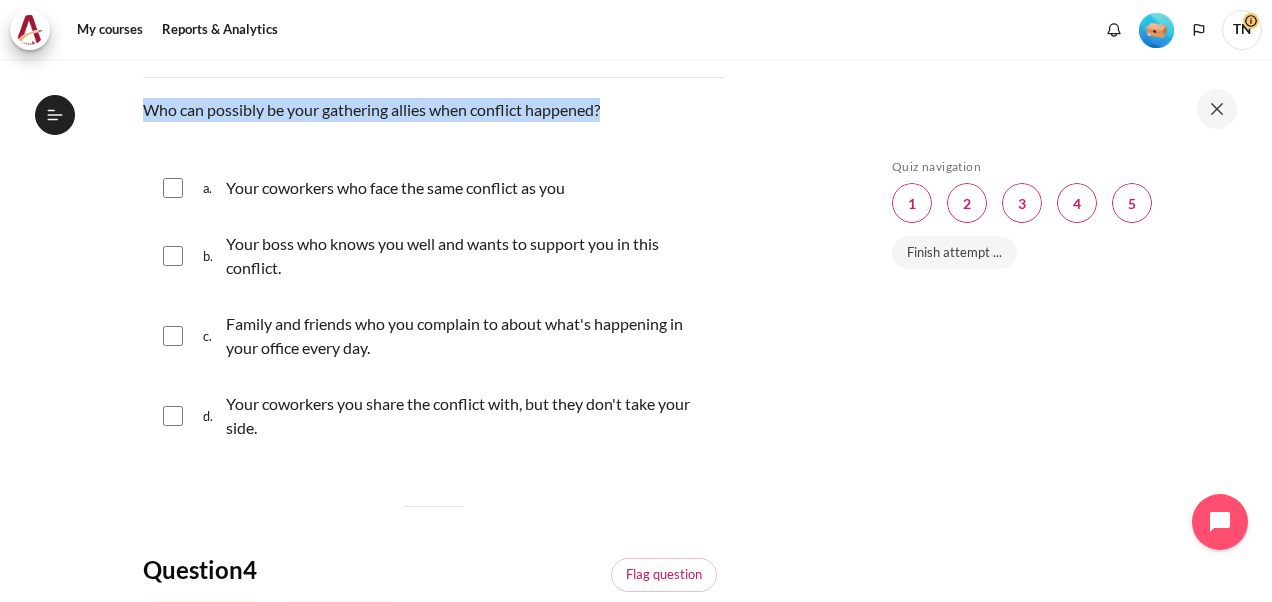 drag, startPoint x: 139, startPoint y: 156, endPoint x: 693, endPoint y: 156, distance: 554 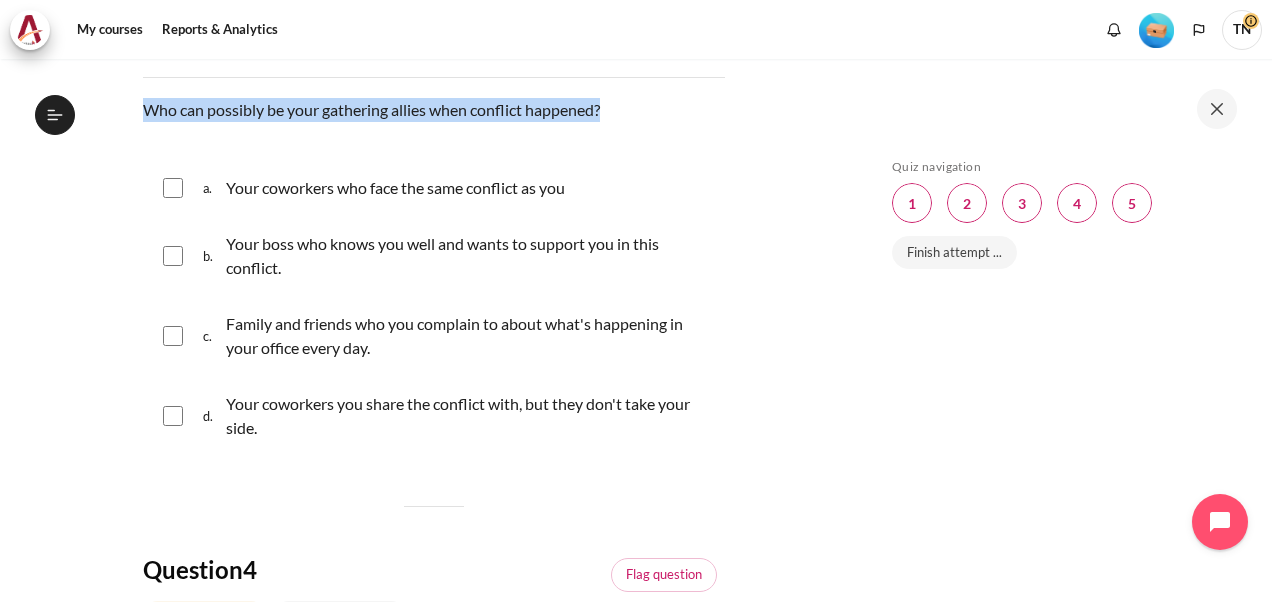 copy on "Who can possibly be your gathering allies when conflict happened?" 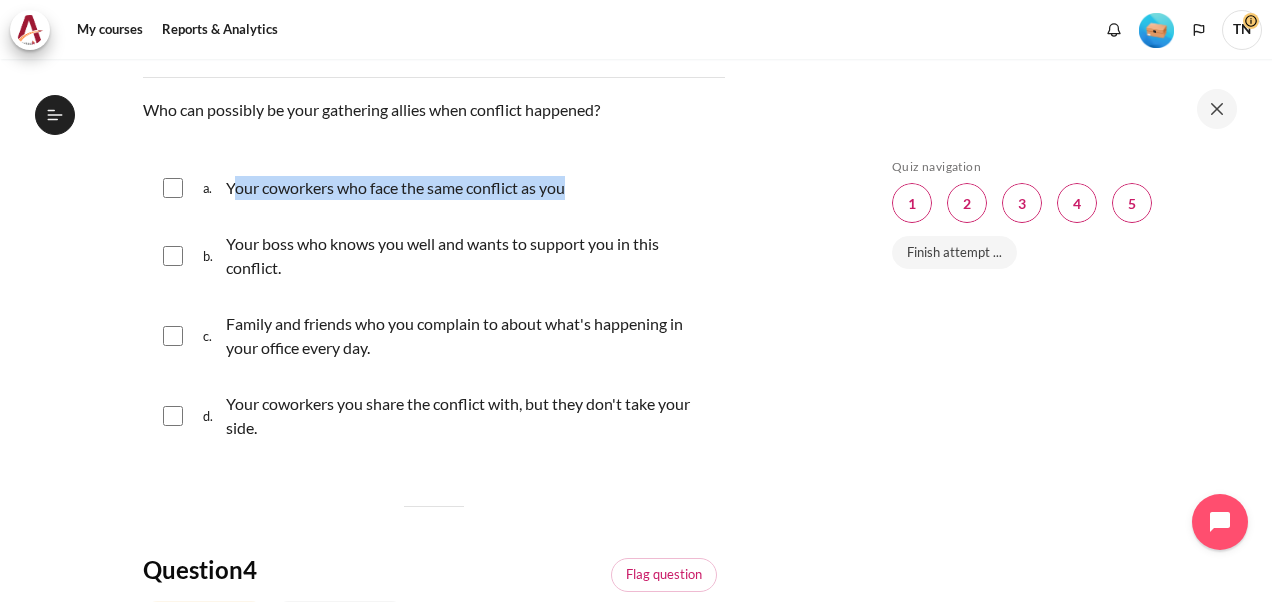 drag, startPoint x: 230, startPoint y: 235, endPoint x: 671, endPoint y: 234, distance: 441.00113 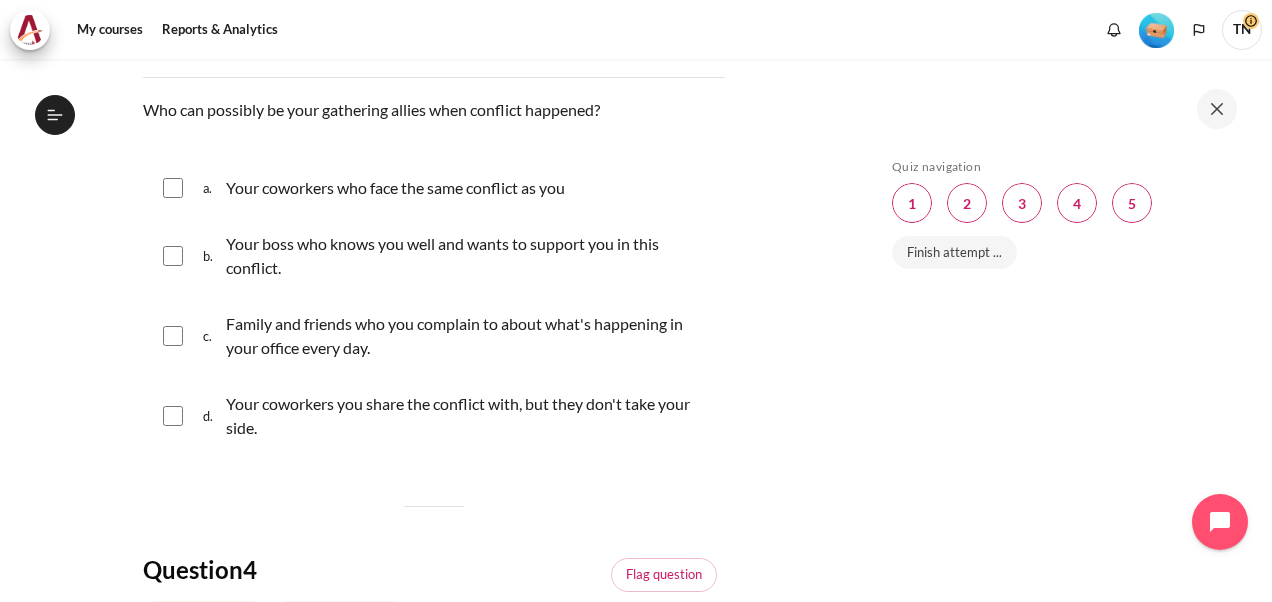 click on "Family and friends who you complain to about what's happening in your office every day." at bounding box center [470, 336] 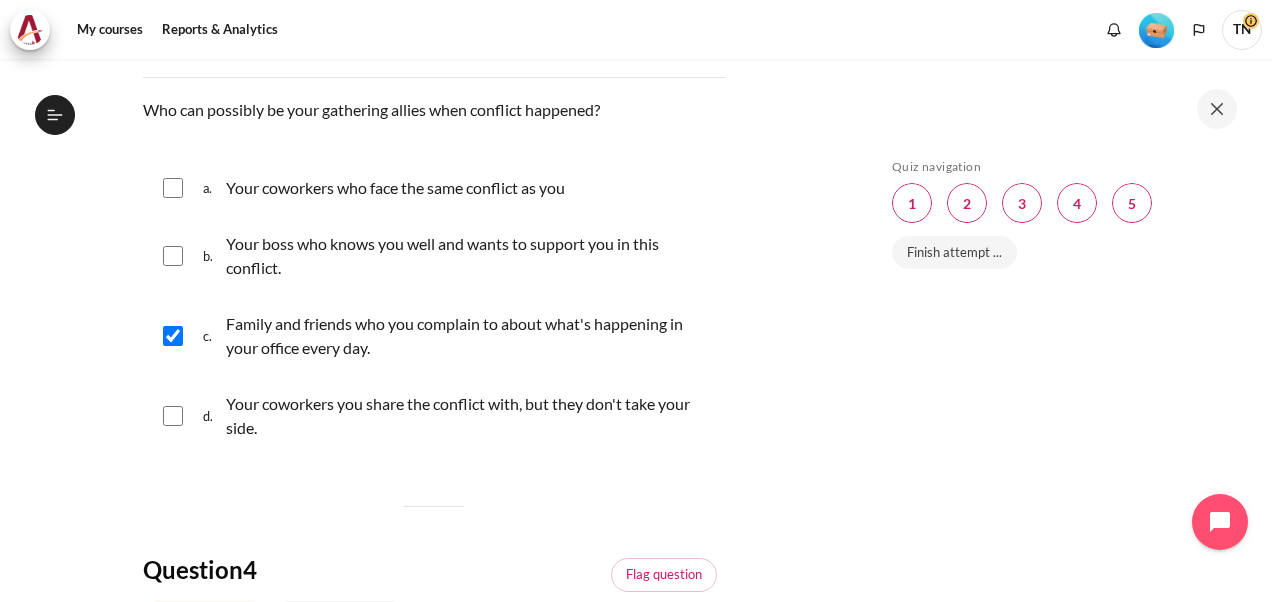 drag, startPoint x: 228, startPoint y: 290, endPoint x: 358, endPoint y: 326, distance: 134.89255 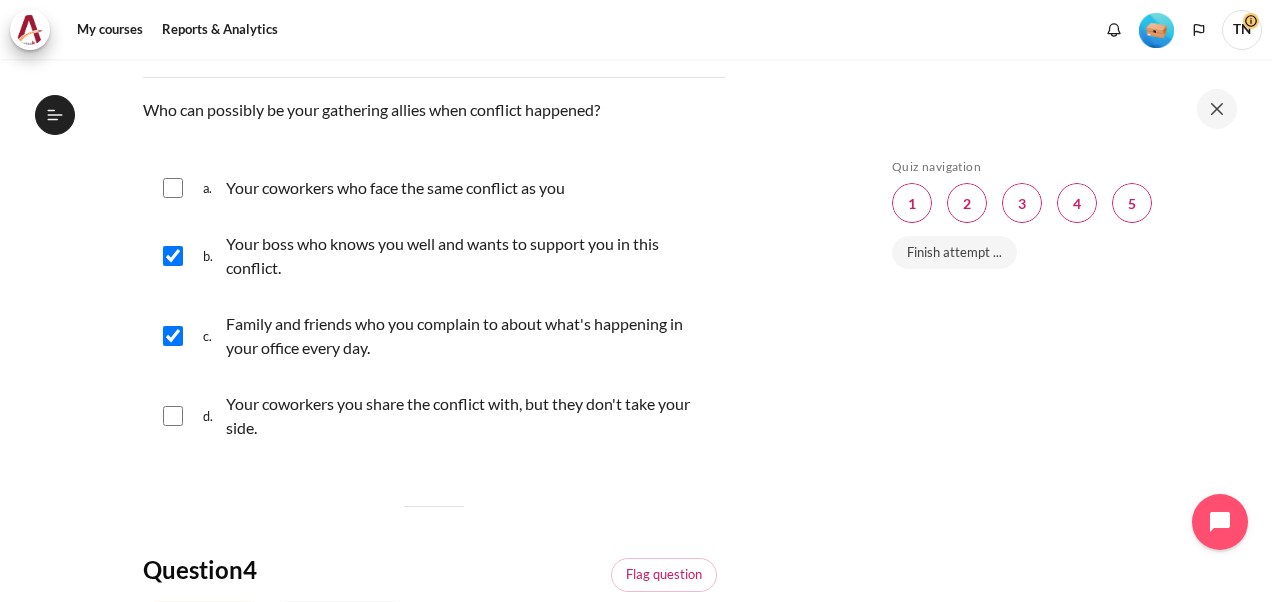 copy on "Your boss who knows you well and wants to support you in this conflict." 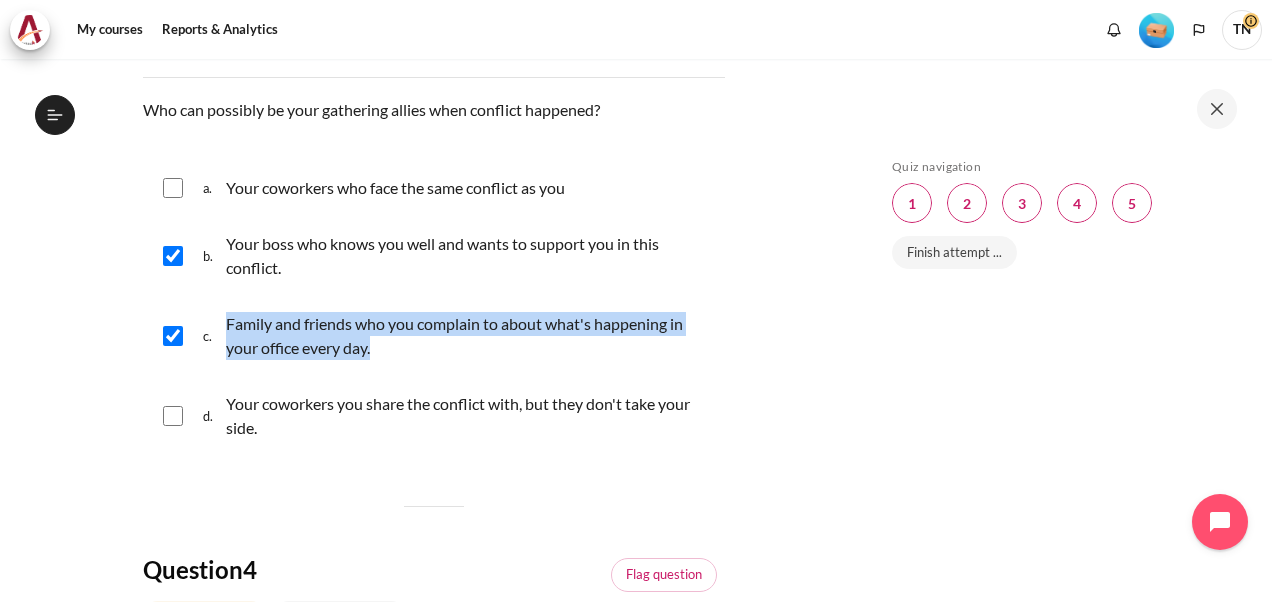 drag, startPoint x: 227, startPoint y: 371, endPoint x: 438, endPoint y: 397, distance: 212.59586 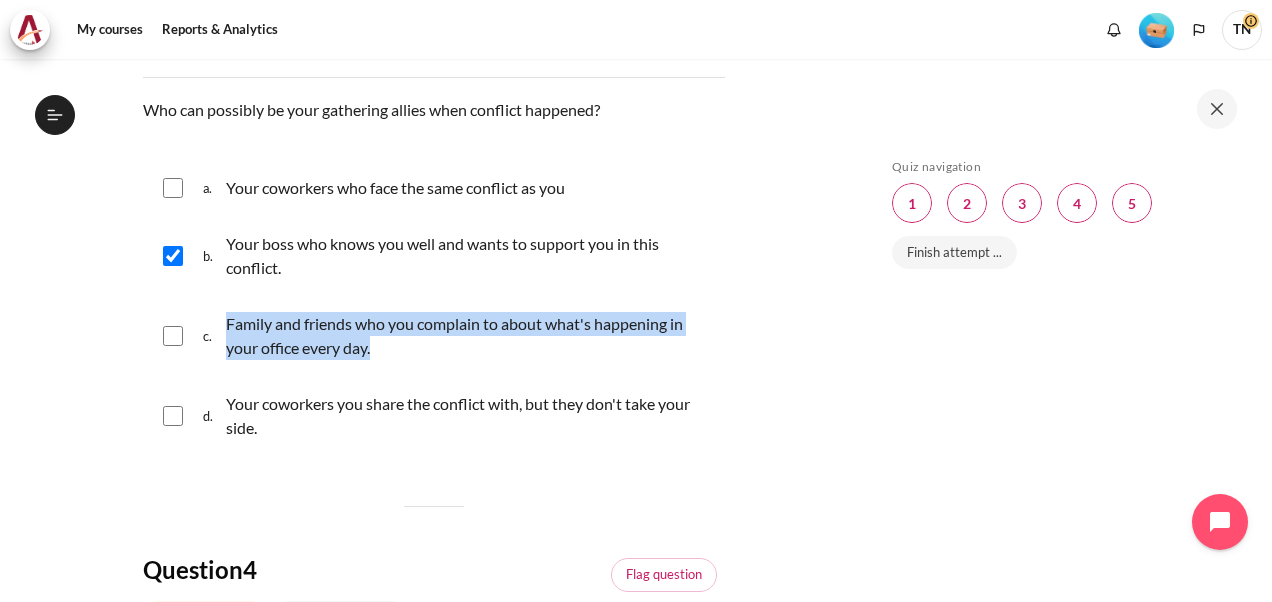 copy on "Family and friends who you complain to about what's happening in your office every day." 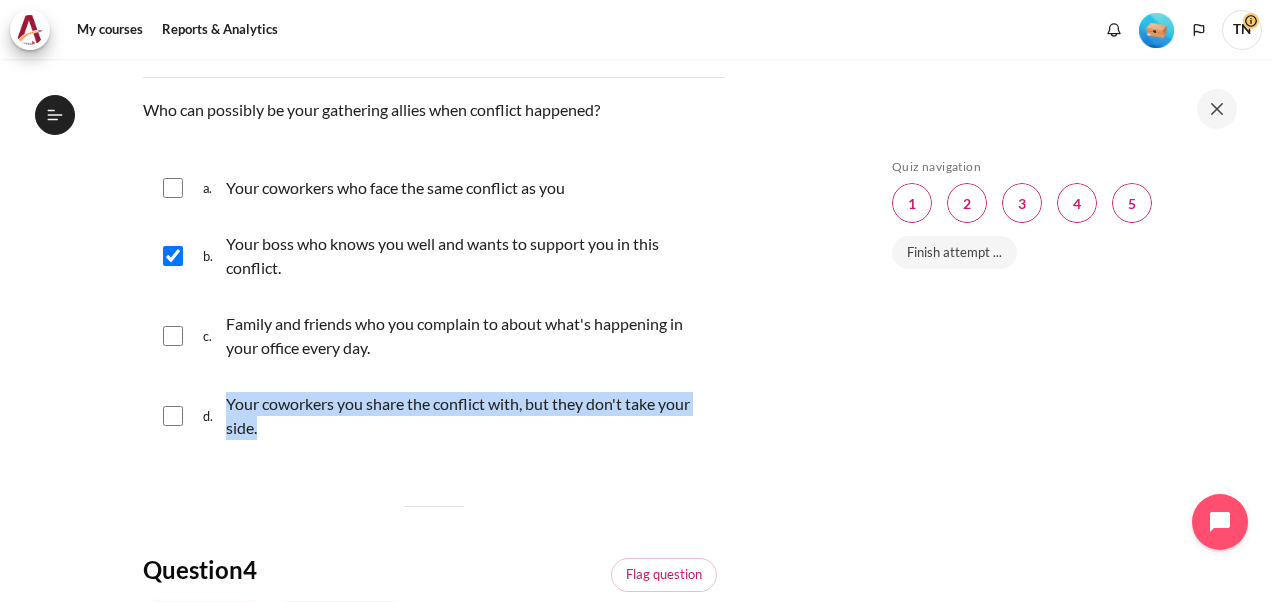 drag, startPoint x: 228, startPoint y: 448, endPoint x: 362, endPoint y: 480, distance: 137.76791 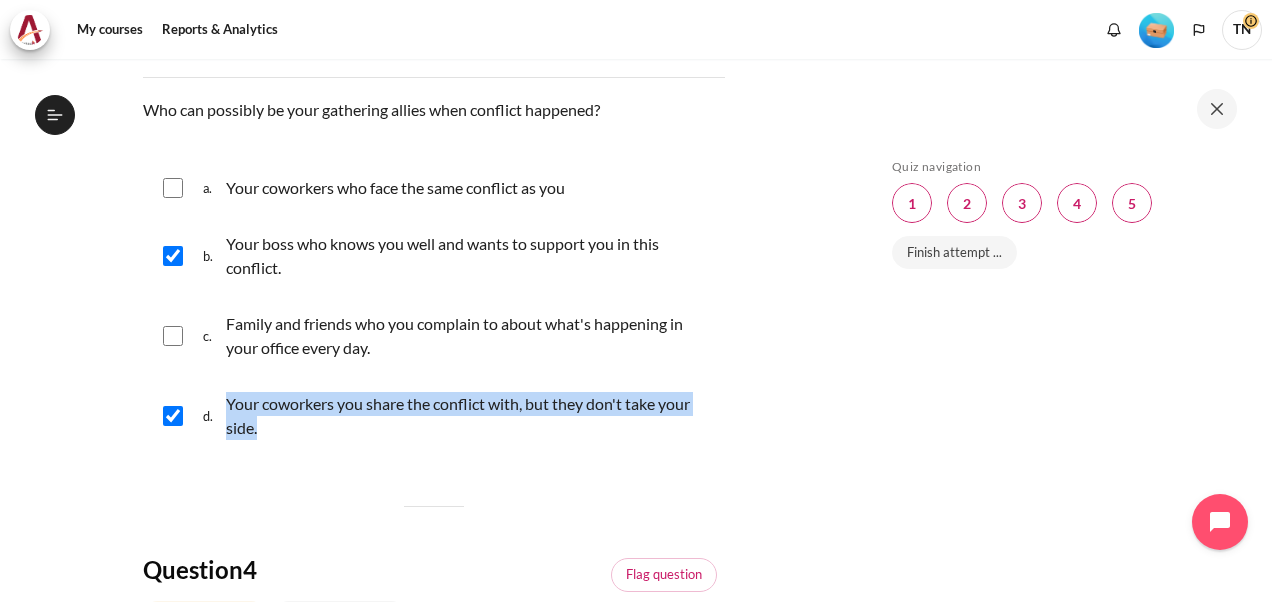 copy on "Your coworkers you share the conflict with, but they don't take your side." 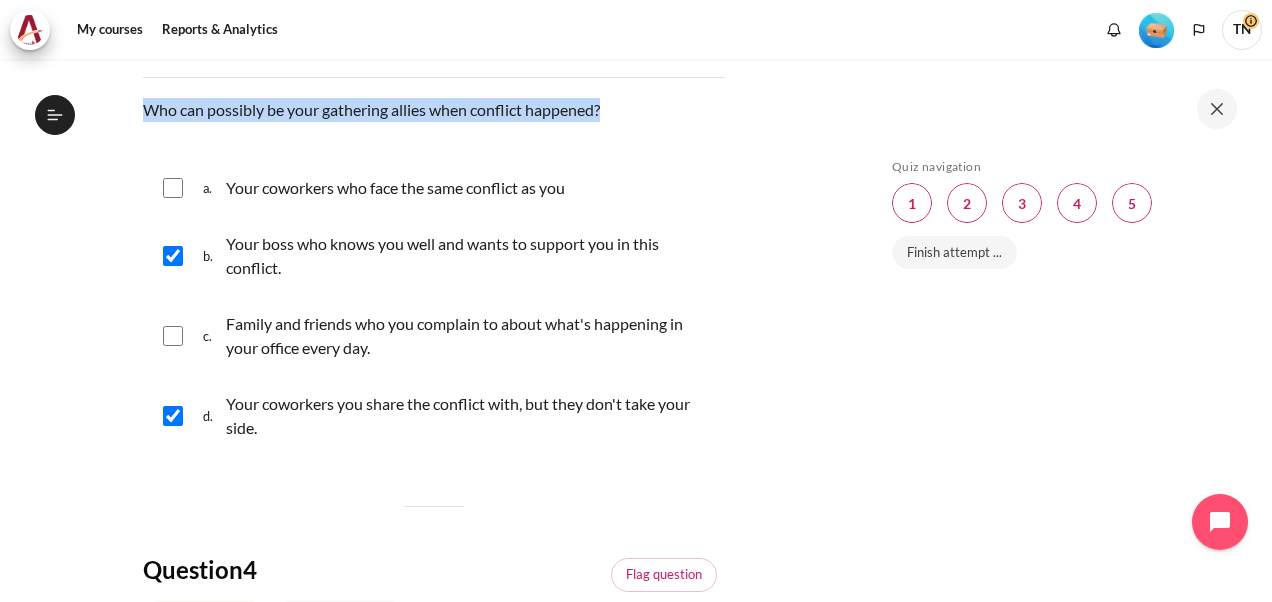 drag, startPoint x: 147, startPoint y: 159, endPoint x: 630, endPoint y: 164, distance: 483.02588 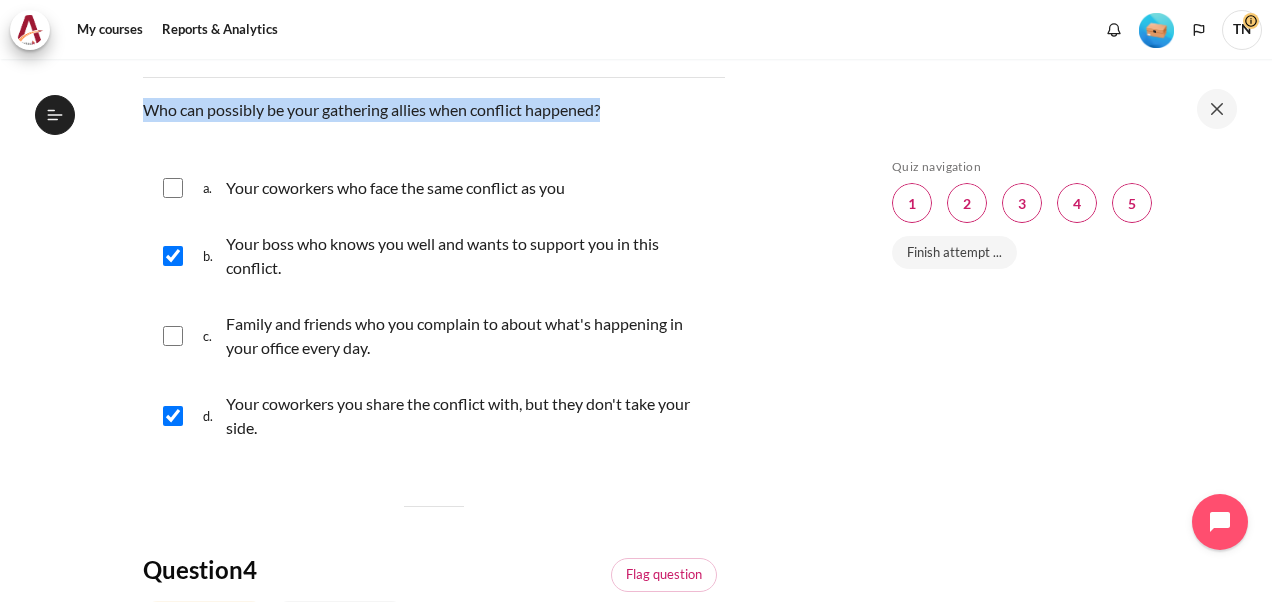 click at bounding box center (173, 256) 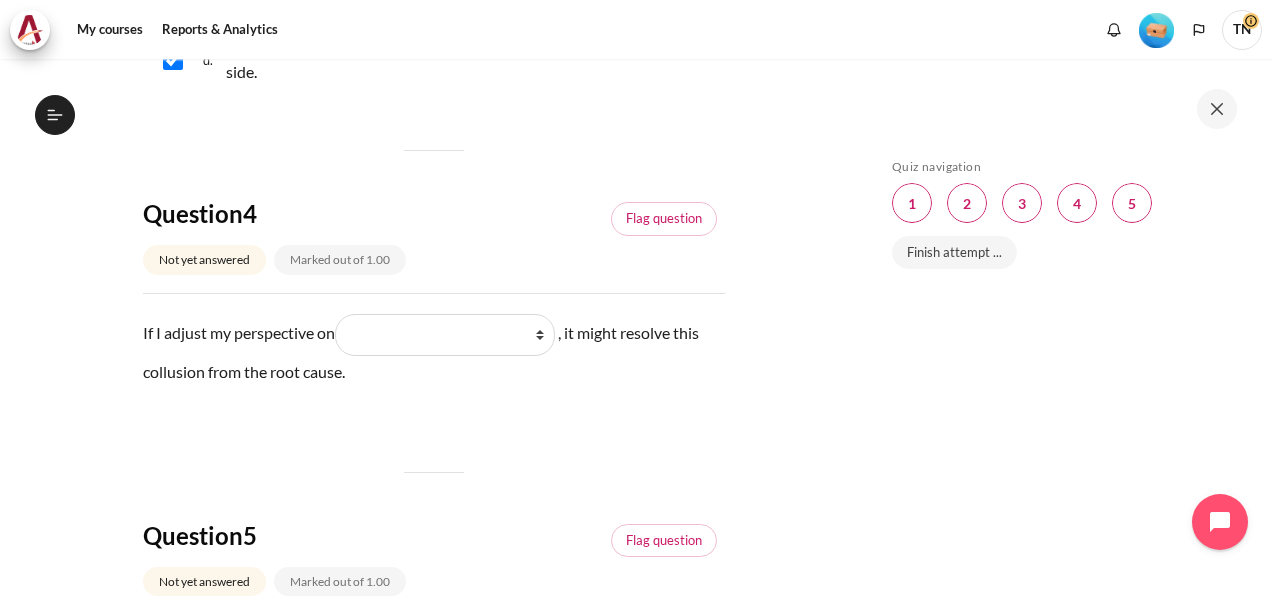 scroll, scrollTop: 1700, scrollLeft: 0, axis: vertical 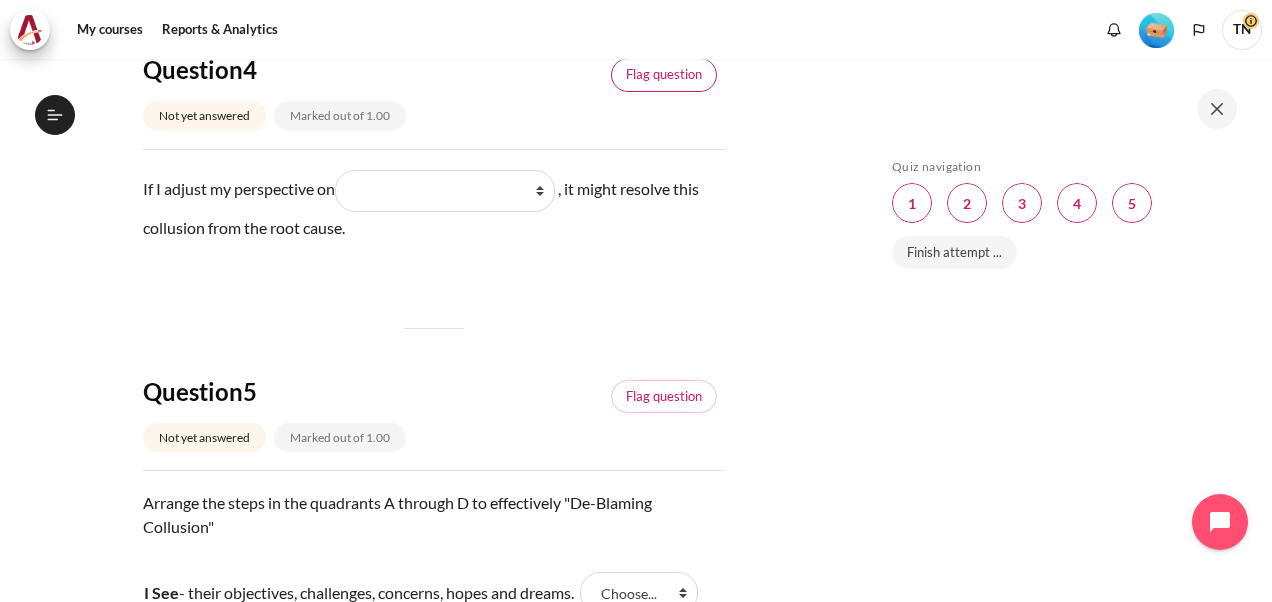 click on "Flag question" at bounding box center (664, 75) 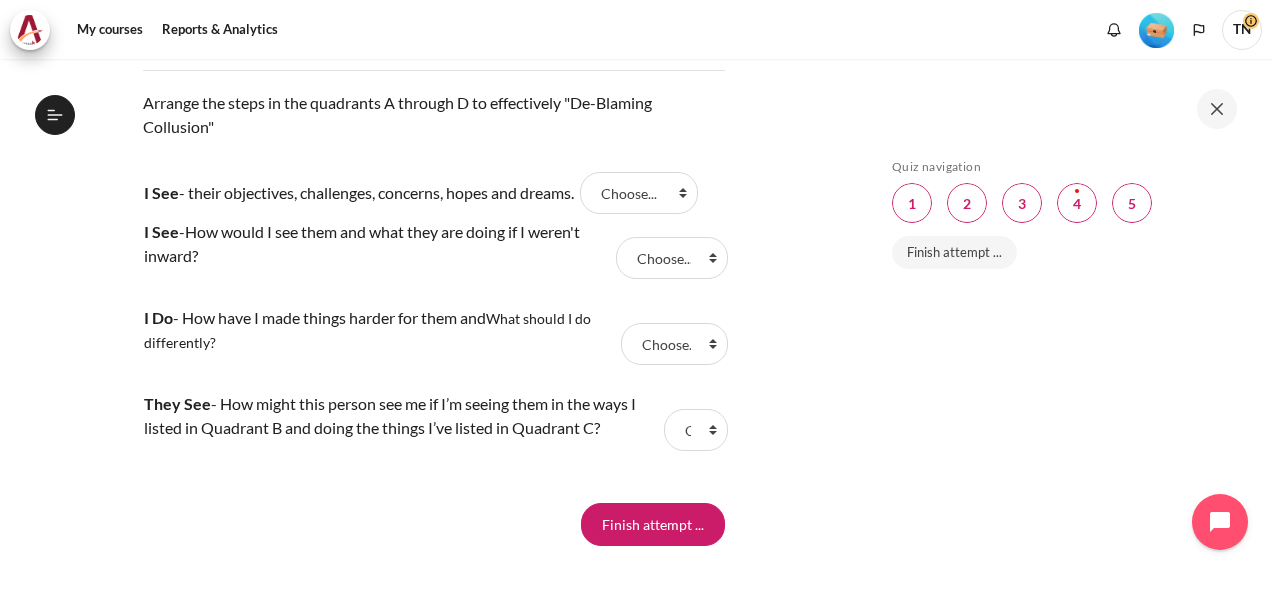 scroll, scrollTop: 1700, scrollLeft: 0, axis: vertical 